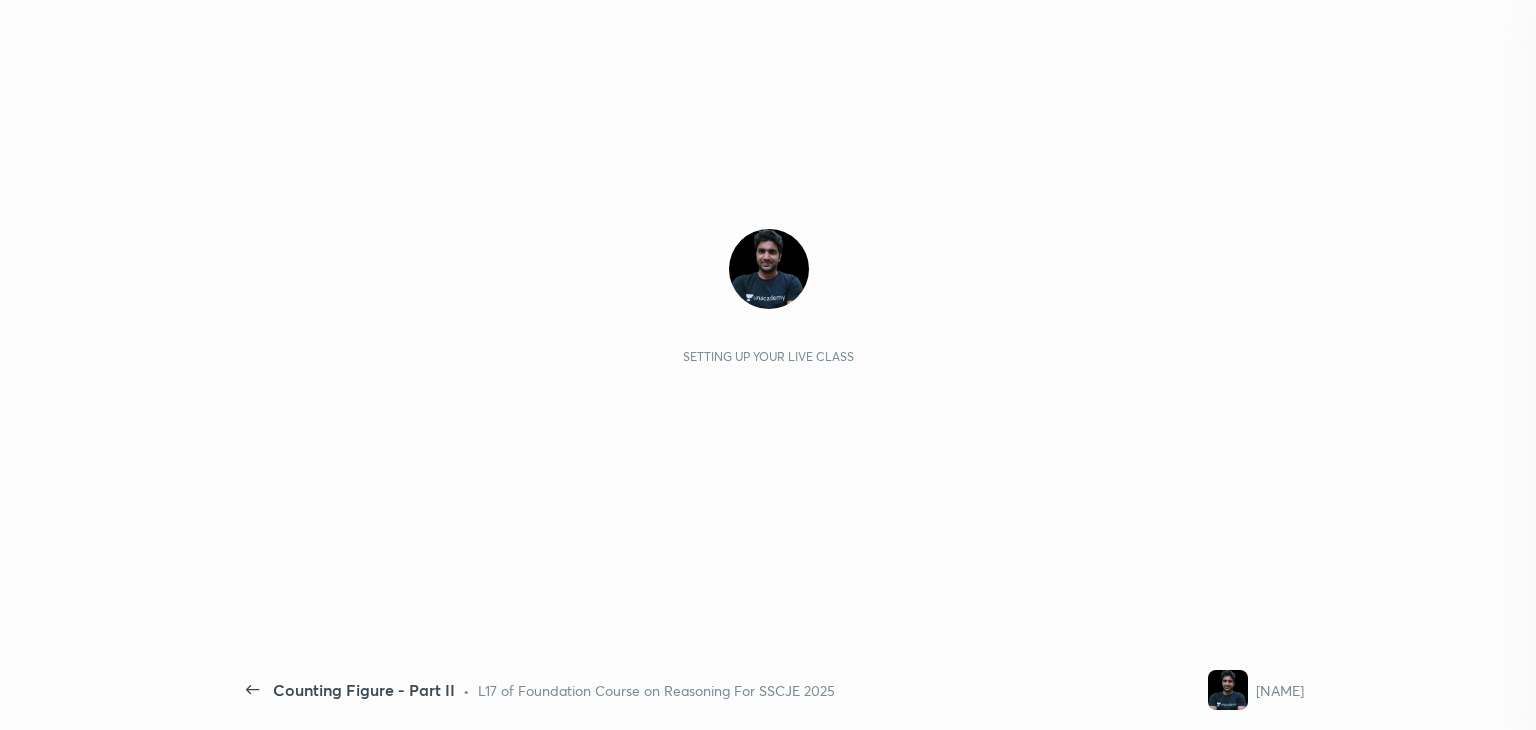 scroll, scrollTop: 0, scrollLeft: 0, axis: both 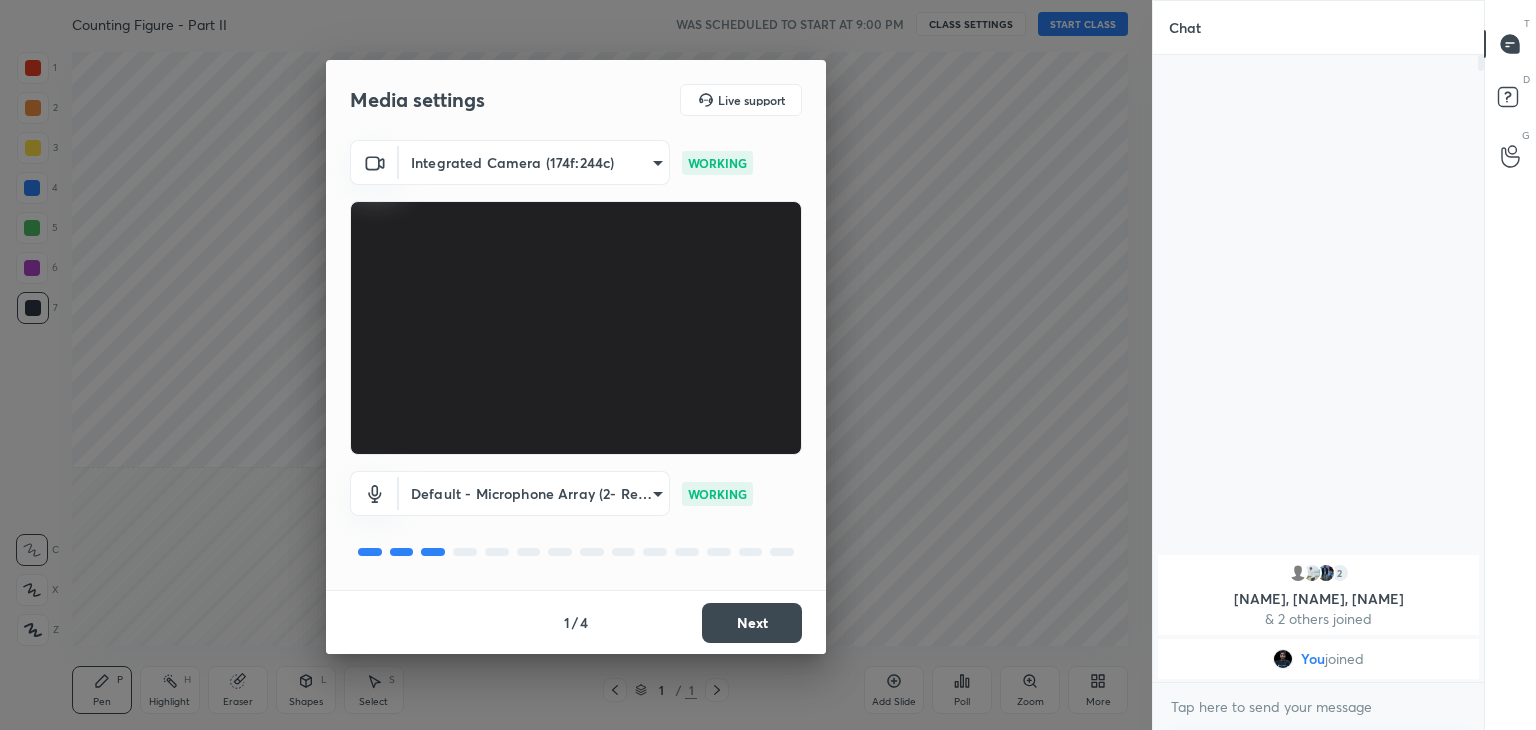 click on "Next" at bounding box center [752, 623] 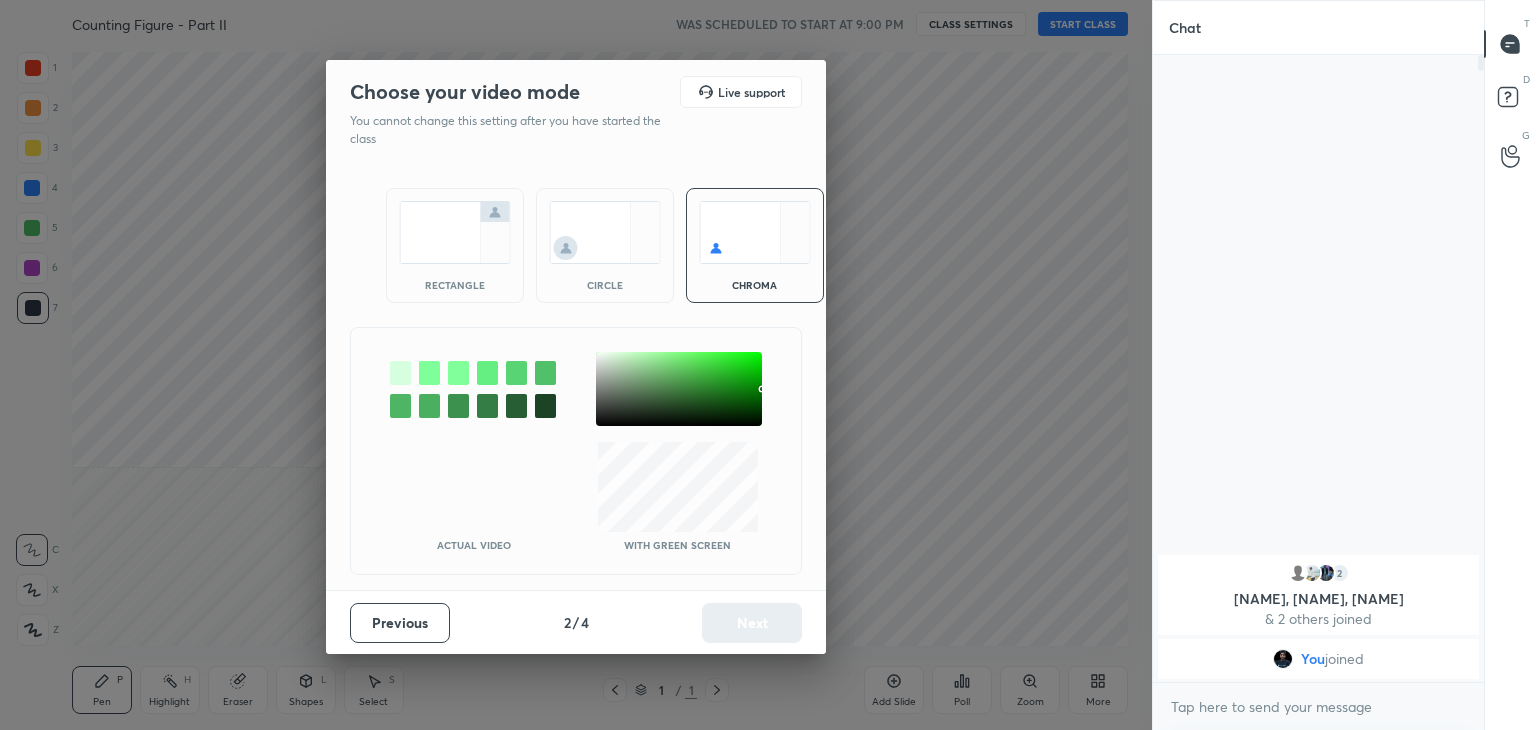 click at bounding box center [455, 232] 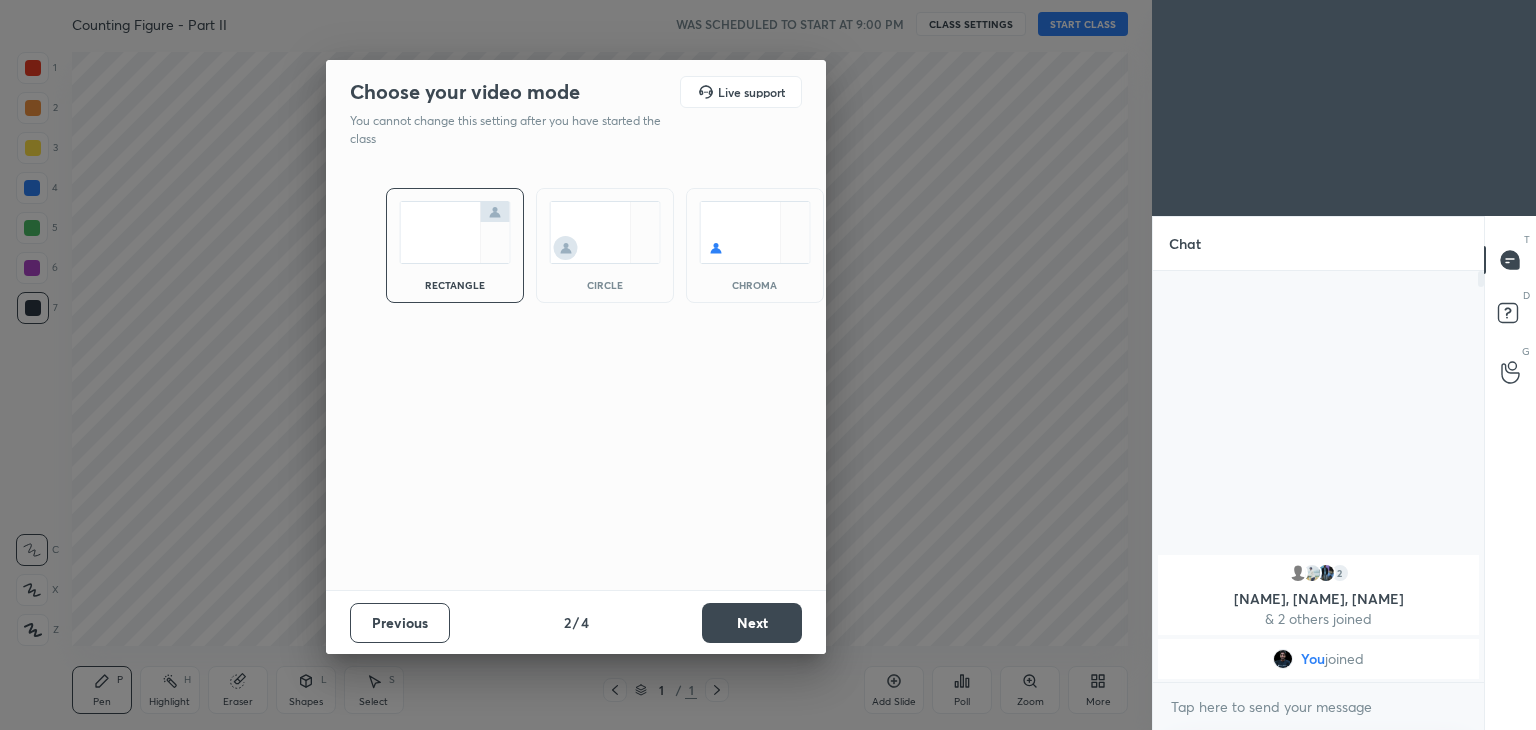 click on "Next" at bounding box center (752, 623) 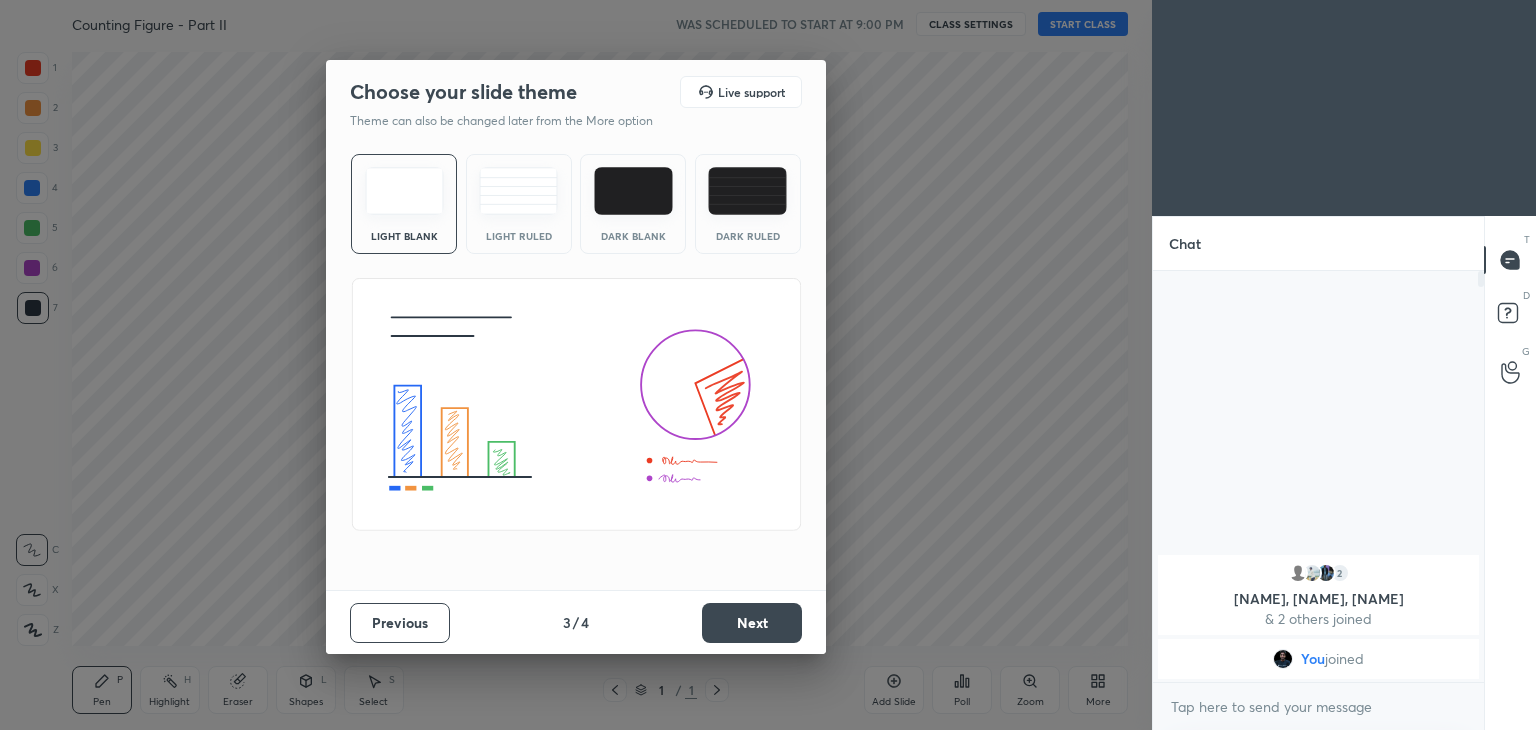 click on "Next" at bounding box center (752, 623) 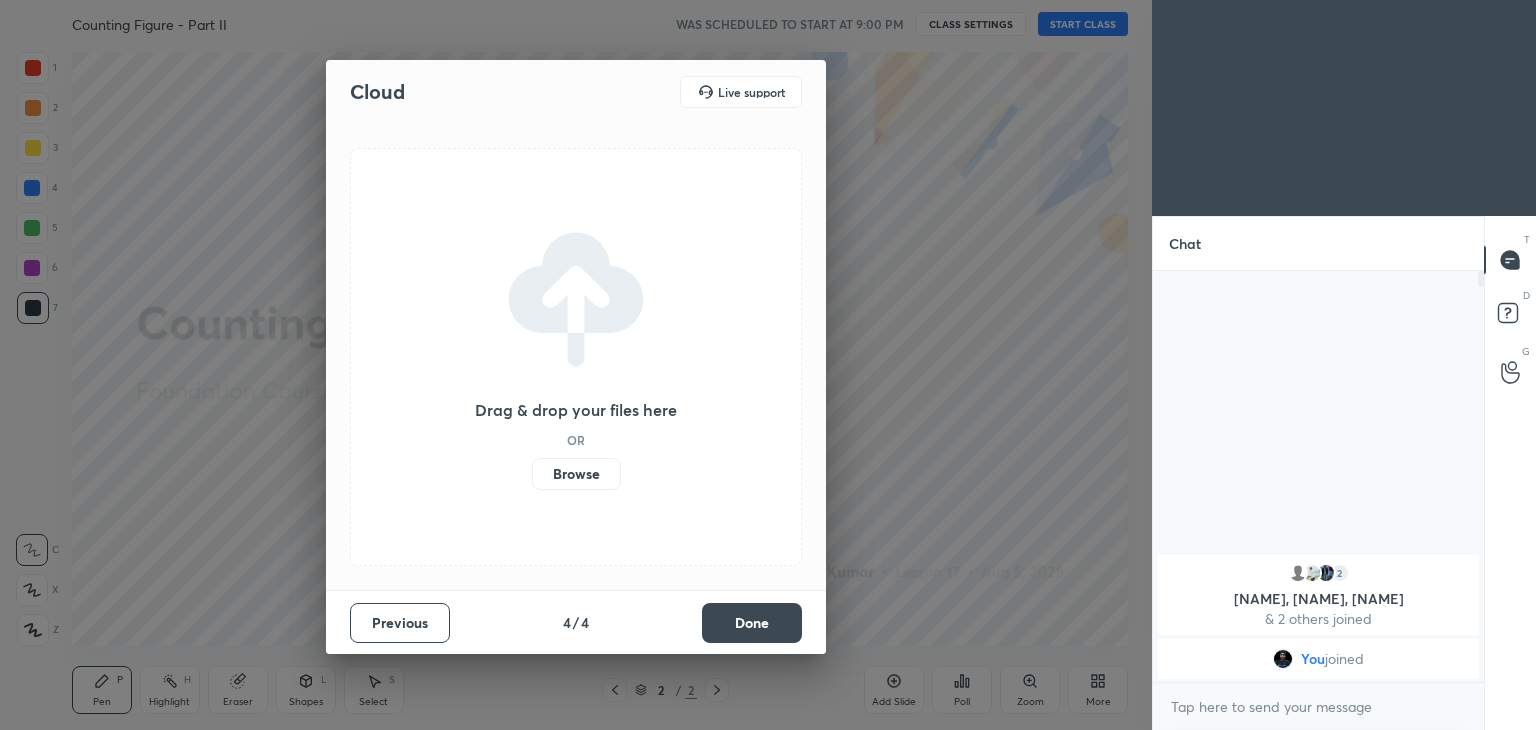 click on "Done" at bounding box center [752, 623] 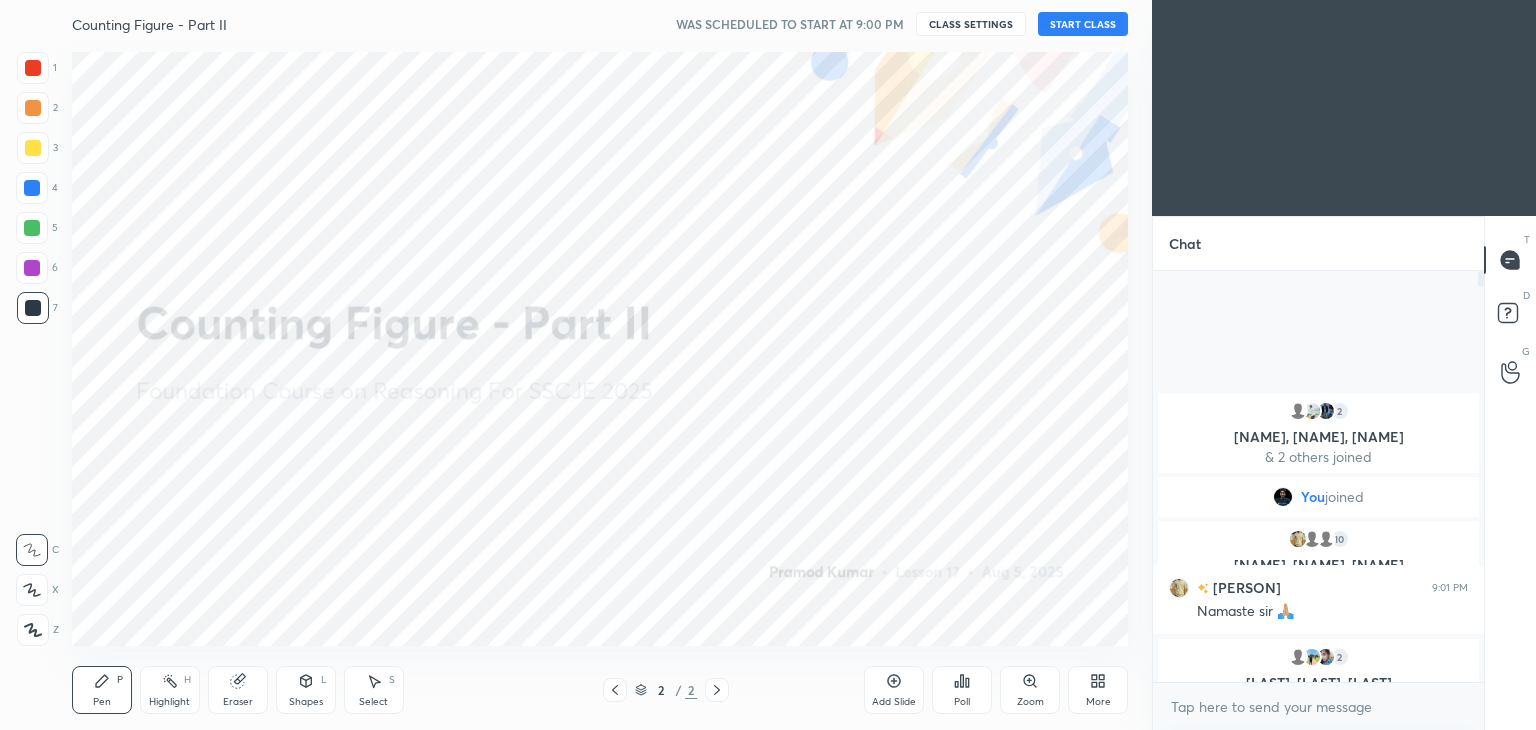 click on "START CLASS" at bounding box center (1083, 24) 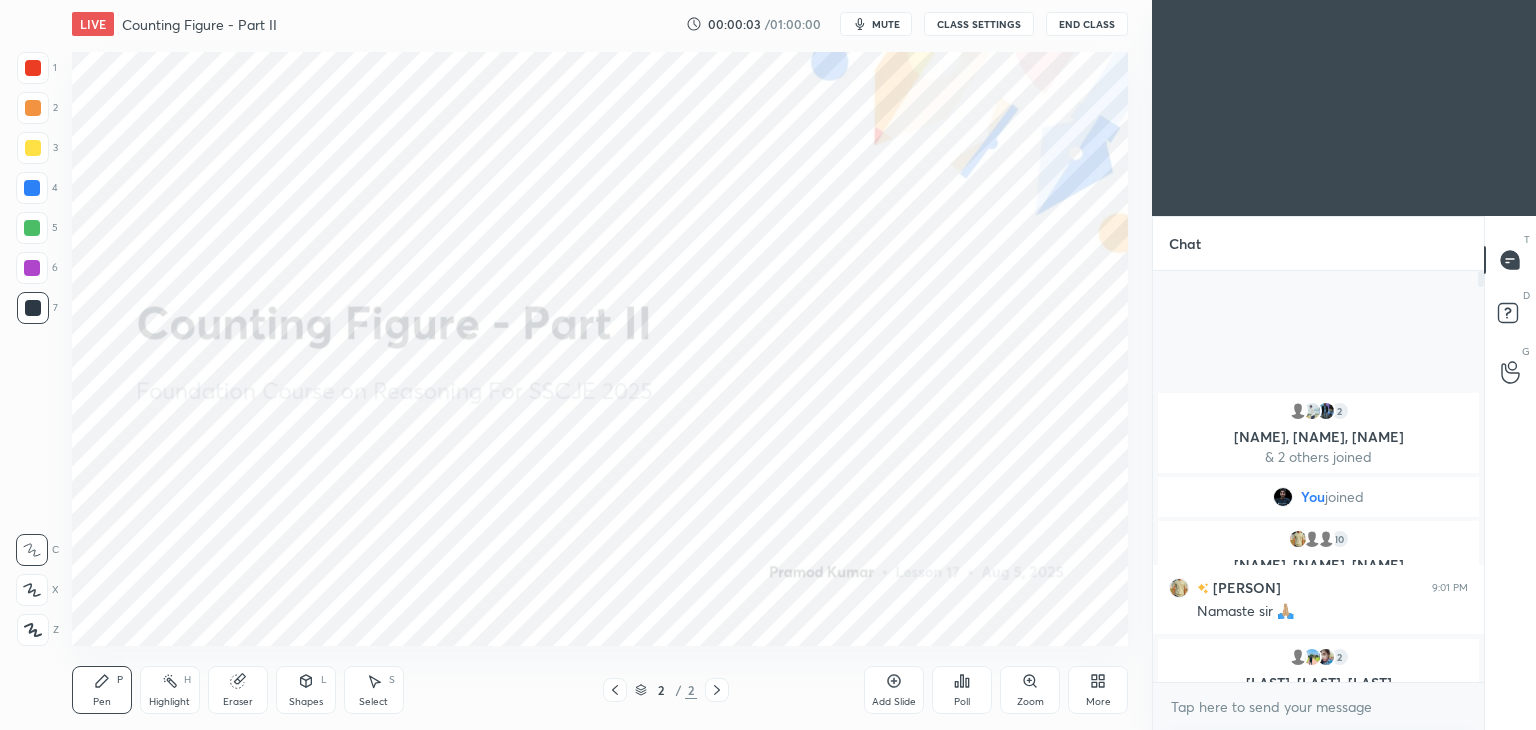 click on "mute" at bounding box center [886, 24] 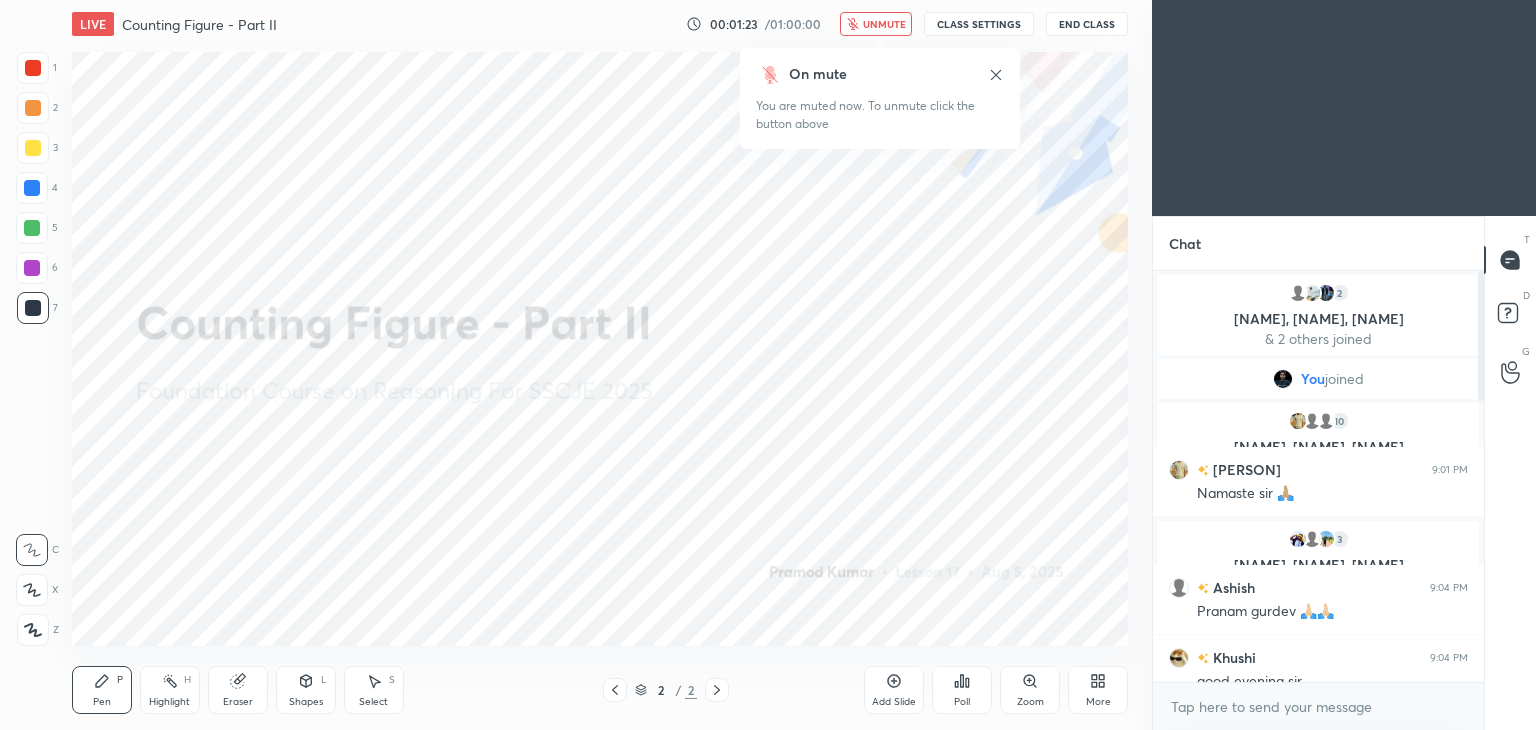 click 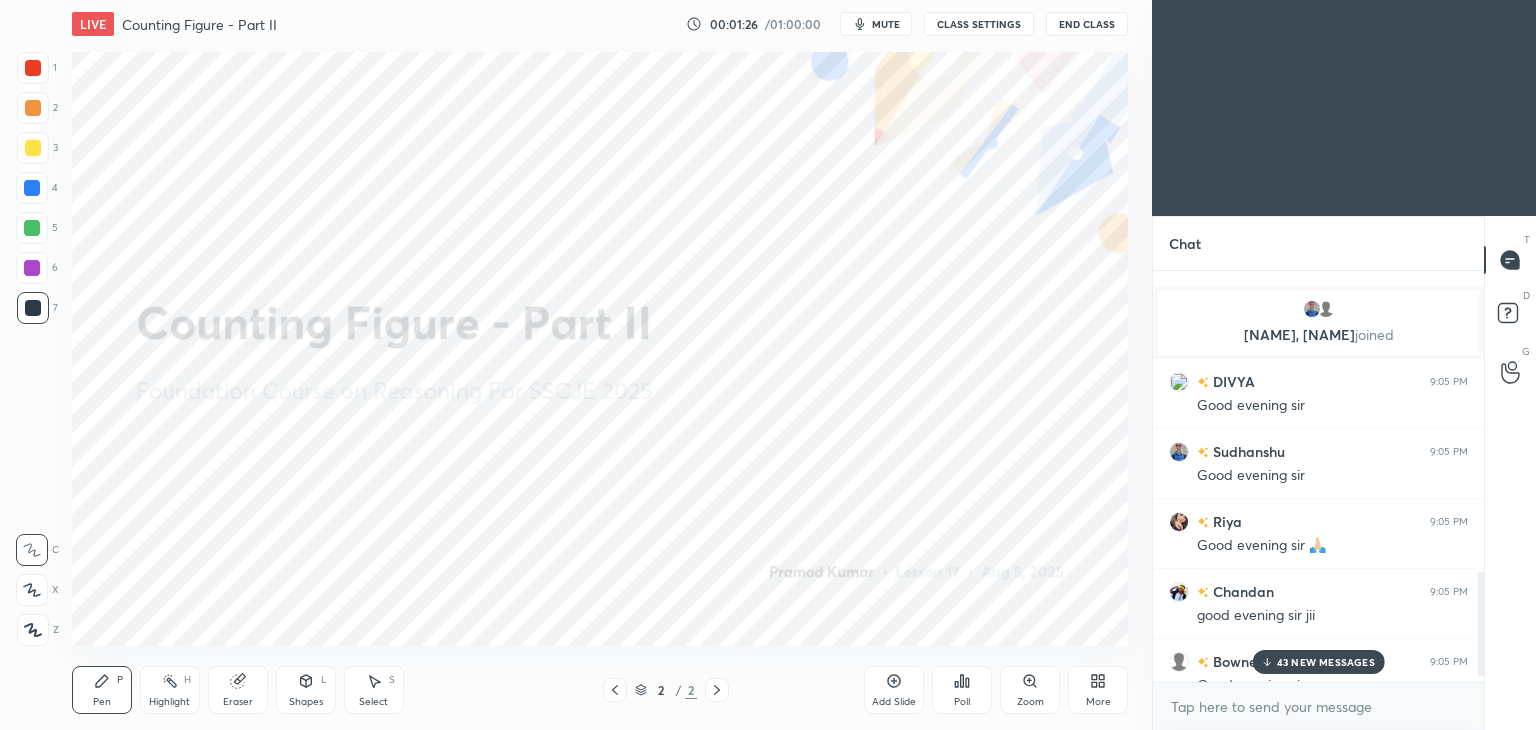 scroll, scrollTop: 1240, scrollLeft: 0, axis: vertical 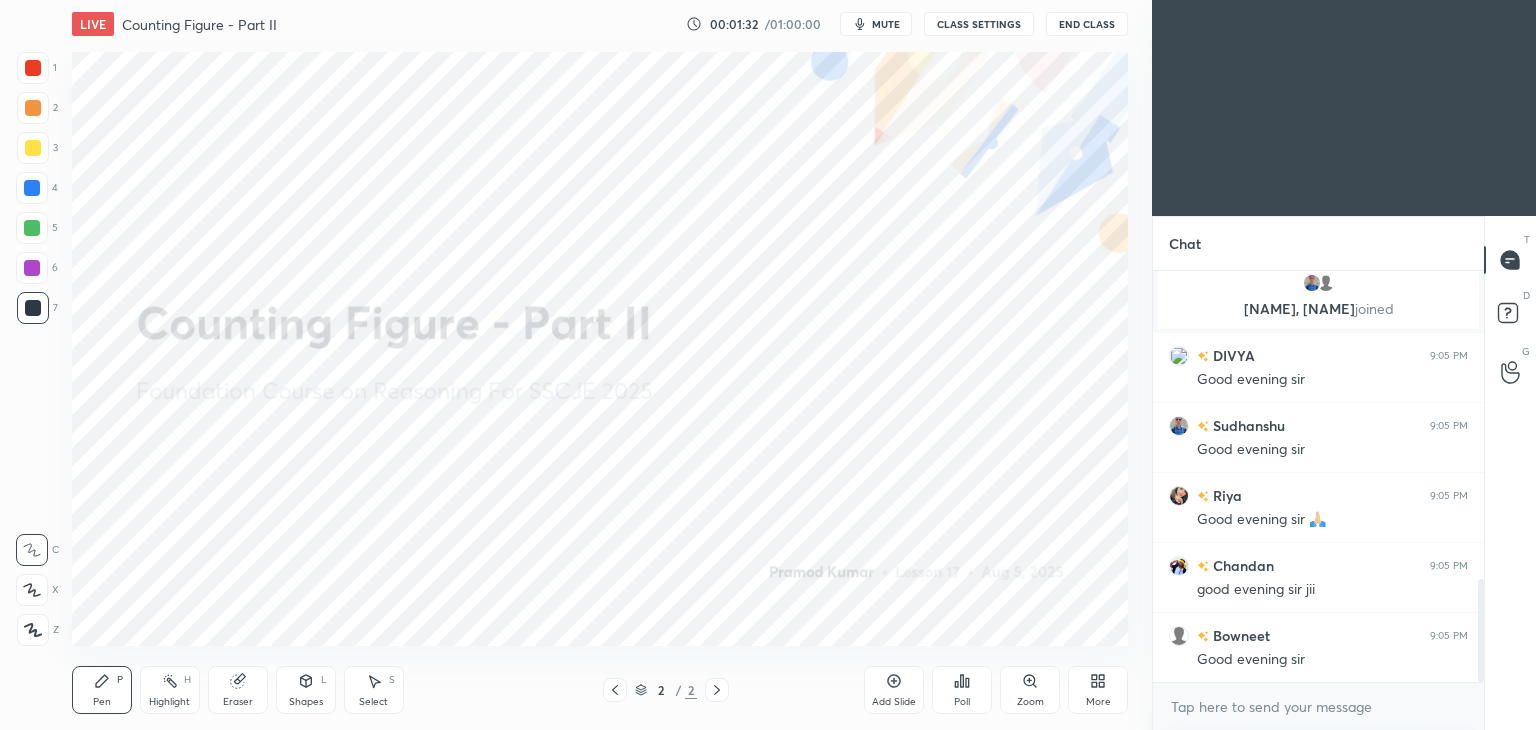 click on "mute" at bounding box center (876, 24) 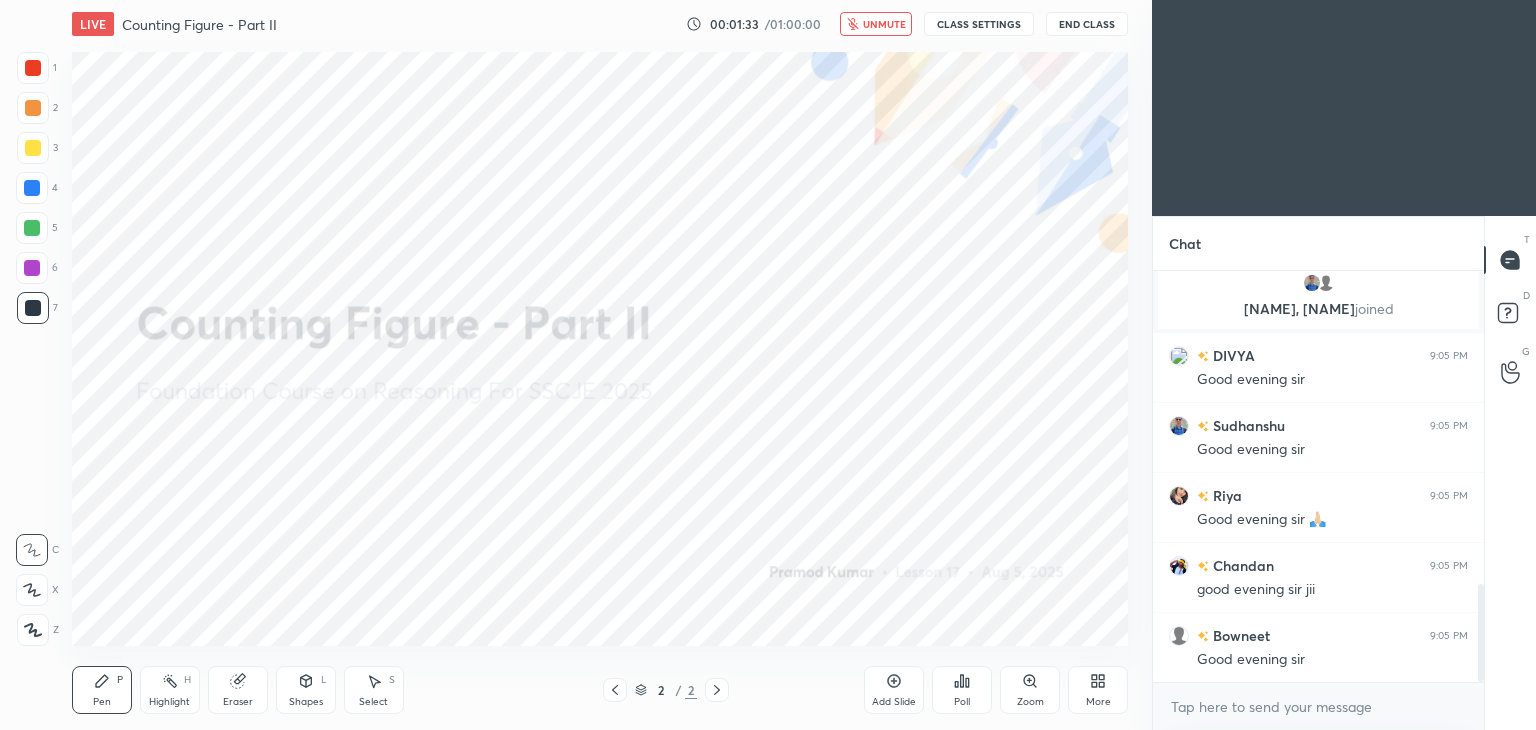 scroll, scrollTop: 1310, scrollLeft: 0, axis: vertical 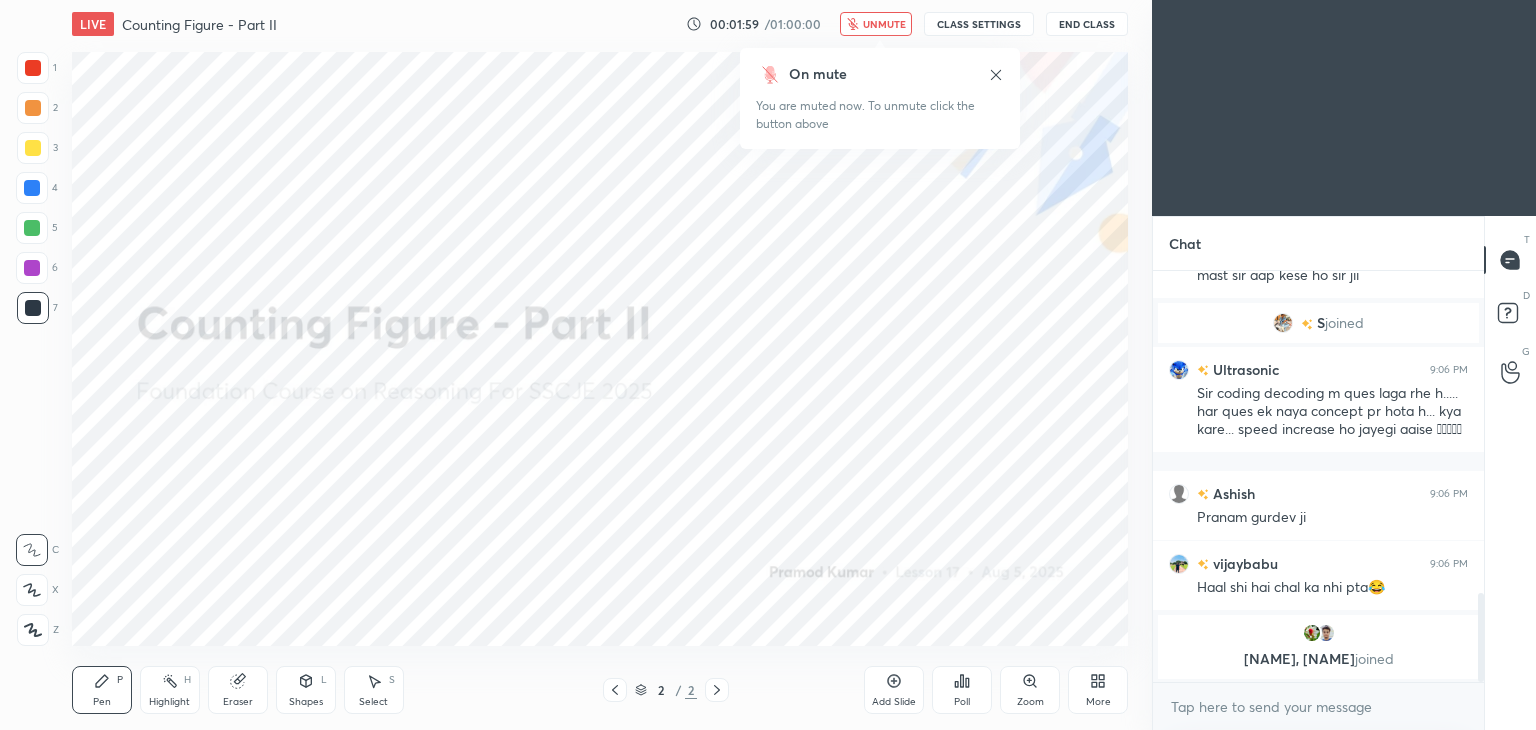 click 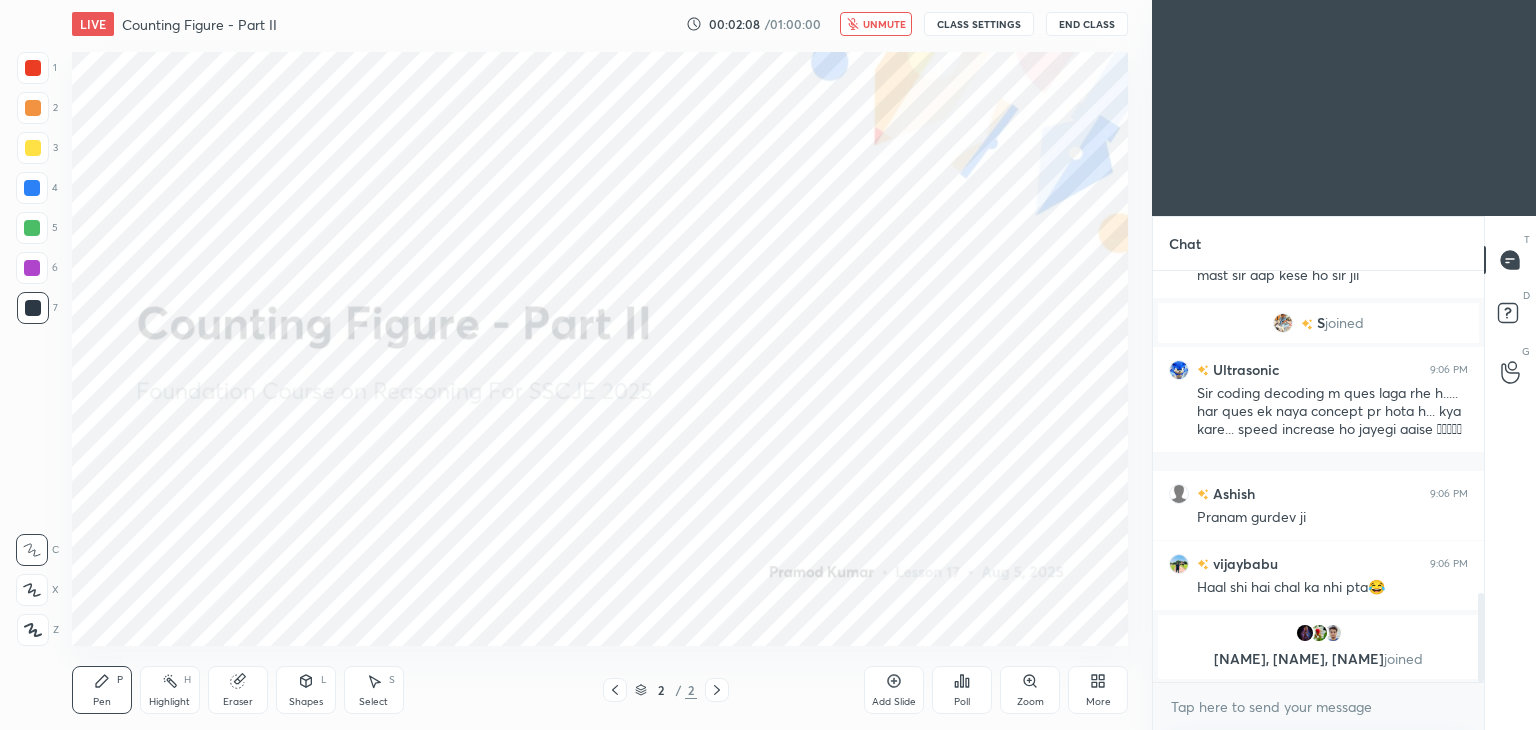 click on "unmute" at bounding box center [884, 24] 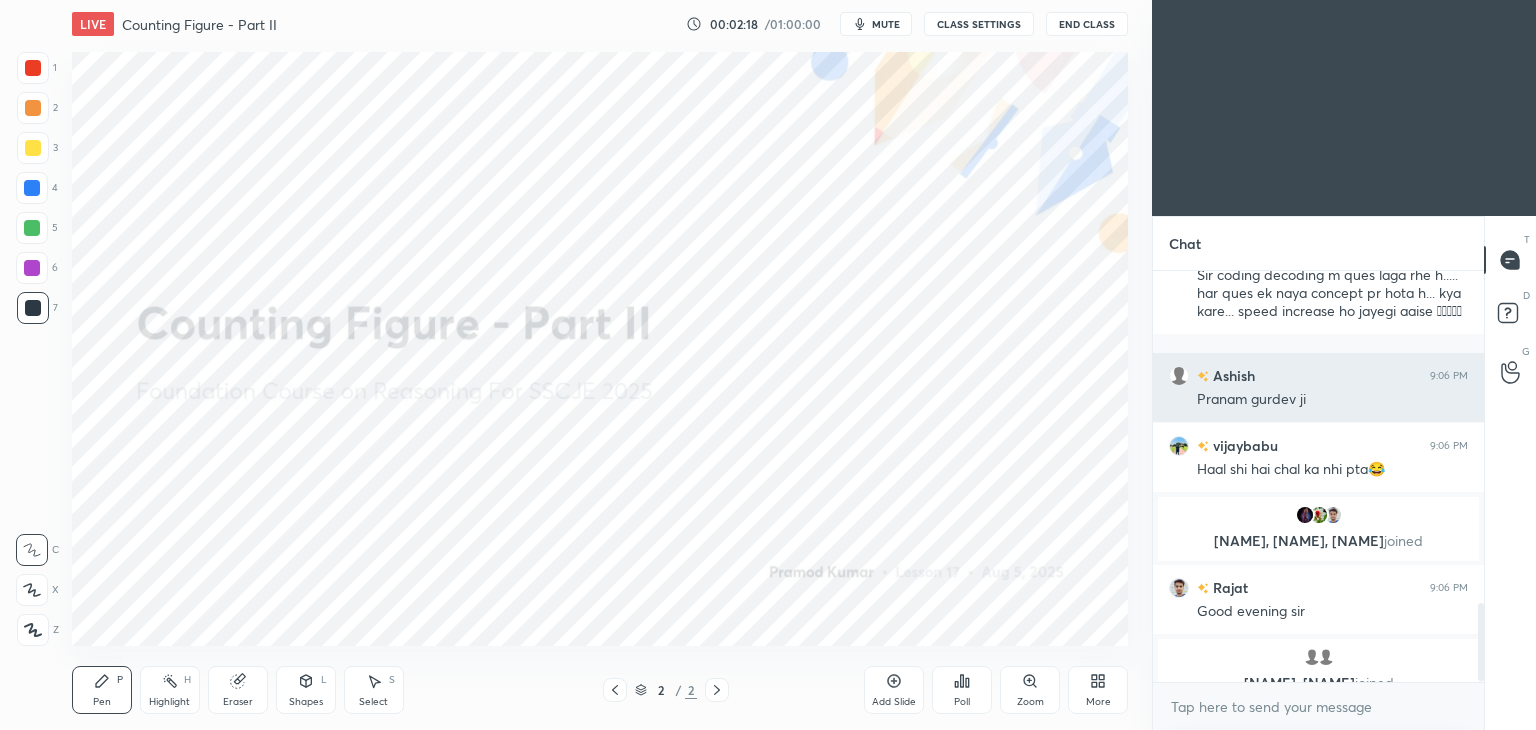 scroll, scrollTop: 1744, scrollLeft: 0, axis: vertical 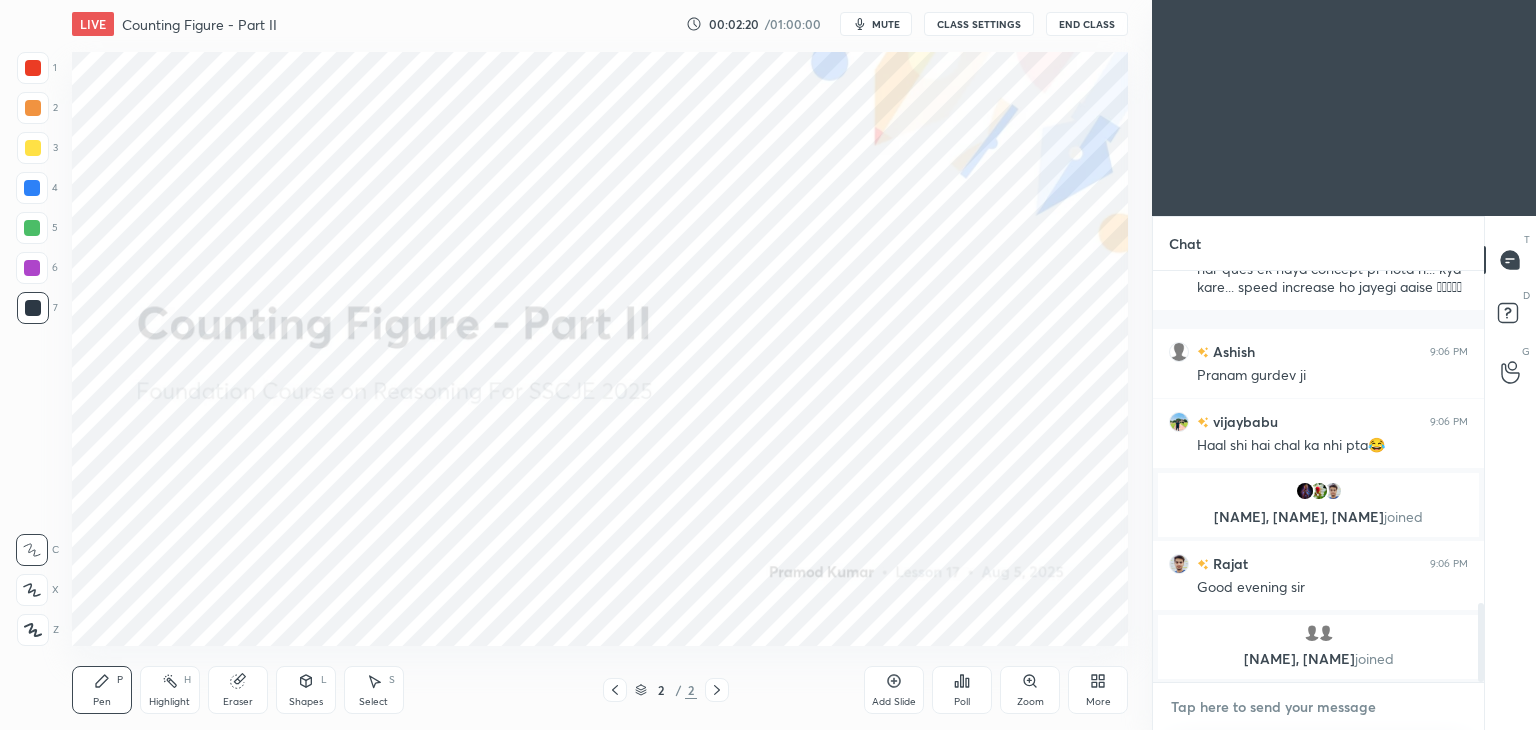 type on "x" 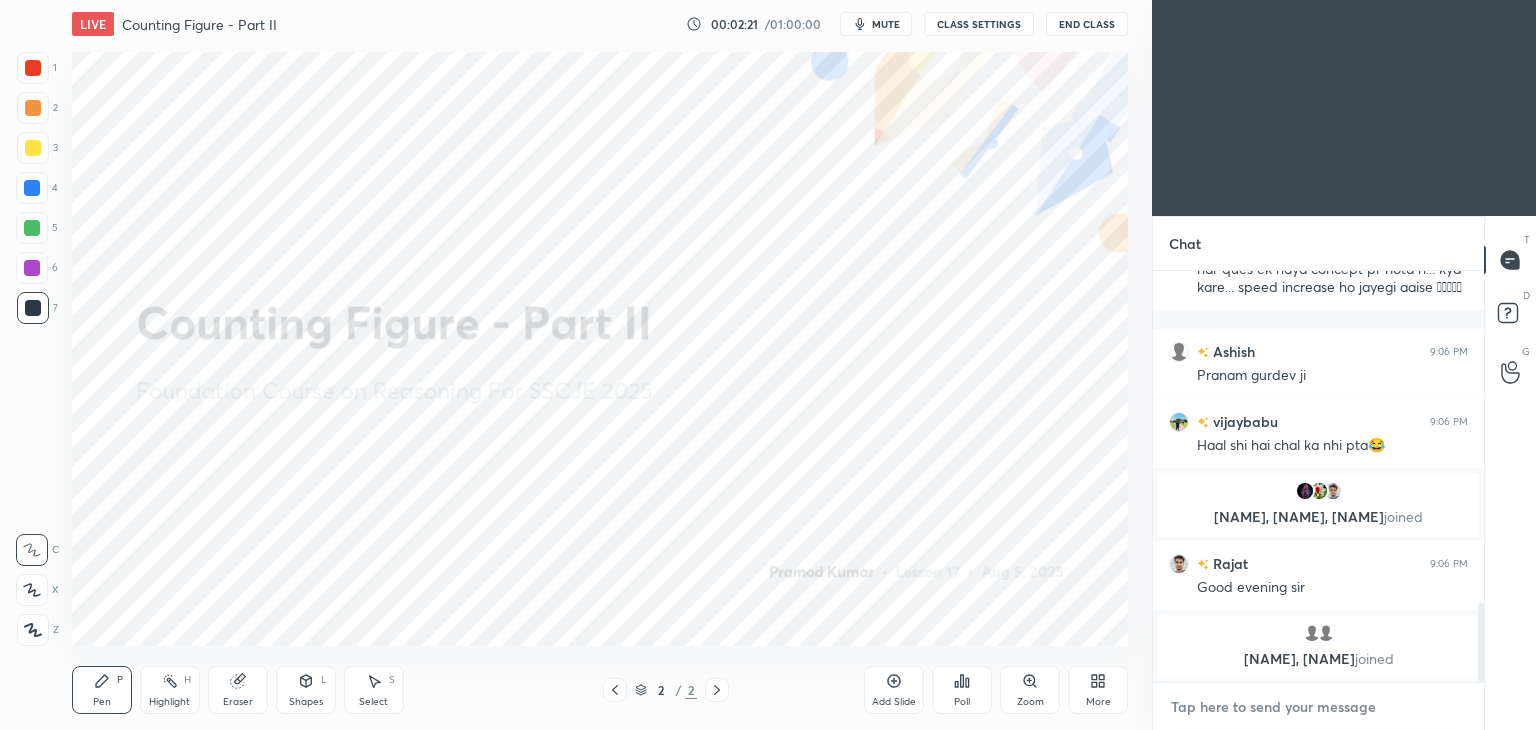 scroll, scrollTop: 1756, scrollLeft: 0, axis: vertical 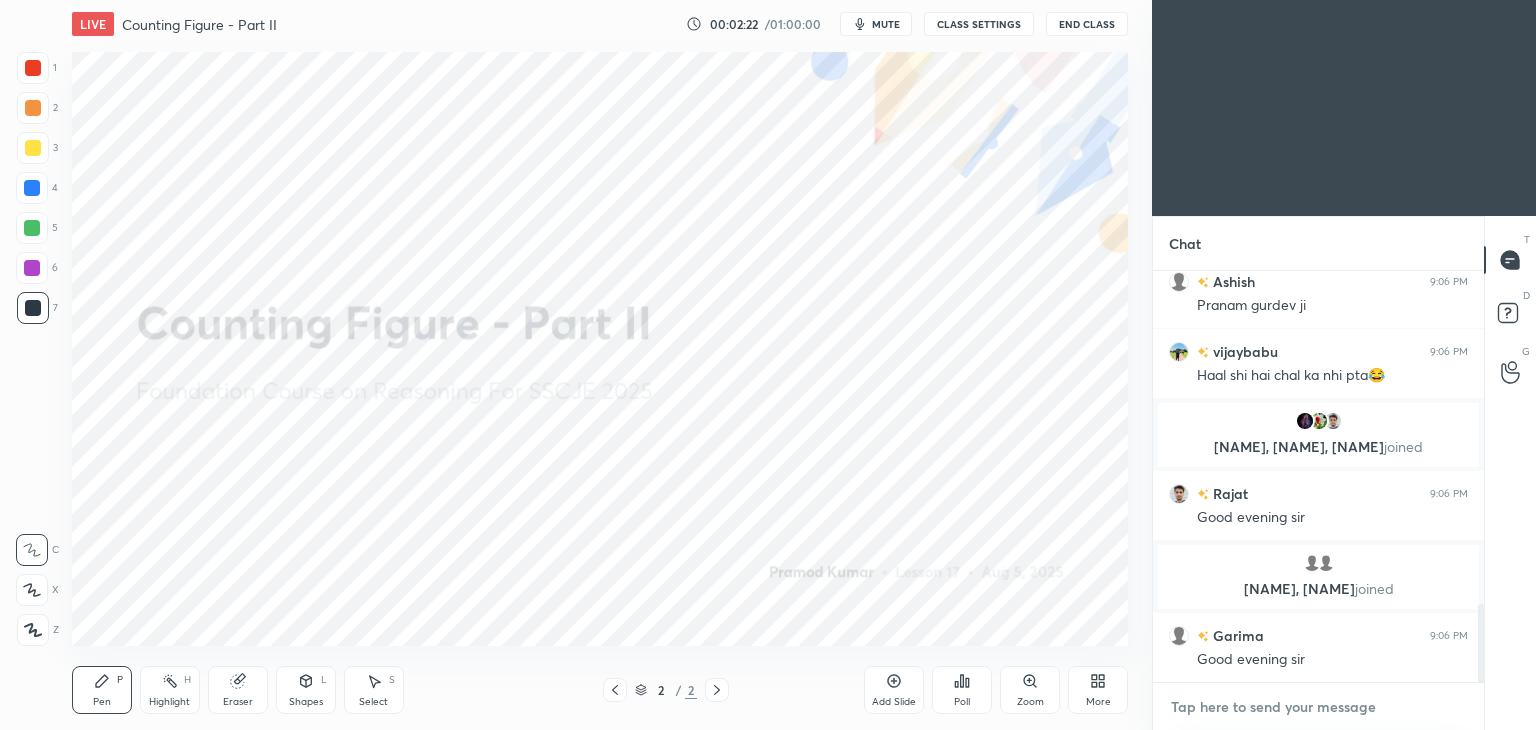 paste on "https://t.me/unacademypramod" 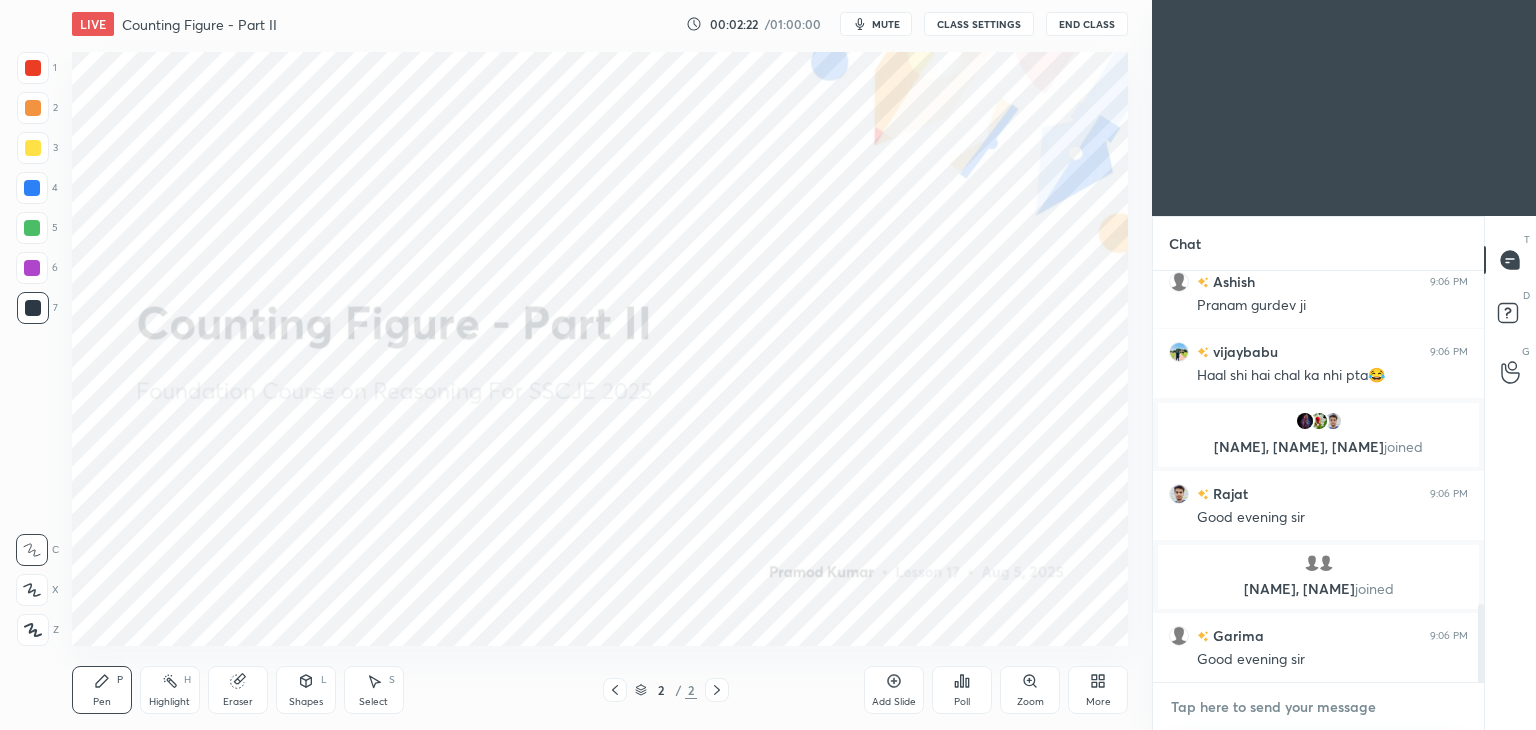 type on "https://t.me/unacademypramod" 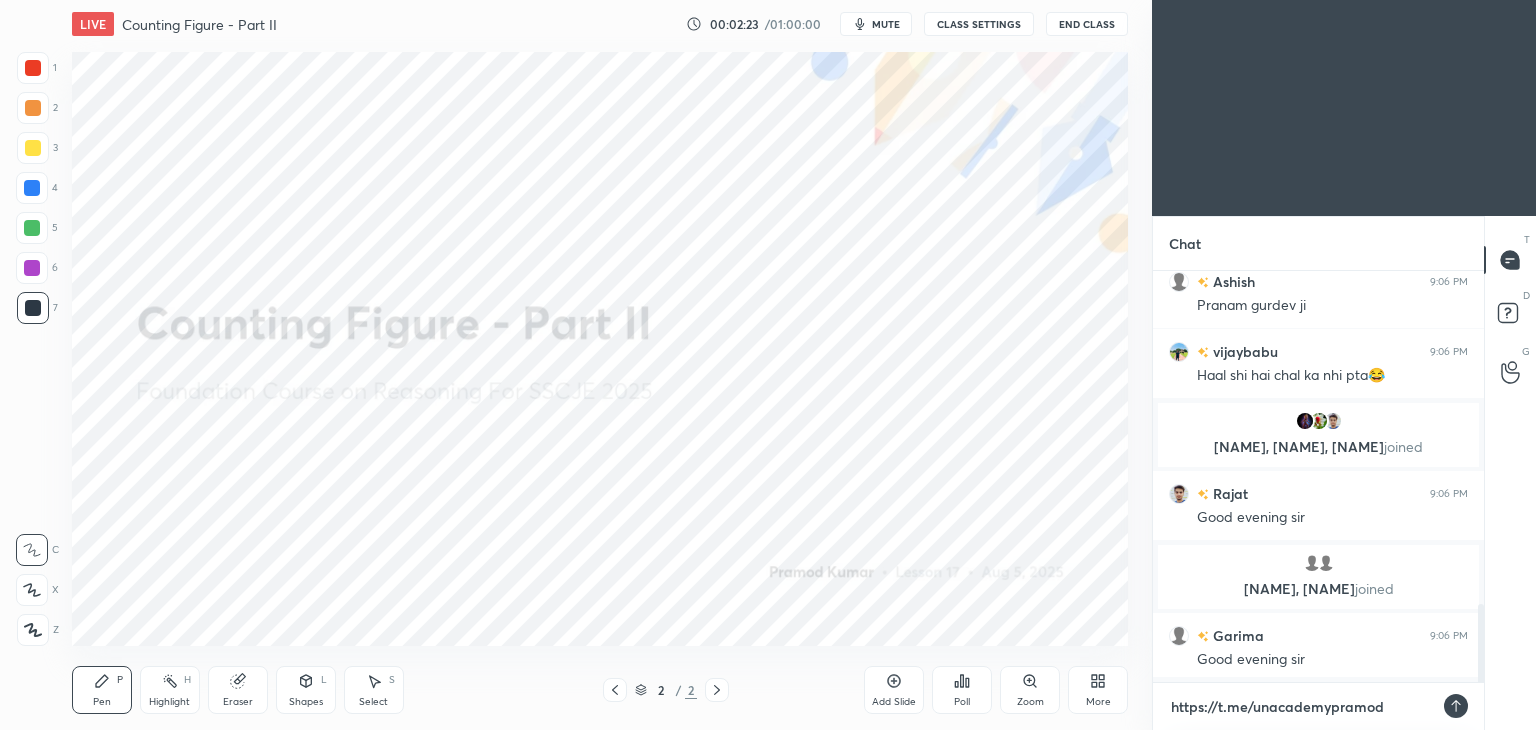 scroll, scrollTop: 405, scrollLeft: 325, axis: both 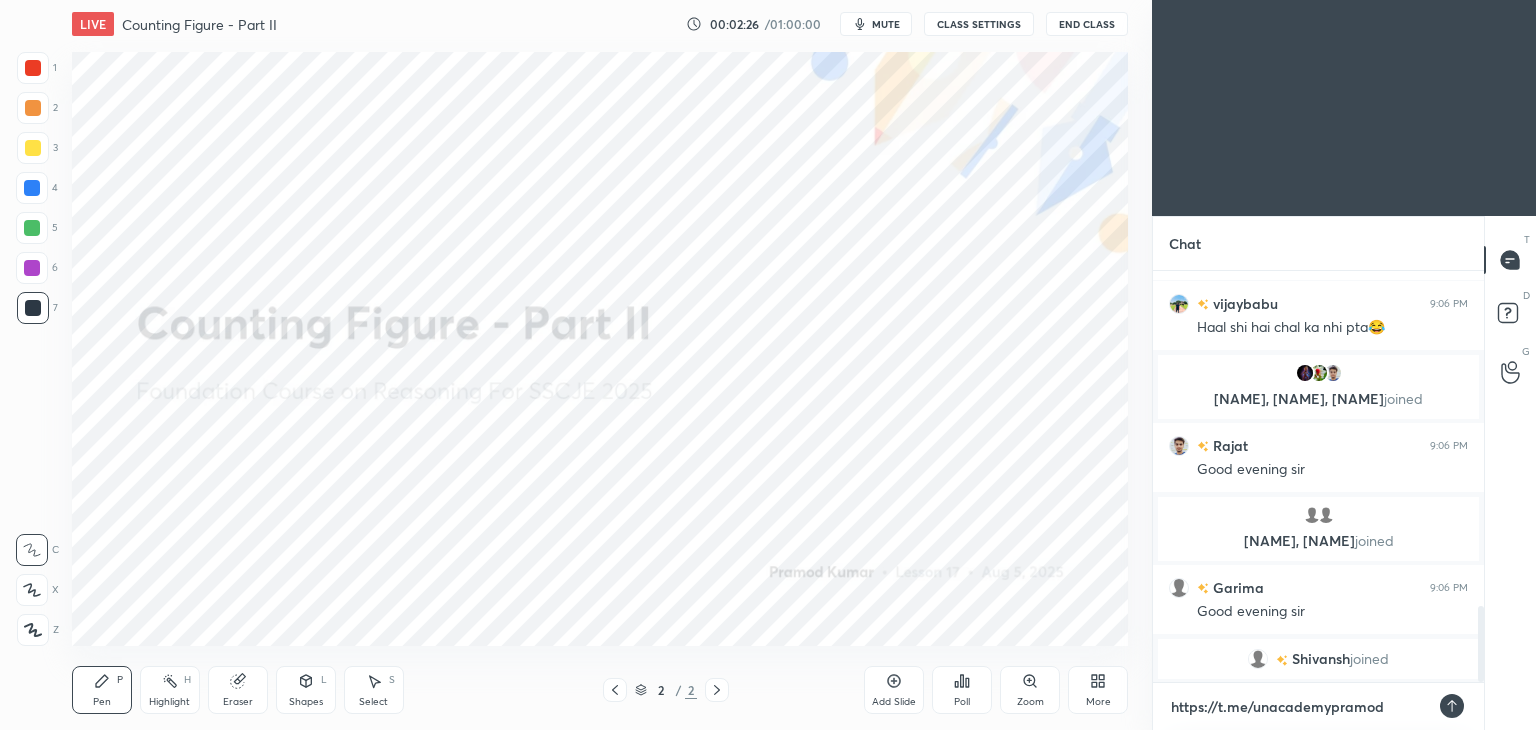 type on "https://t.me/unacademypramod" 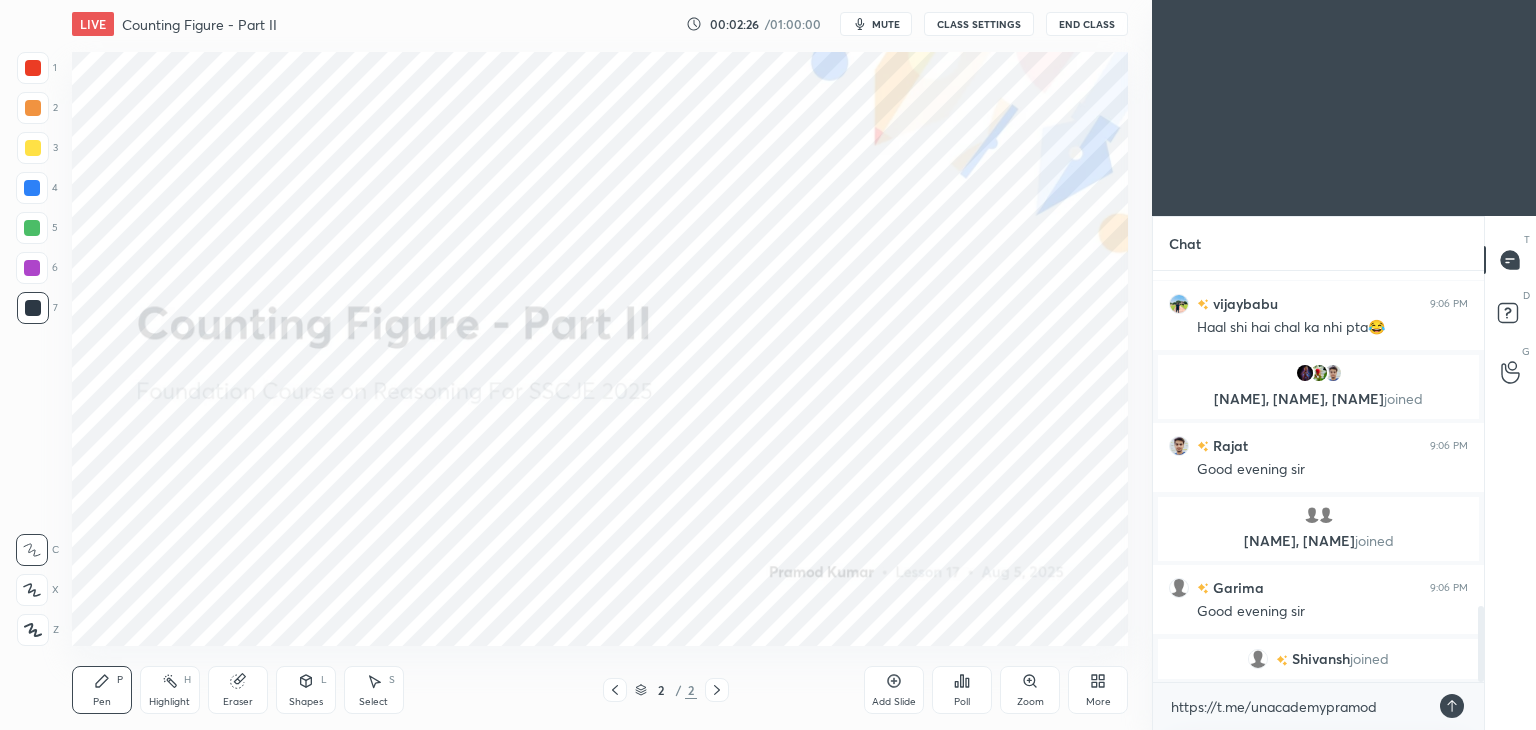 click on "mute" at bounding box center (876, 24) 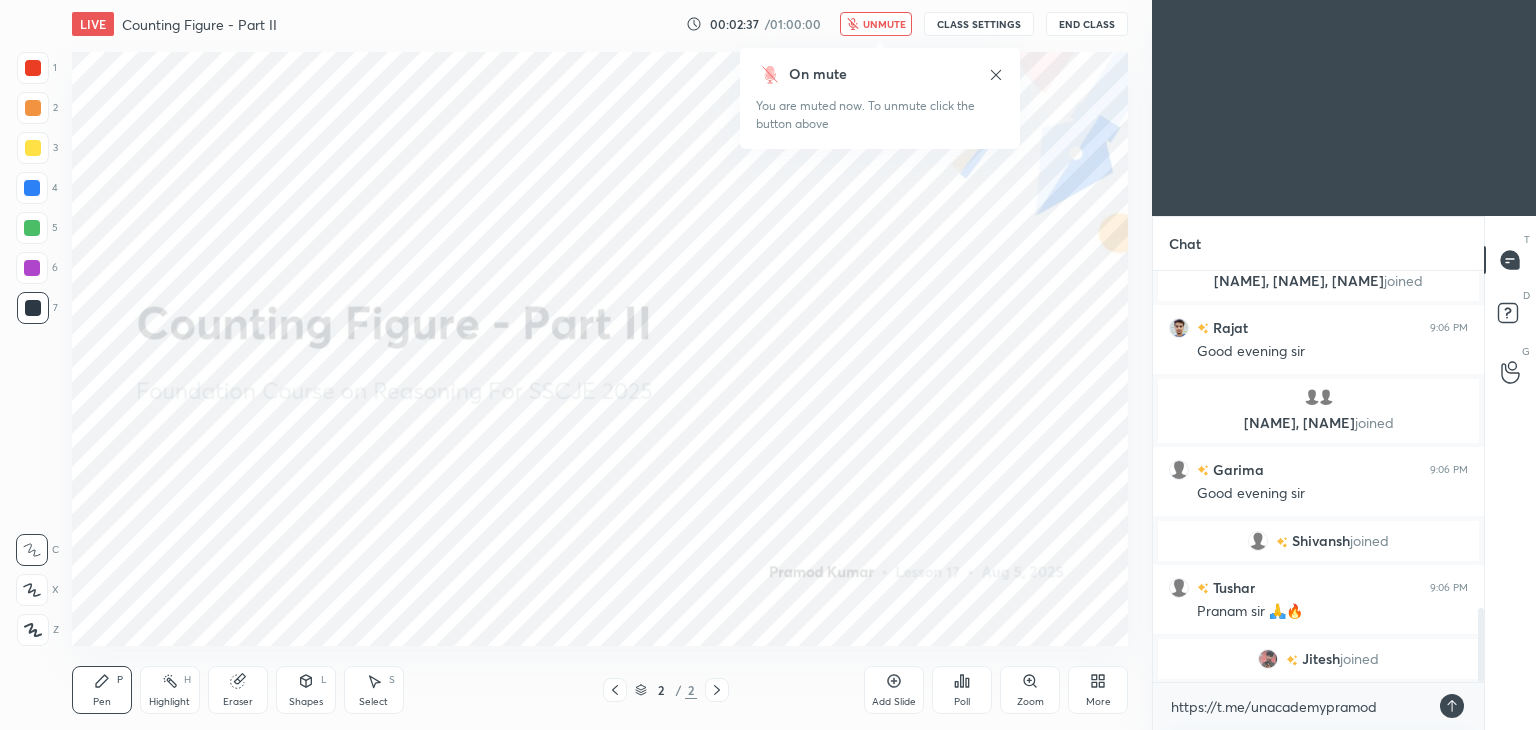 scroll, scrollTop: 1952, scrollLeft: 0, axis: vertical 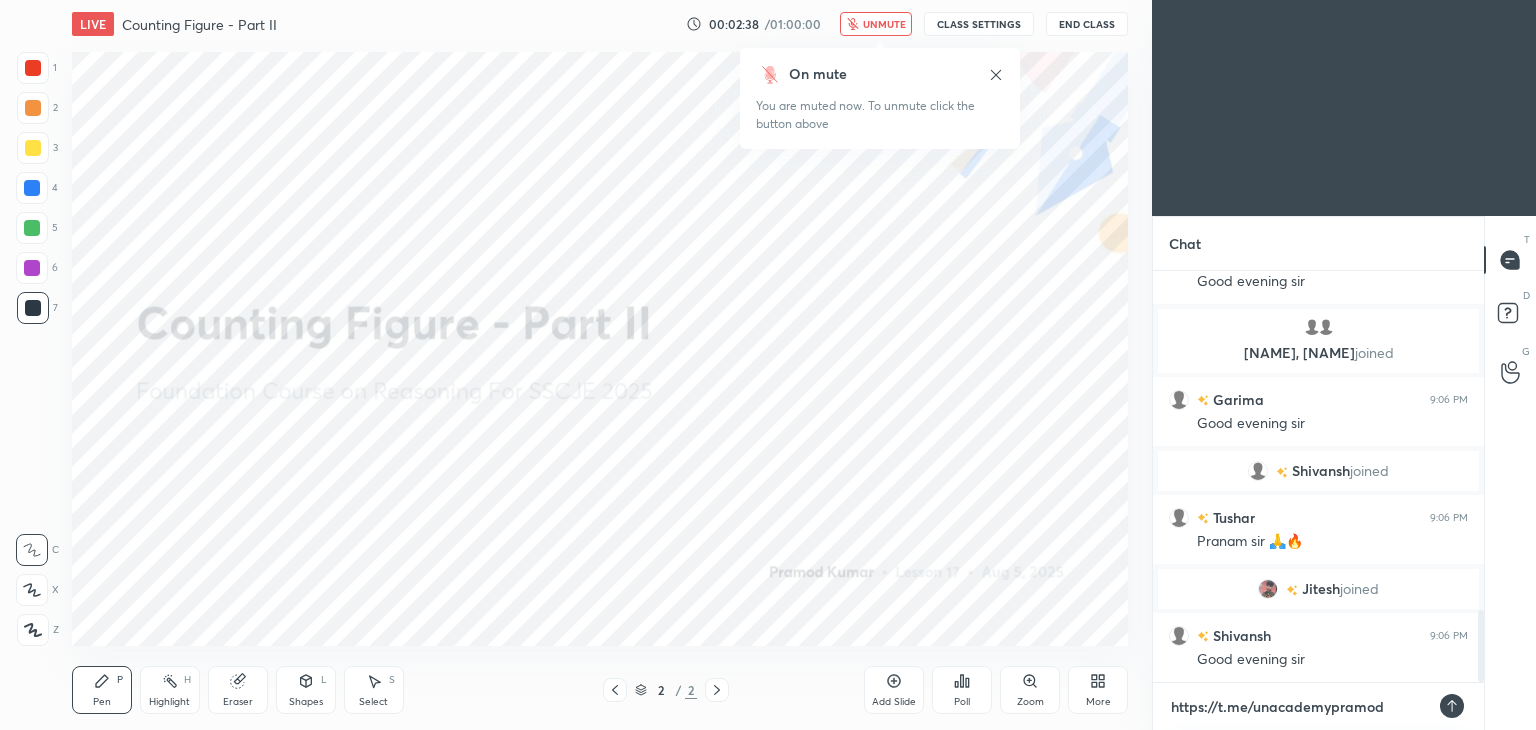 type on "x" 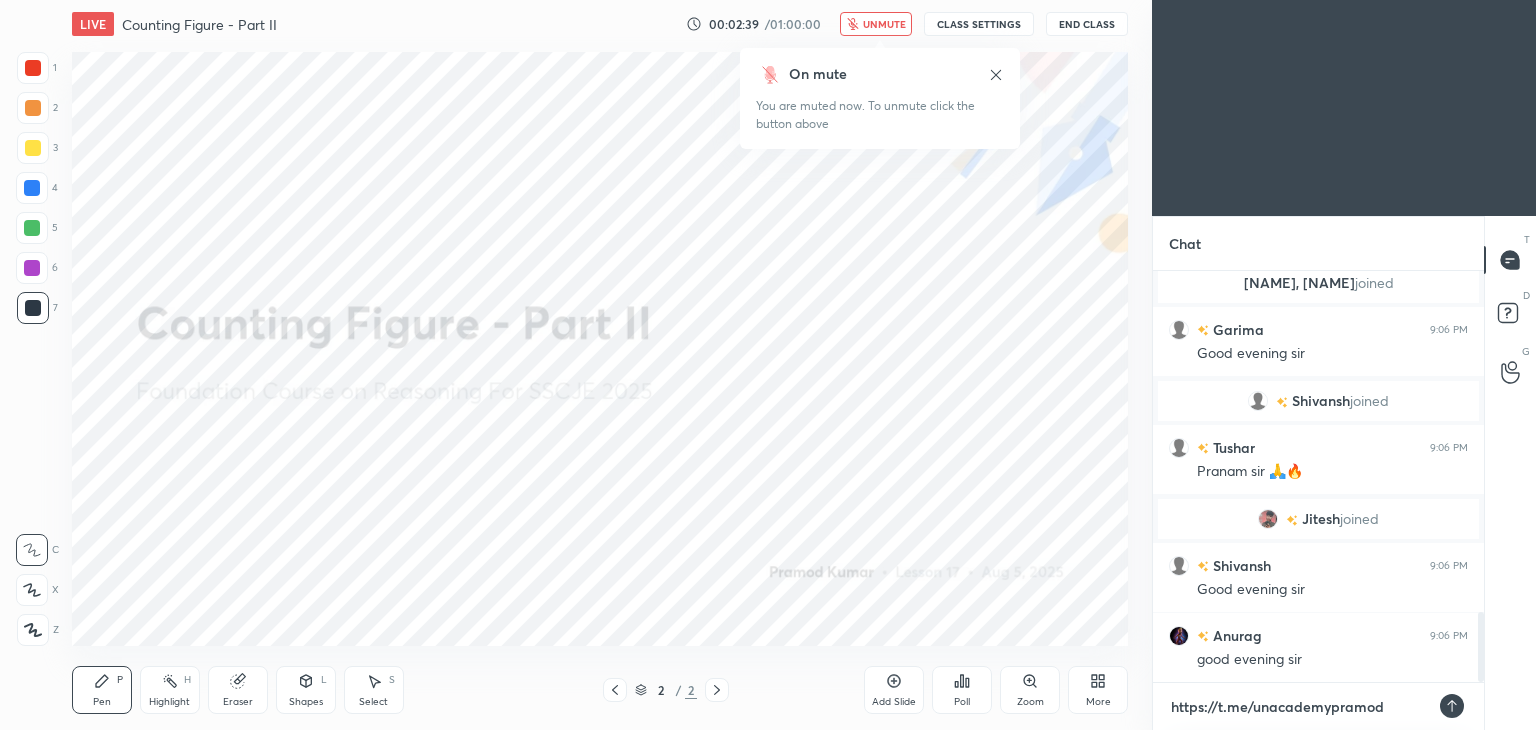 click on "https://t.me/unacademypramod" at bounding box center (1298, 707) 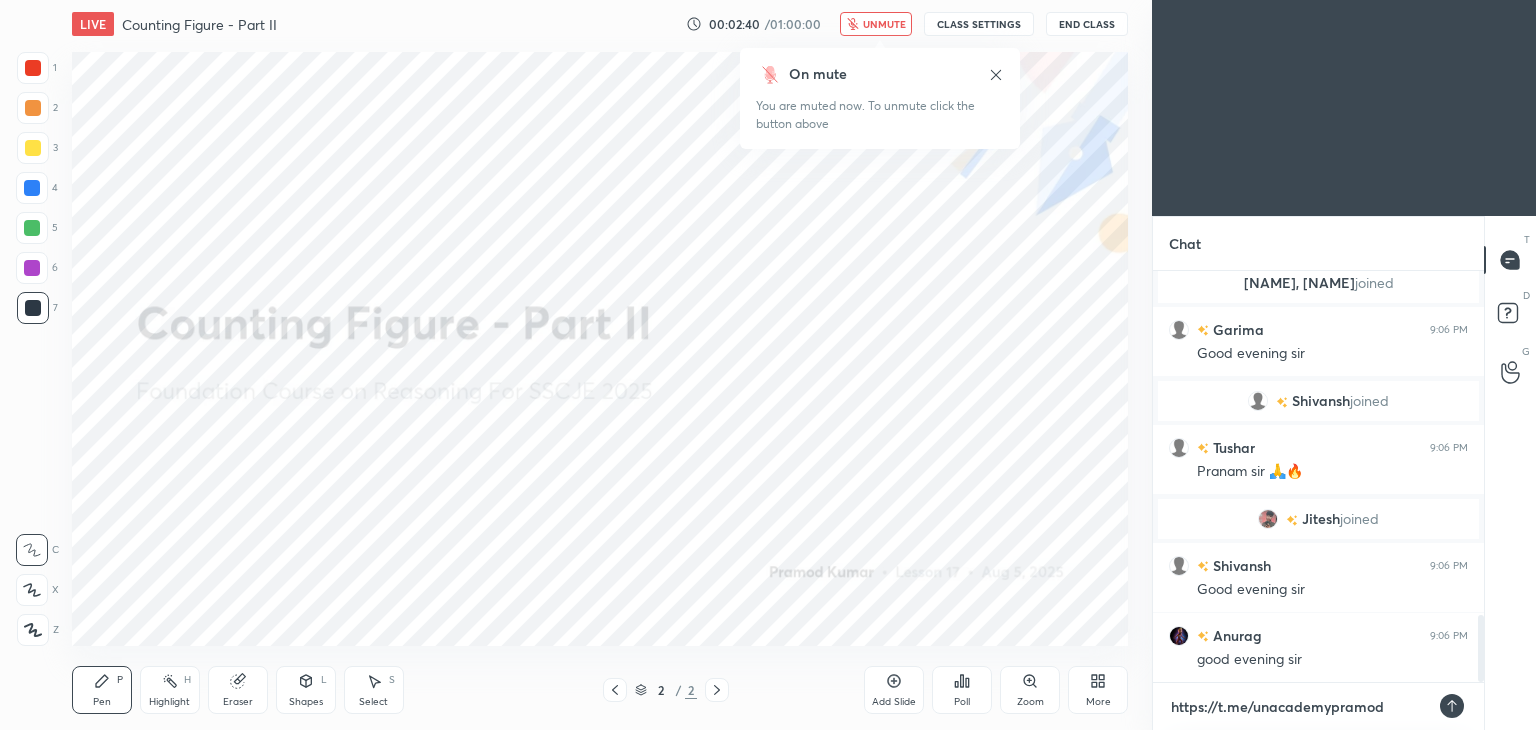 scroll, scrollTop: 2110, scrollLeft: 0, axis: vertical 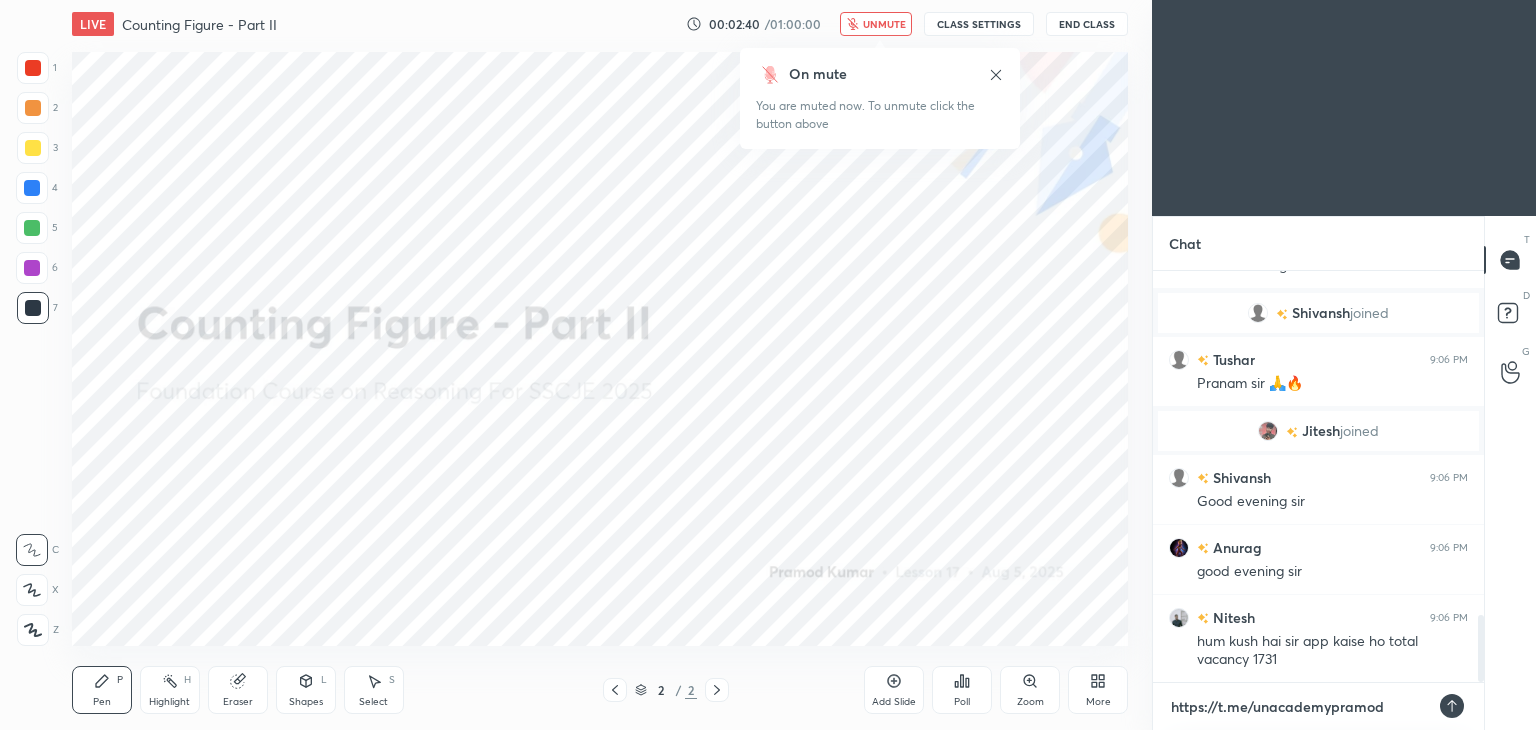 click on "https://t.me/unacademypramod" at bounding box center [1298, 707] 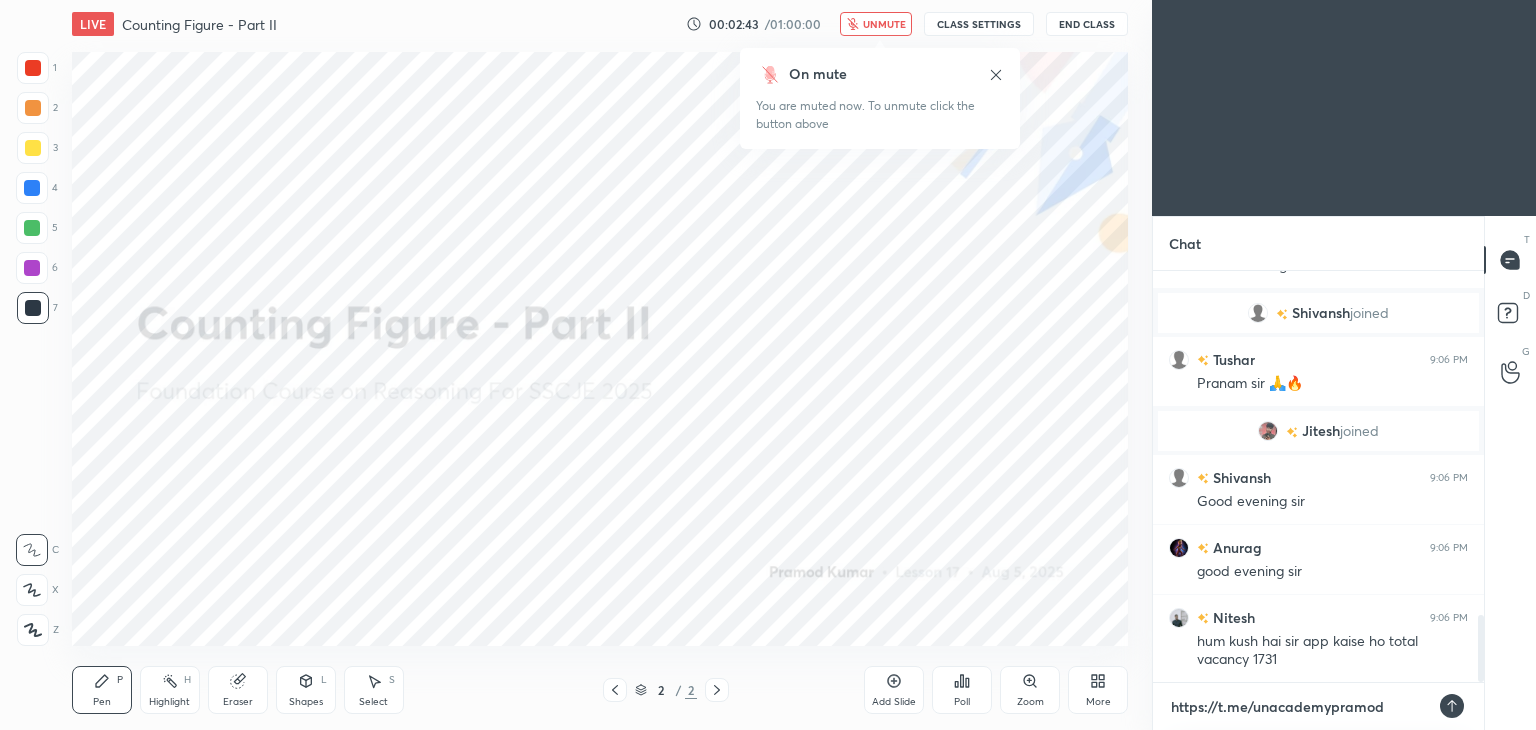scroll, scrollTop: 2180, scrollLeft: 0, axis: vertical 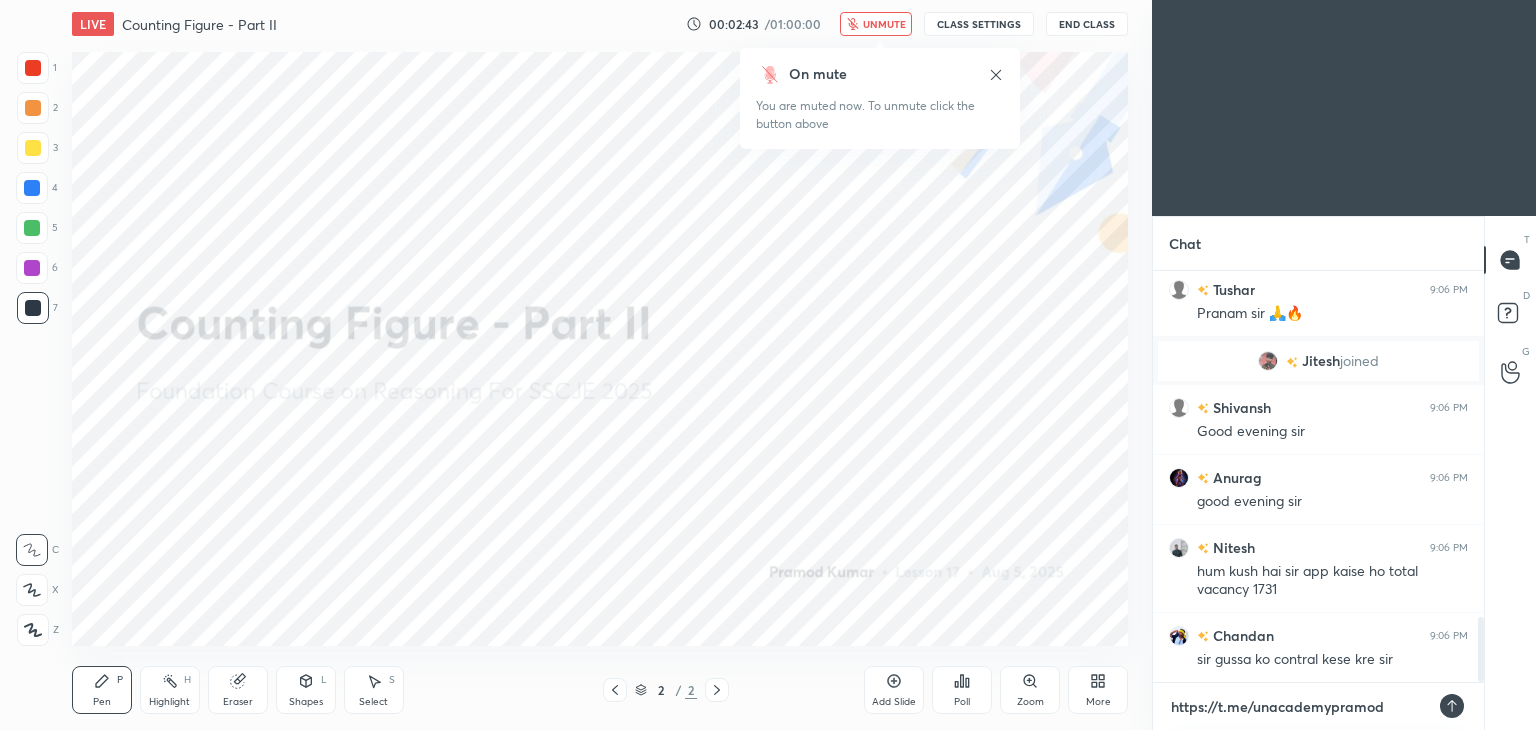 type on "https://te.me/unacademypramod" 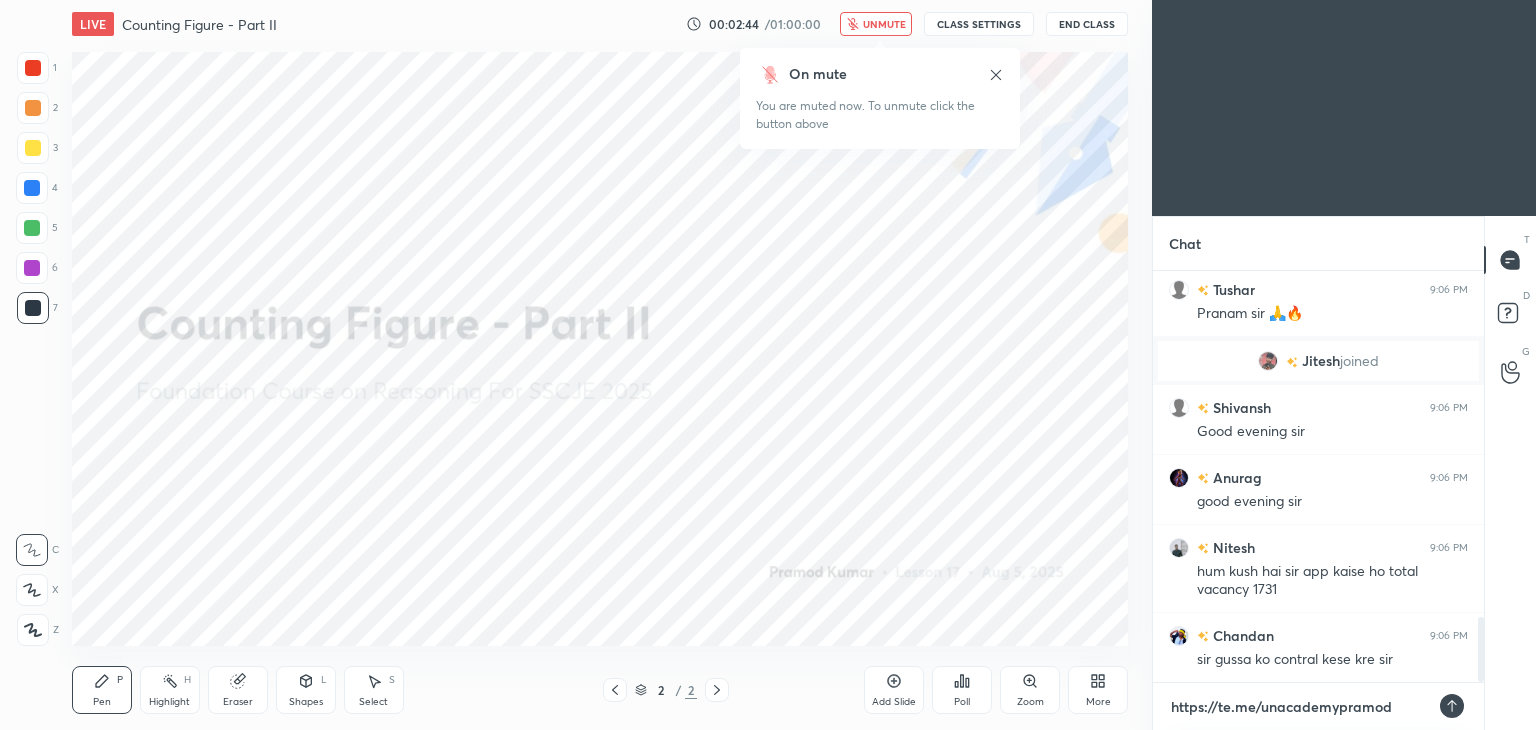 type on "https://telegram.me/unacademypramod" 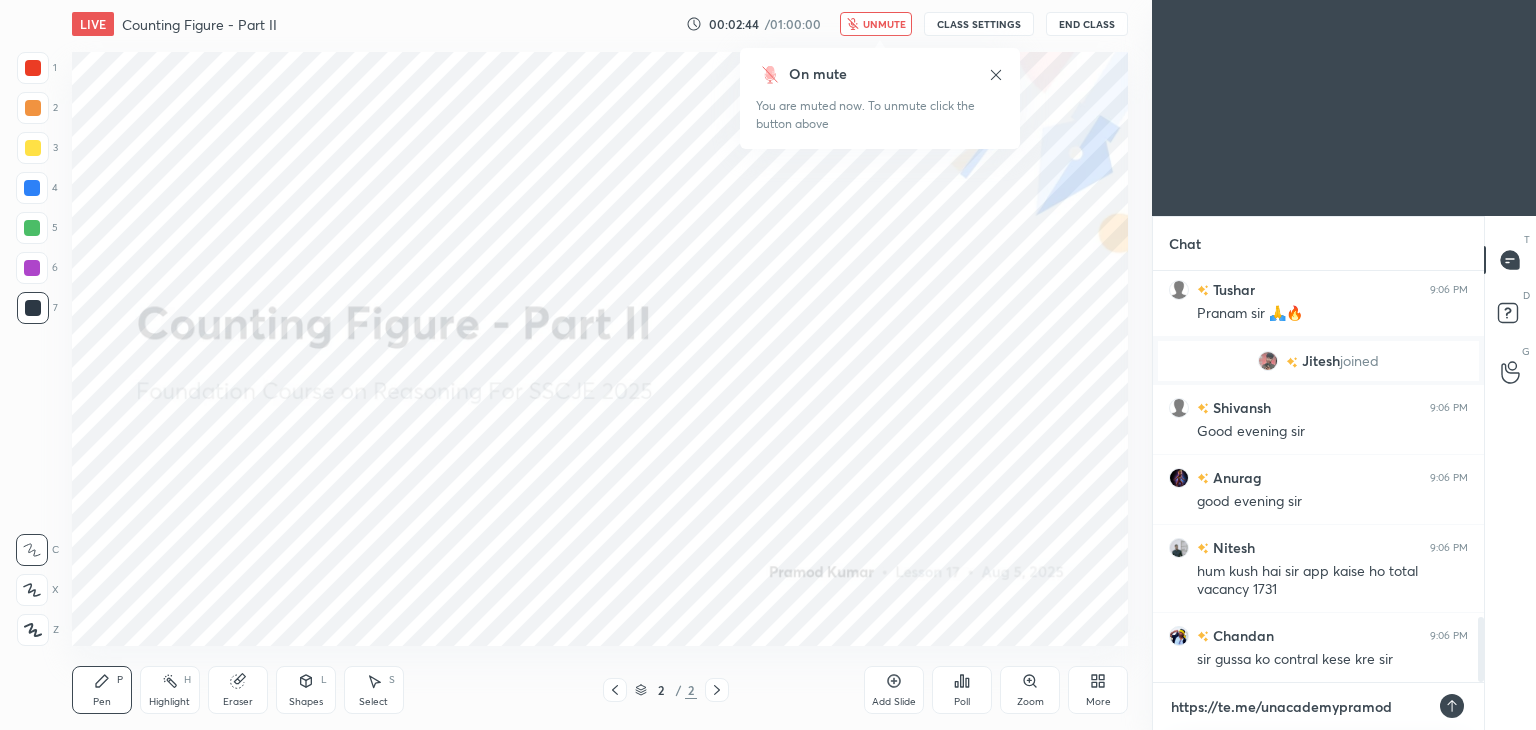 type on "x" 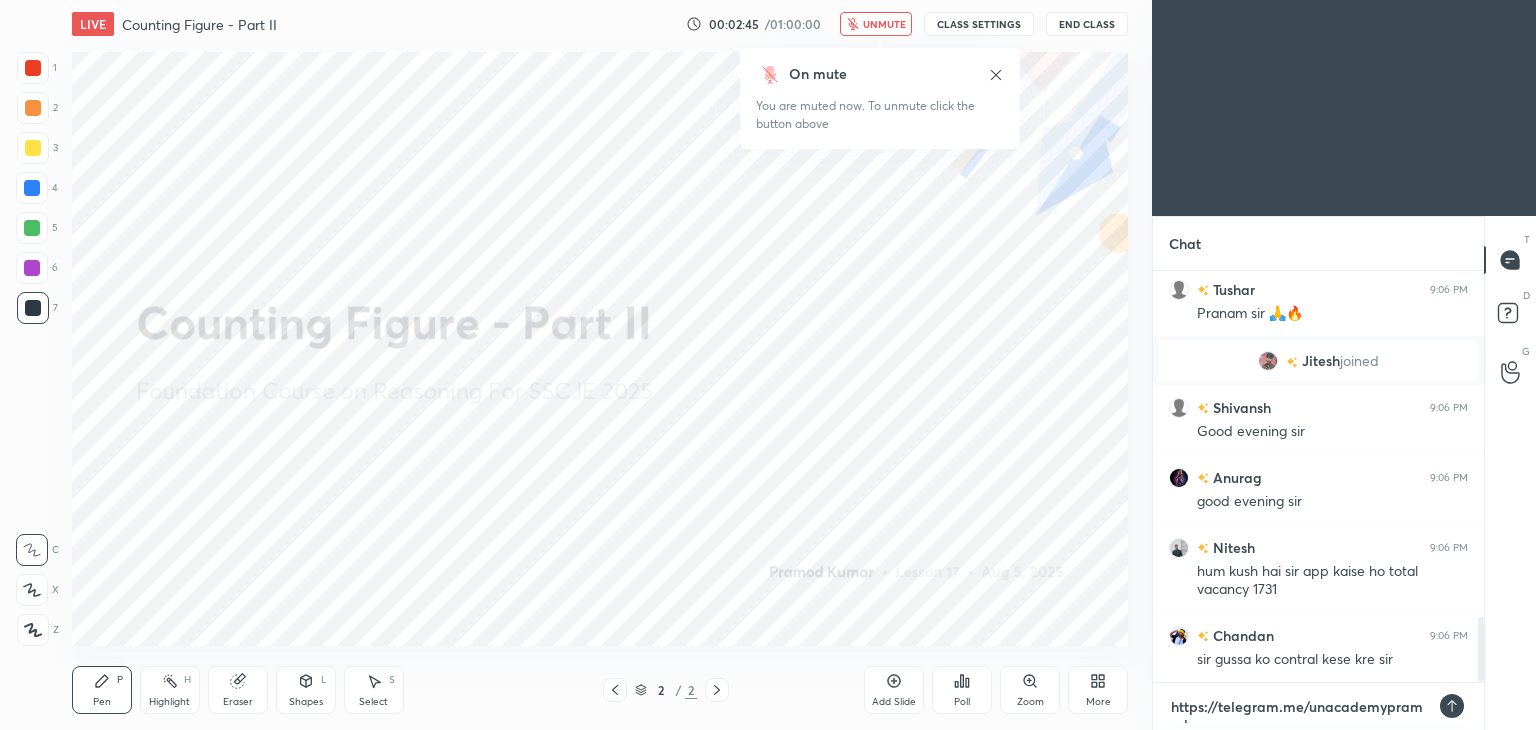 type on "https://telegram.me/unacademypramod" 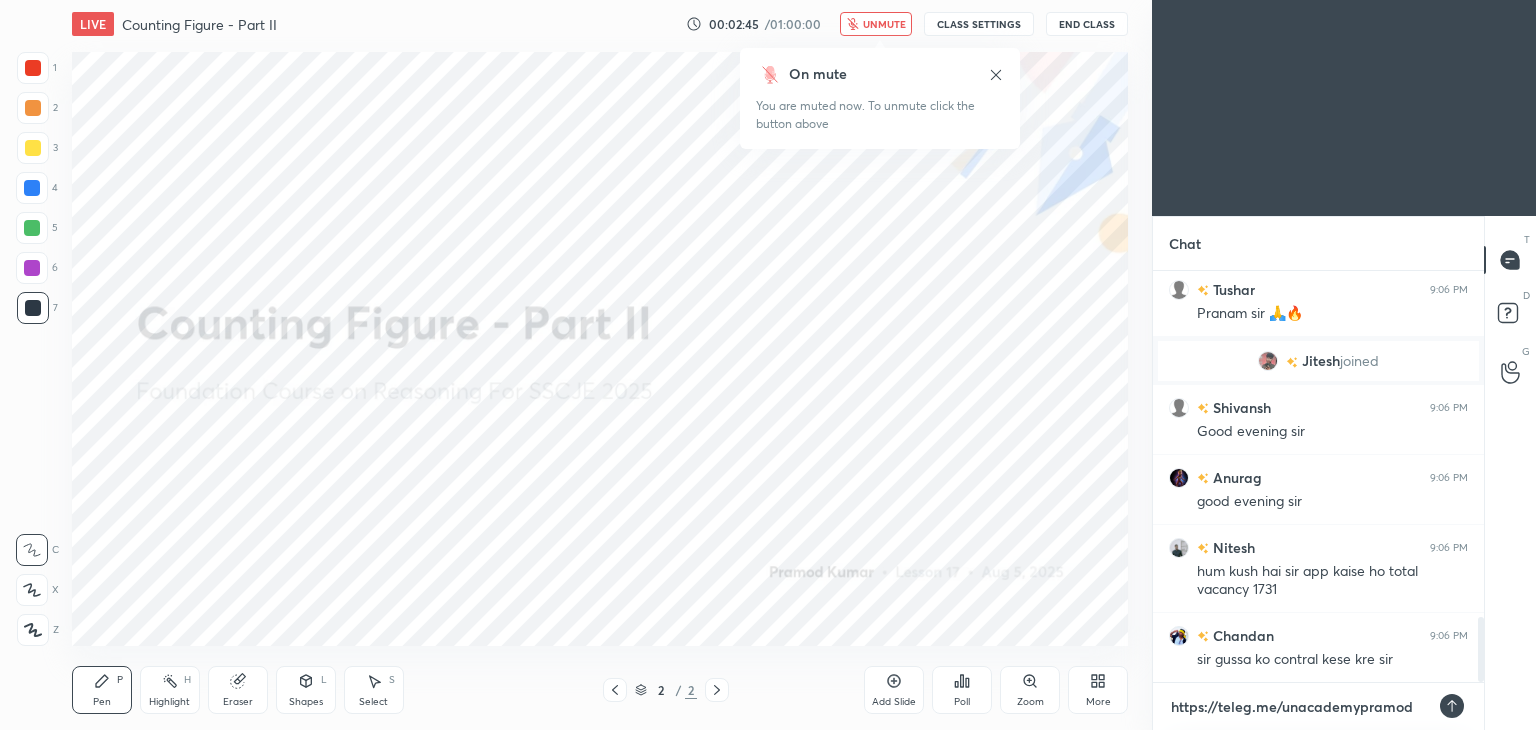 type on "https://telegr.me/unacademypramod" 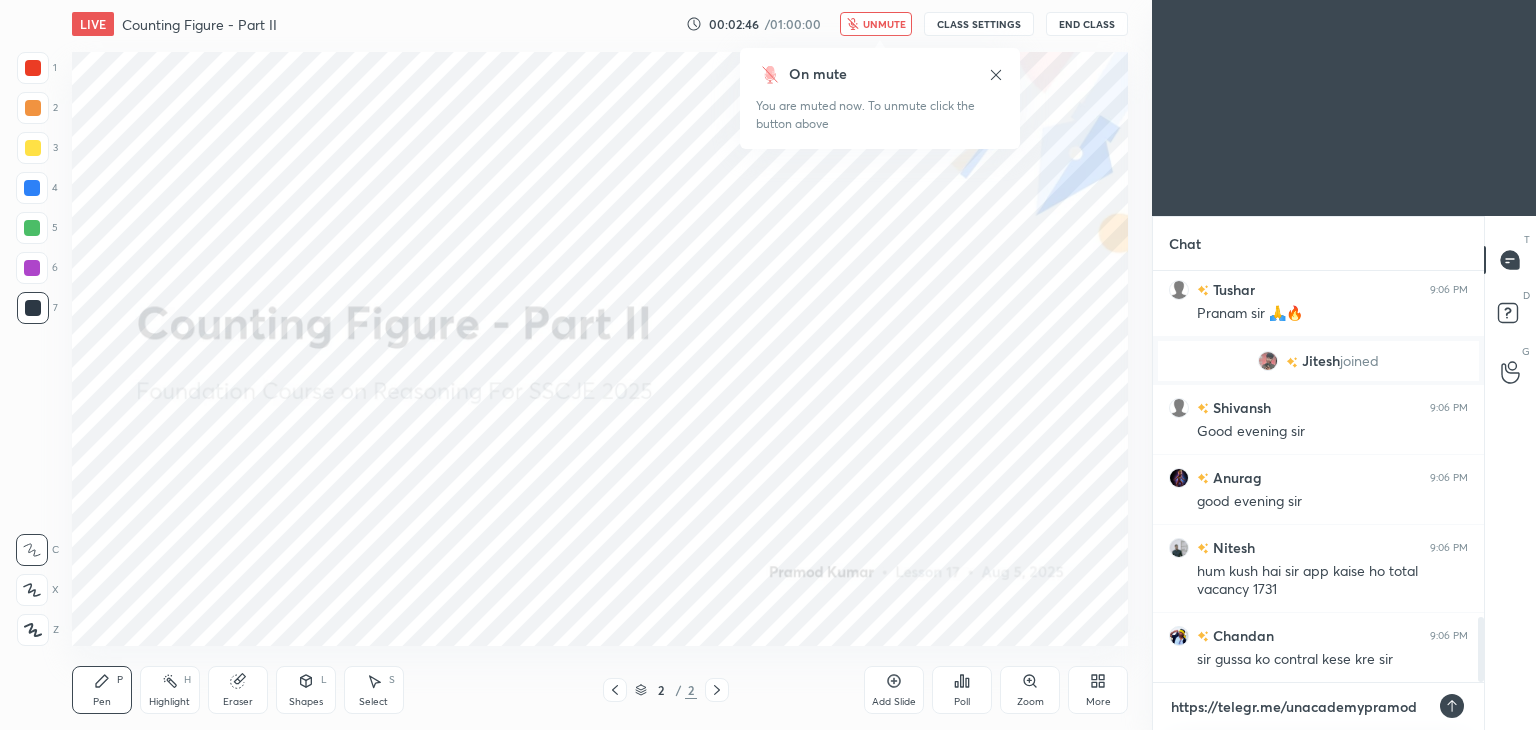 type on "https://telegram.me/unacademypramod" 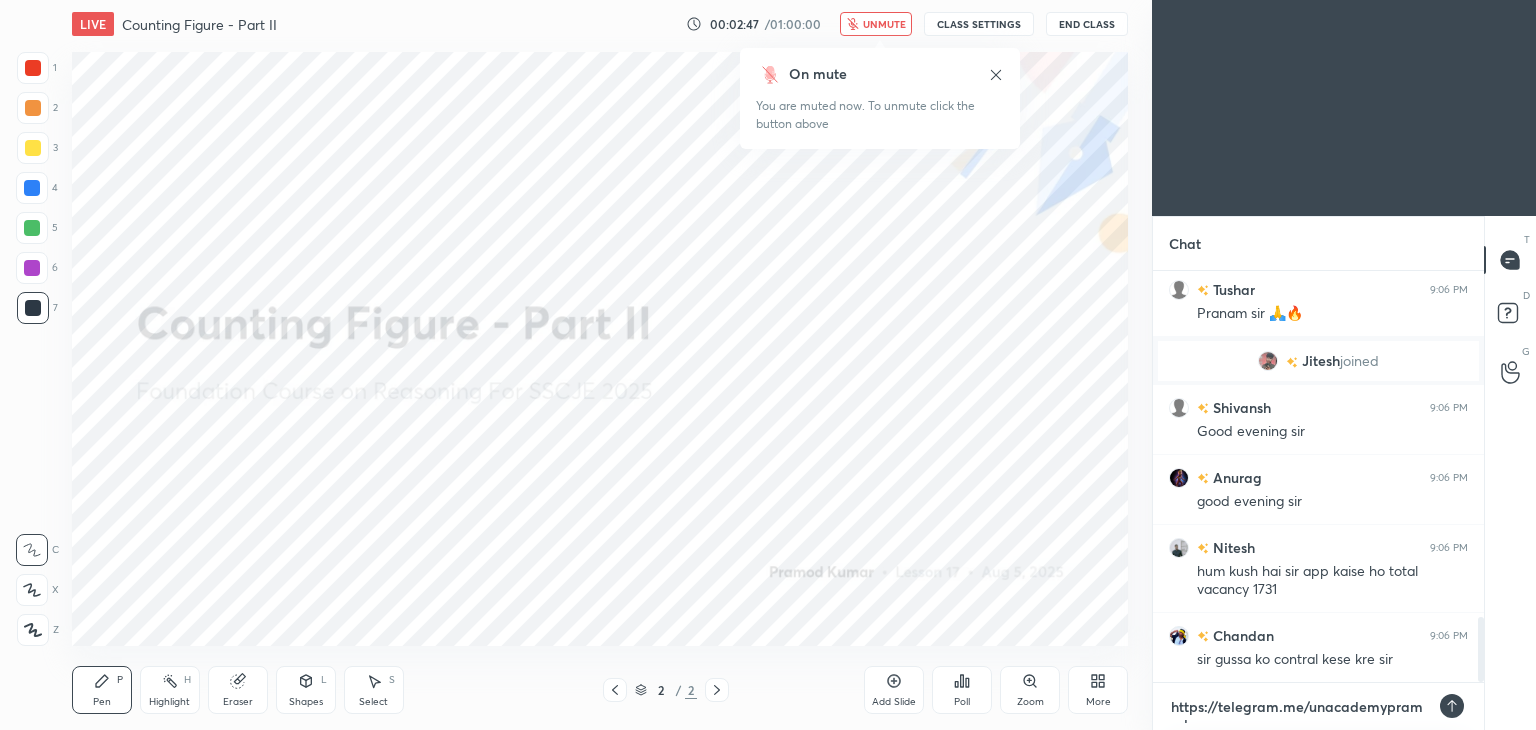 type on "https://telegram.me/[TELEGRAM_USERNAME]" 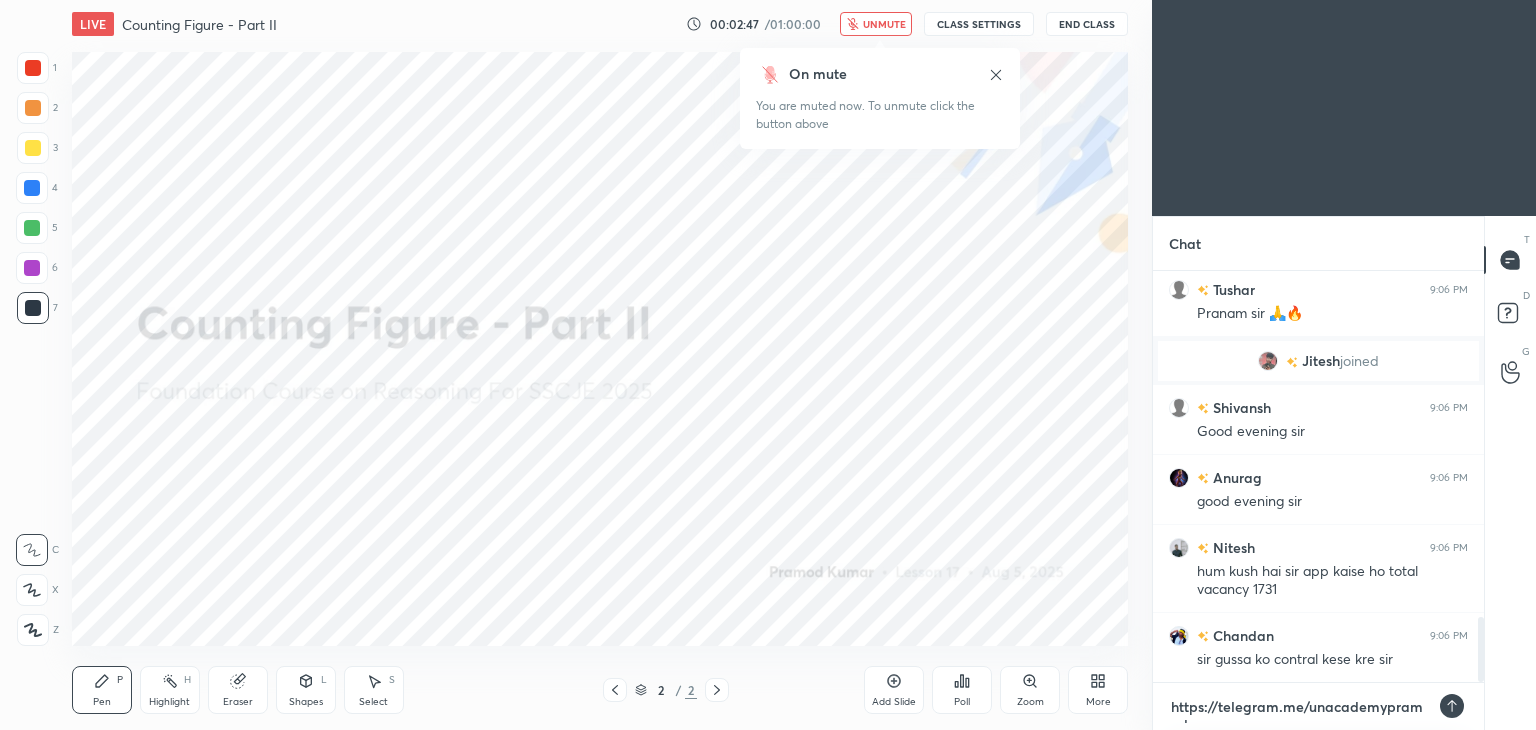 type on "x" 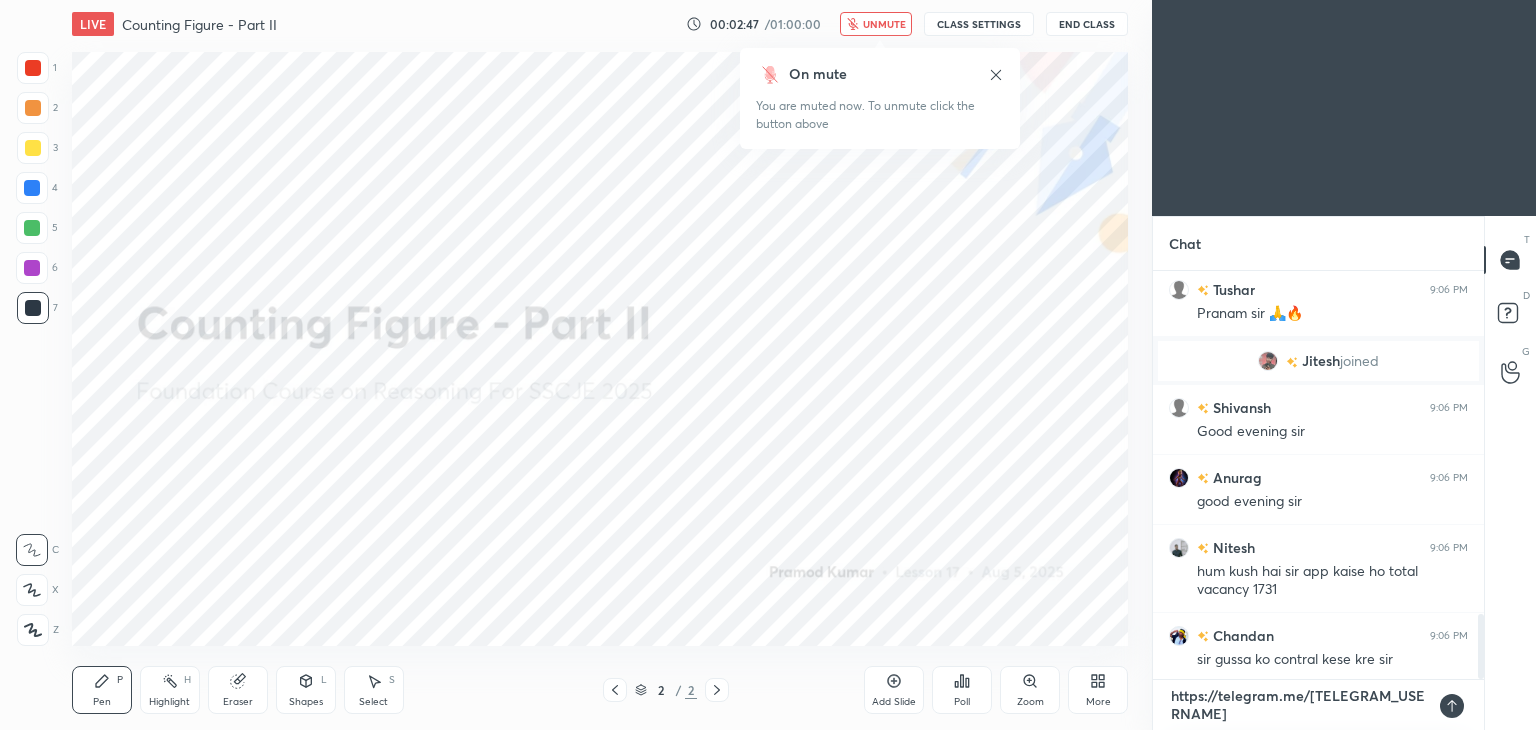 scroll, scrollTop: 403, scrollLeft: 325, axis: both 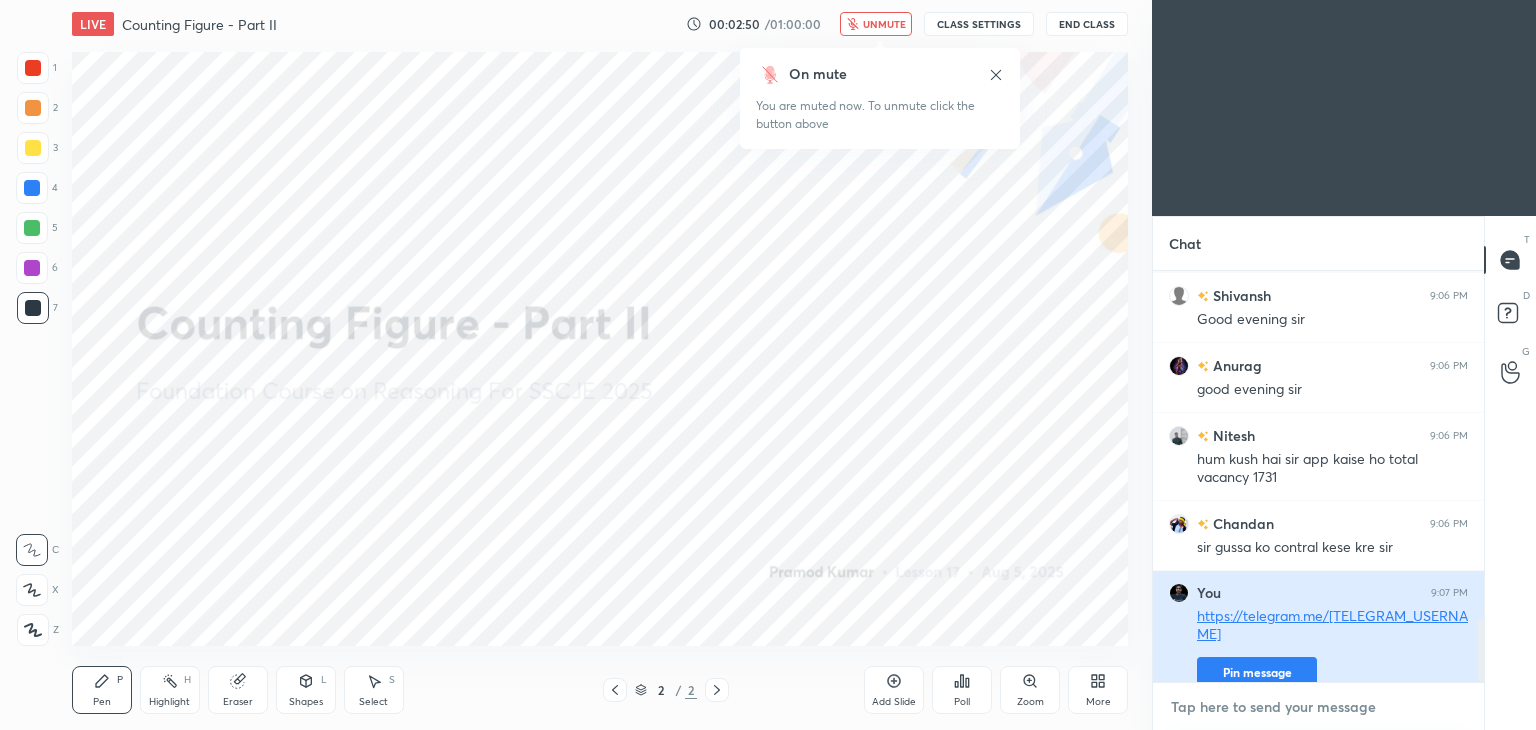 type 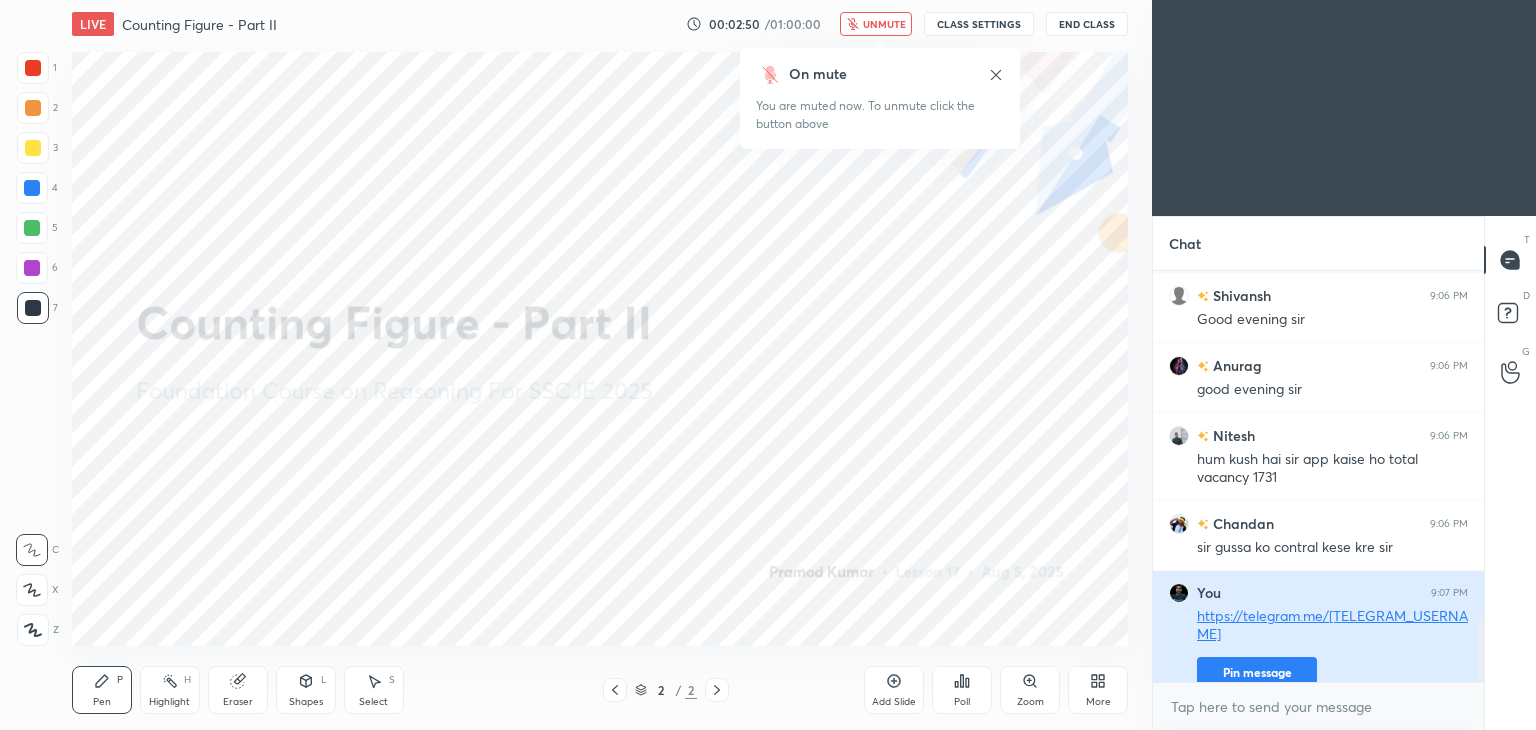 click on "Pin message" at bounding box center [1257, 673] 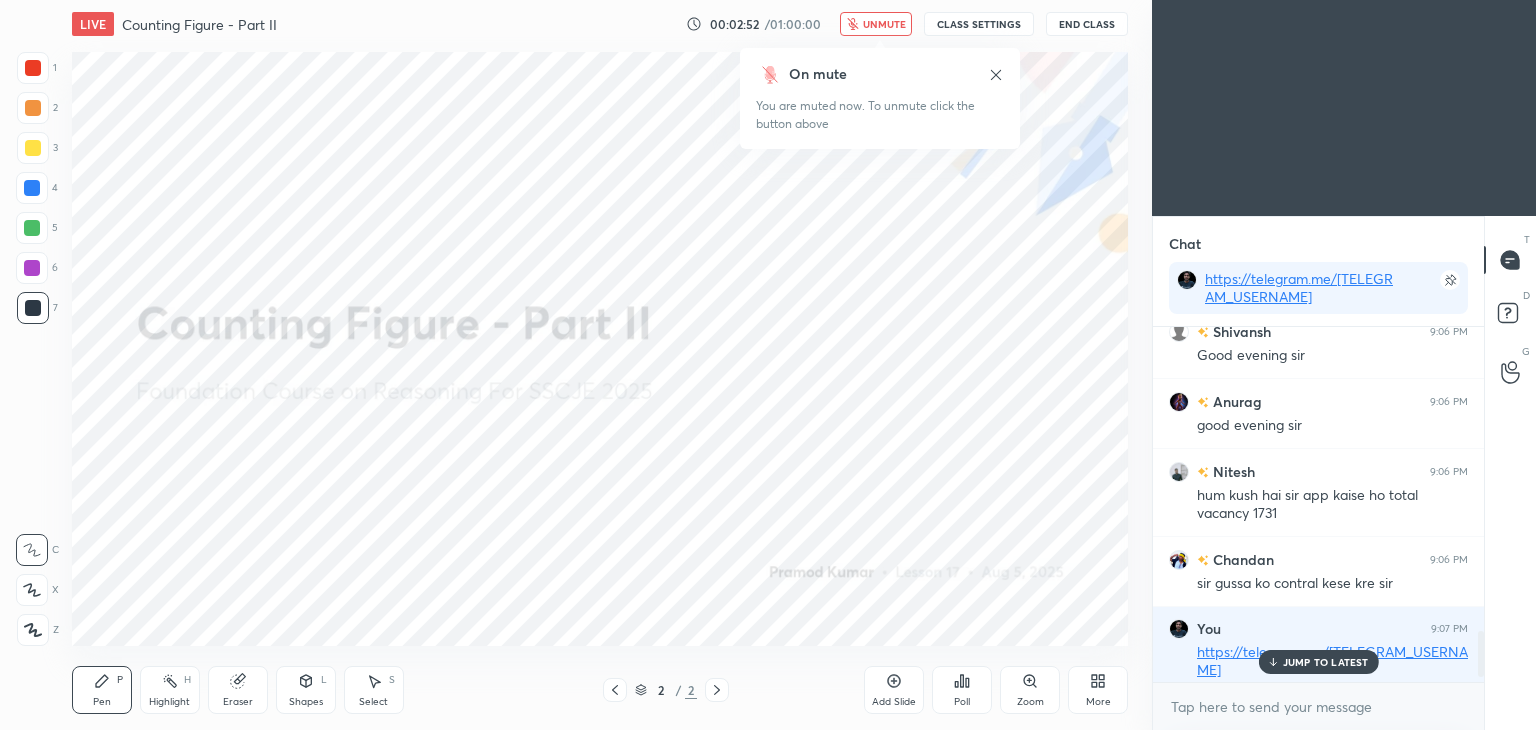 scroll, scrollTop: 2348, scrollLeft: 0, axis: vertical 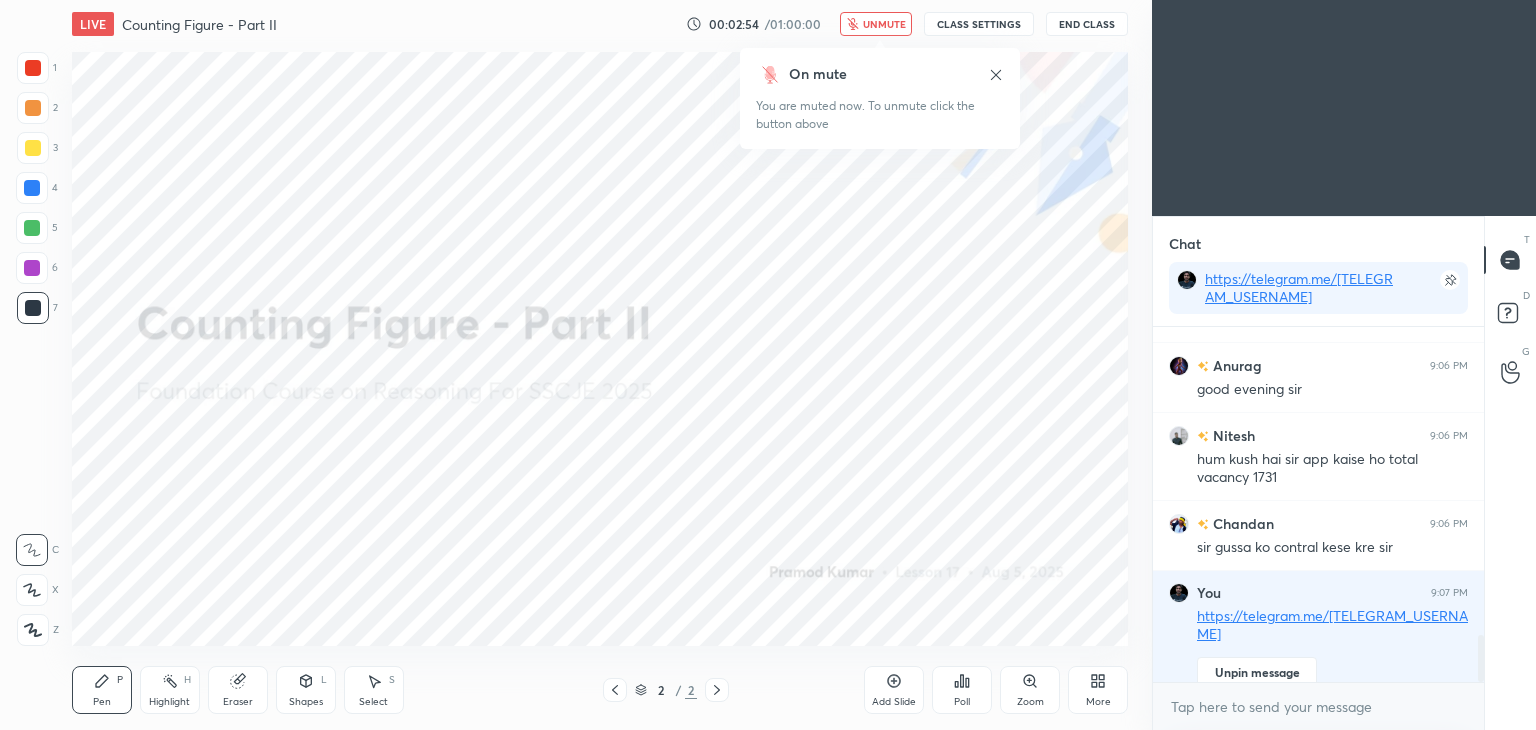 click on "unmute" at bounding box center (884, 24) 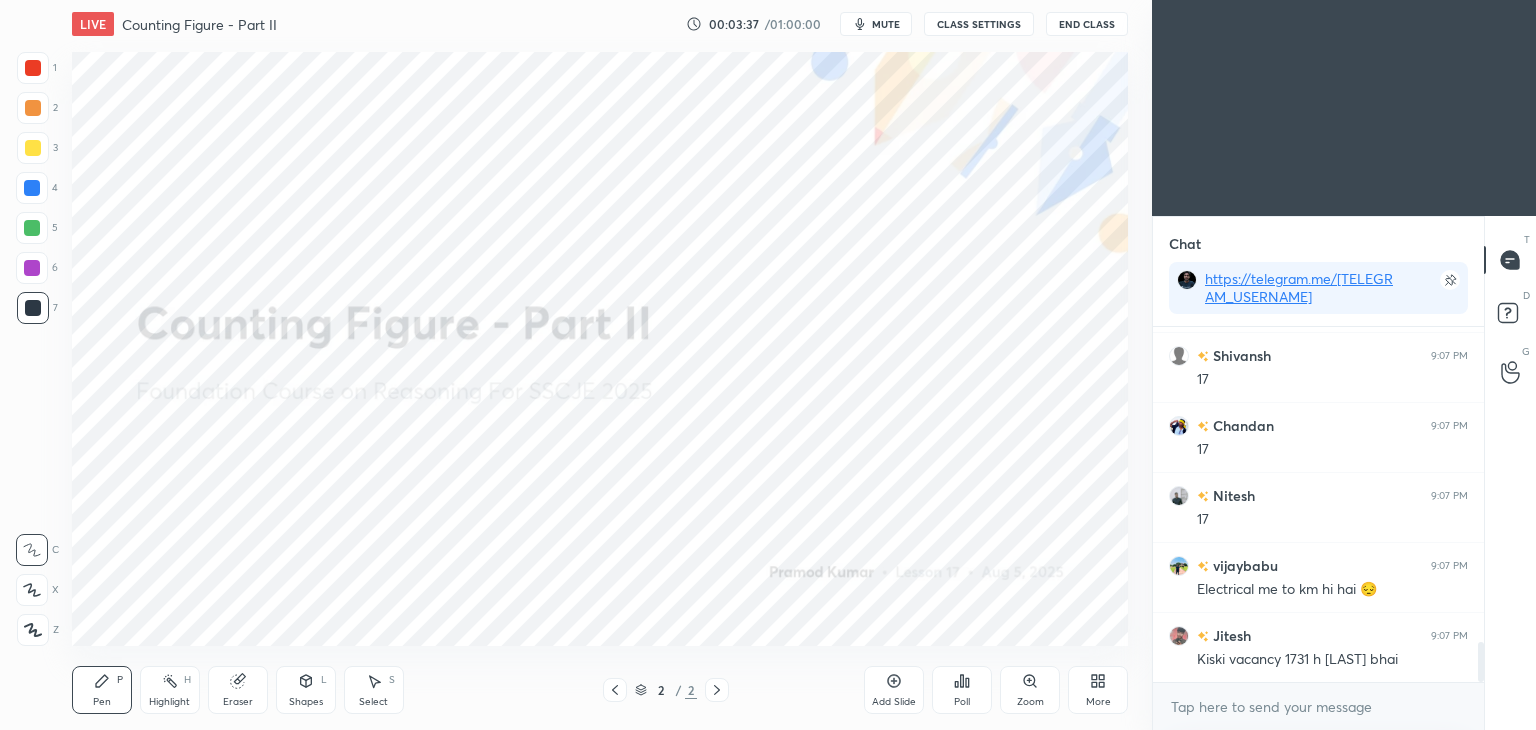 scroll, scrollTop: 2842, scrollLeft: 0, axis: vertical 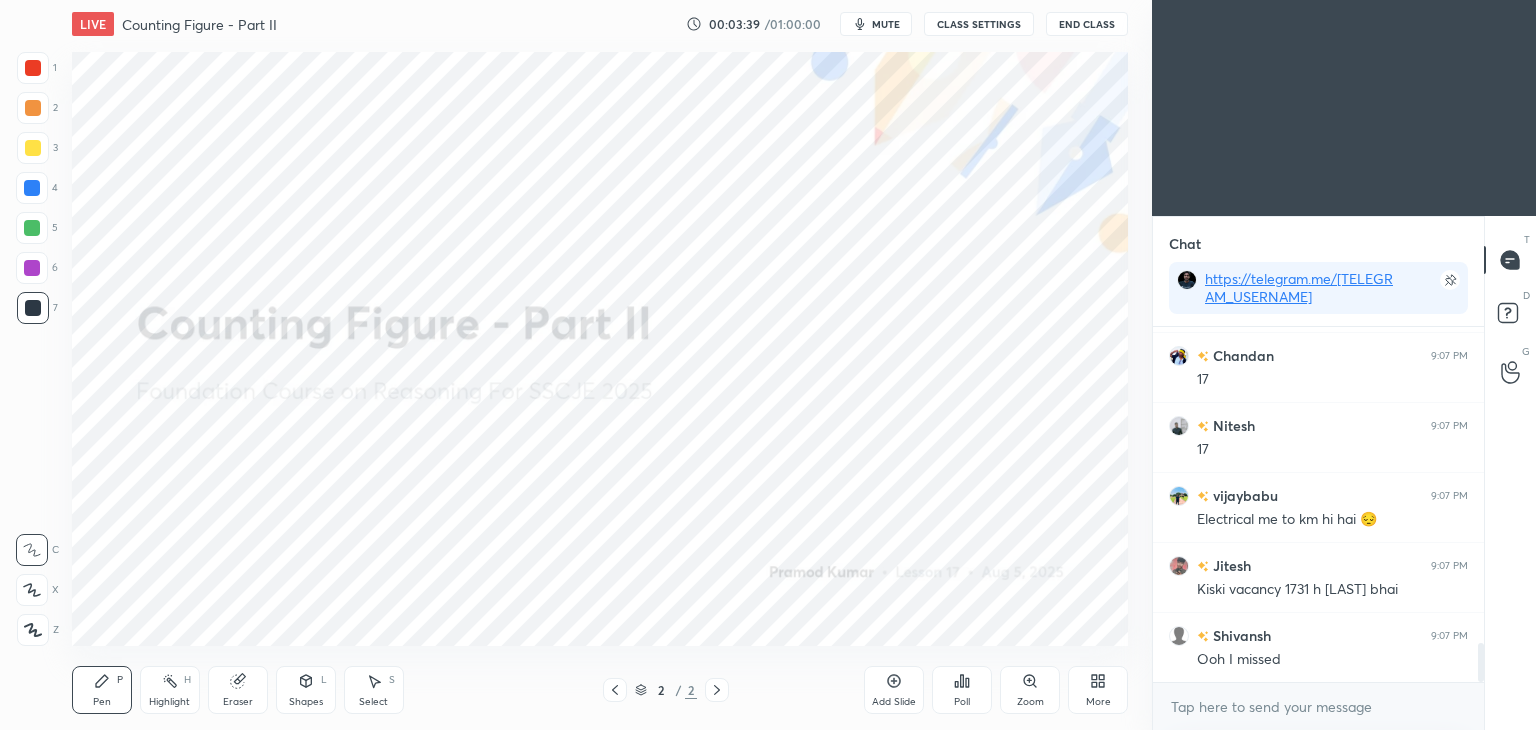 click on "mute" at bounding box center (886, 24) 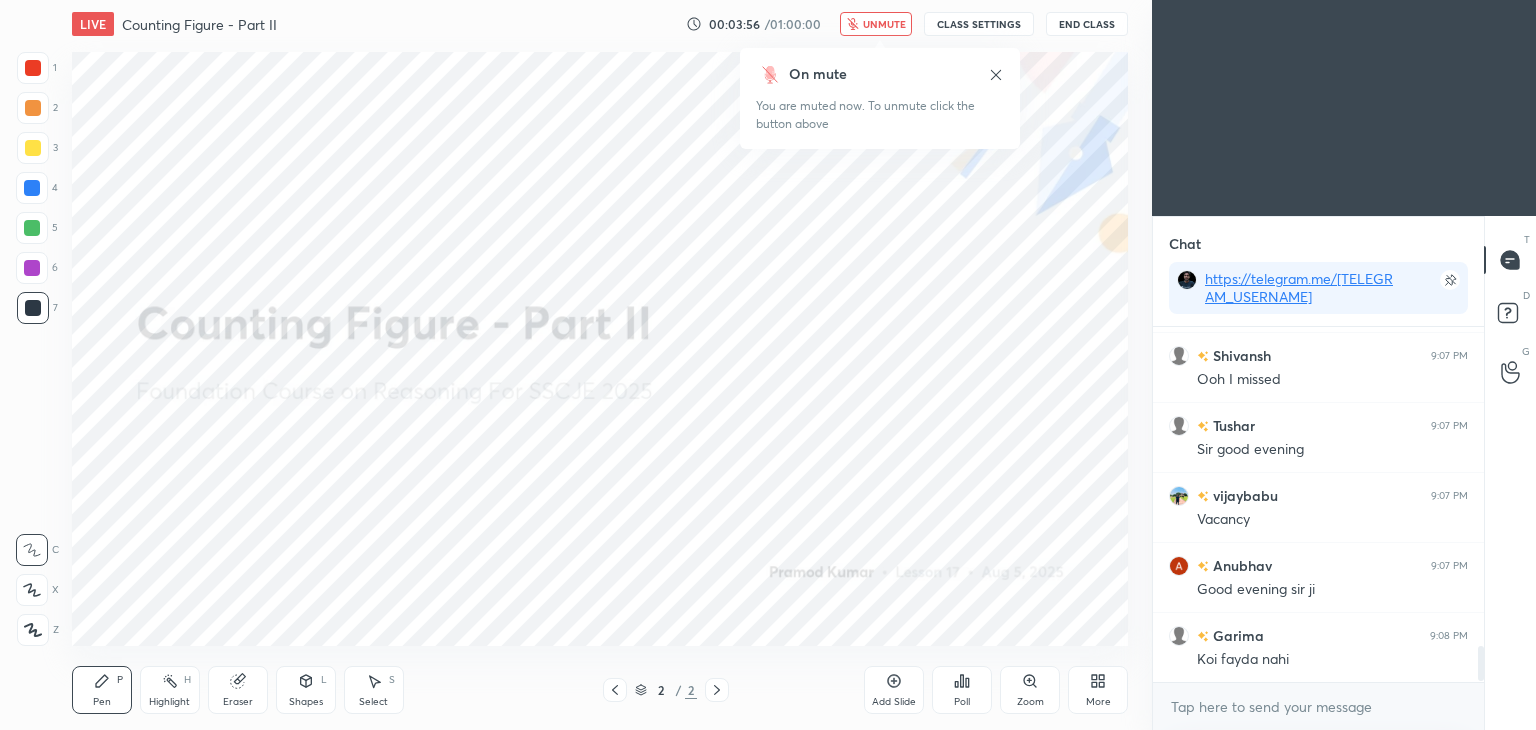 scroll, scrollTop: 3192, scrollLeft: 0, axis: vertical 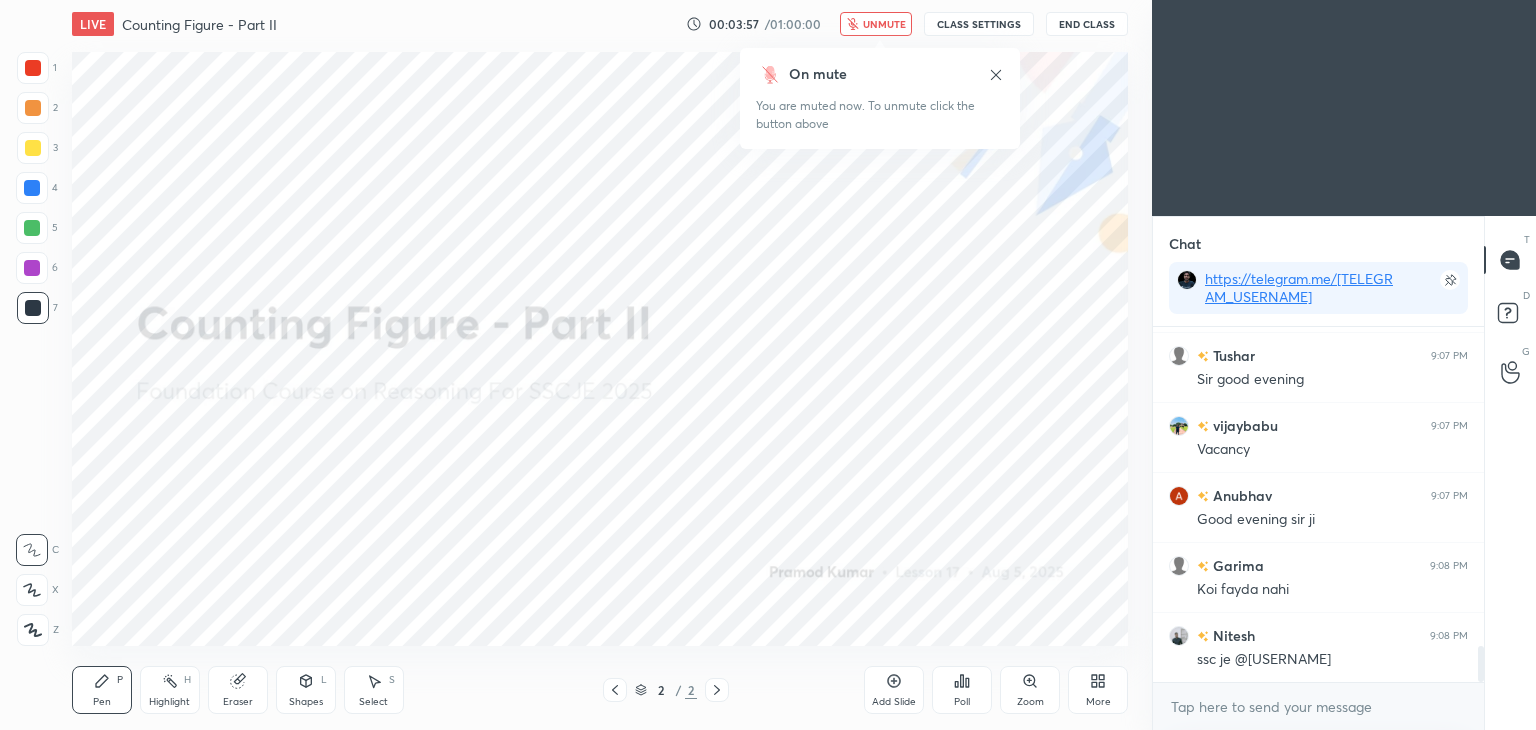 click on "unmute" at bounding box center (884, 24) 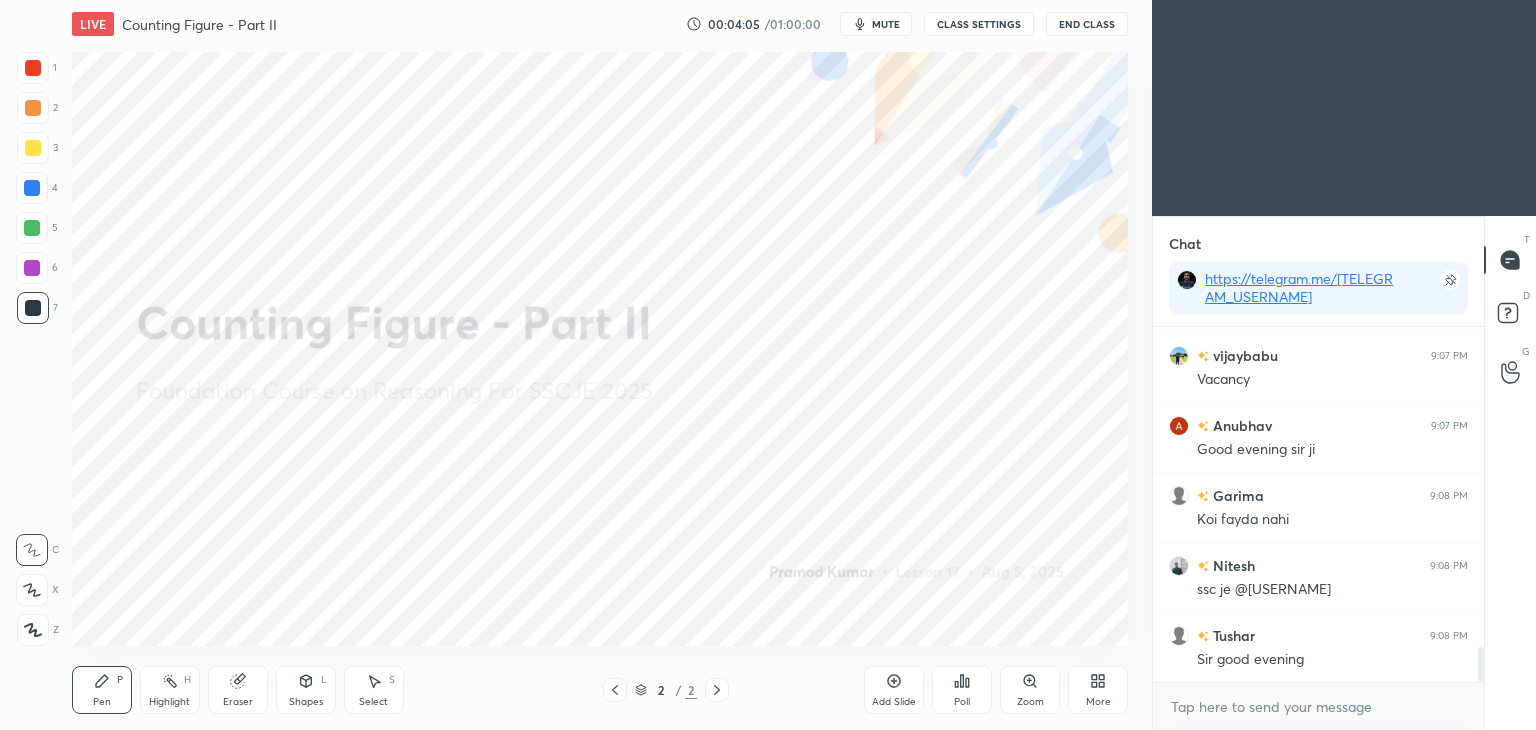 click on "mute" at bounding box center (886, 24) 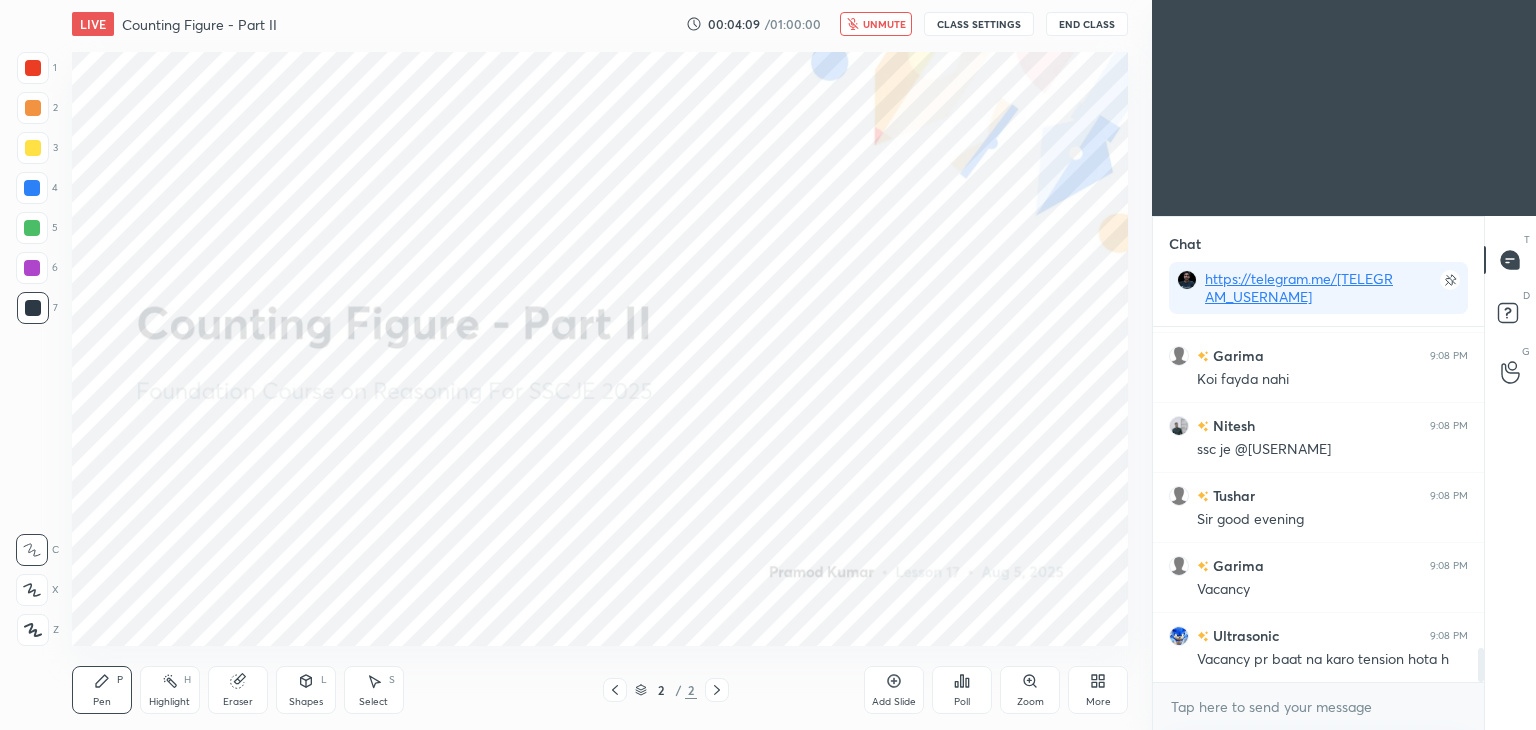 scroll, scrollTop: 3472, scrollLeft: 0, axis: vertical 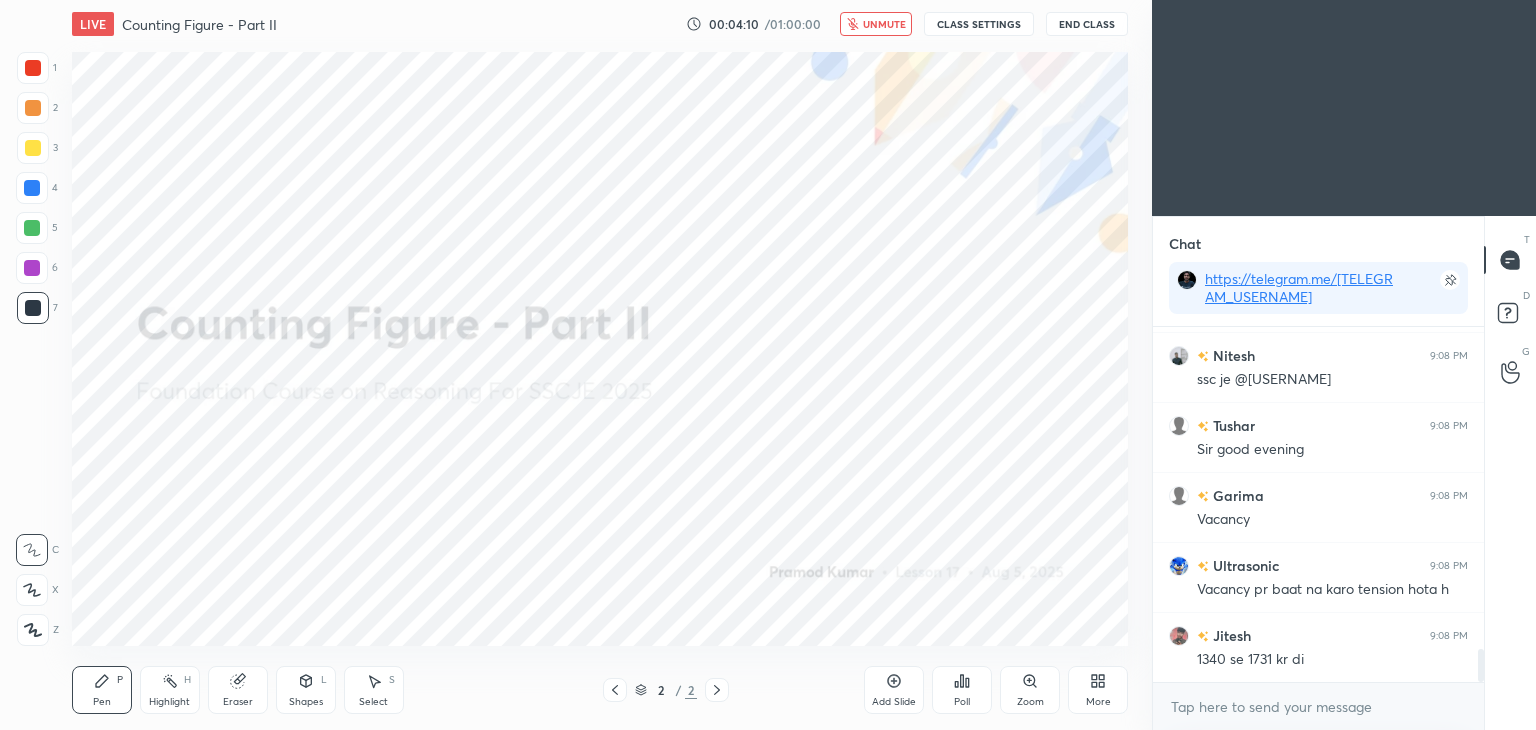click 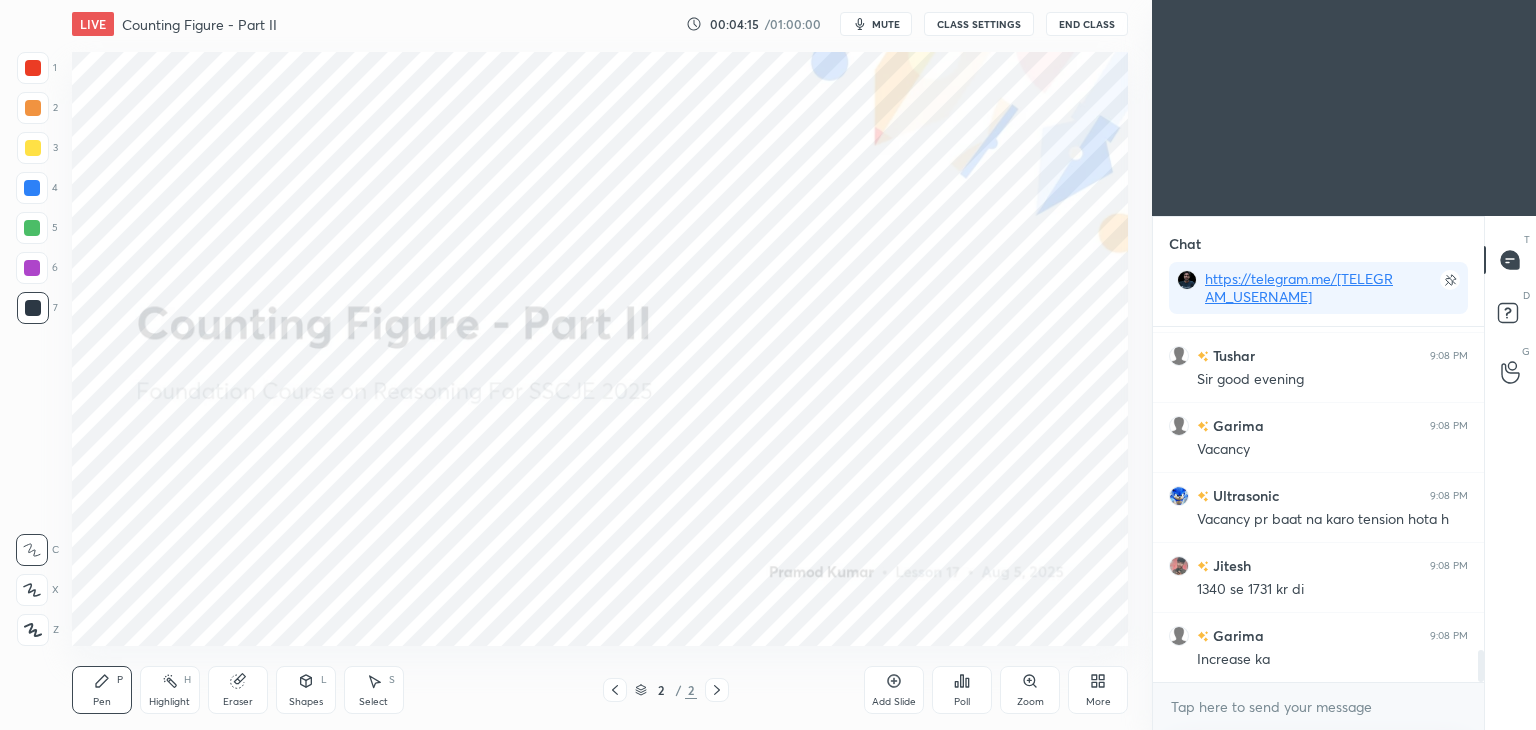 scroll, scrollTop: 3612, scrollLeft: 0, axis: vertical 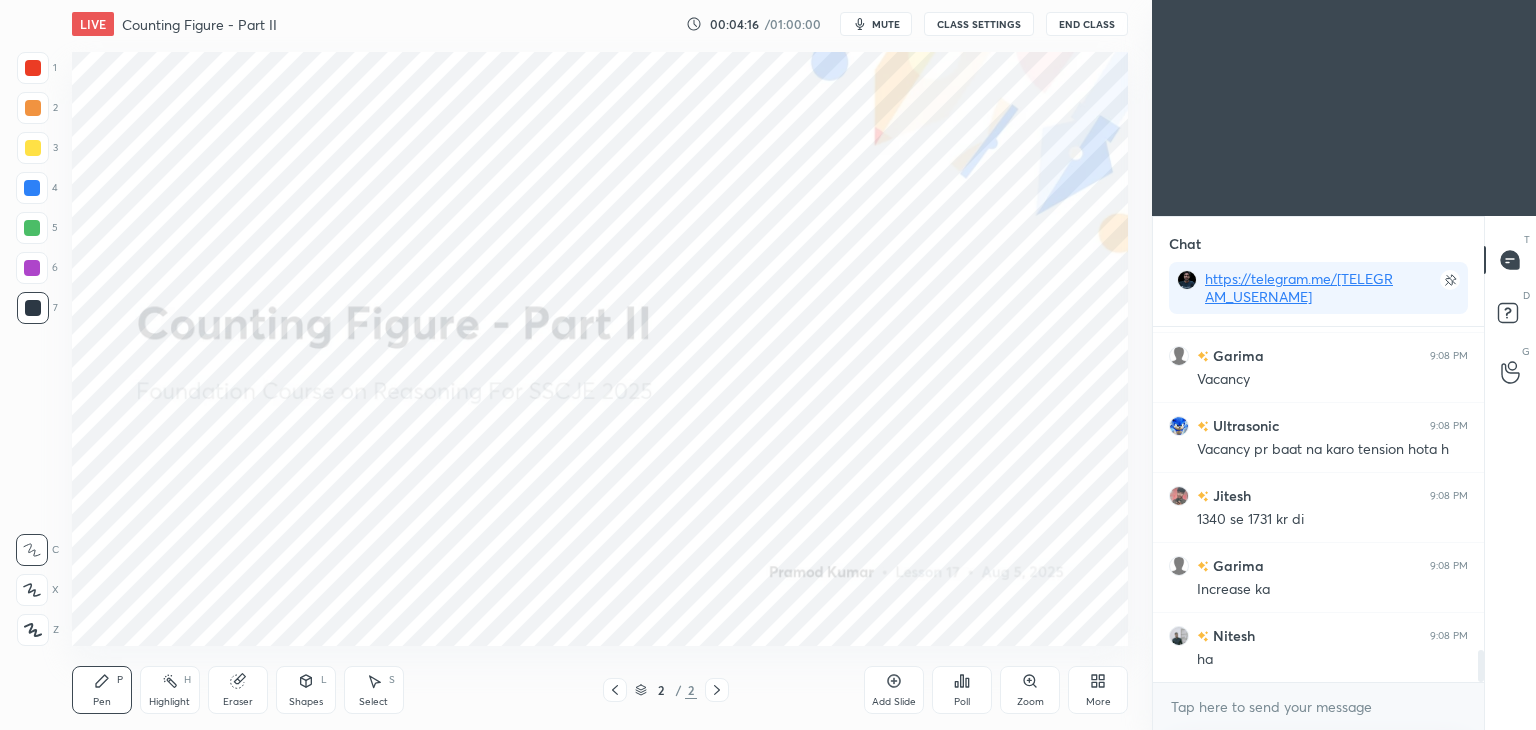 click on "mute" at bounding box center [886, 24] 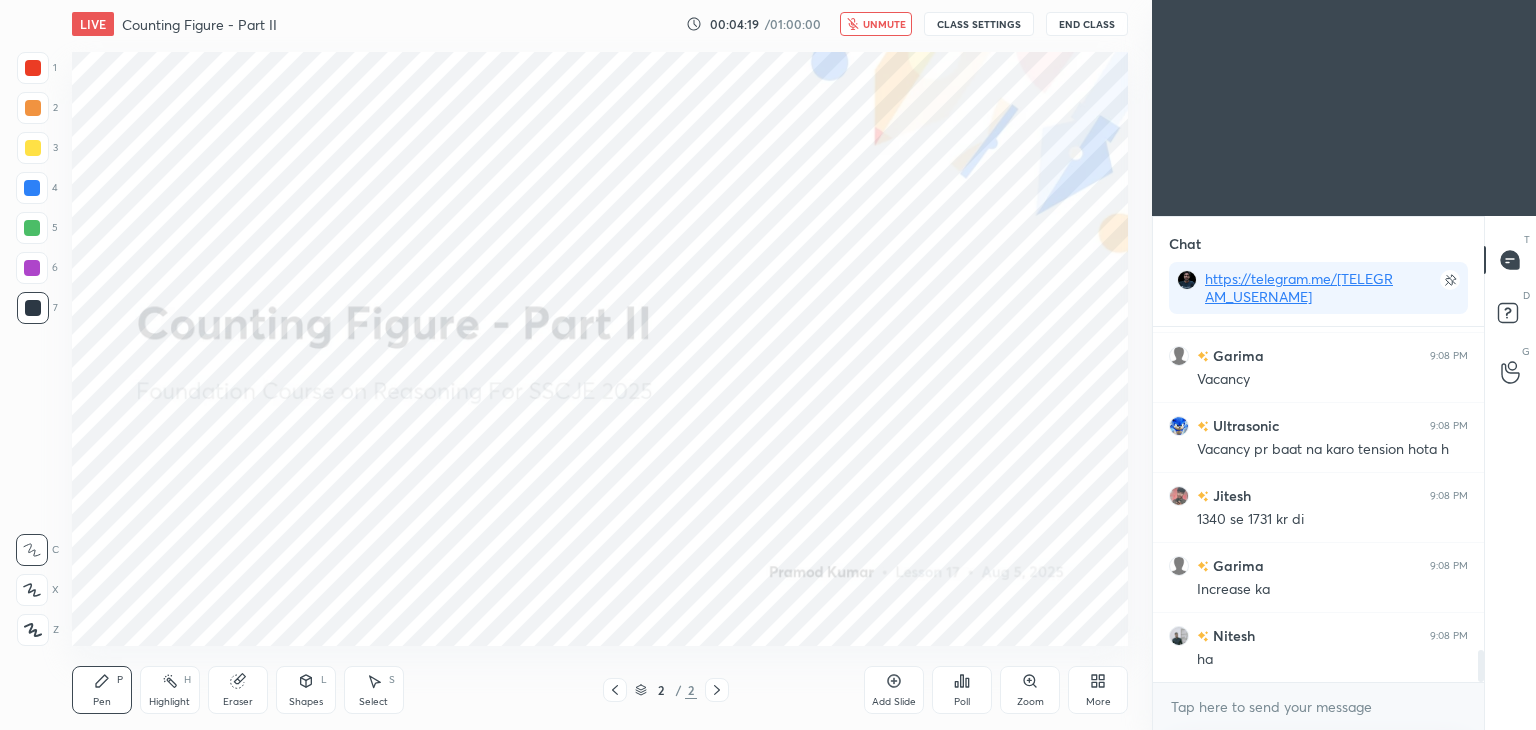 click on "unmute" at bounding box center (884, 24) 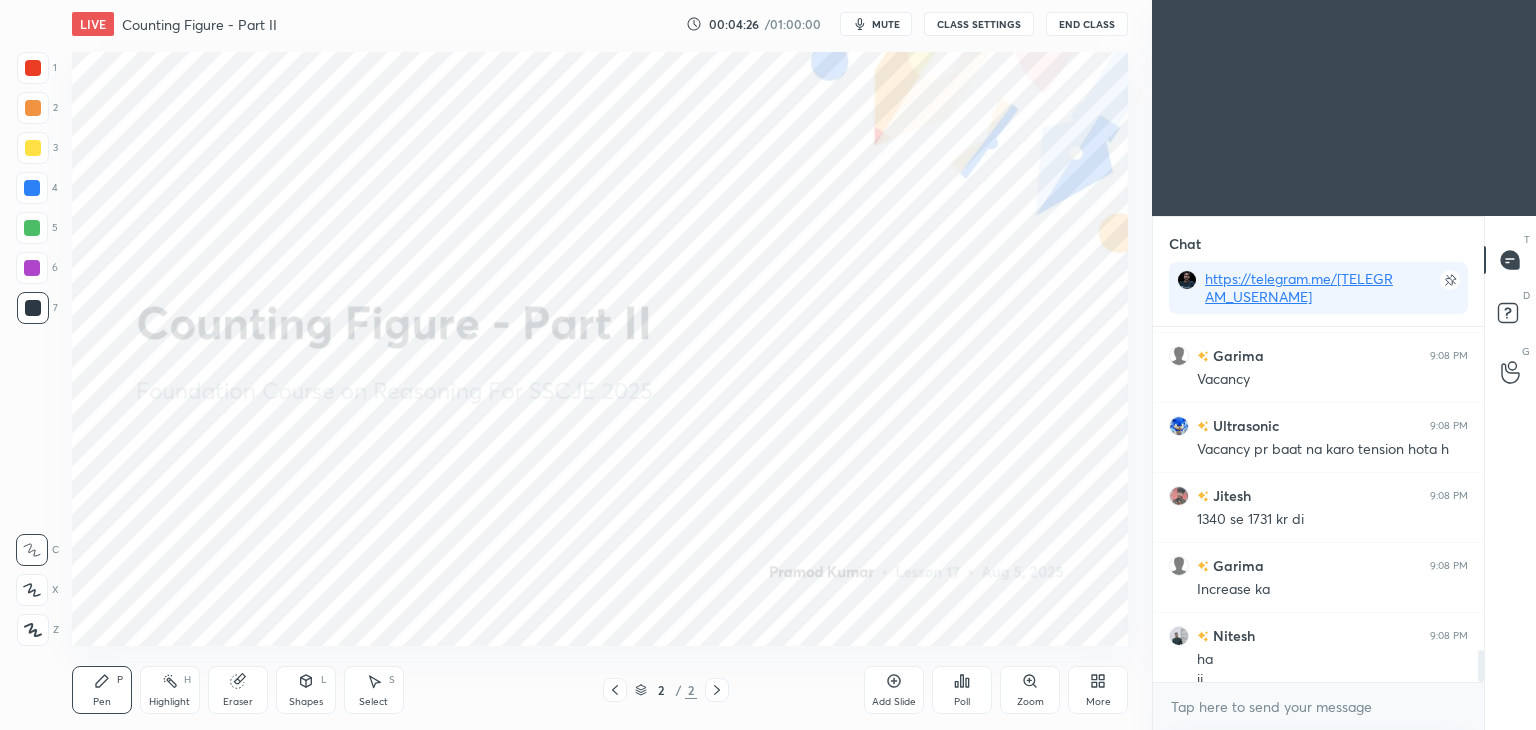 scroll, scrollTop: 3632, scrollLeft: 0, axis: vertical 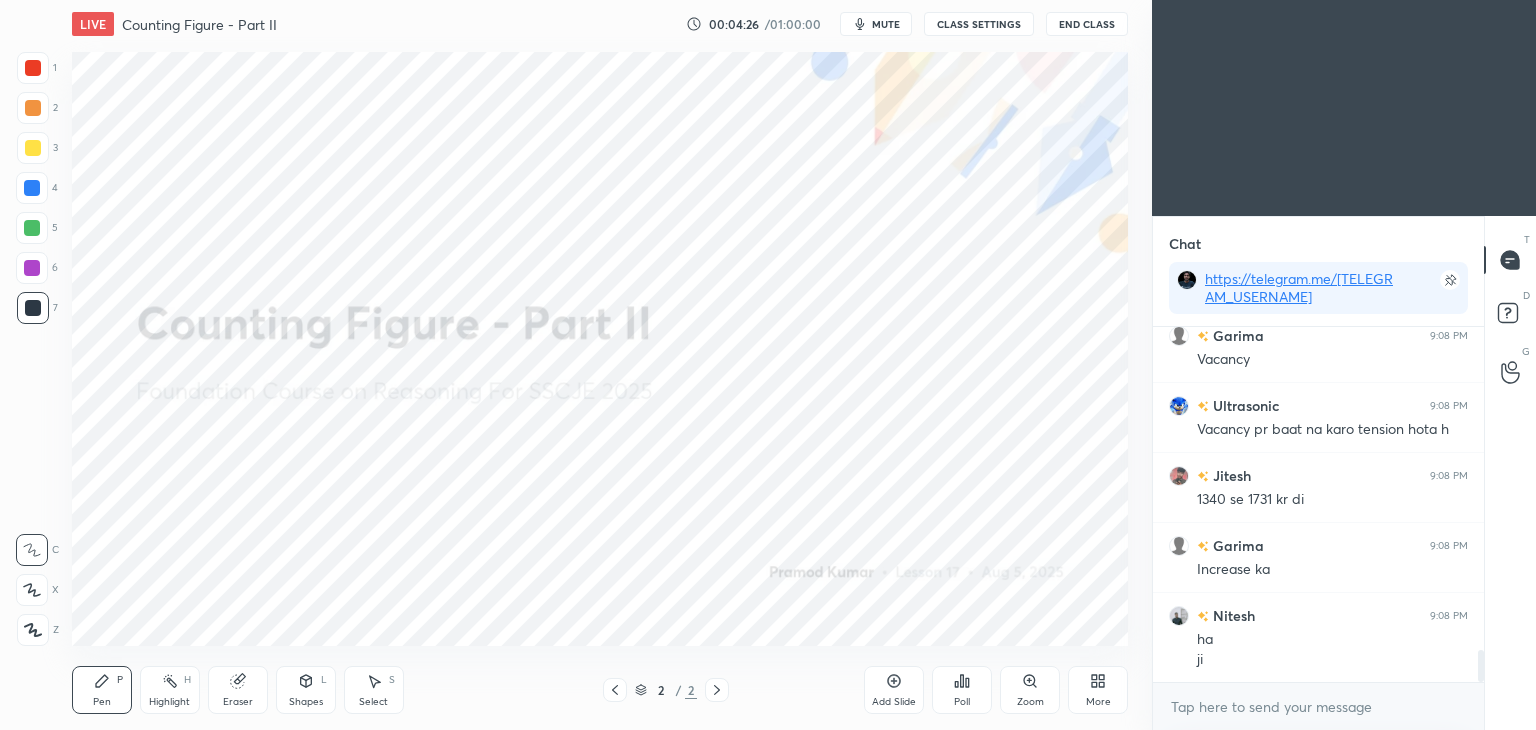 click on "Add Slide" at bounding box center (894, 690) 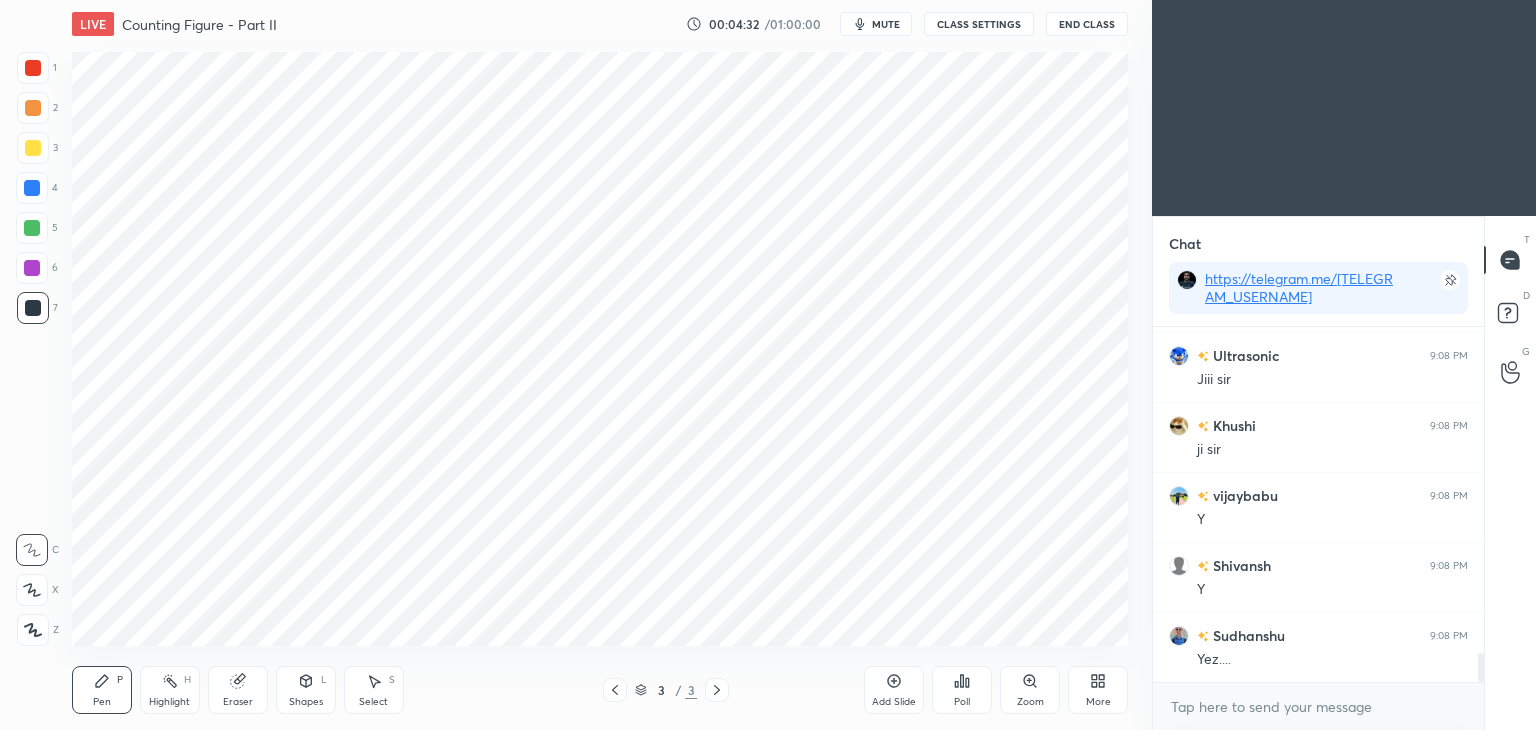 scroll, scrollTop: 4052, scrollLeft: 0, axis: vertical 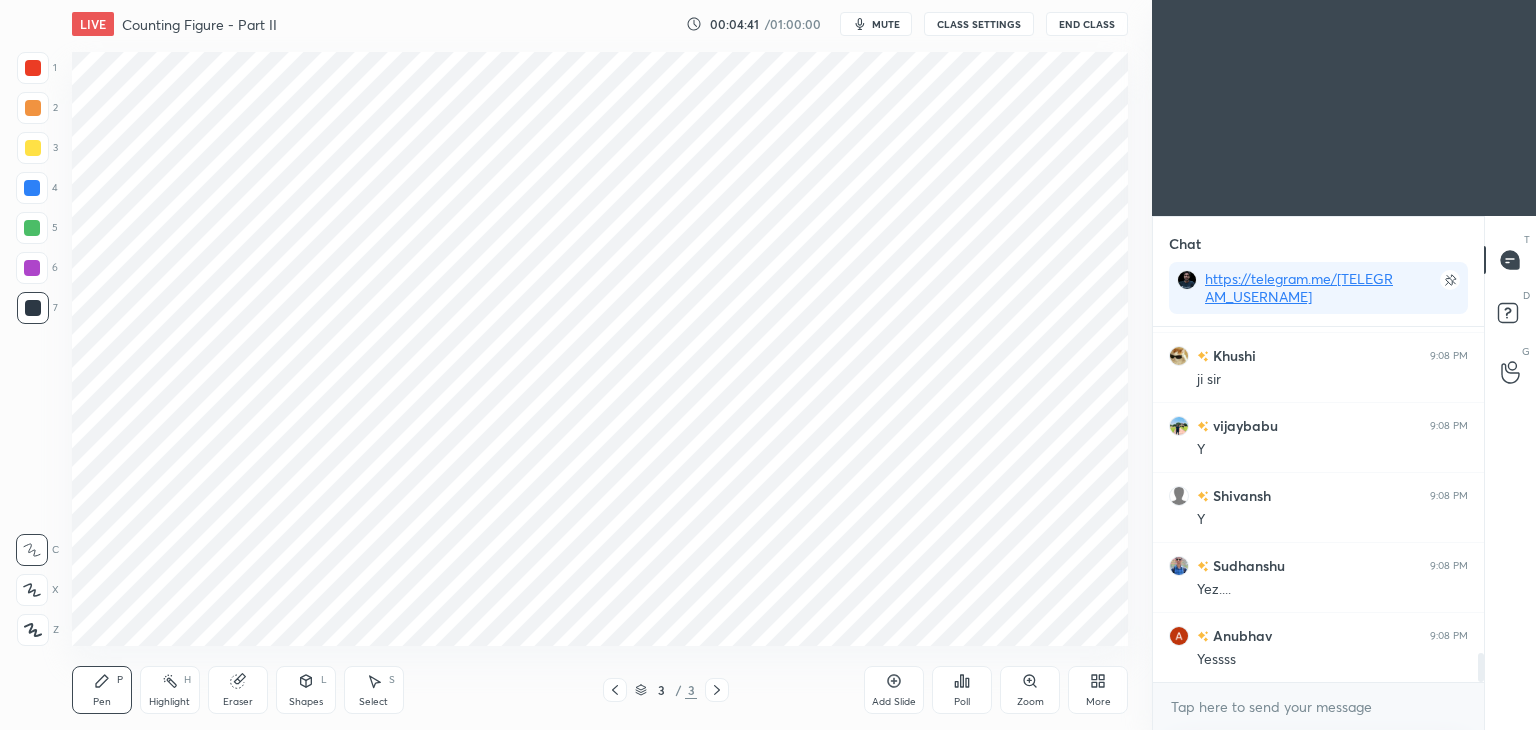 click 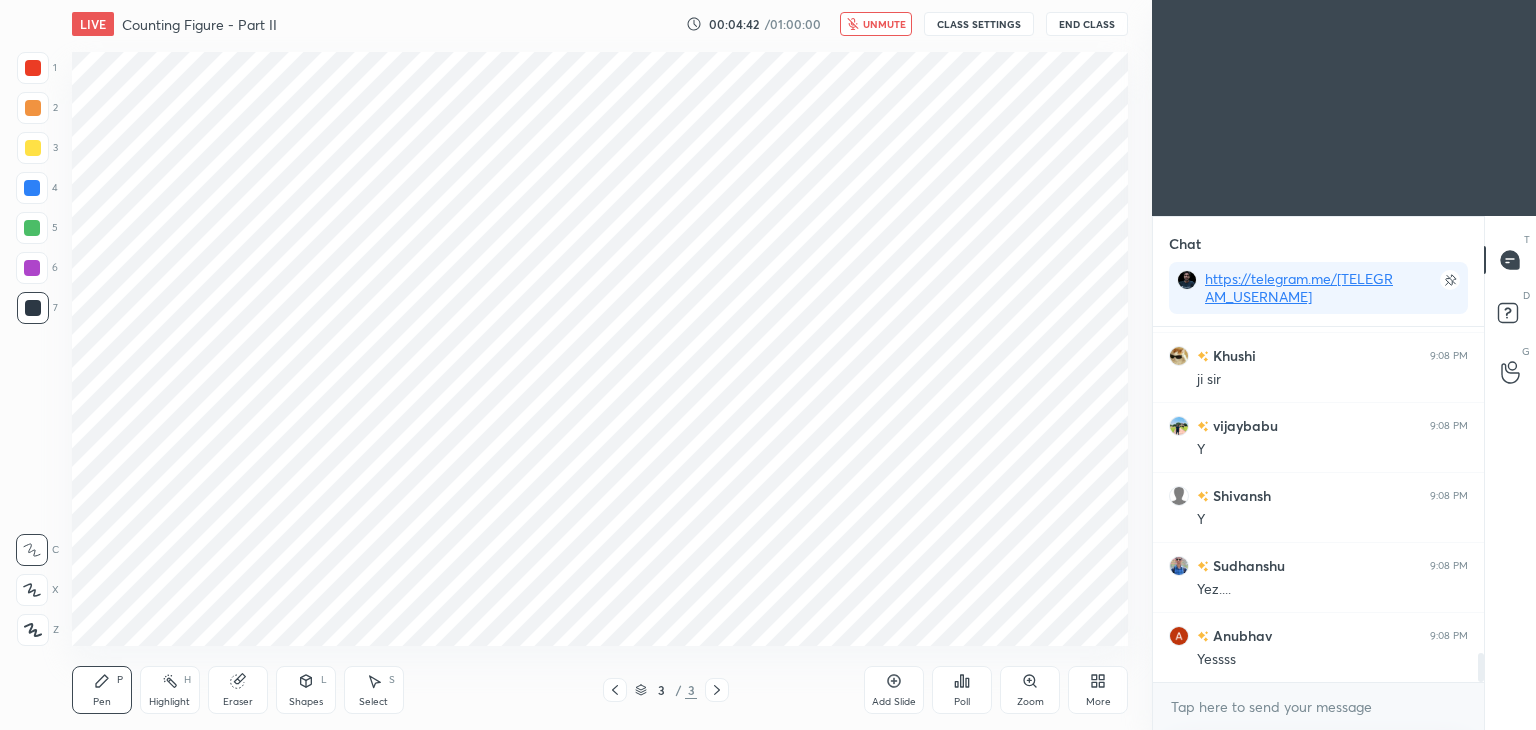 scroll, scrollTop: 4122, scrollLeft: 0, axis: vertical 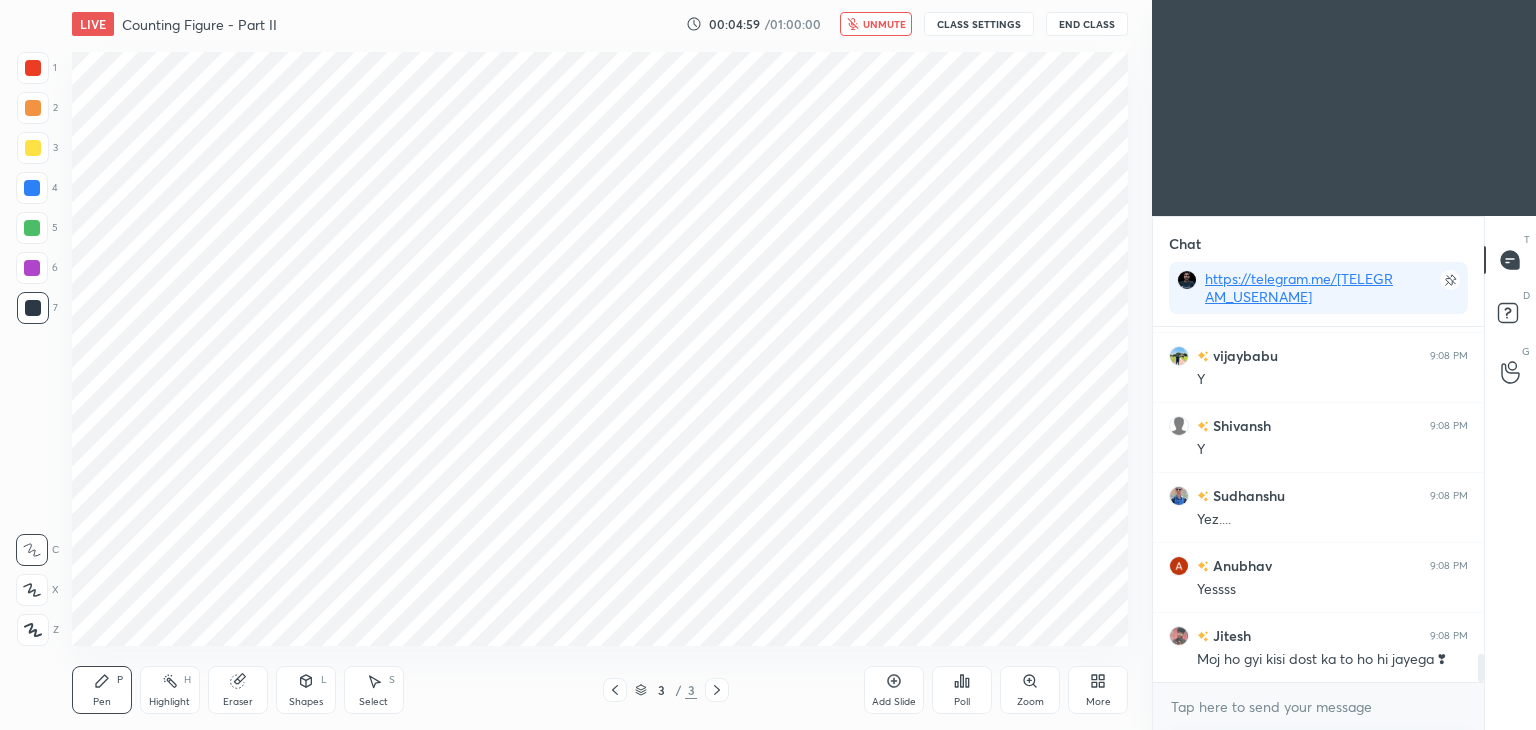 click at bounding box center [33, 68] 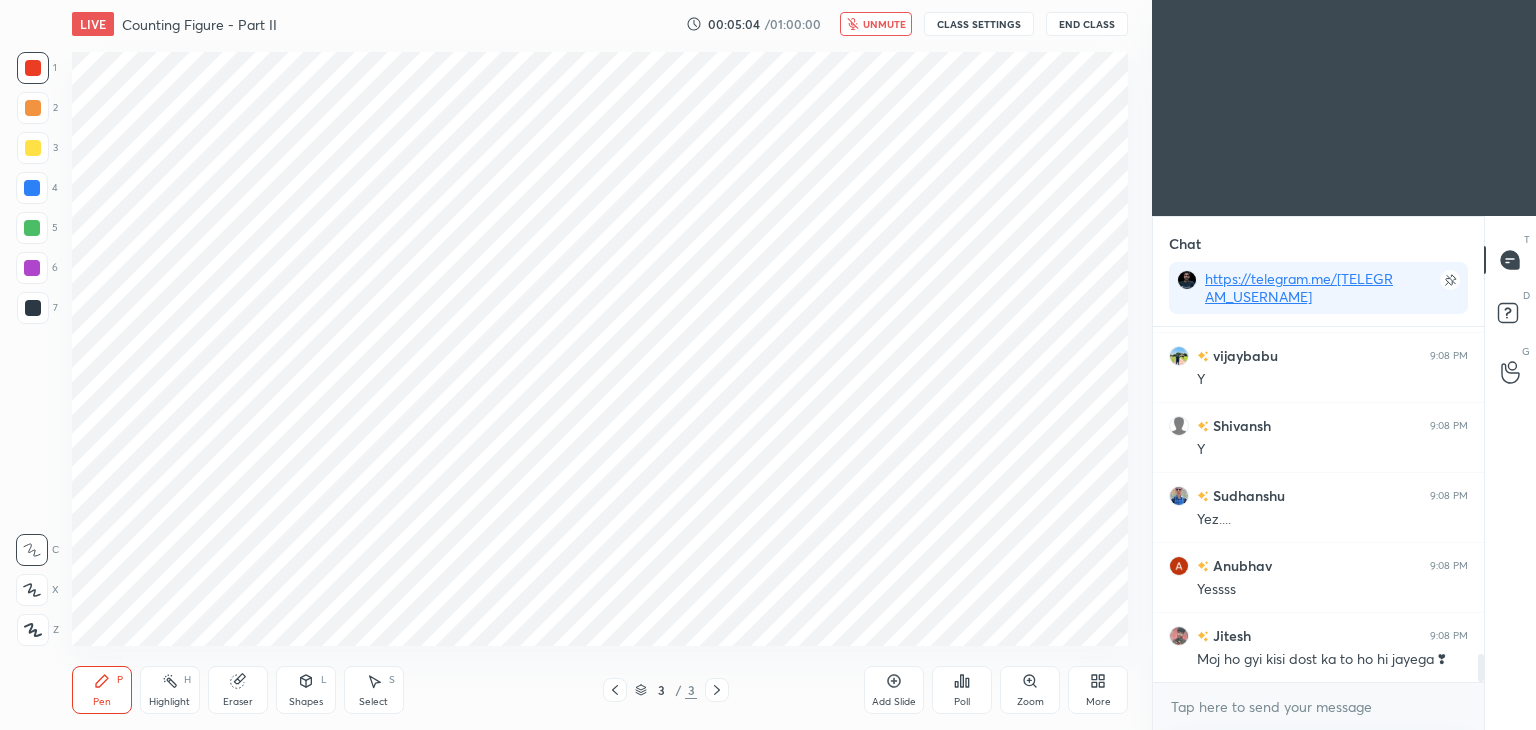 click on "unmute" at bounding box center (884, 24) 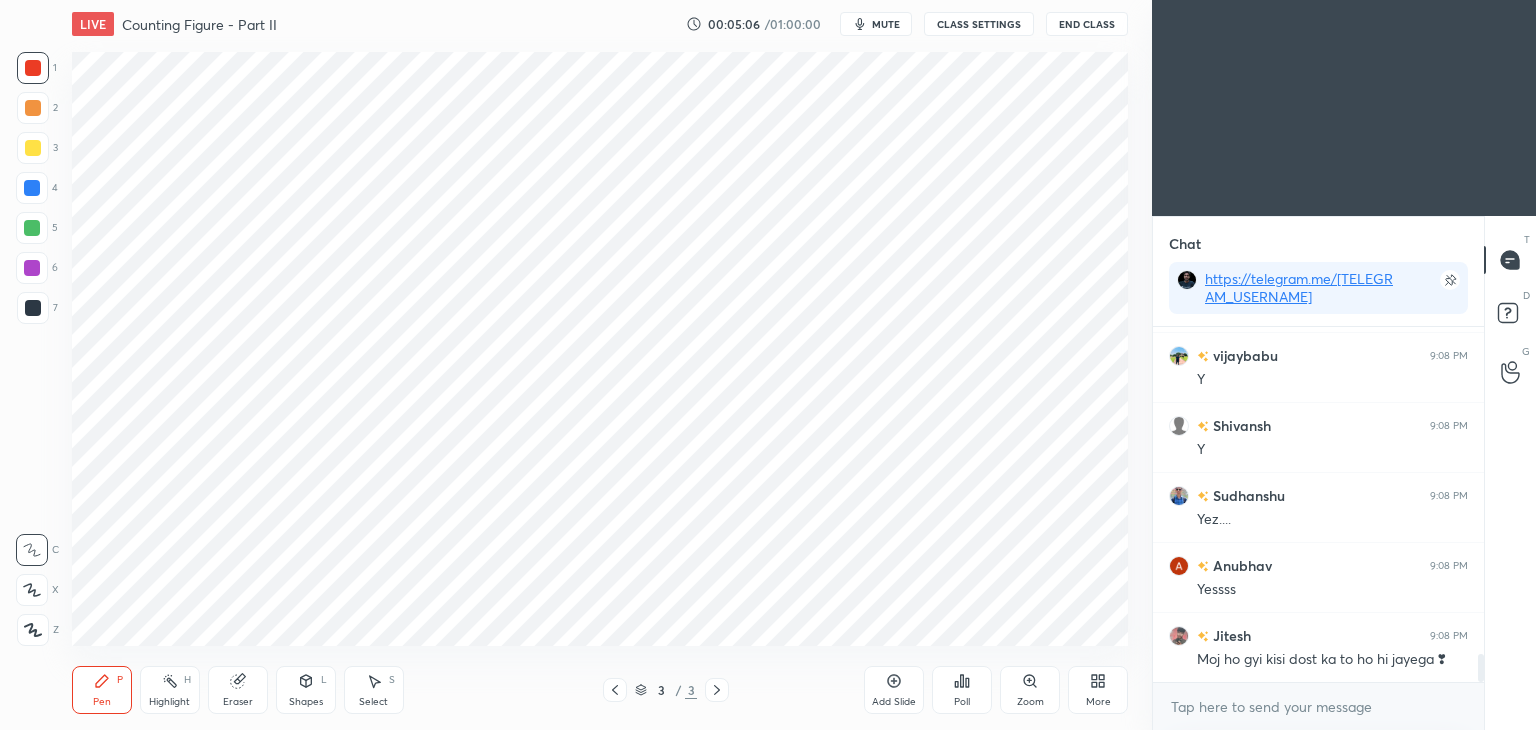 scroll, scrollTop: 4228, scrollLeft: 0, axis: vertical 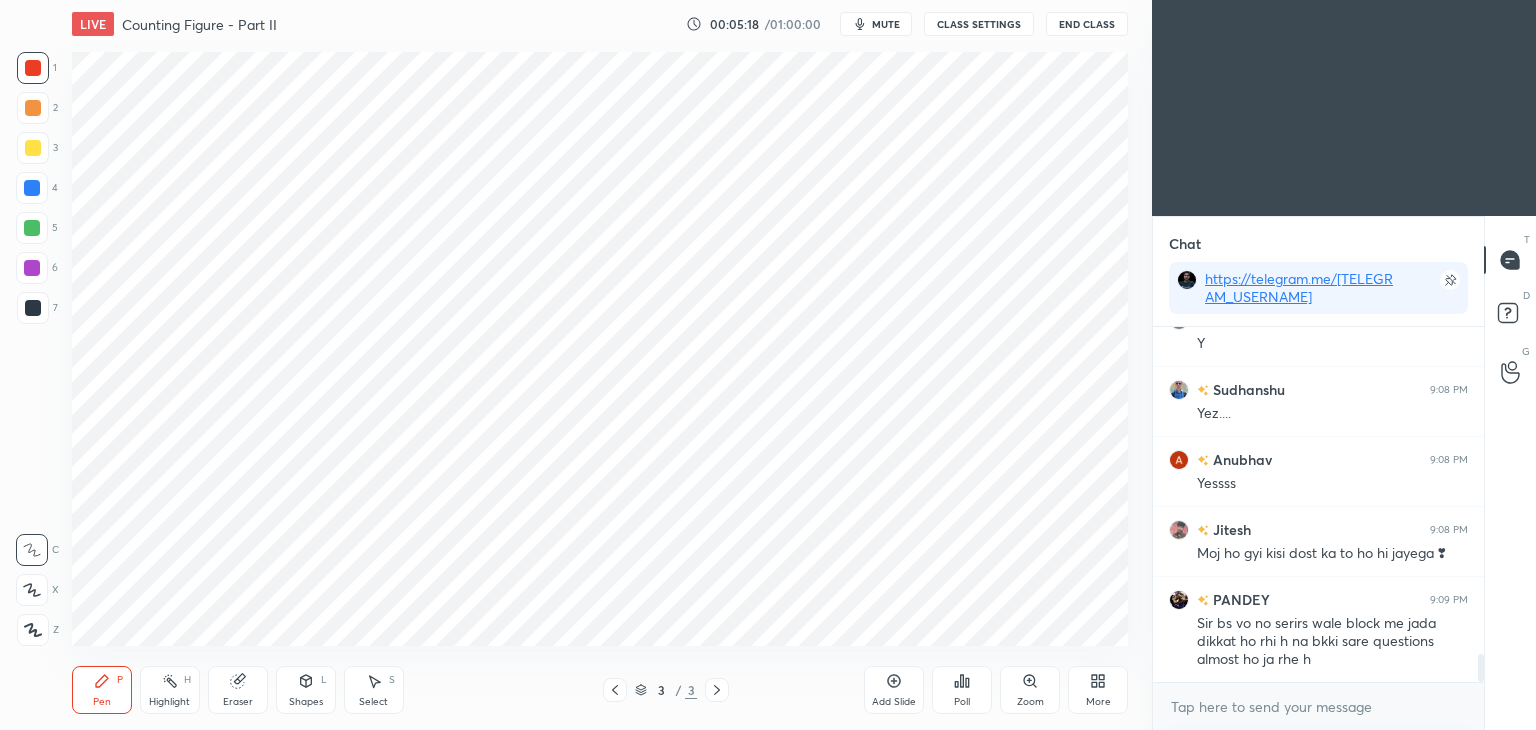 click at bounding box center [32, 188] 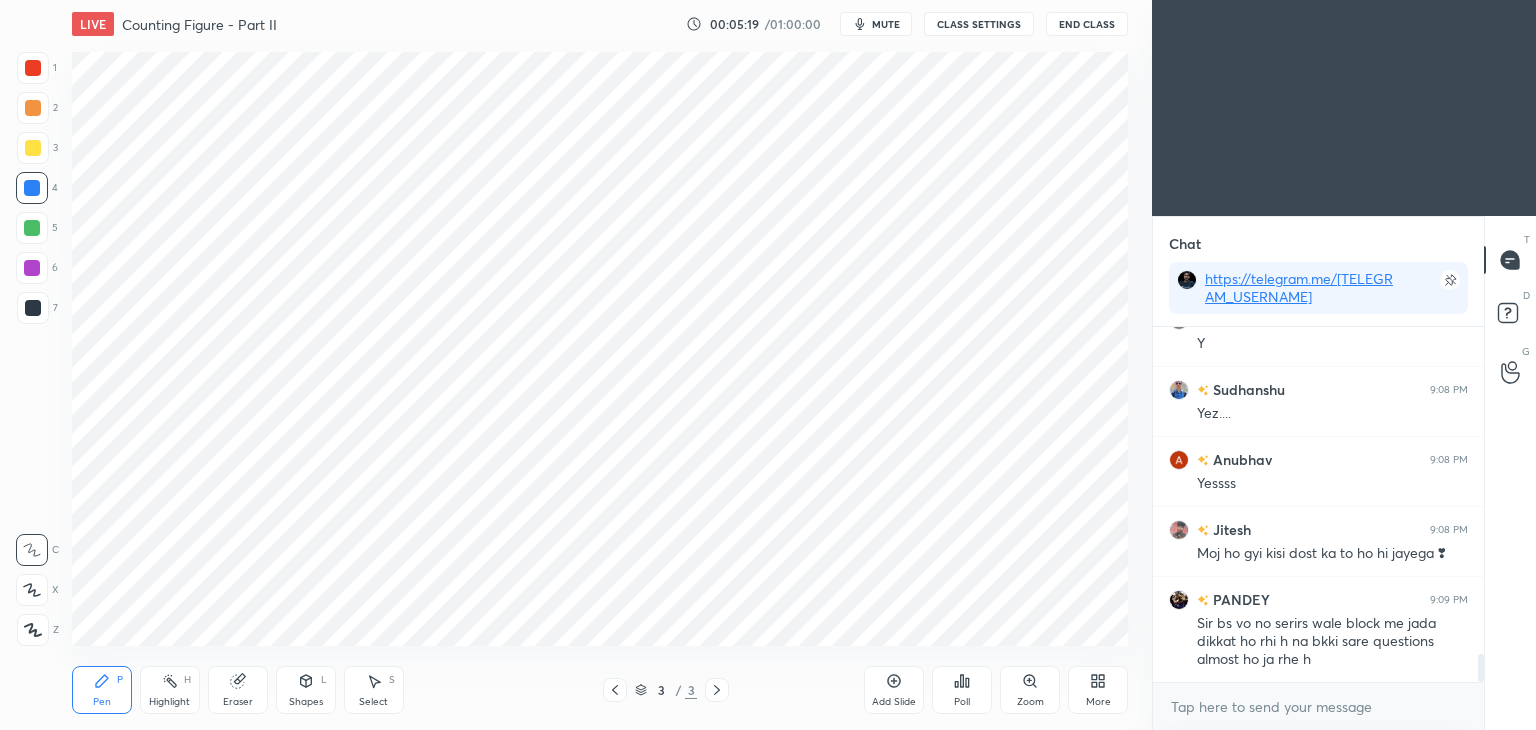 click at bounding box center [33, 308] 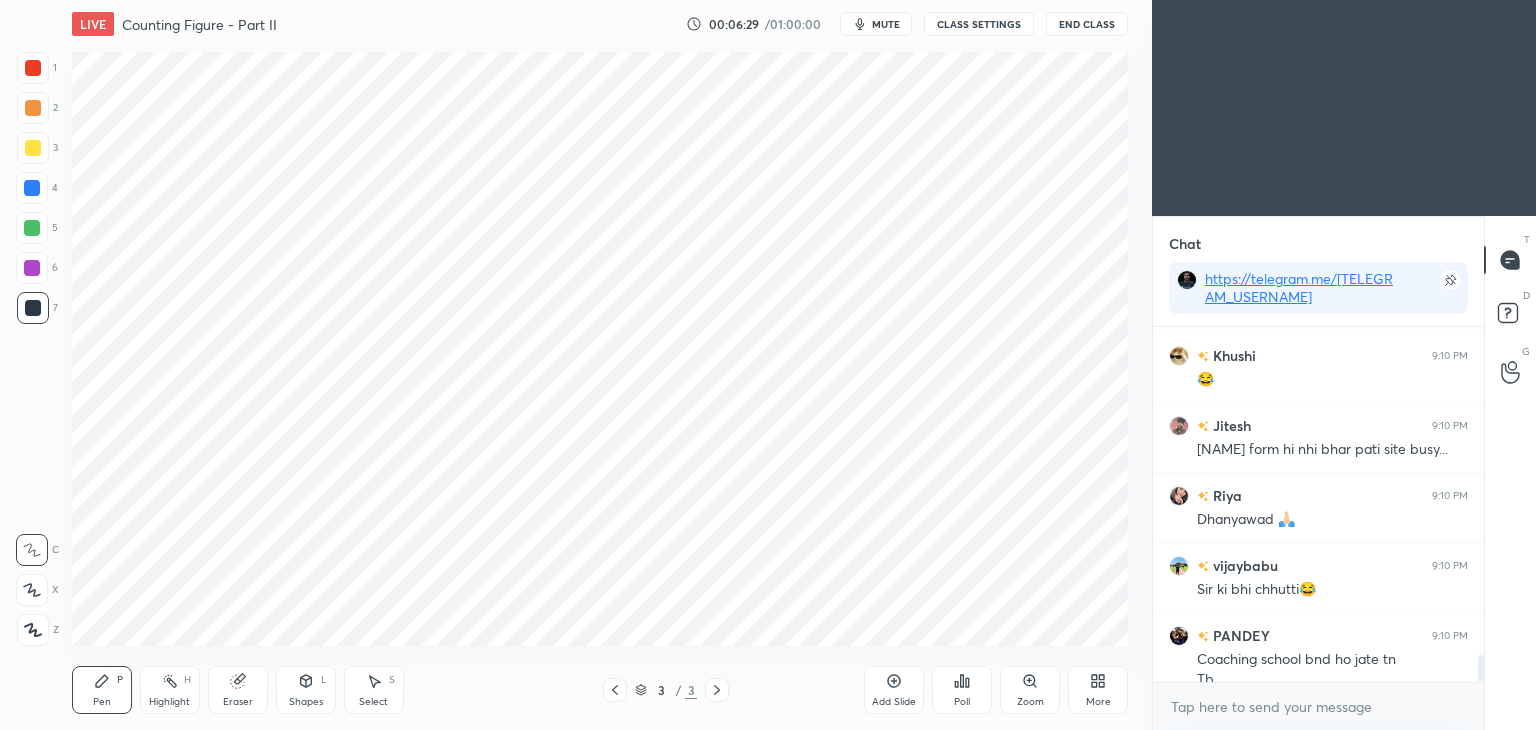 scroll, scrollTop: 4324, scrollLeft: 0, axis: vertical 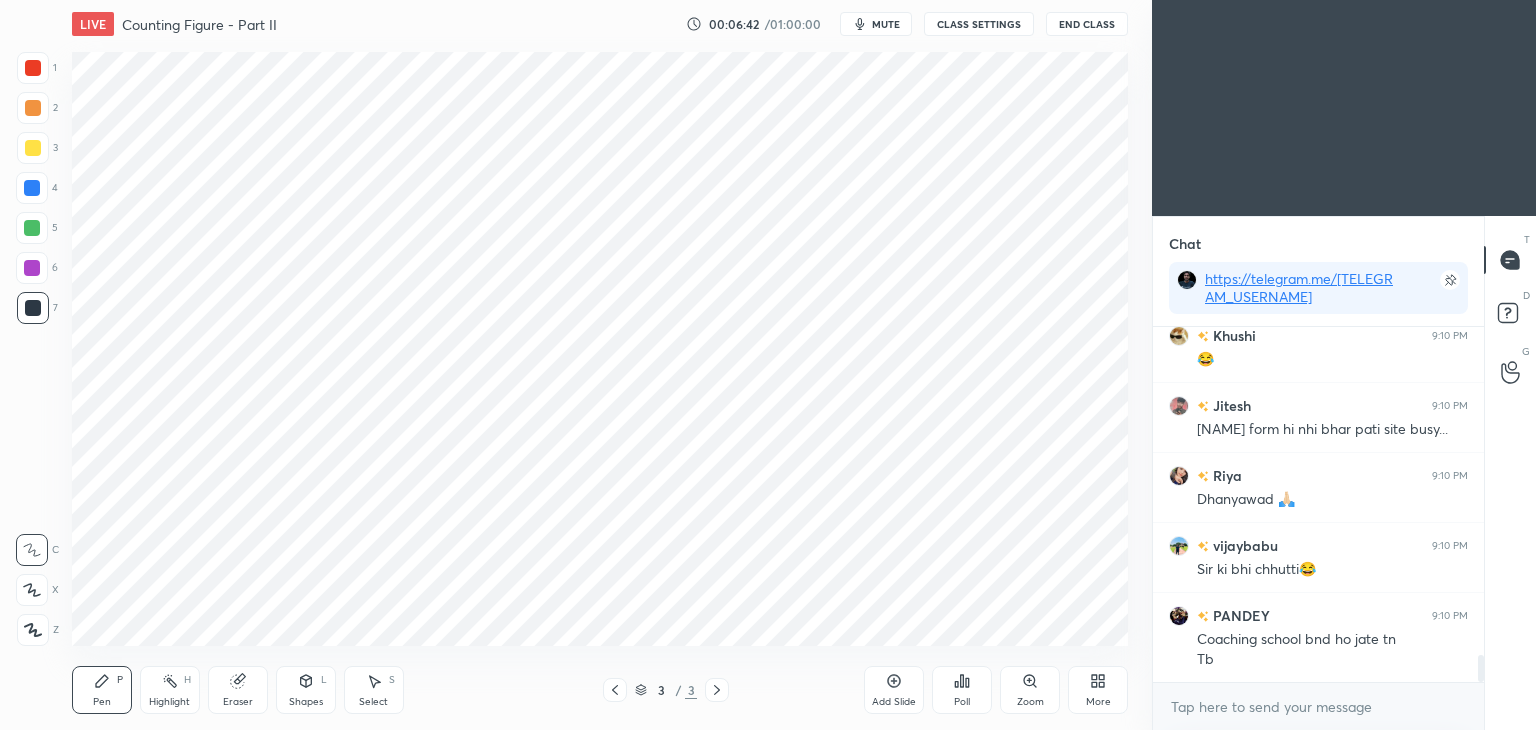 click at bounding box center (33, 68) 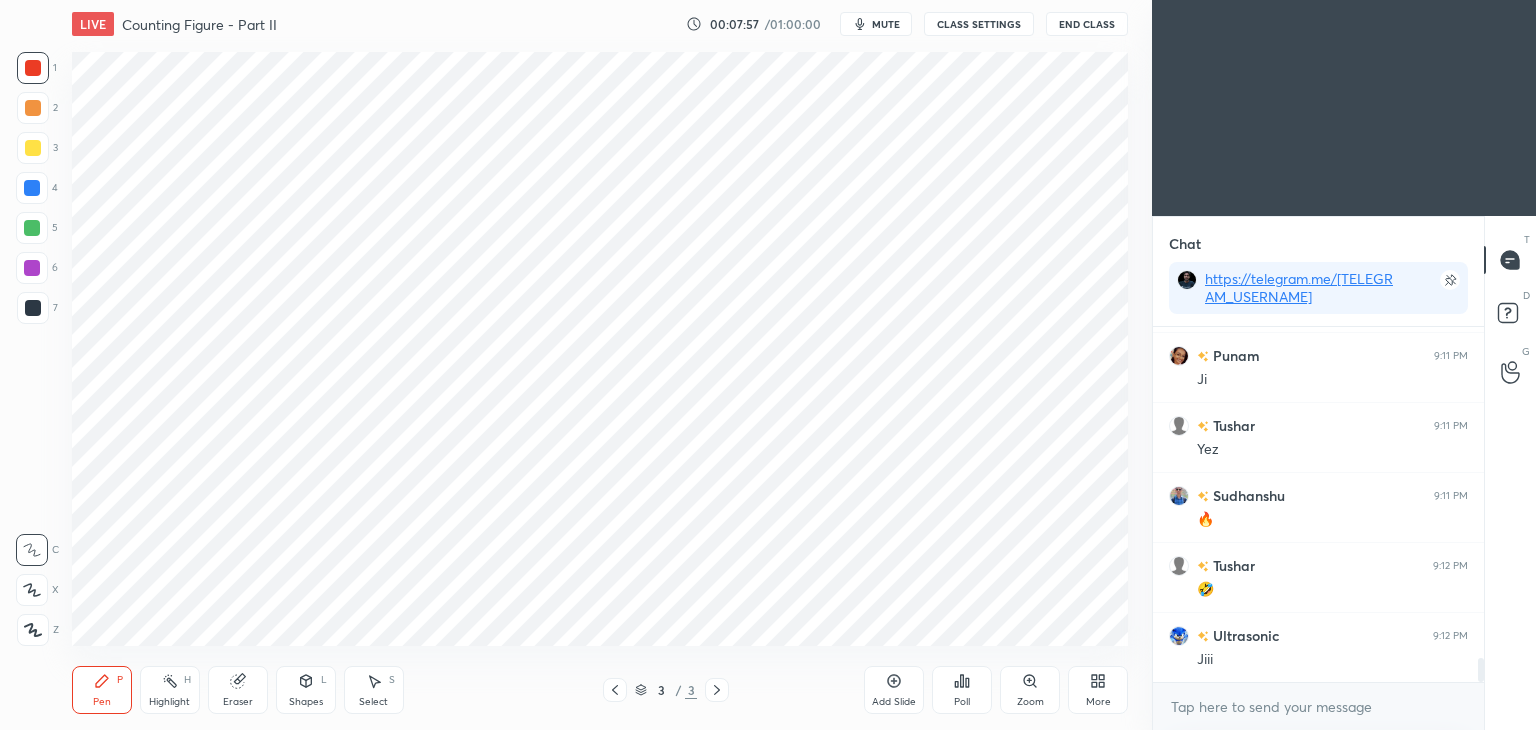scroll, scrollTop: 4884, scrollLeft: 0, axis: vertical 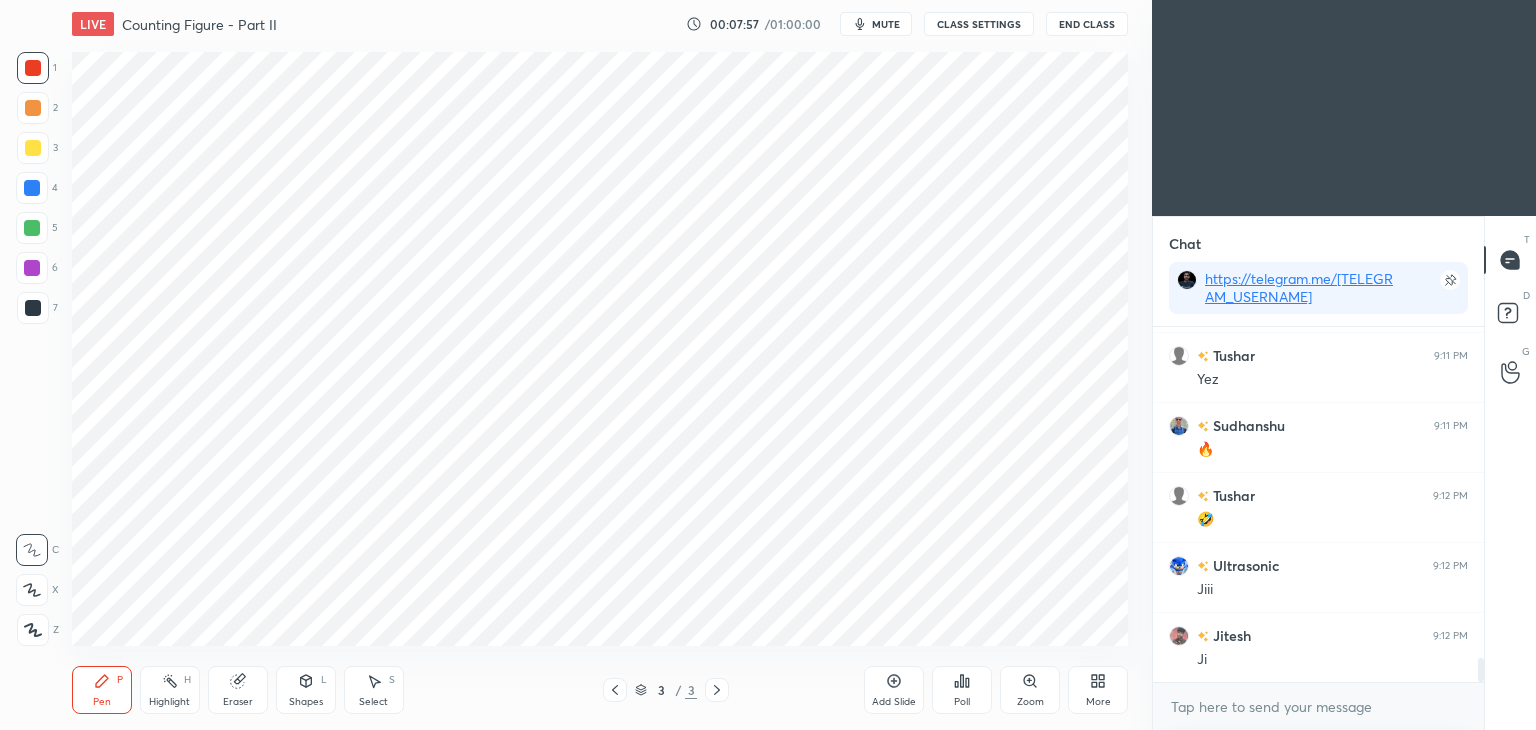 click 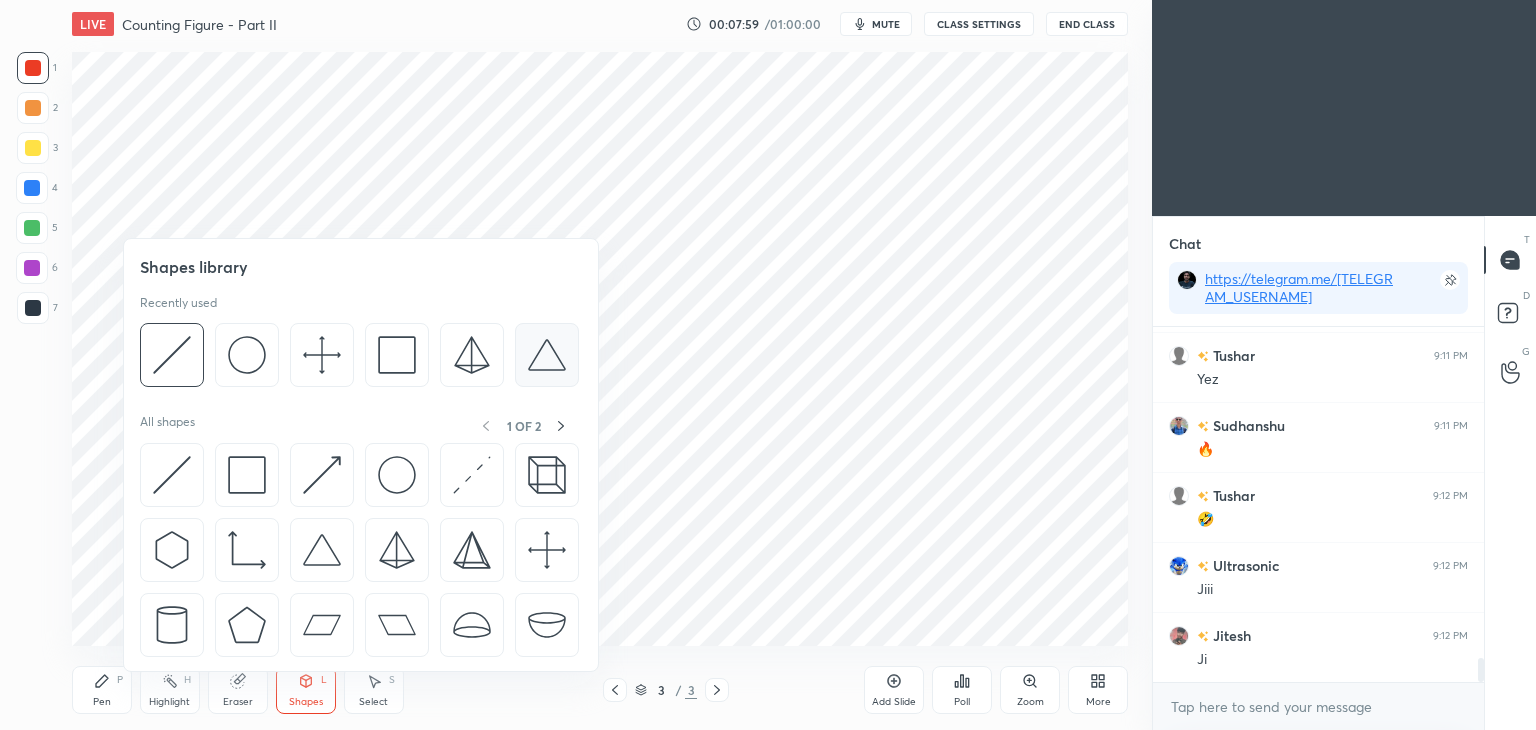 click at bounding box center [547, 355] 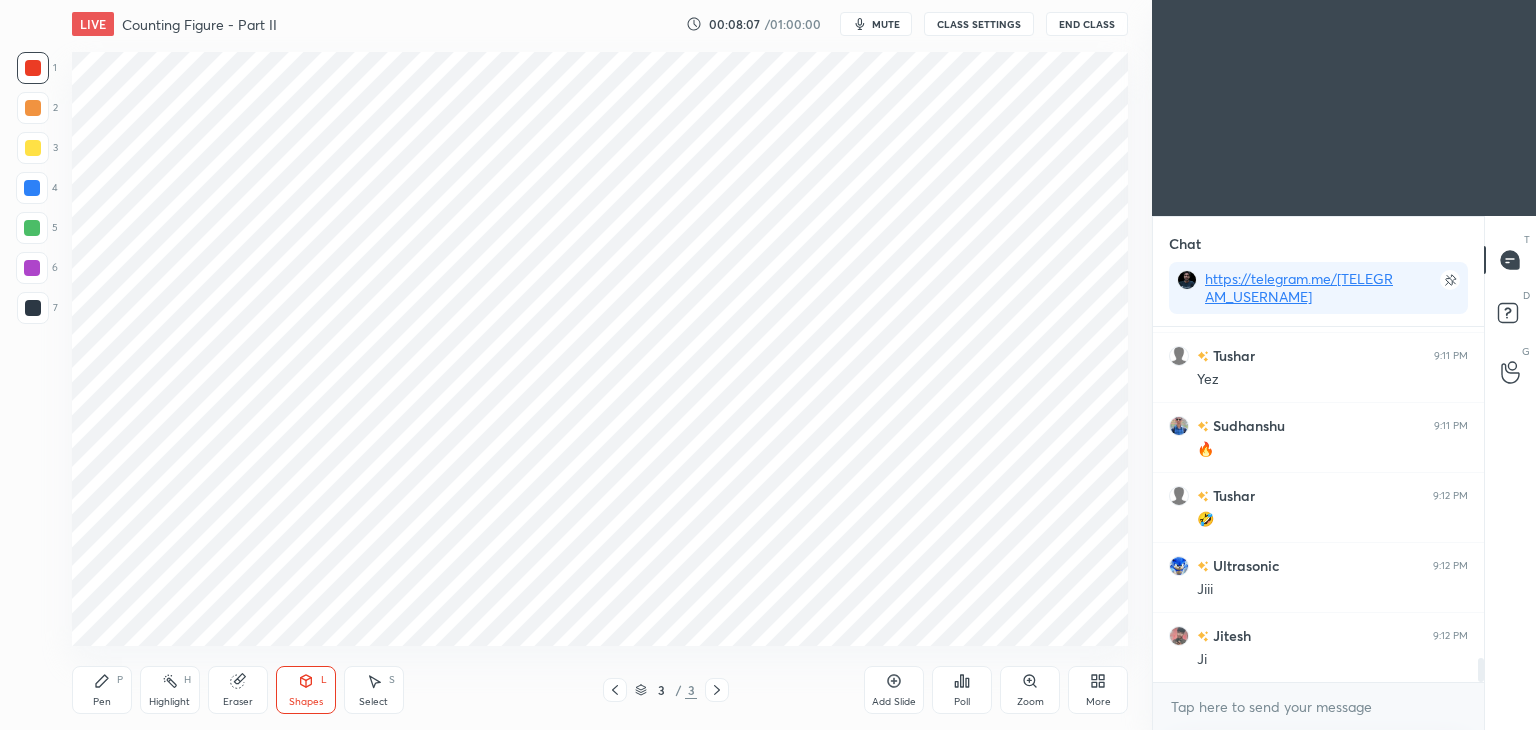 click on "Add Slide" at bounding box center (894, 690) 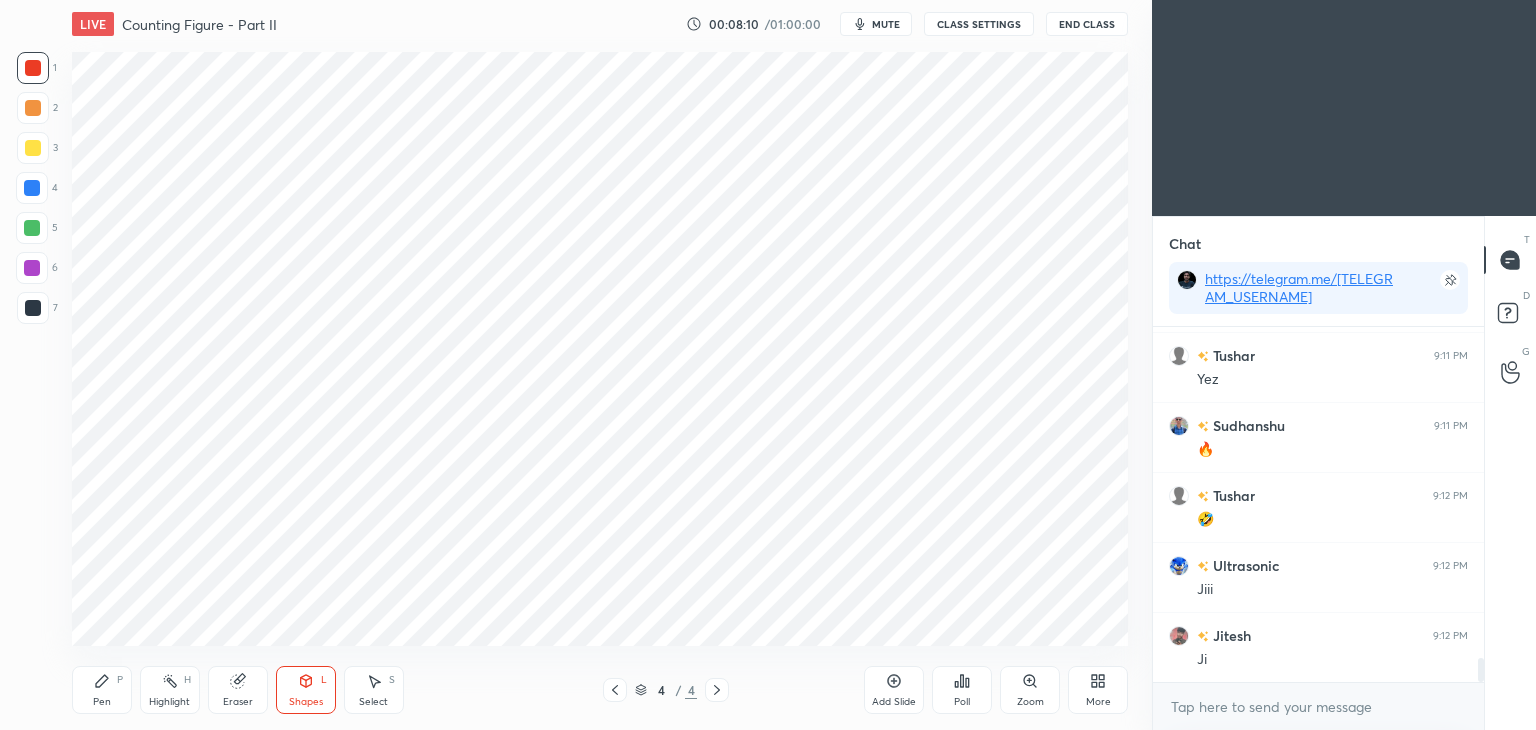 scroll, scrollTop: 4932, scrollLeft: 0, axis: vertical 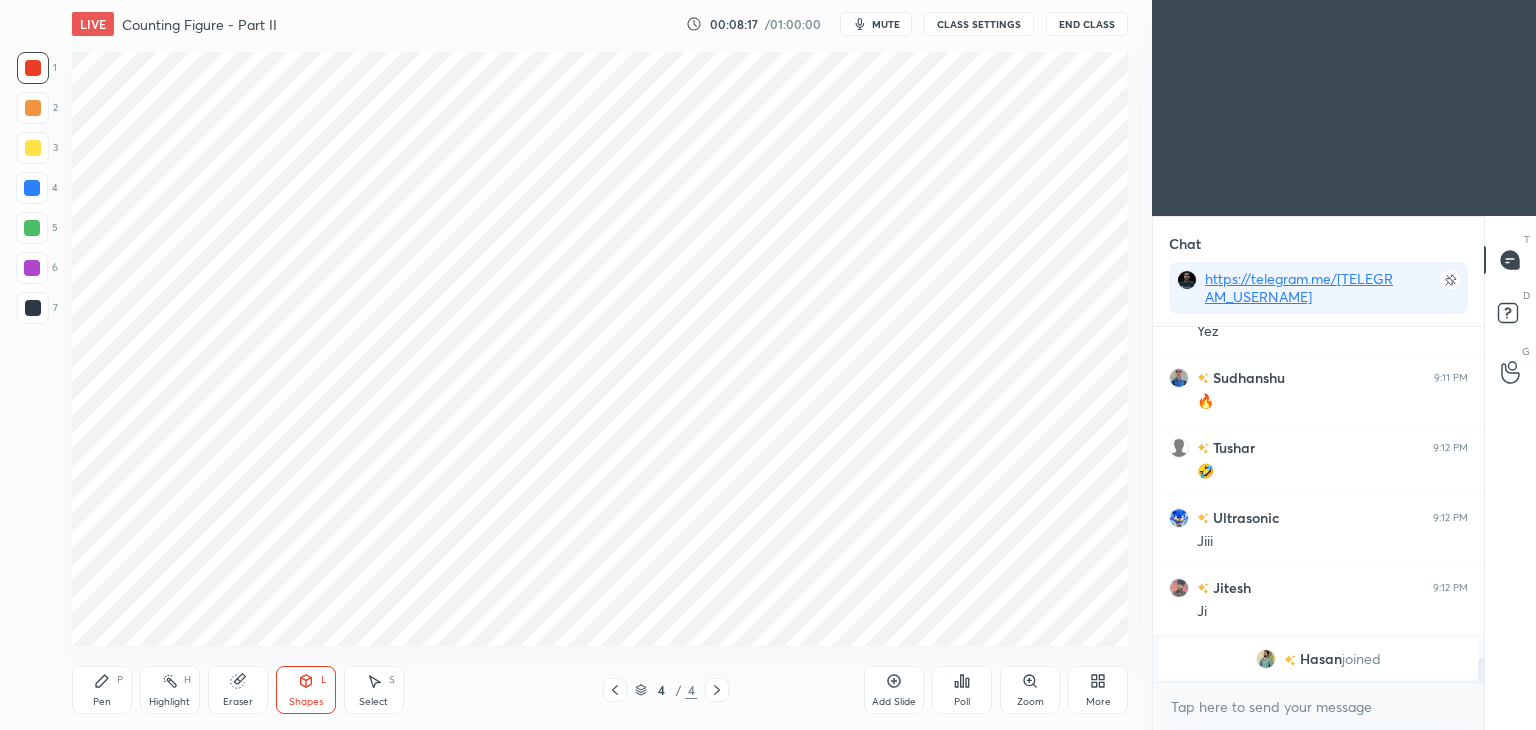 click 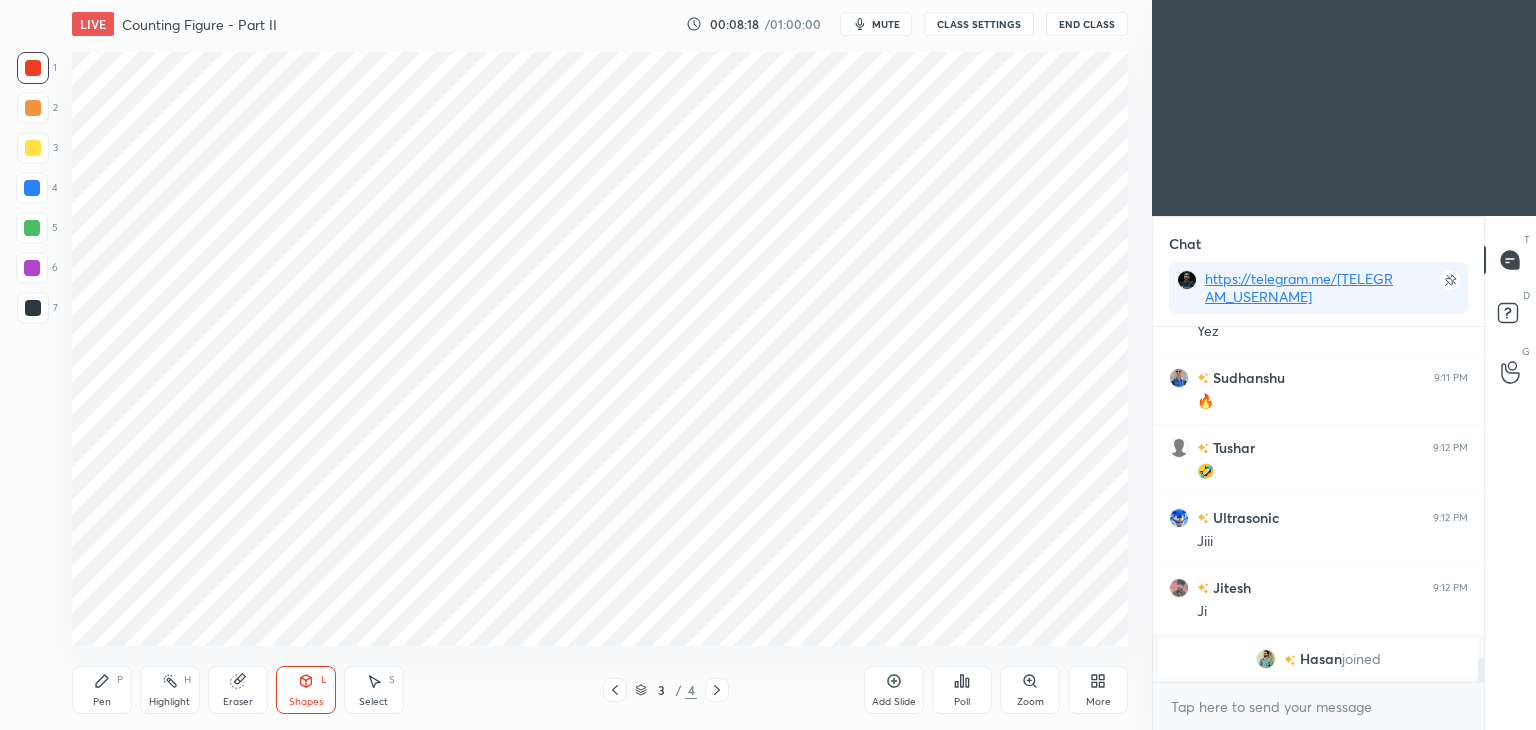 click 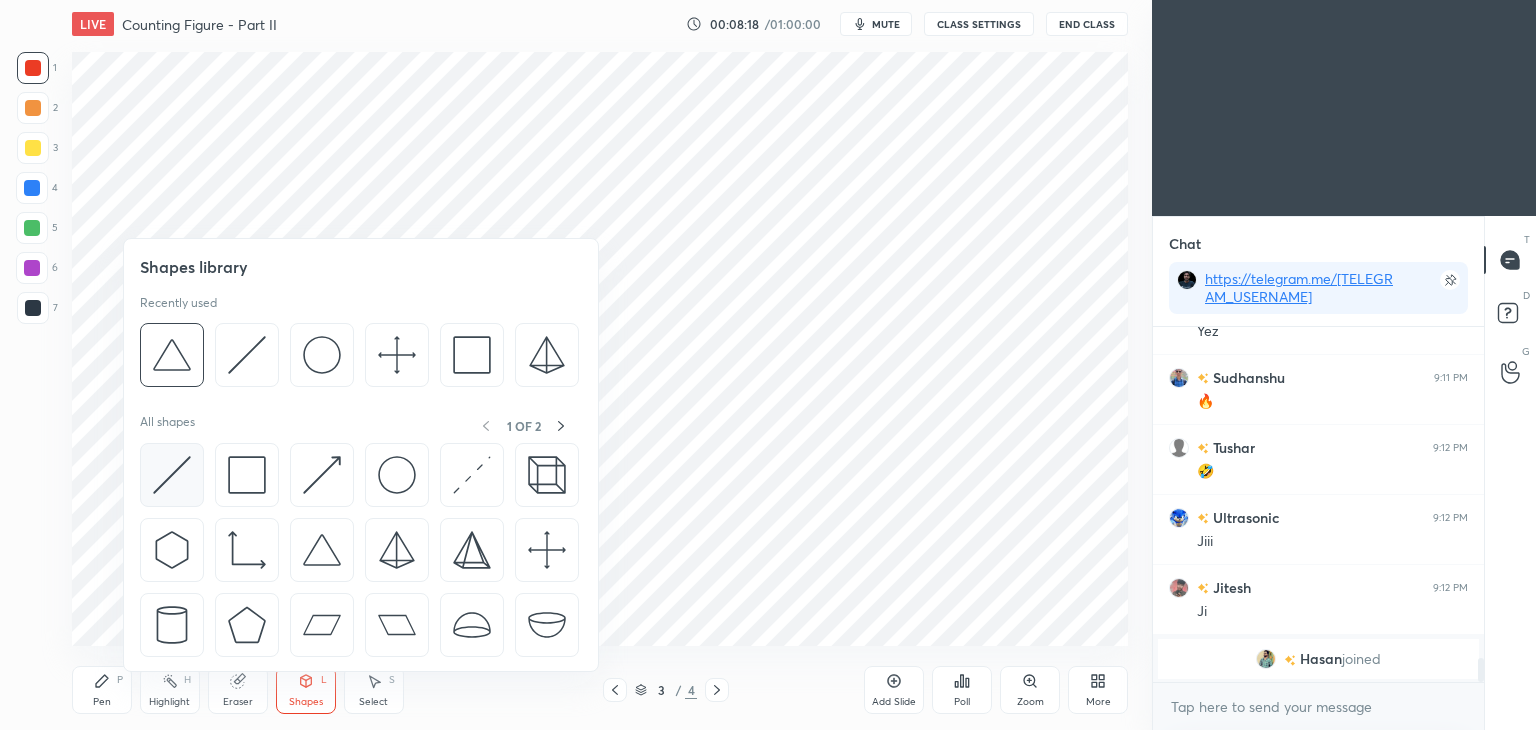 click at bounding box center (172, 475) 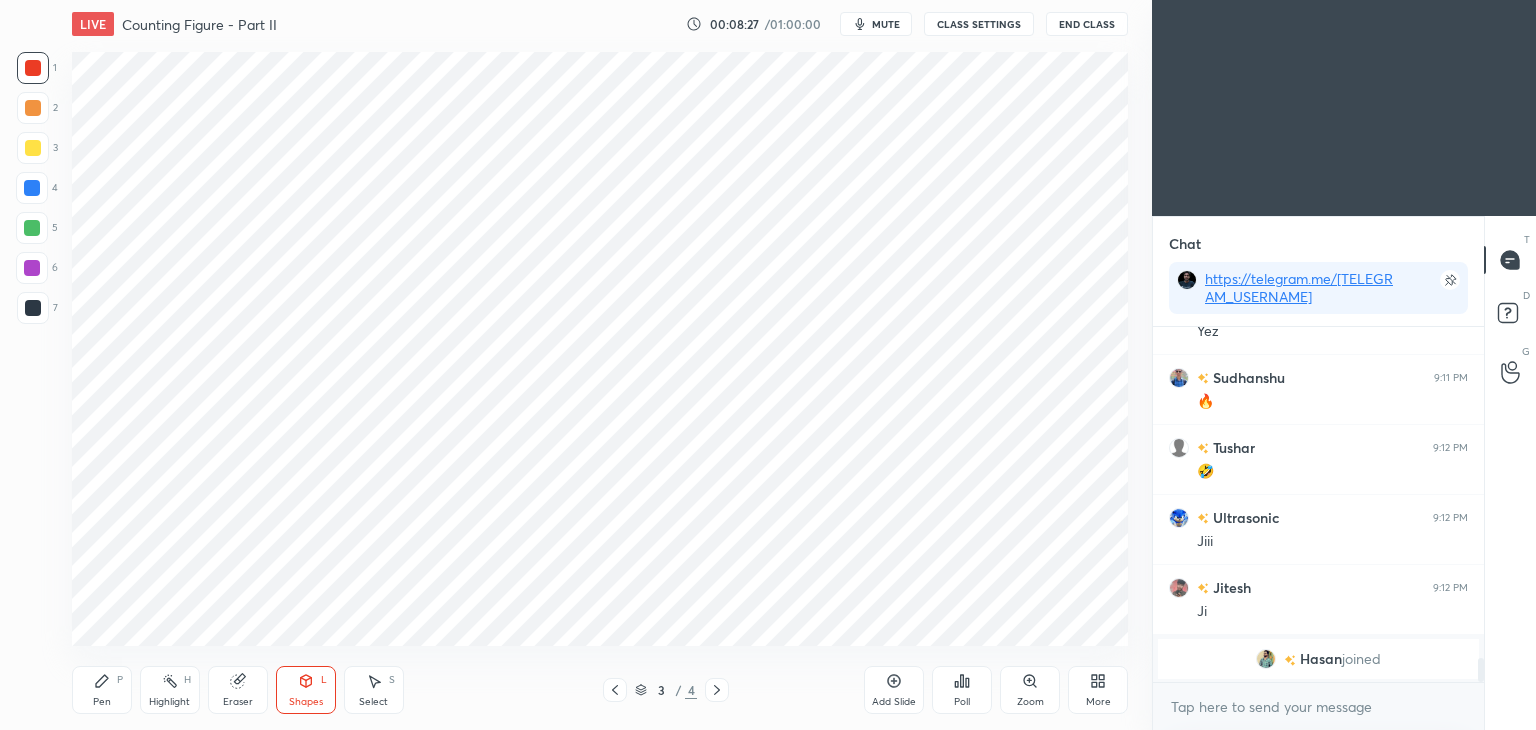 scroll, scrollTop: 4630, scrollLeft: 0, axis: vertical 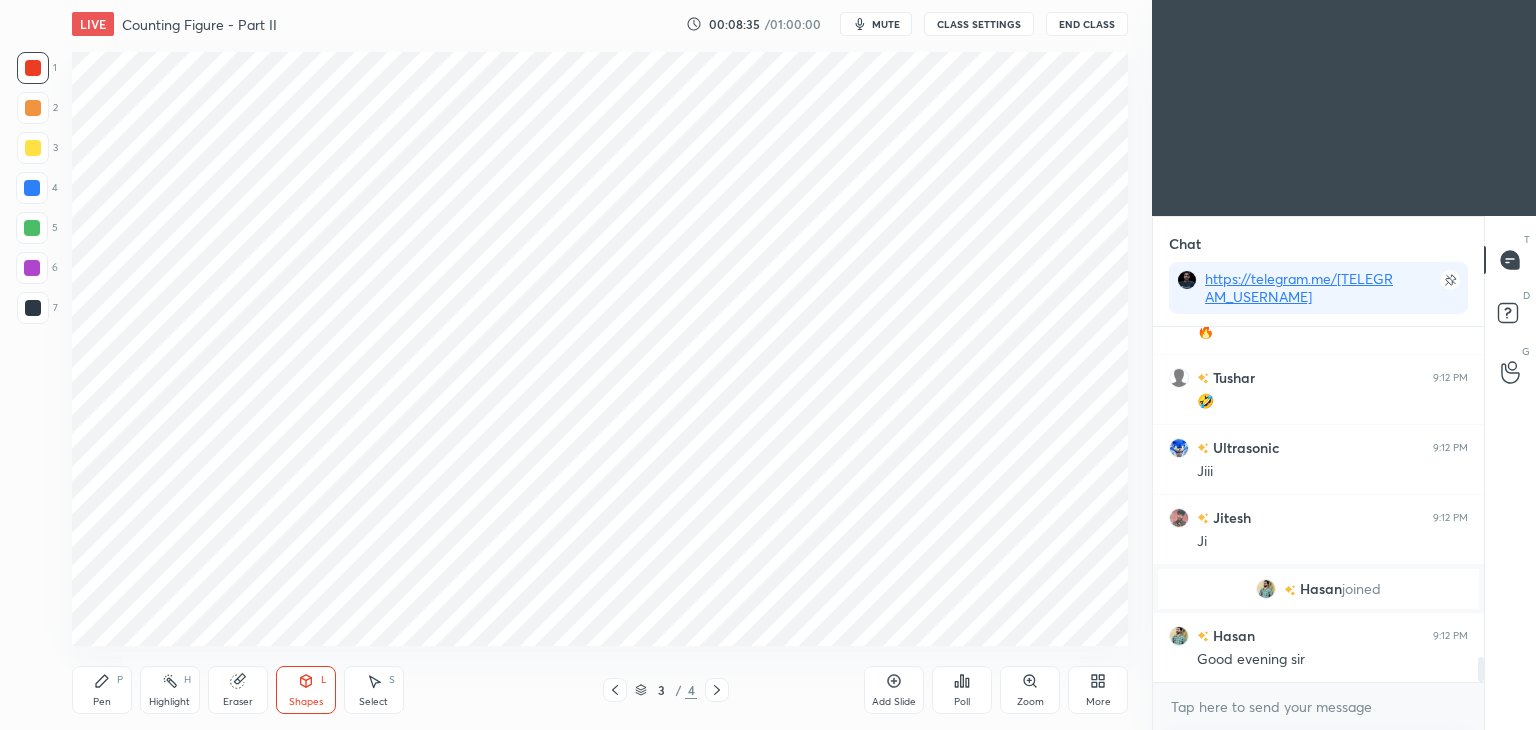 click 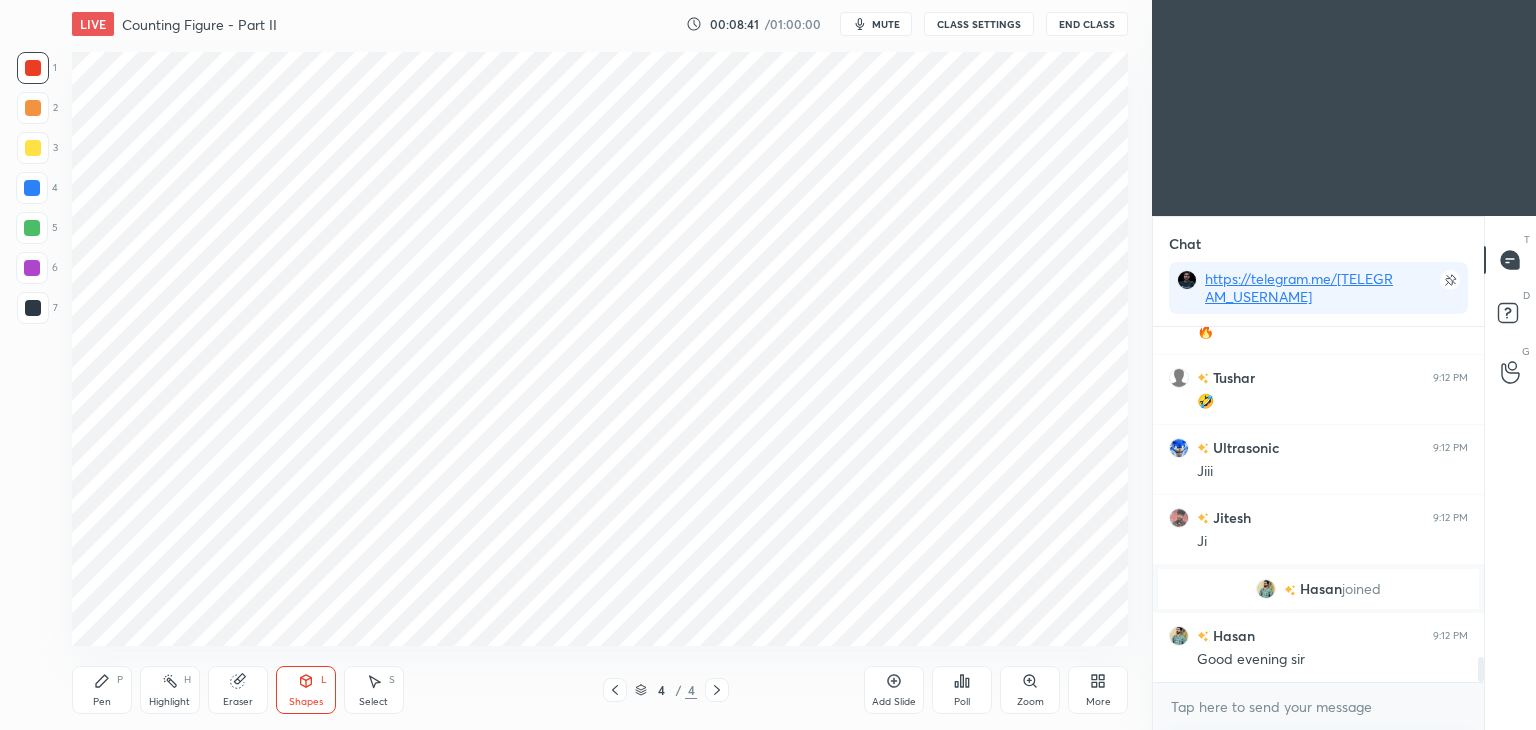 scroll, scrollTop: 4678, scrollLeft: 0, axis: vertical 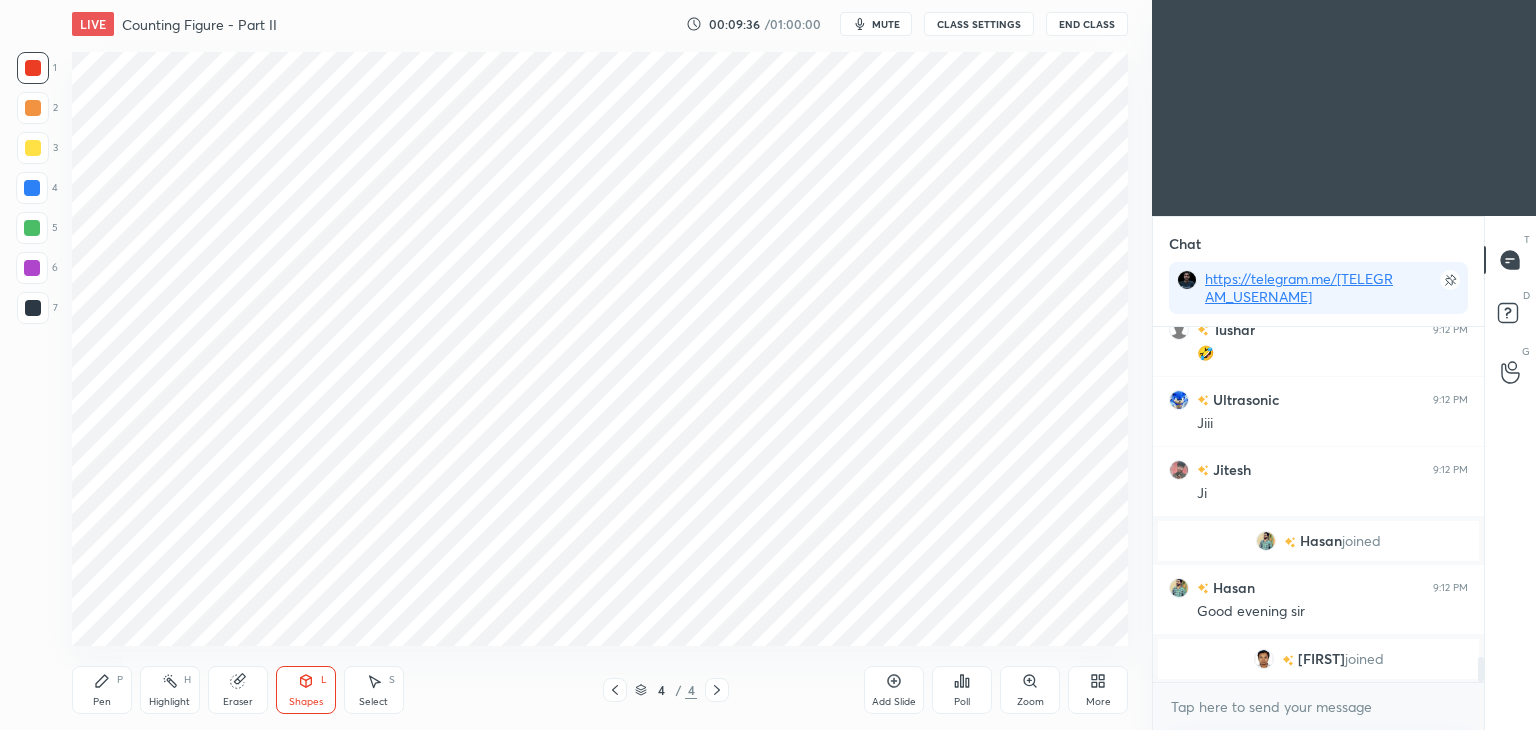 click 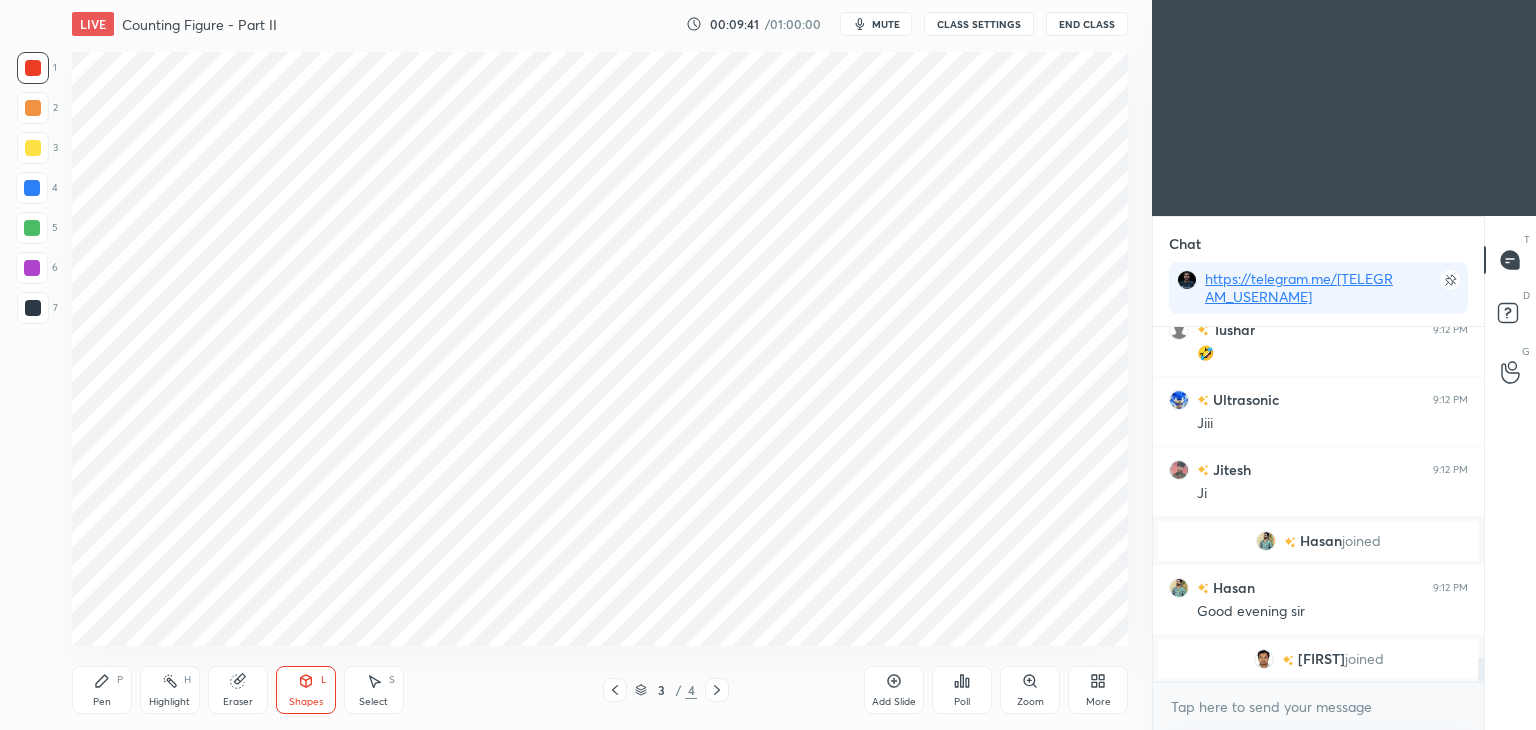 click on "Pen P" at bounding box center (102, 690) 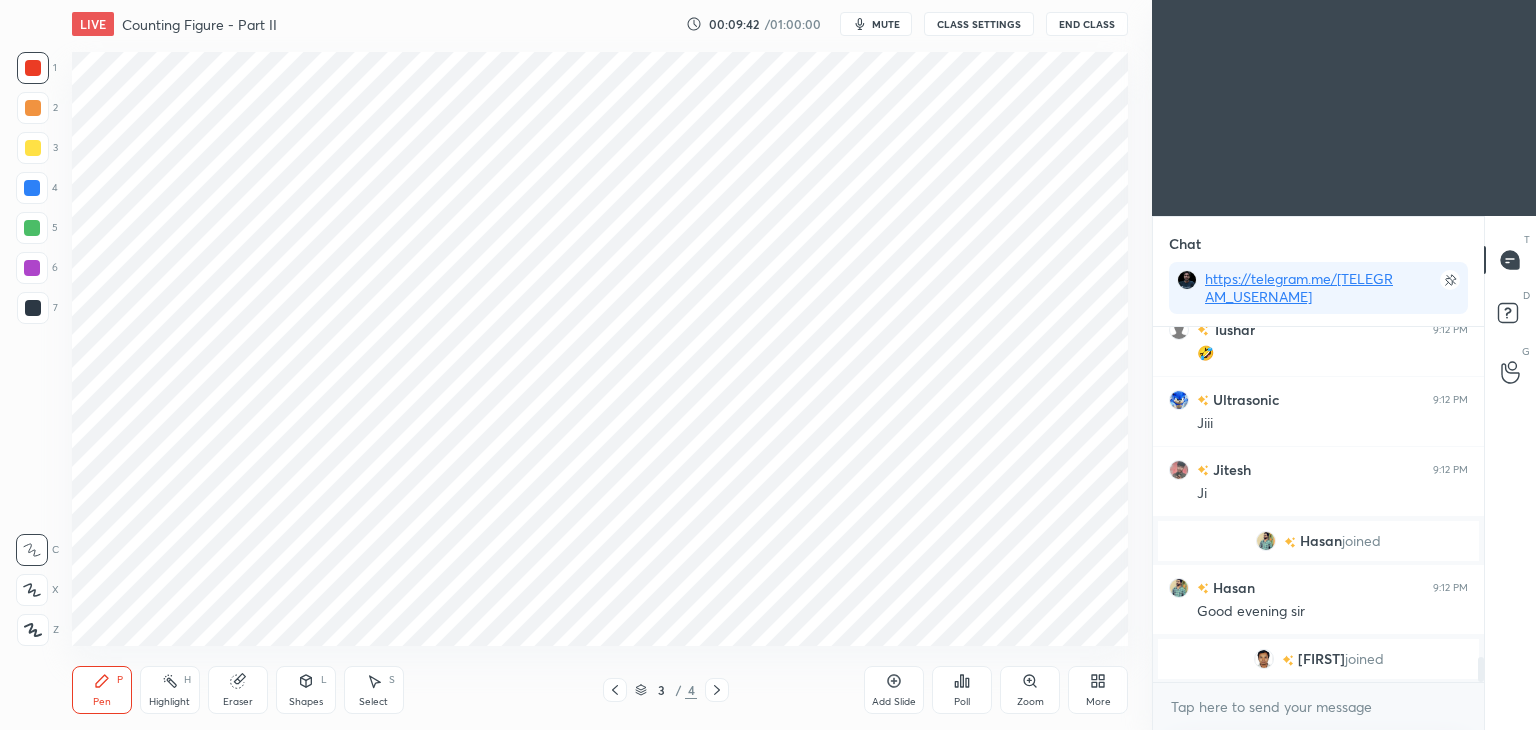 click at bounding box center (33, 308) 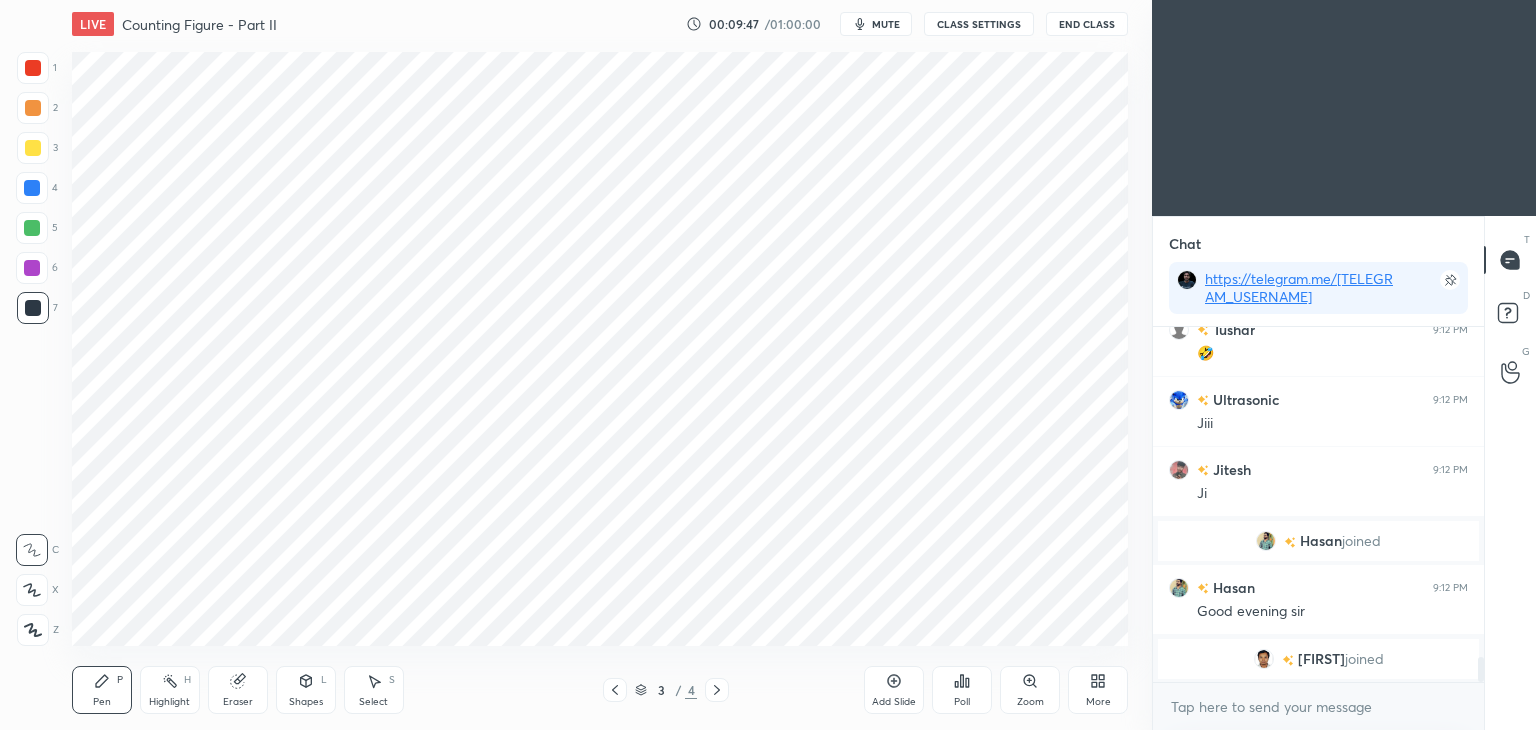 click 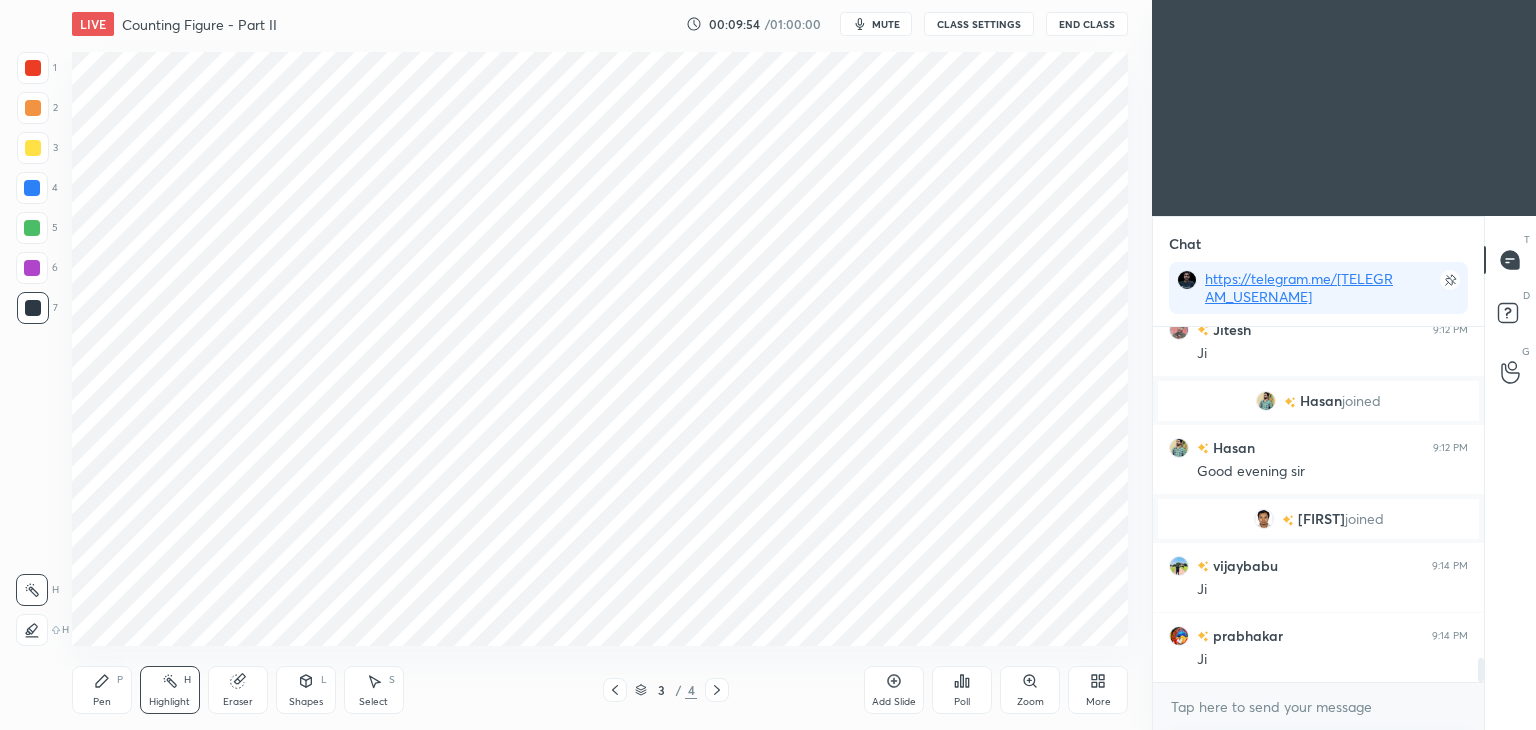 scroll, scrollTop: 4868, scrollLeft: 0, axis: vertical 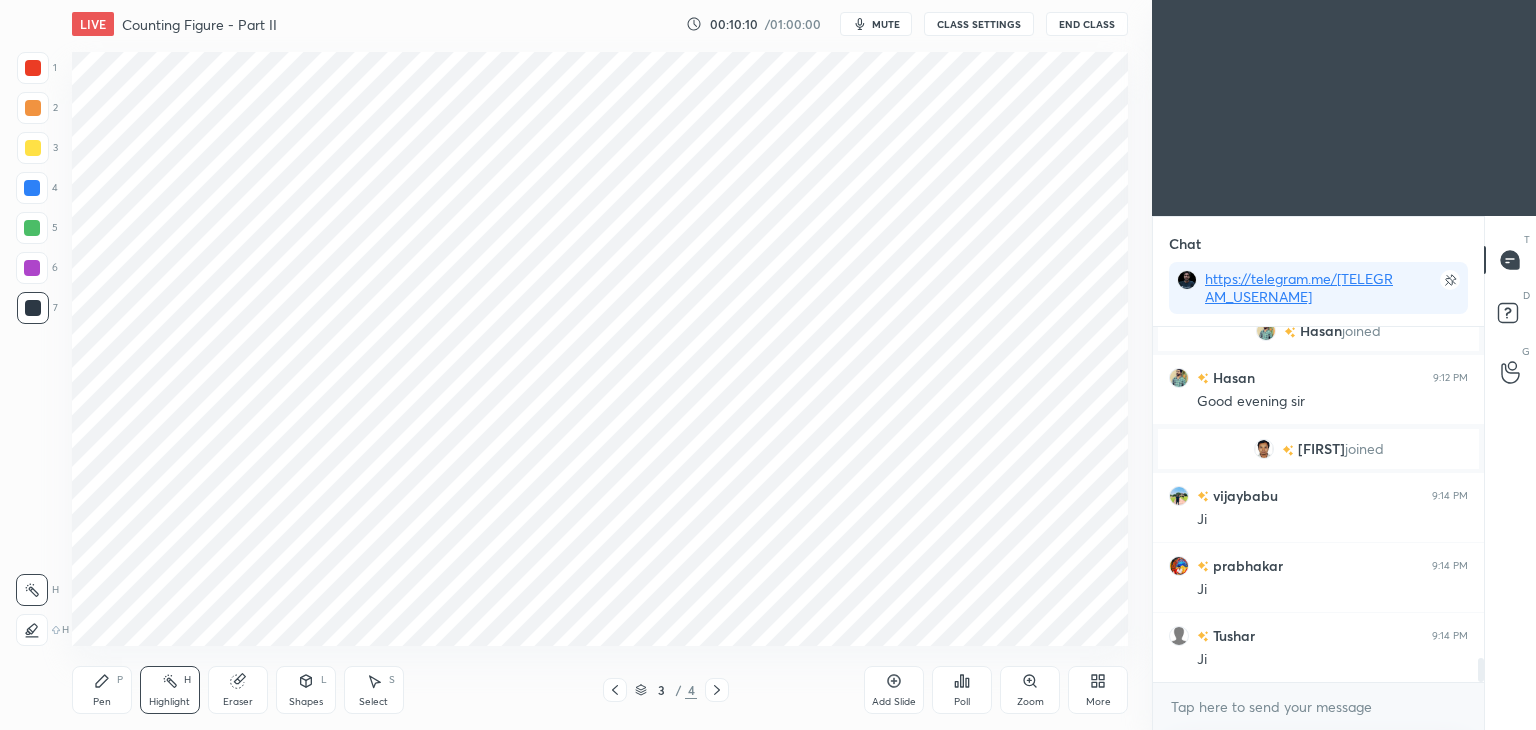 click on "Pen" at bounding box center [102, 702] 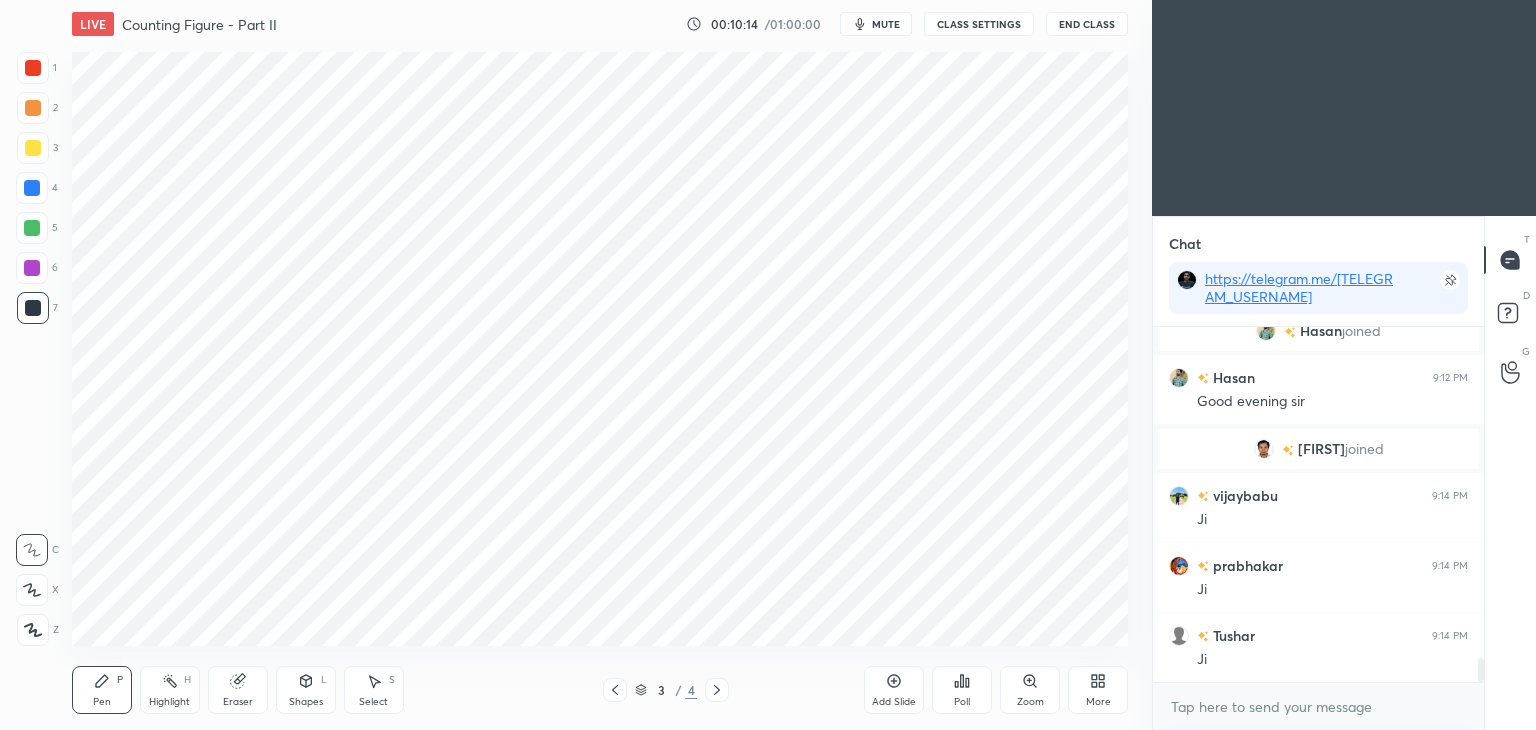 click on "Highlight H" at bounding box center (170, 690) 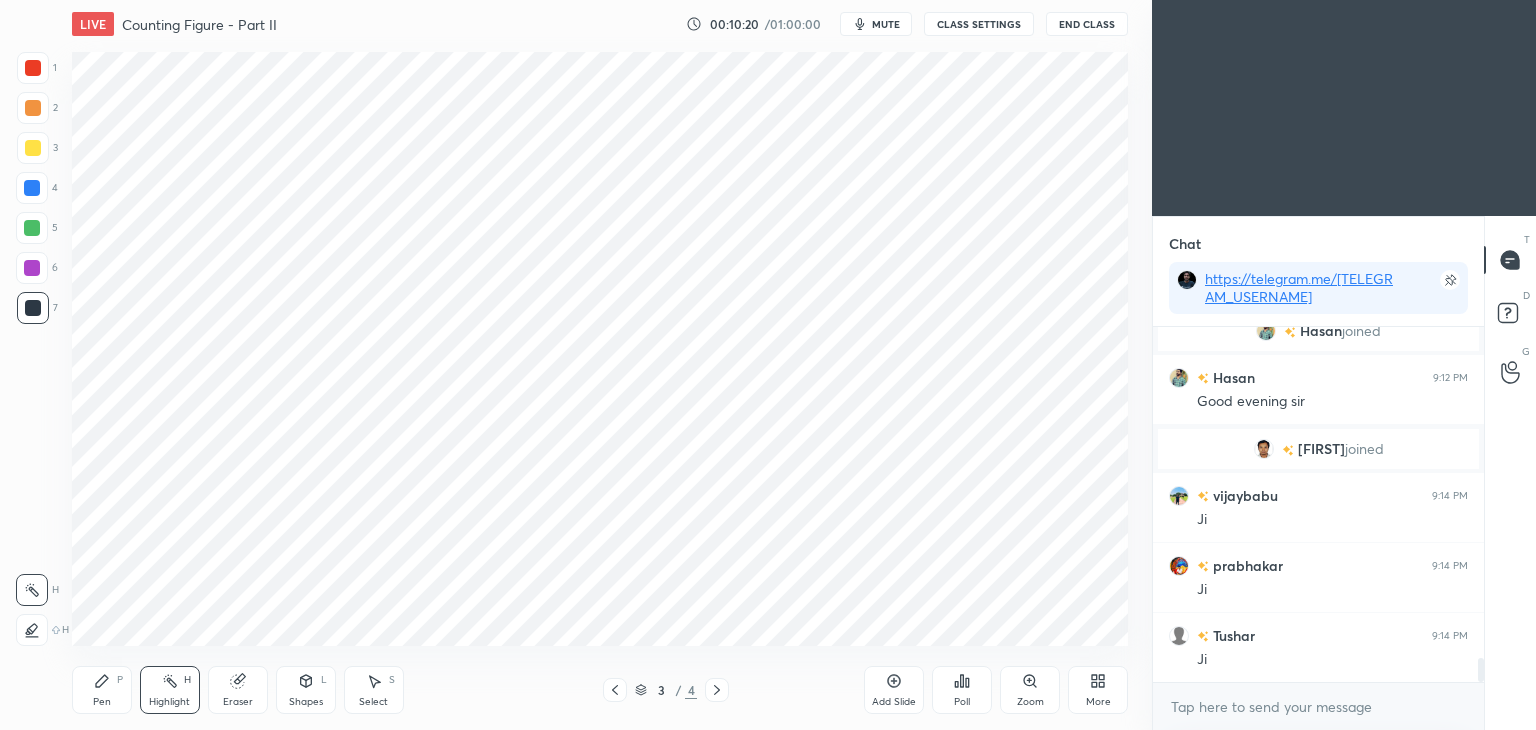 scroll, scrollTop: 4938, scrollLeft: 0, axis: vertical 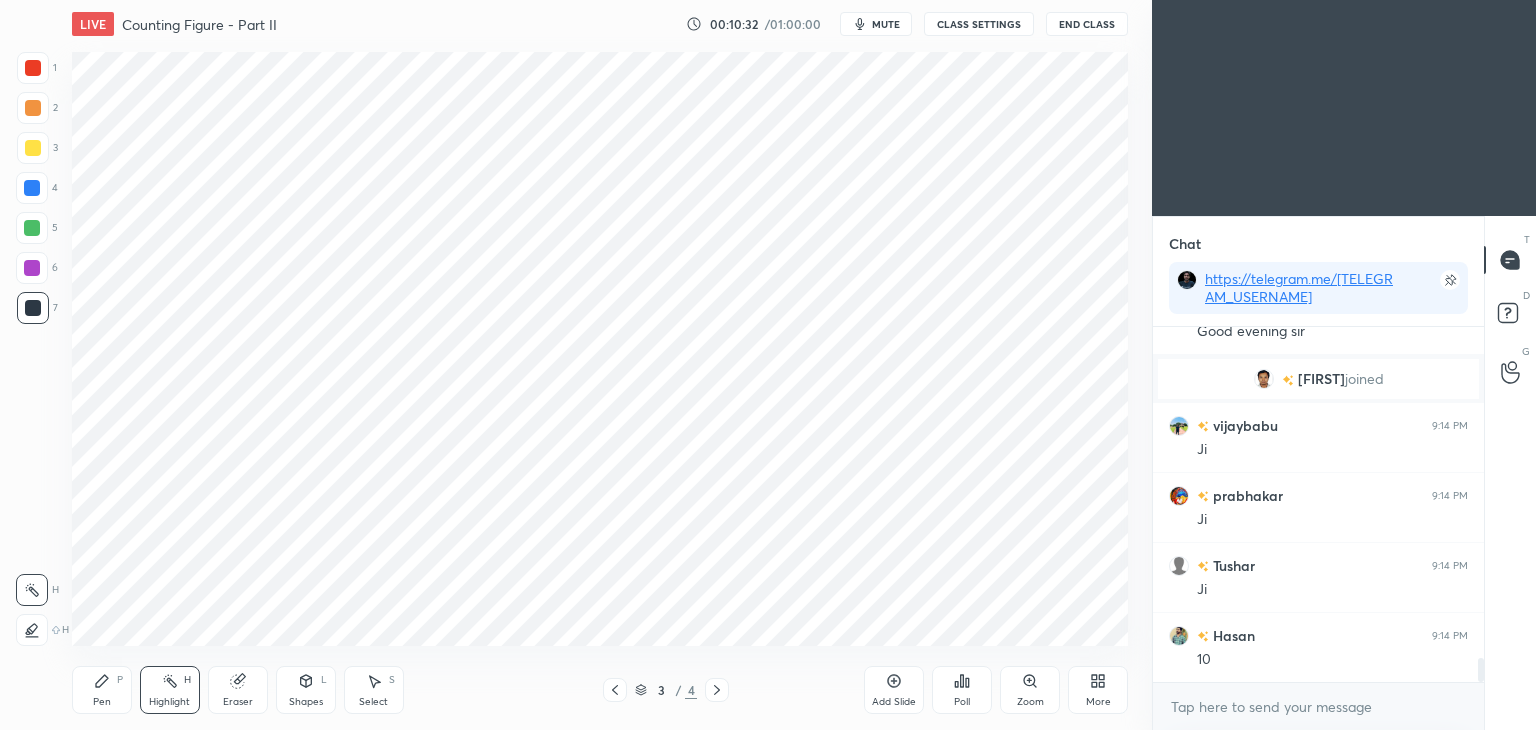 click on "Pen P" at bounding box center [102, 690] 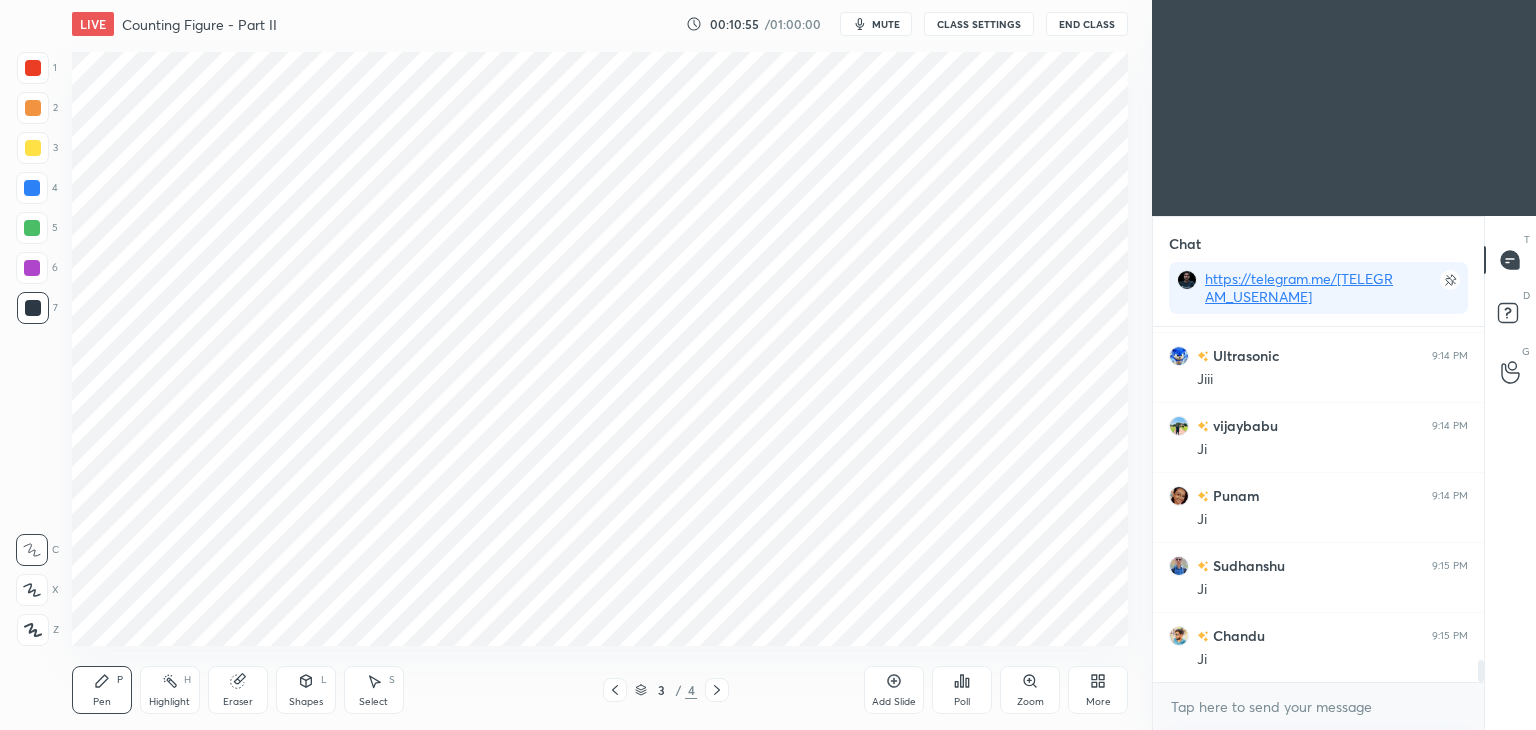 scroll, scrollTop: 5358, scrollLeft: 0, axis: vertical 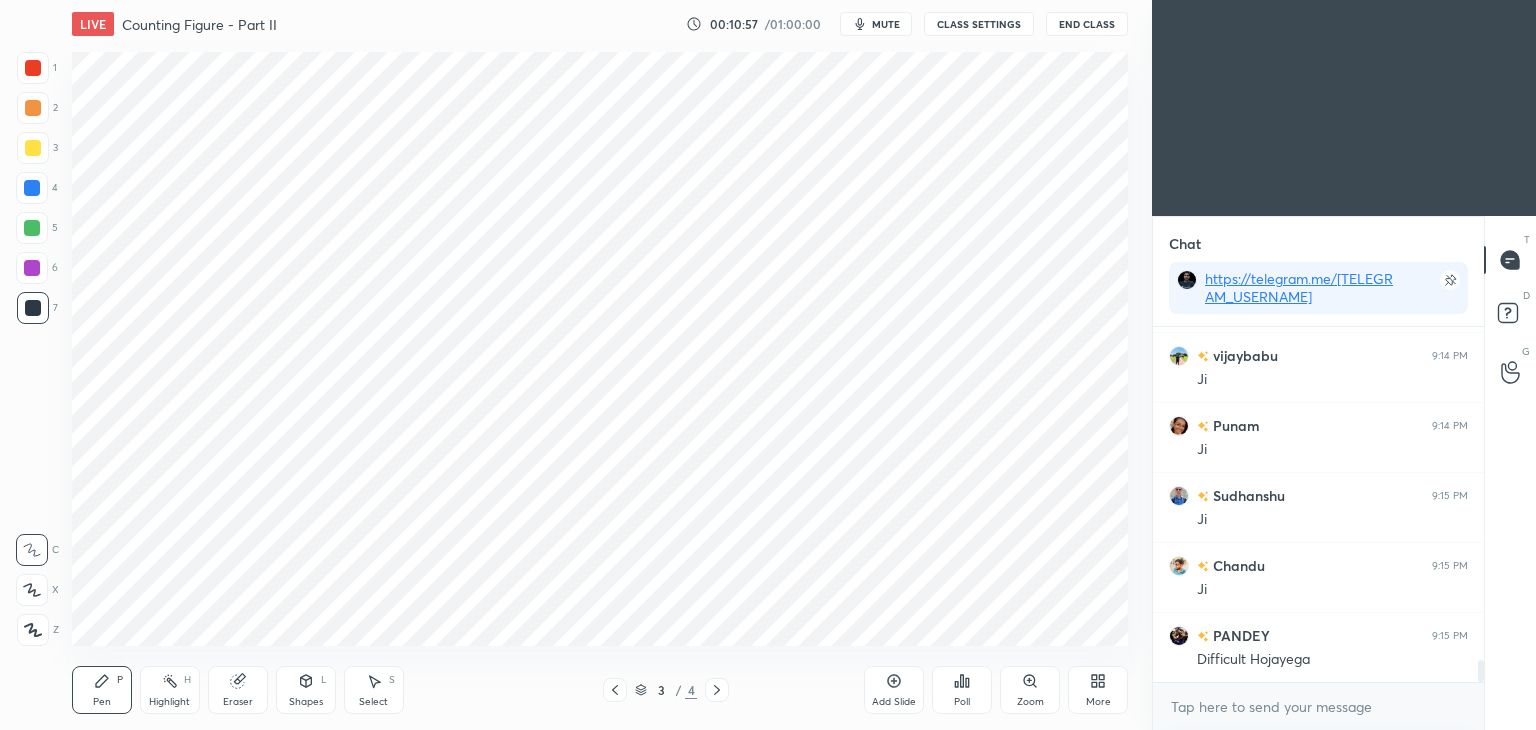 click at bounding box center [32, 188] 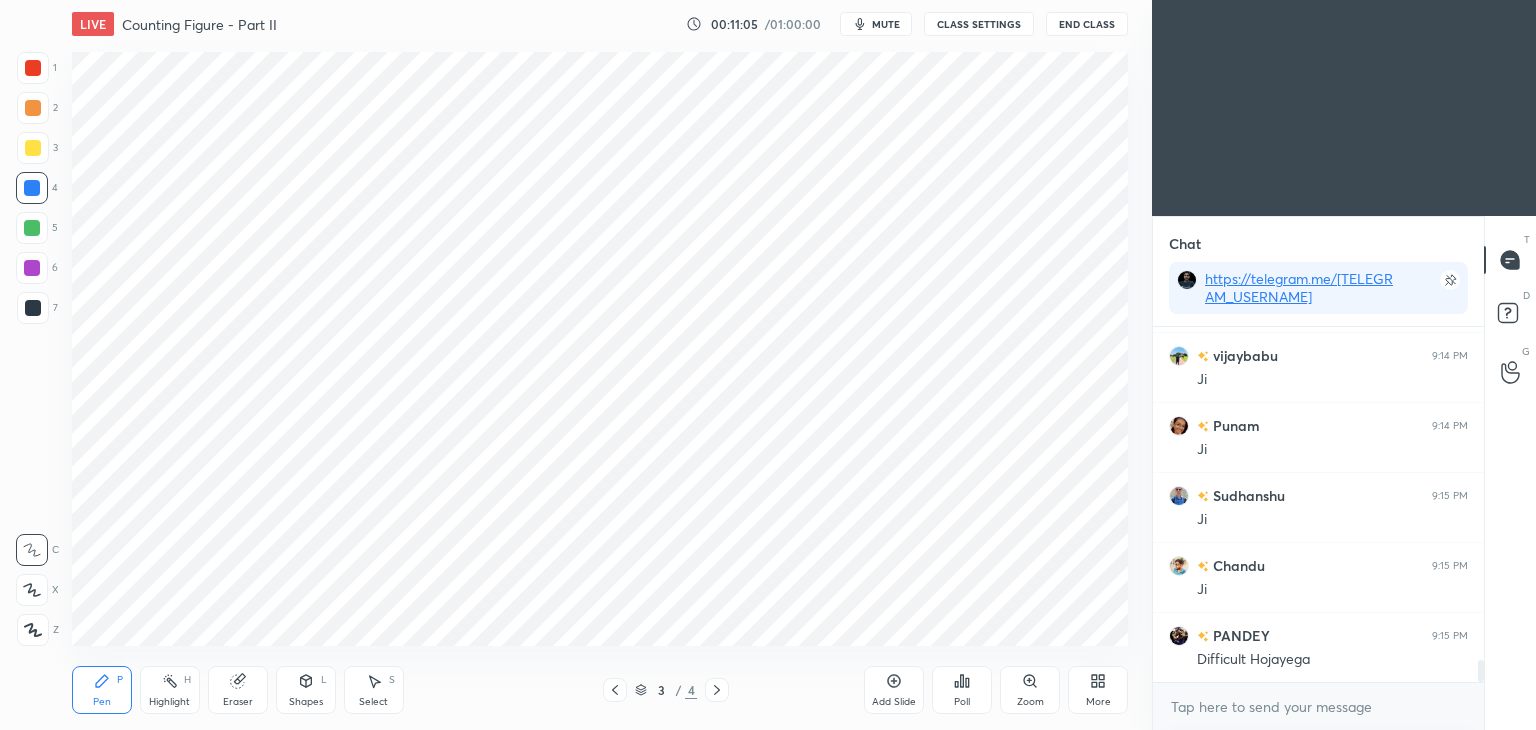click on "mute" at bounding box center [876, 24] 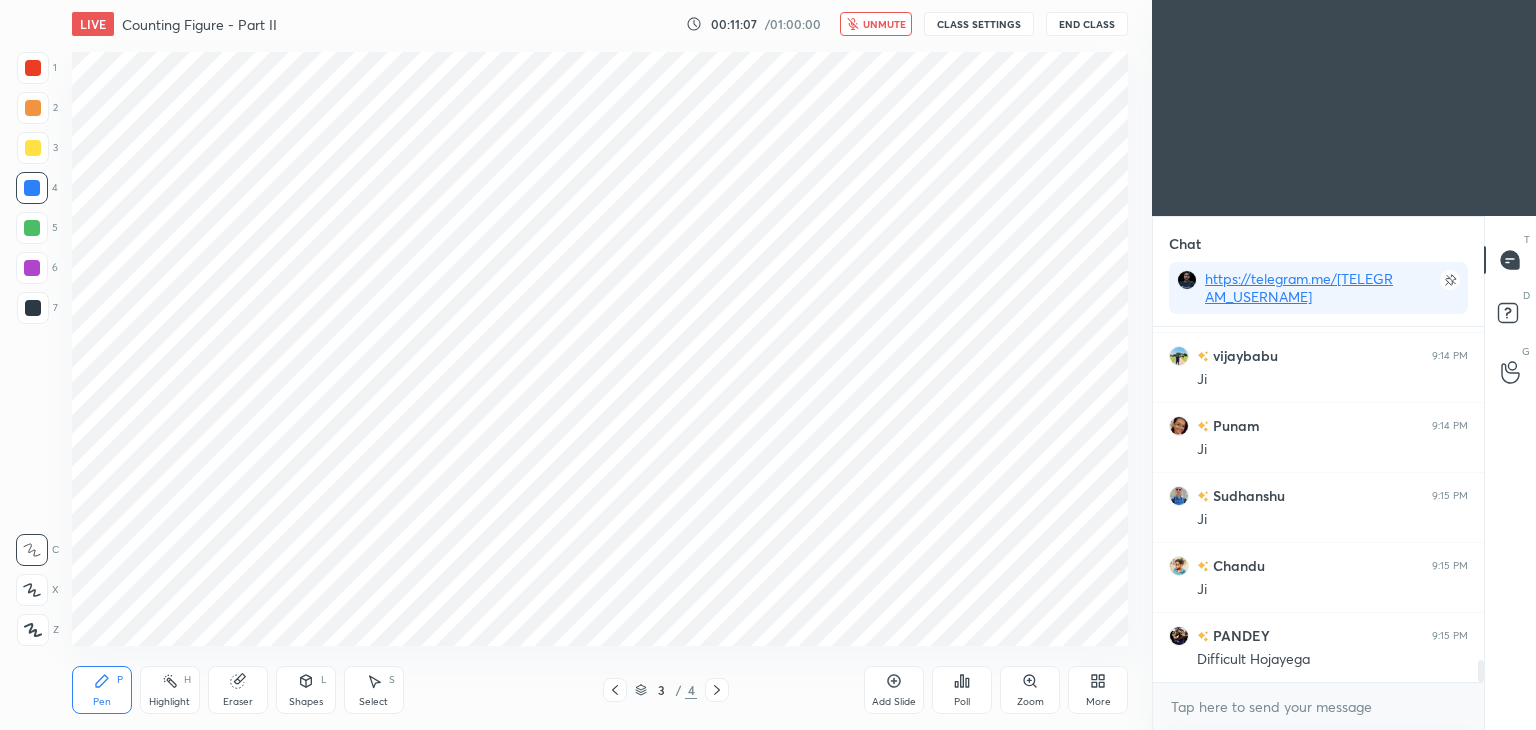 click on "unmute" at bounding box center [884, 24] 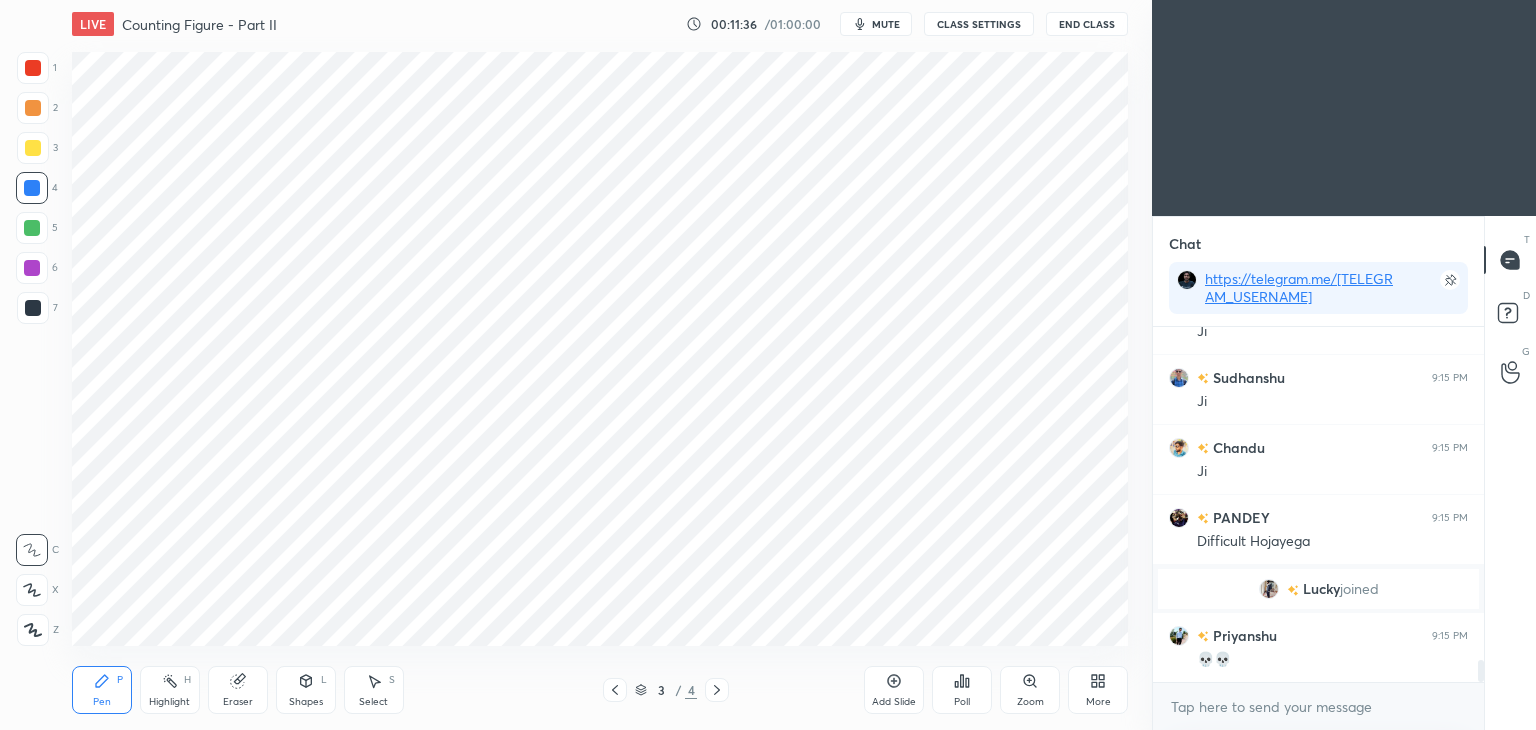 scroll, scrollTop: 5308, scrollLeft: 0, axis: vertical 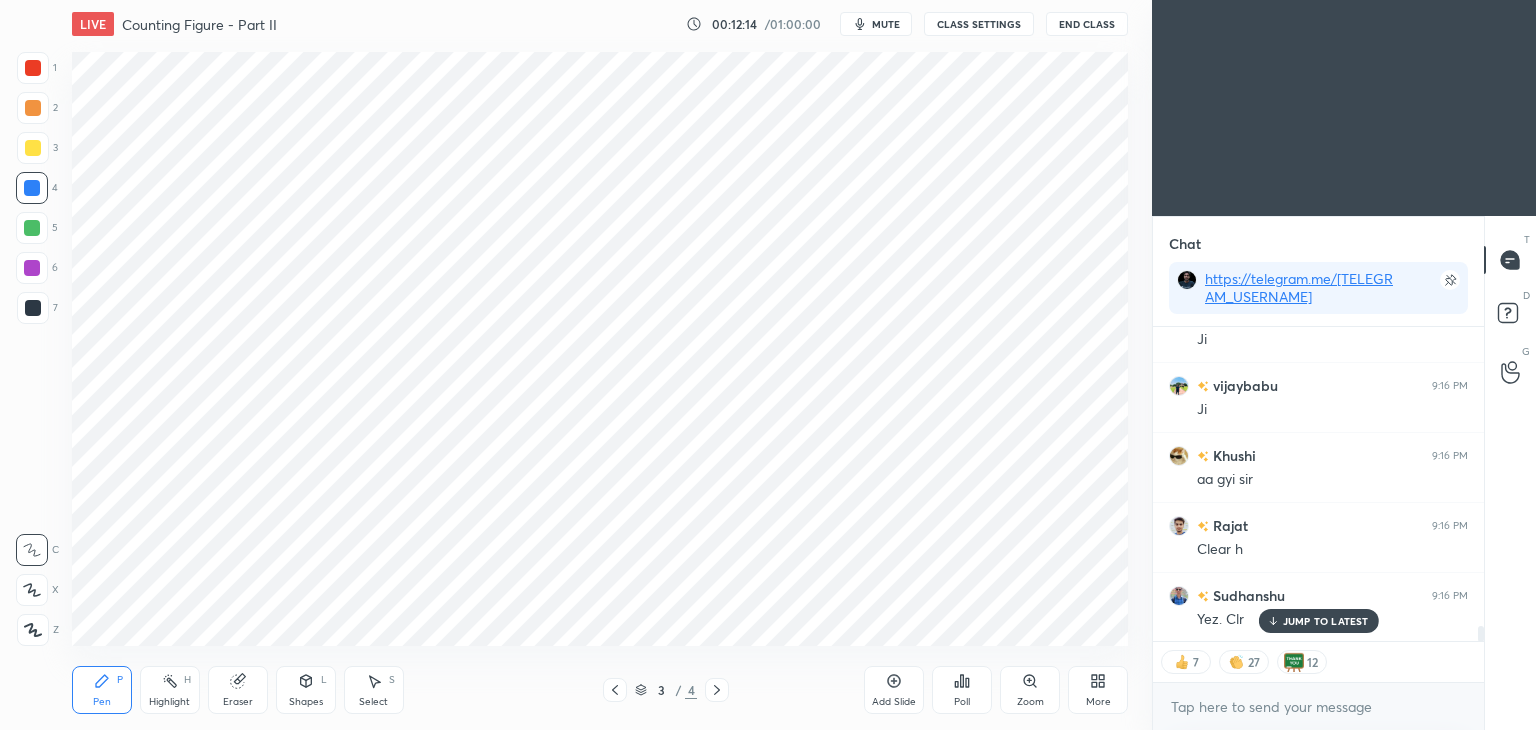 click at bounding box center (717, 690) 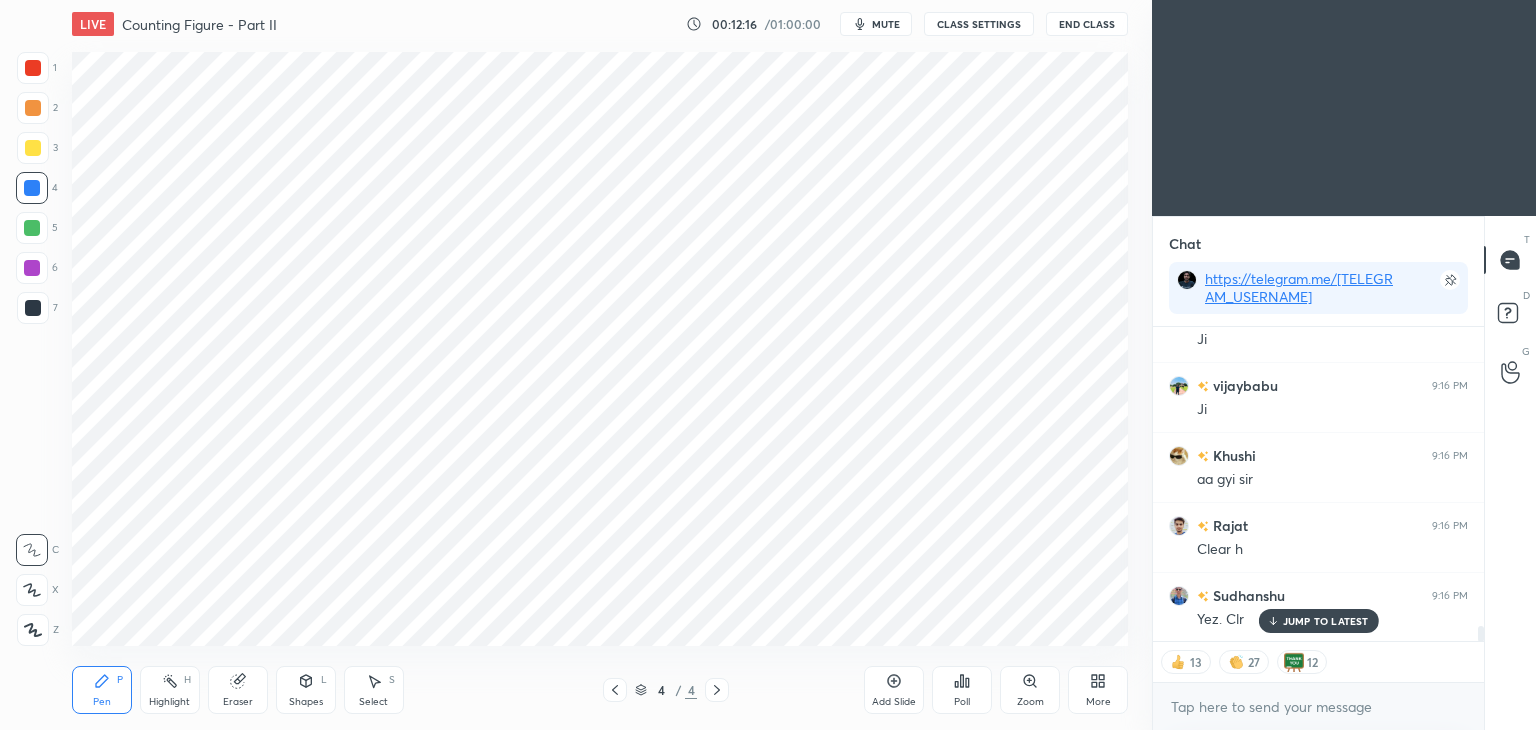scroll, scrollTop: 6399, scrollLeft: 0, axis: vertical 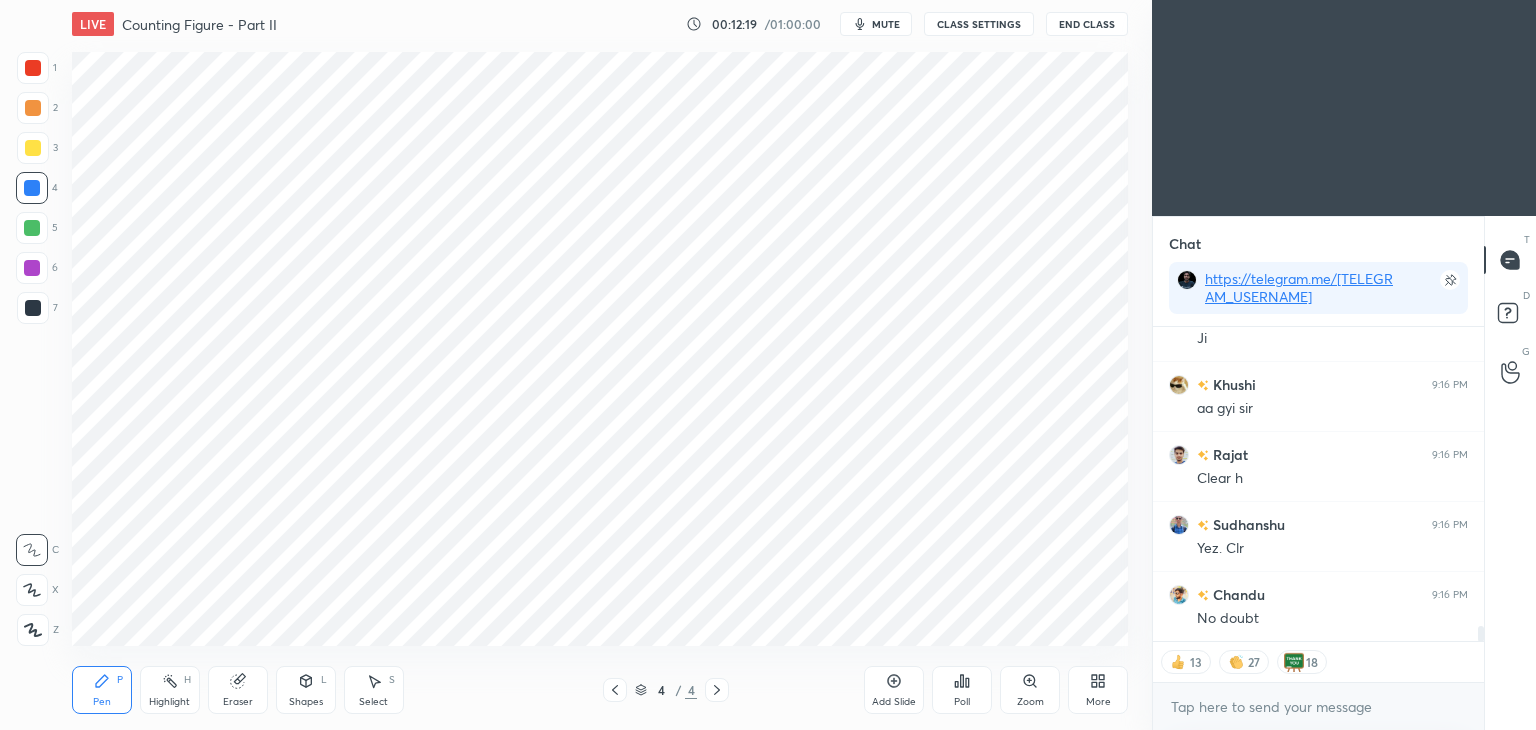 click on "mute" at bounding box center [886, 24] 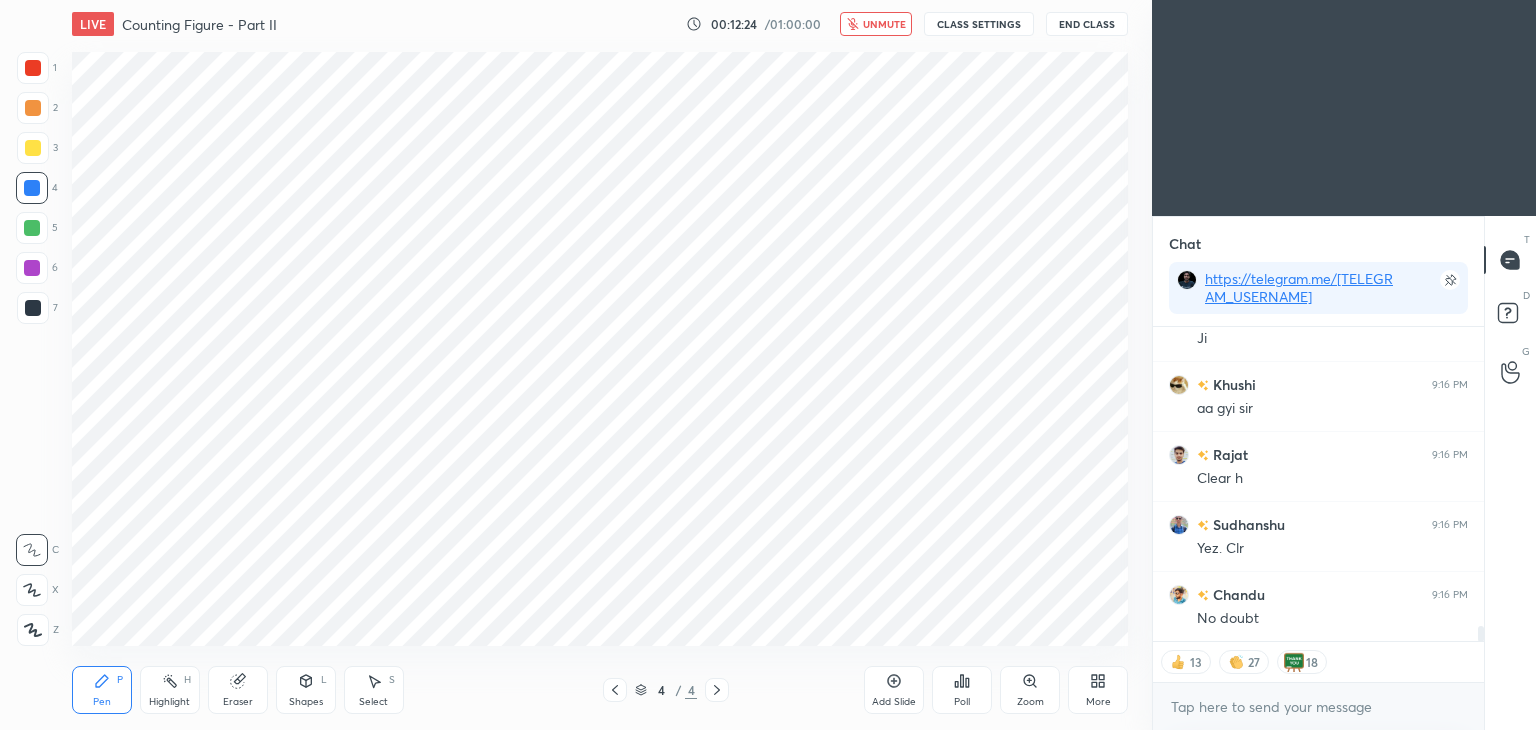 click on "unmute" at bounding box center [884, 24] 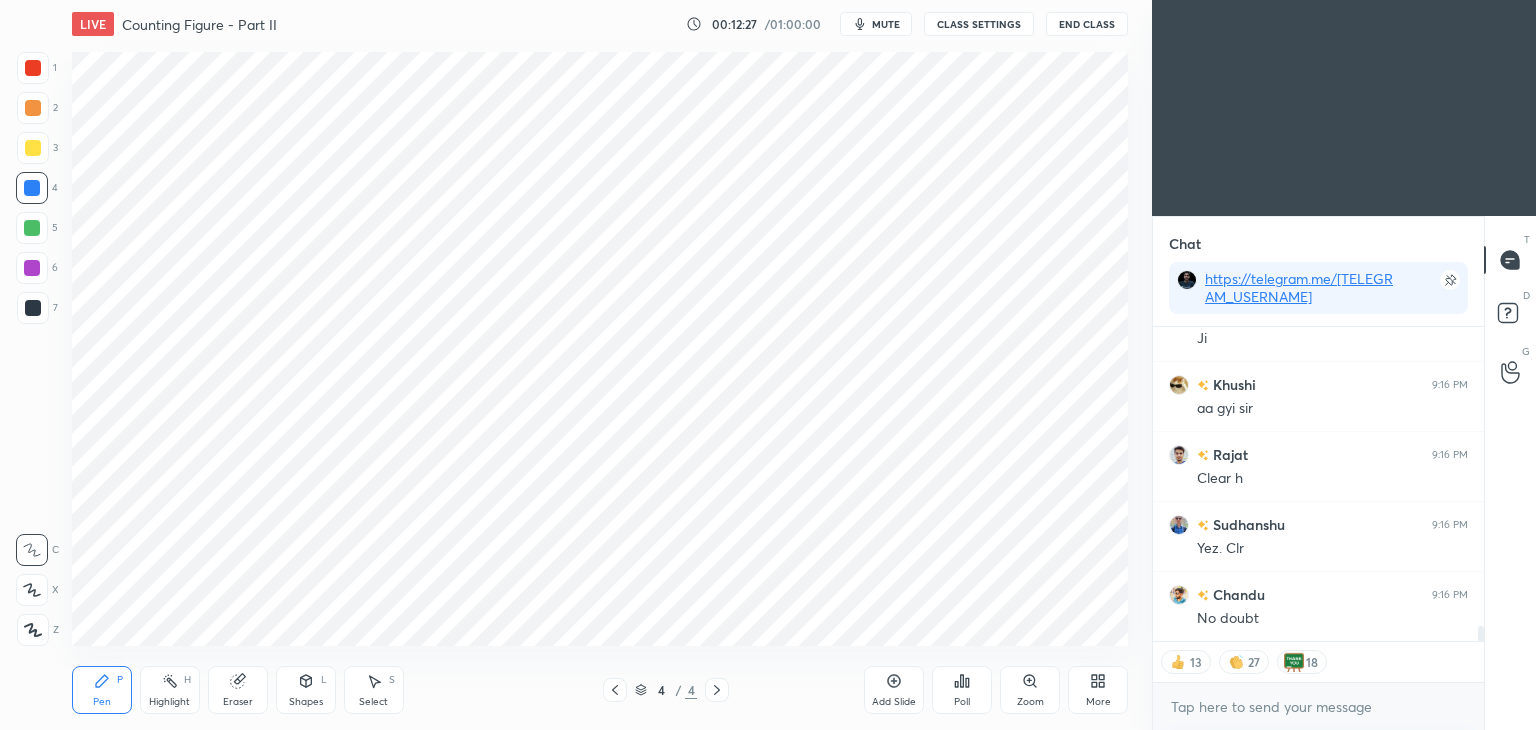 scroll, scrollTop: 6468, scrollLeft: 0, axis: vertical 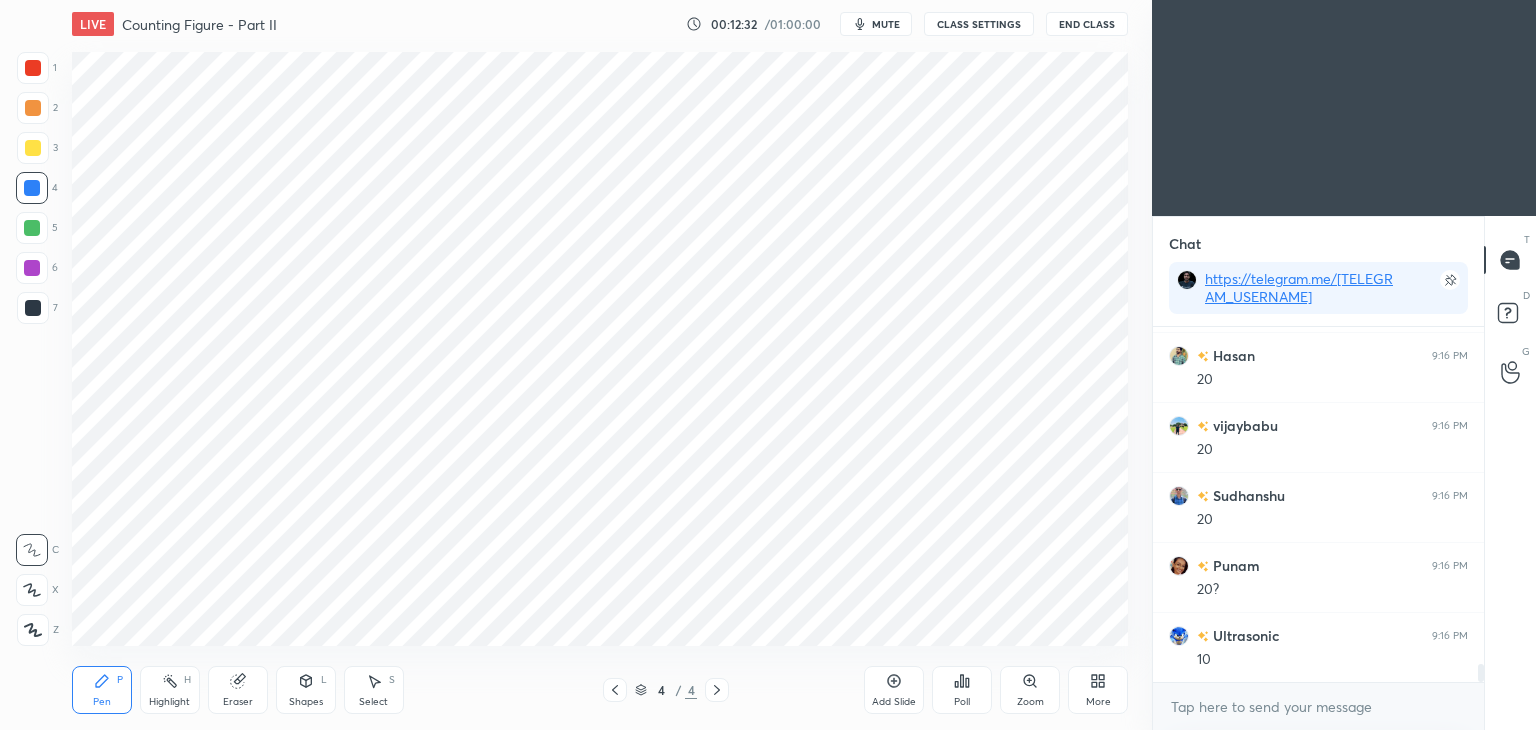 click on "mute" at bounding box center [886, 24] 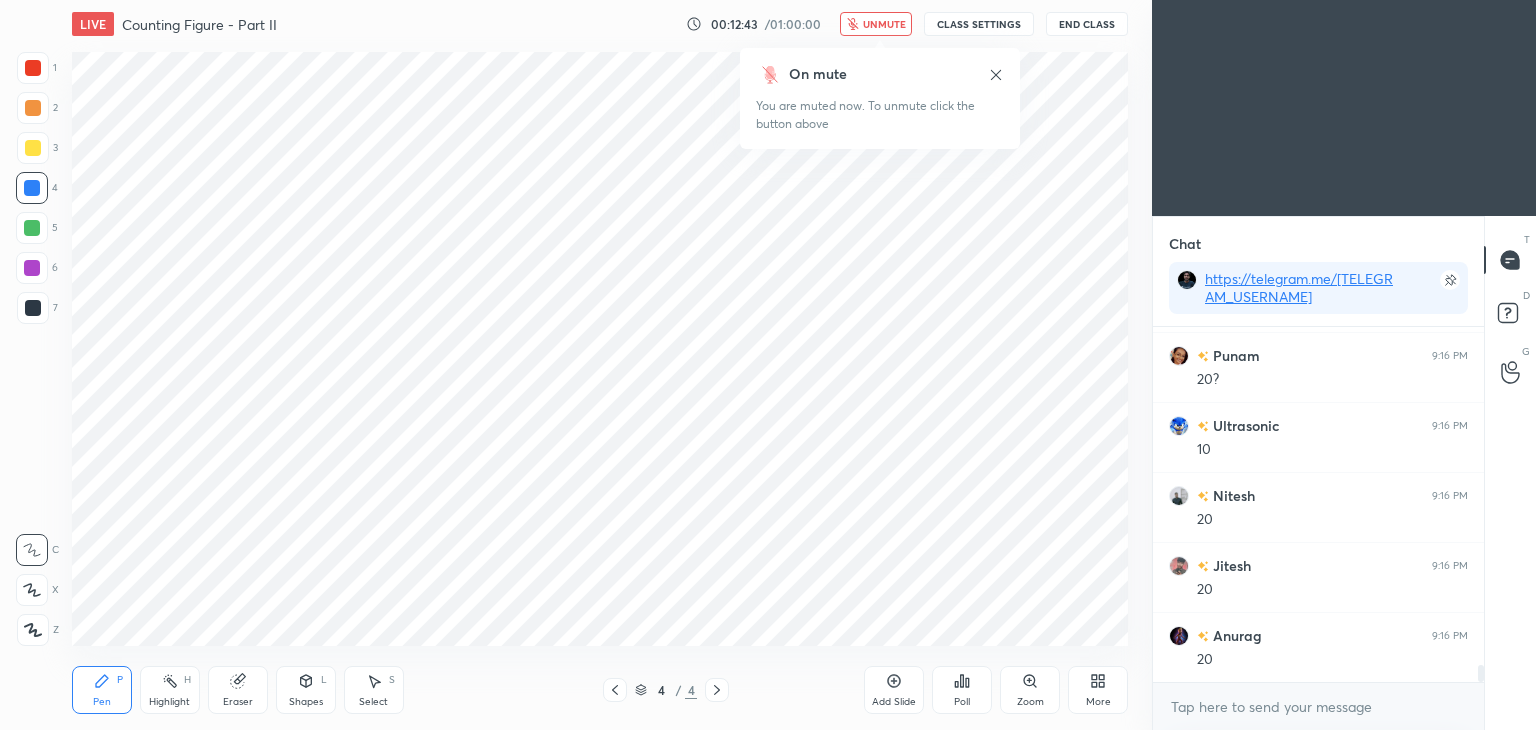 scroll, scrollTop: 6988, scrollLeft: 0, axis: vertical 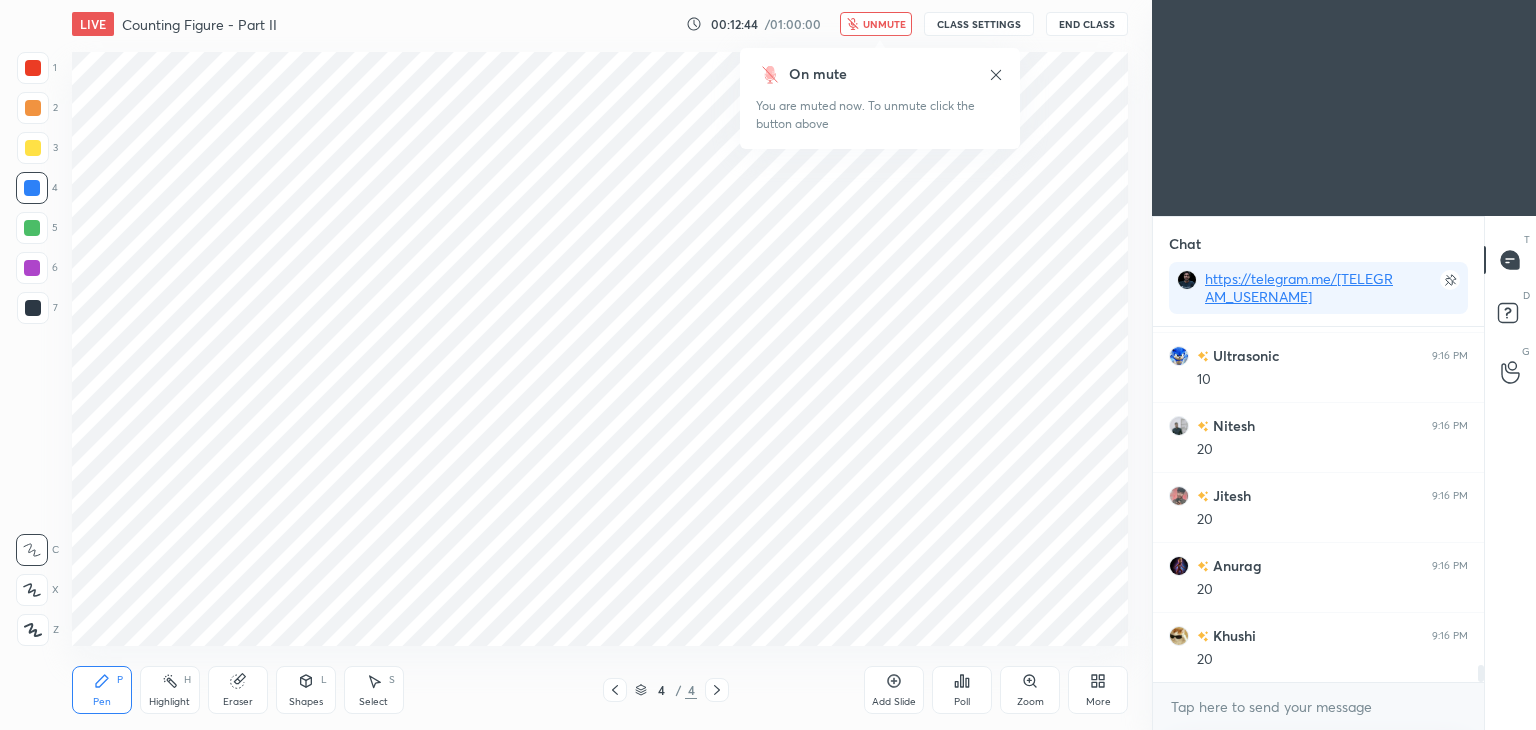 click on "unmute" at bounding box center [884, 24] 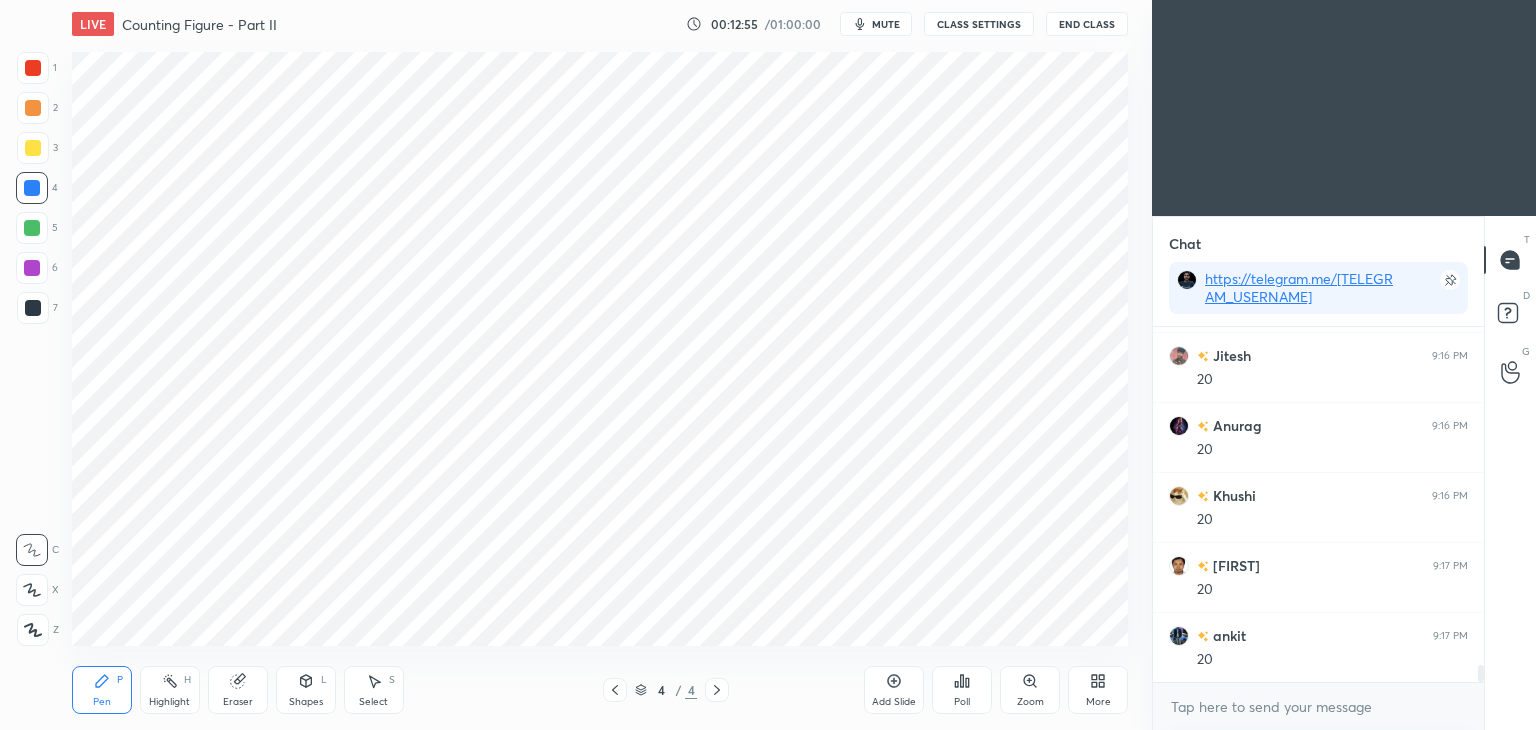 scroll, scrollTop: 7198, scrollLeft: 0, axis: vertical 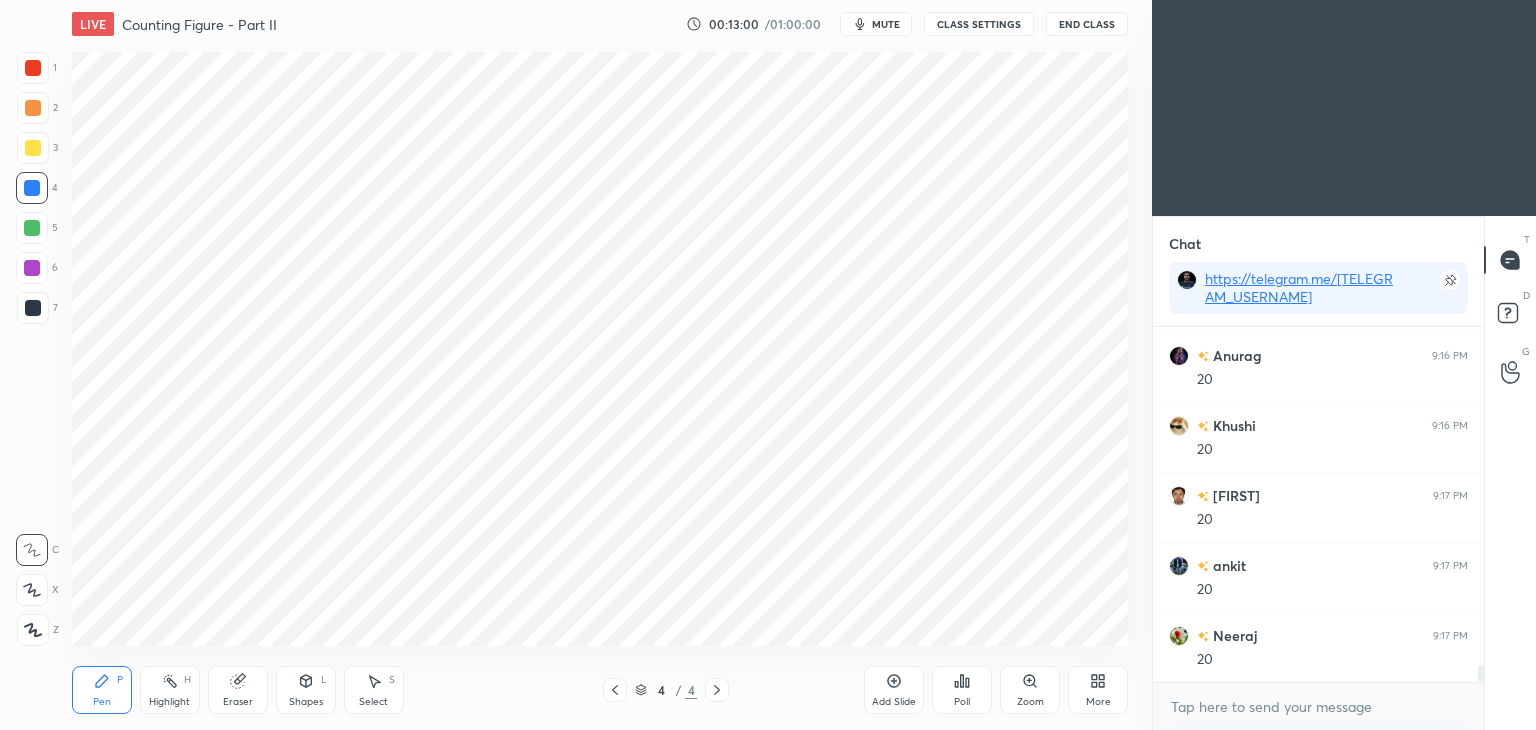 click at bounding box center [33, 308] 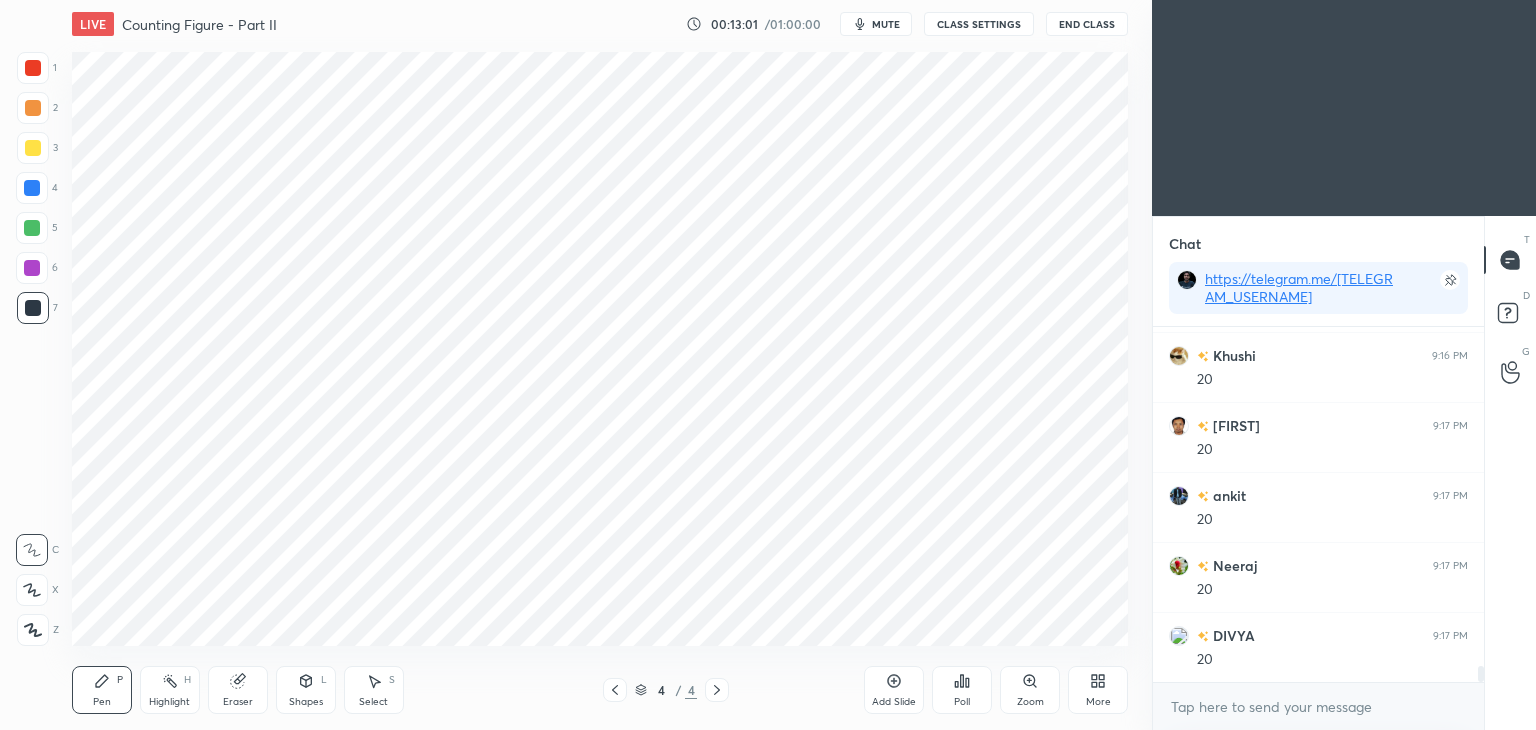 scroll, scrollTop: 7338, scrollLeft: 0, axis: vertical 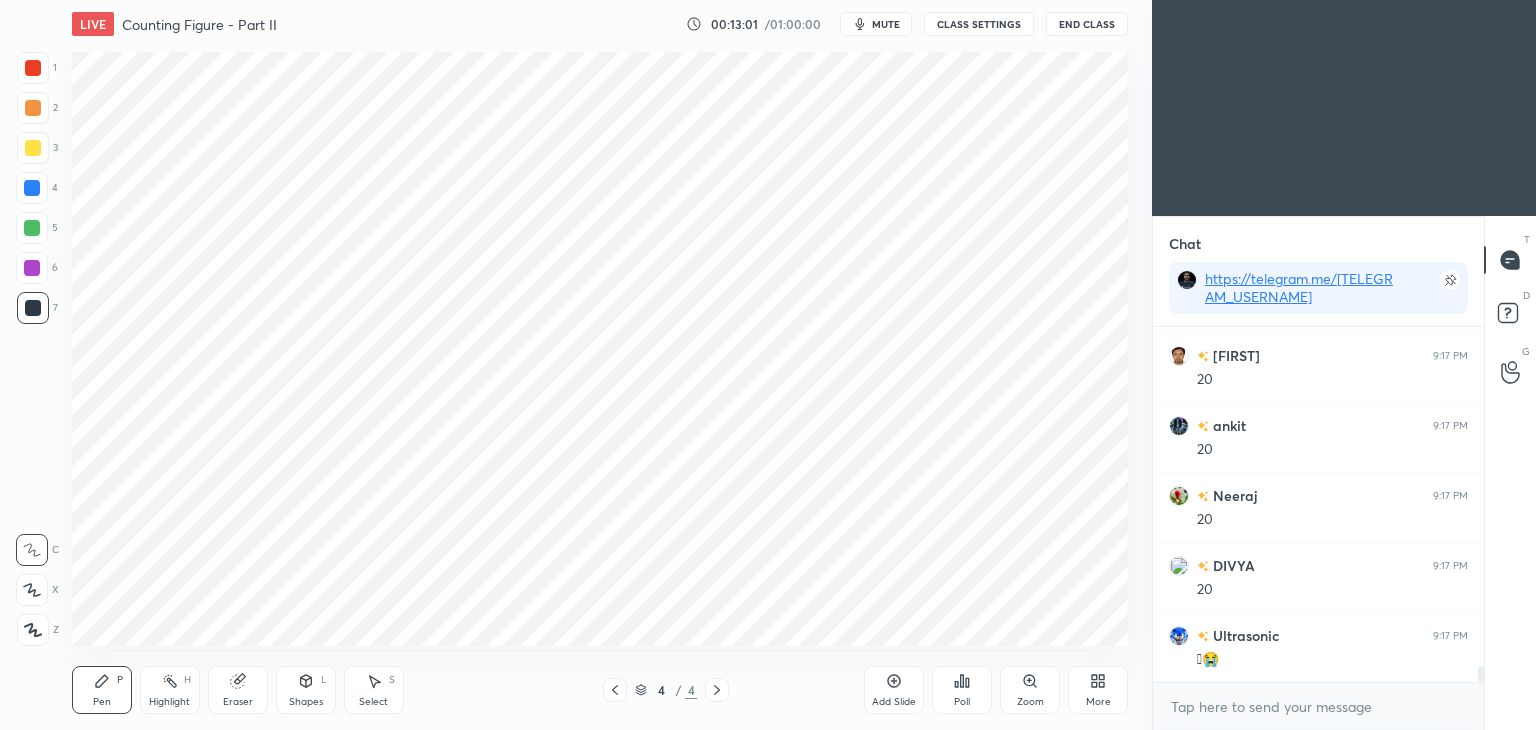click on "Highlight H" at bounding box center [170, 690] 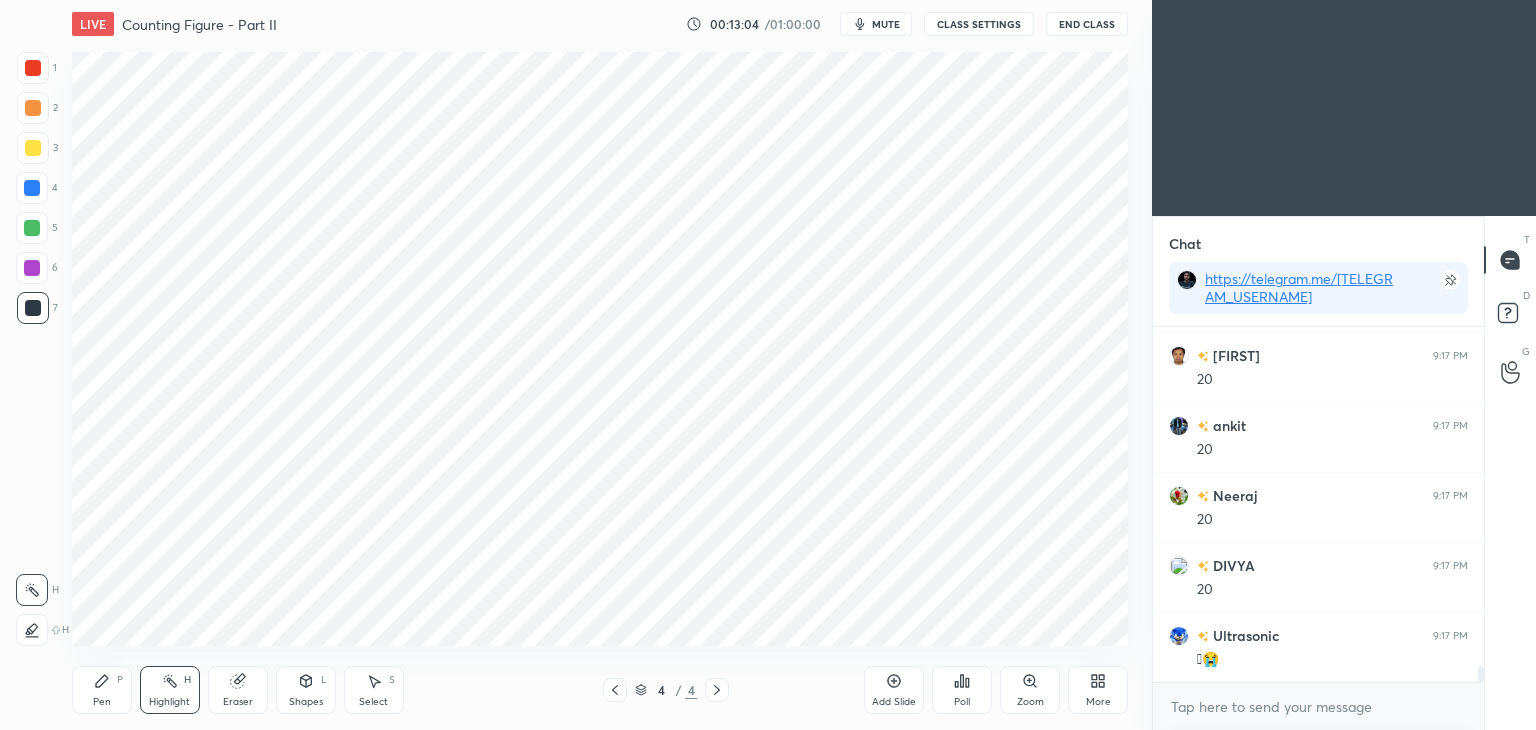 scroll, scrollTop: 7408, scrollLeft: 0, axis: vertical 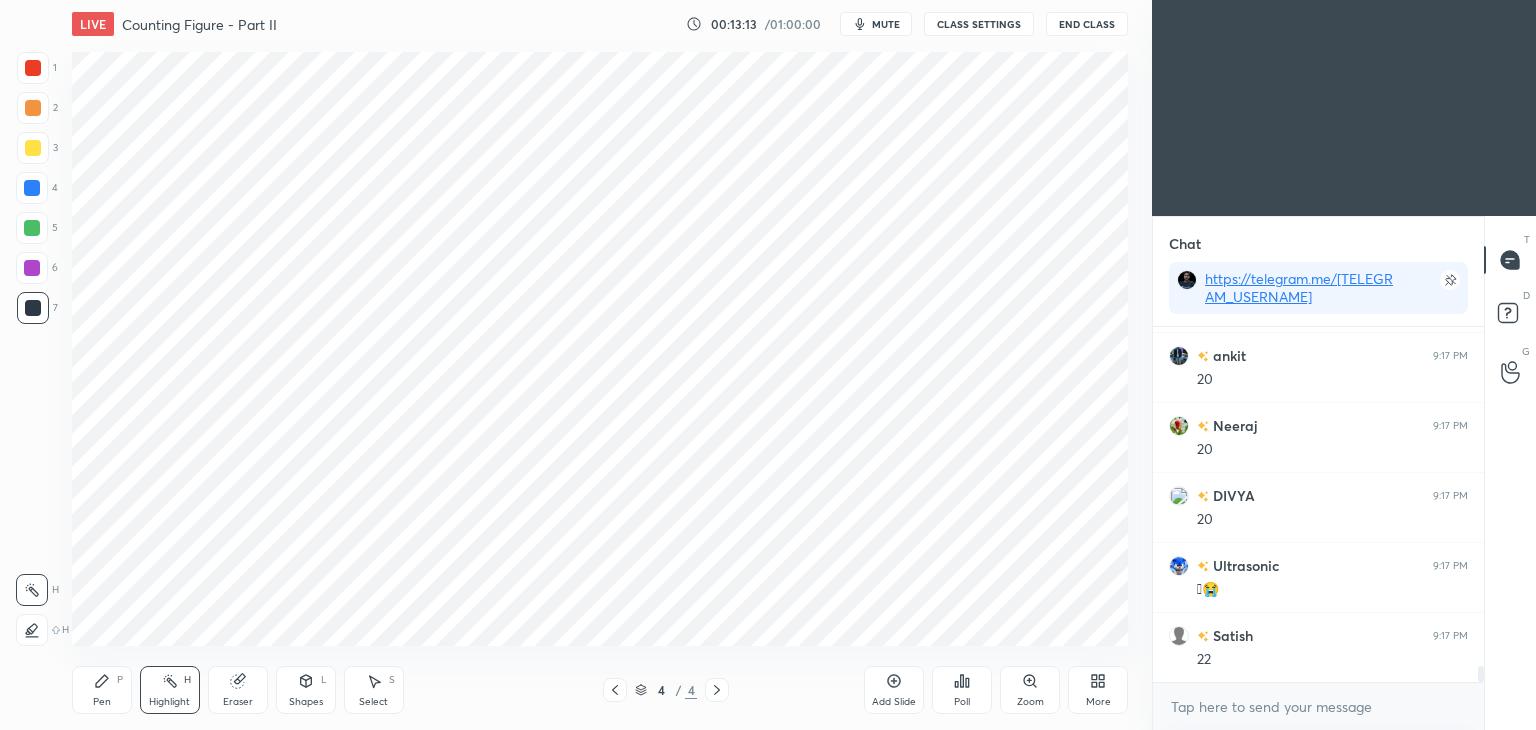 click on "Pen P" at bounding box center [102, 690] 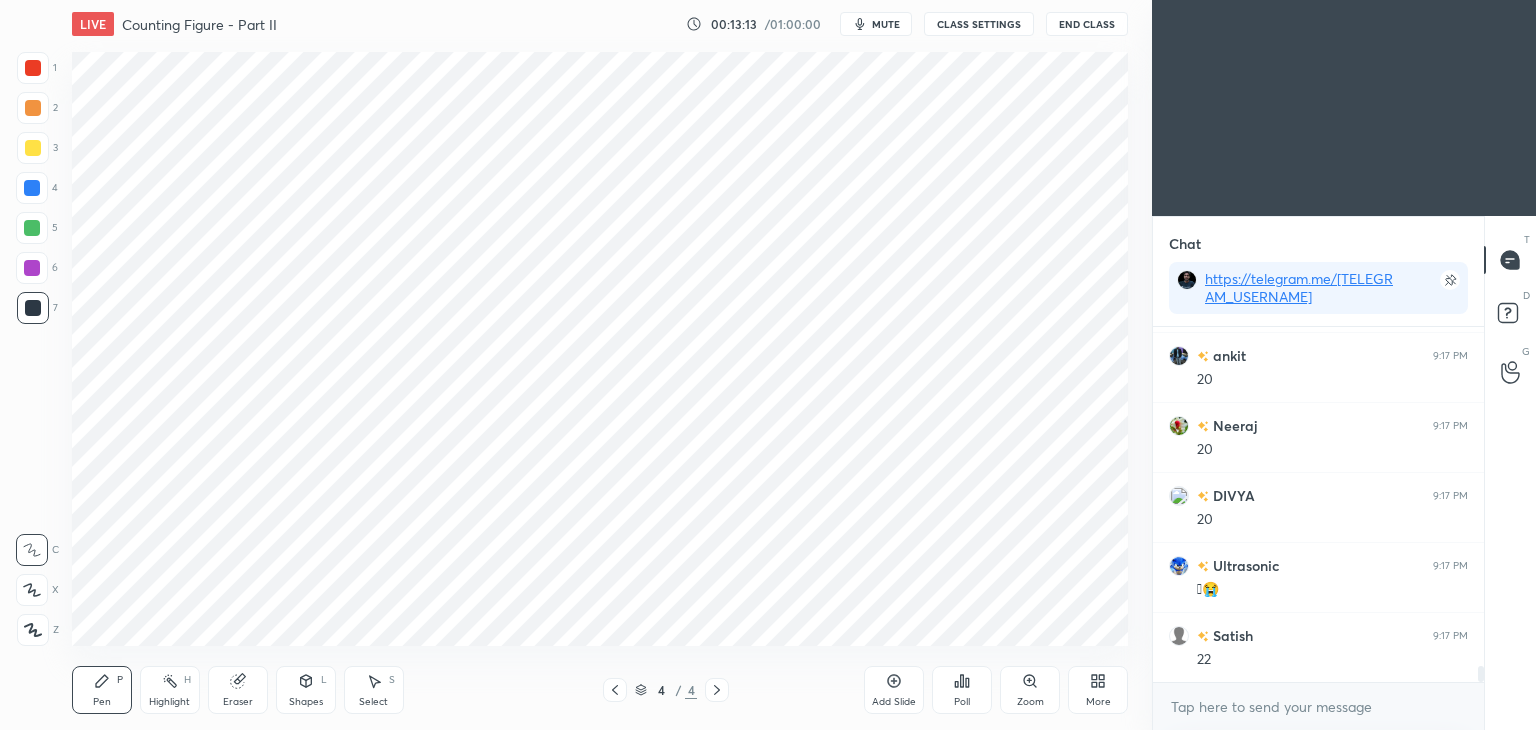 click on "Highlight H" at bounding box center (170, 690) 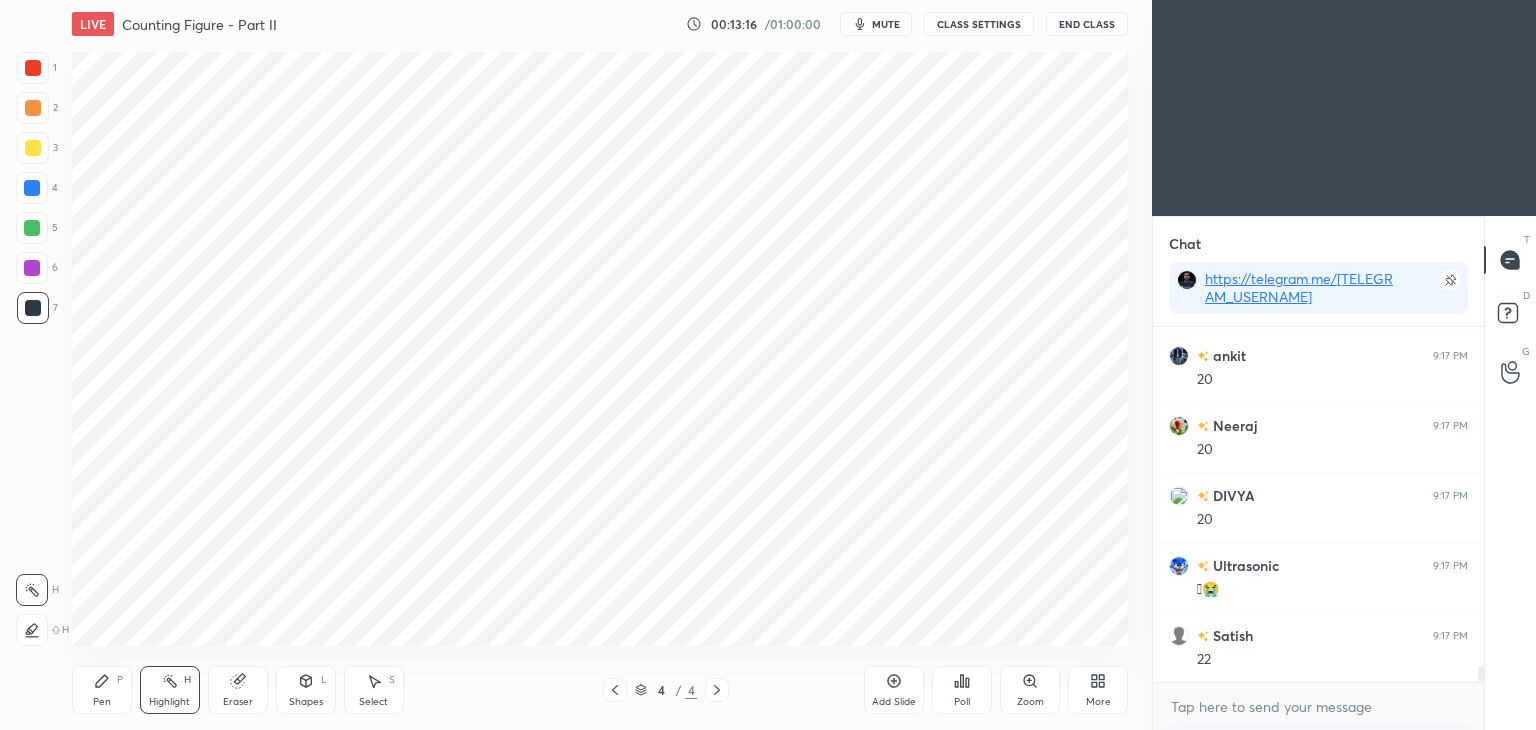 click on "Pen P" at bounding box center [102, 690] 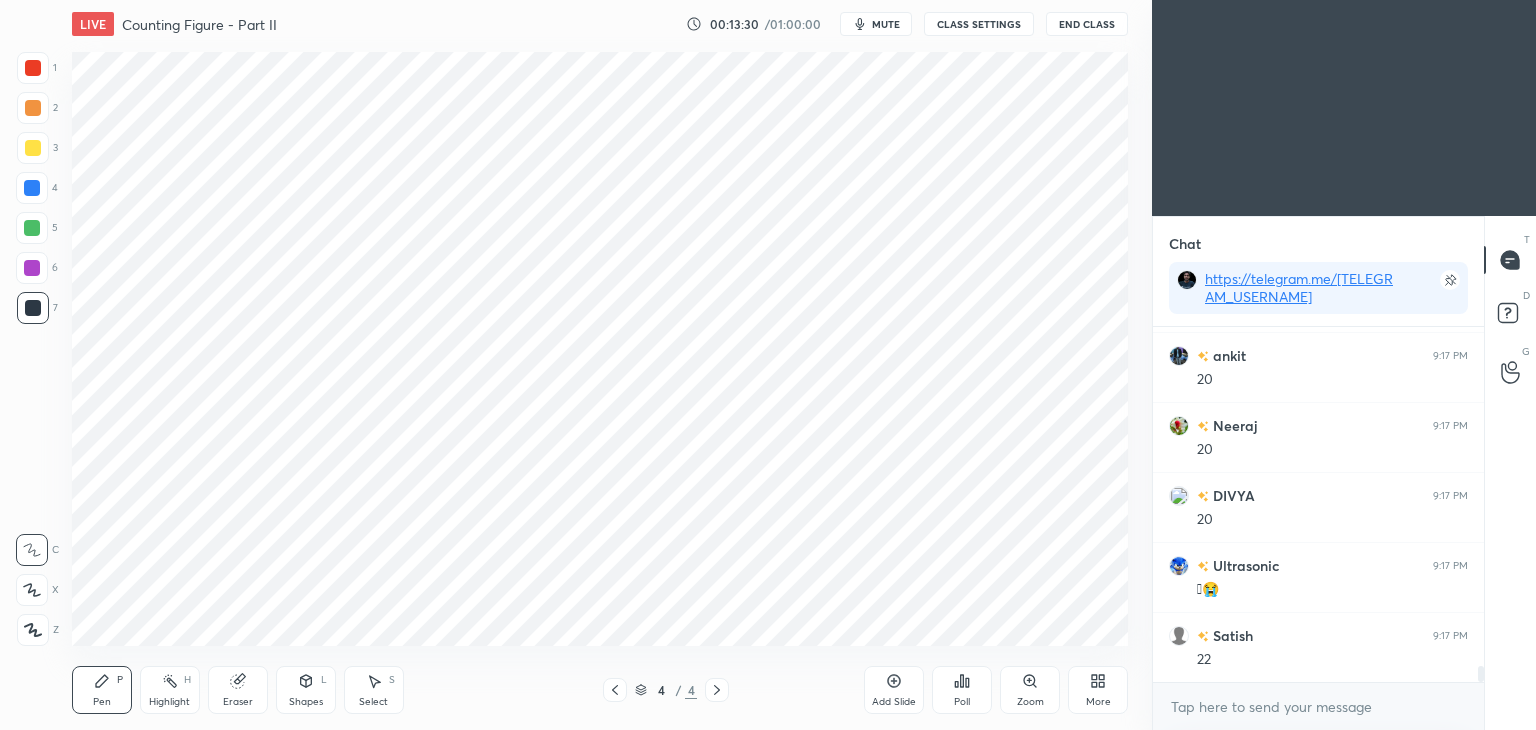 click on "Pen P" at bounding box center (102, 690) 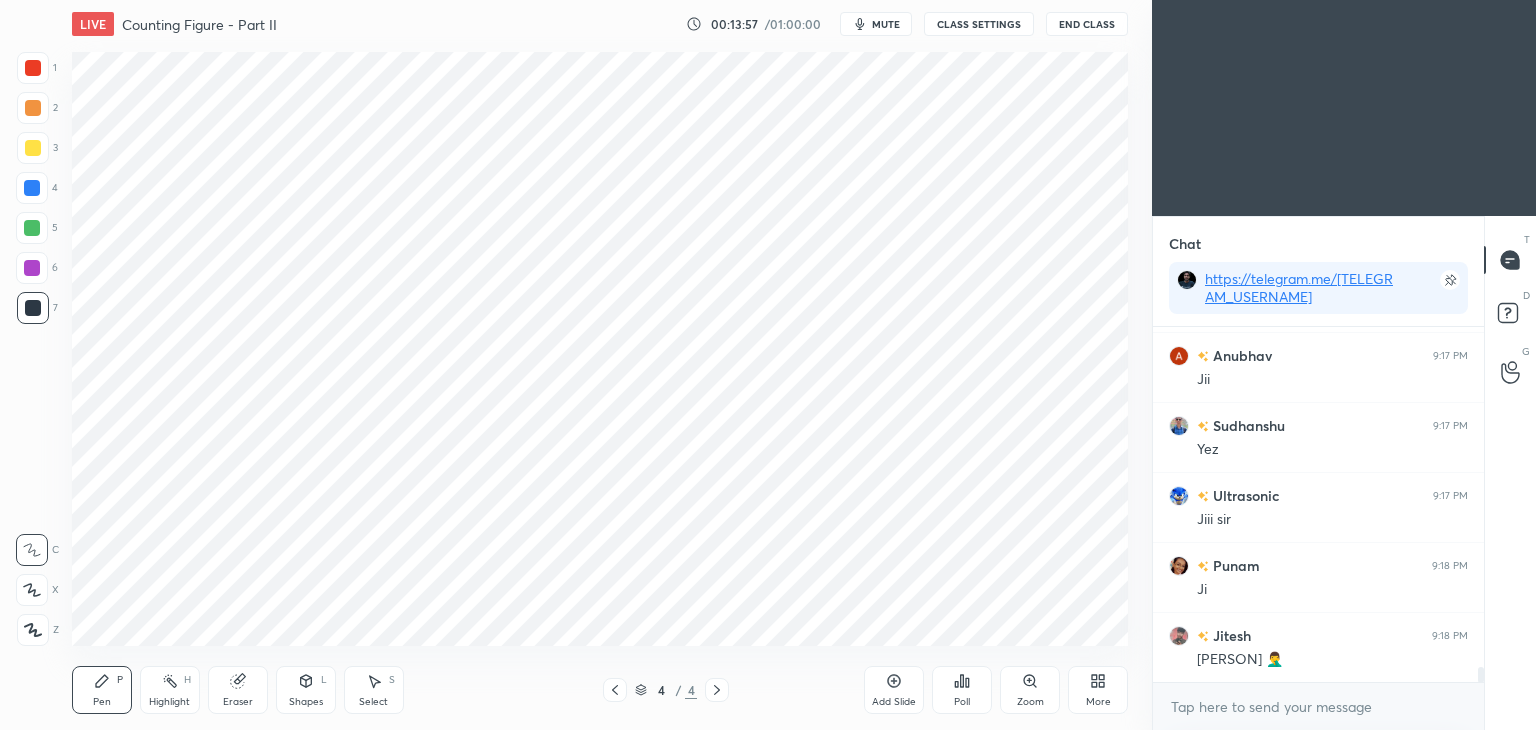 scroll, scrollTop: 7968, scrollLeft: 0, axis: vertical 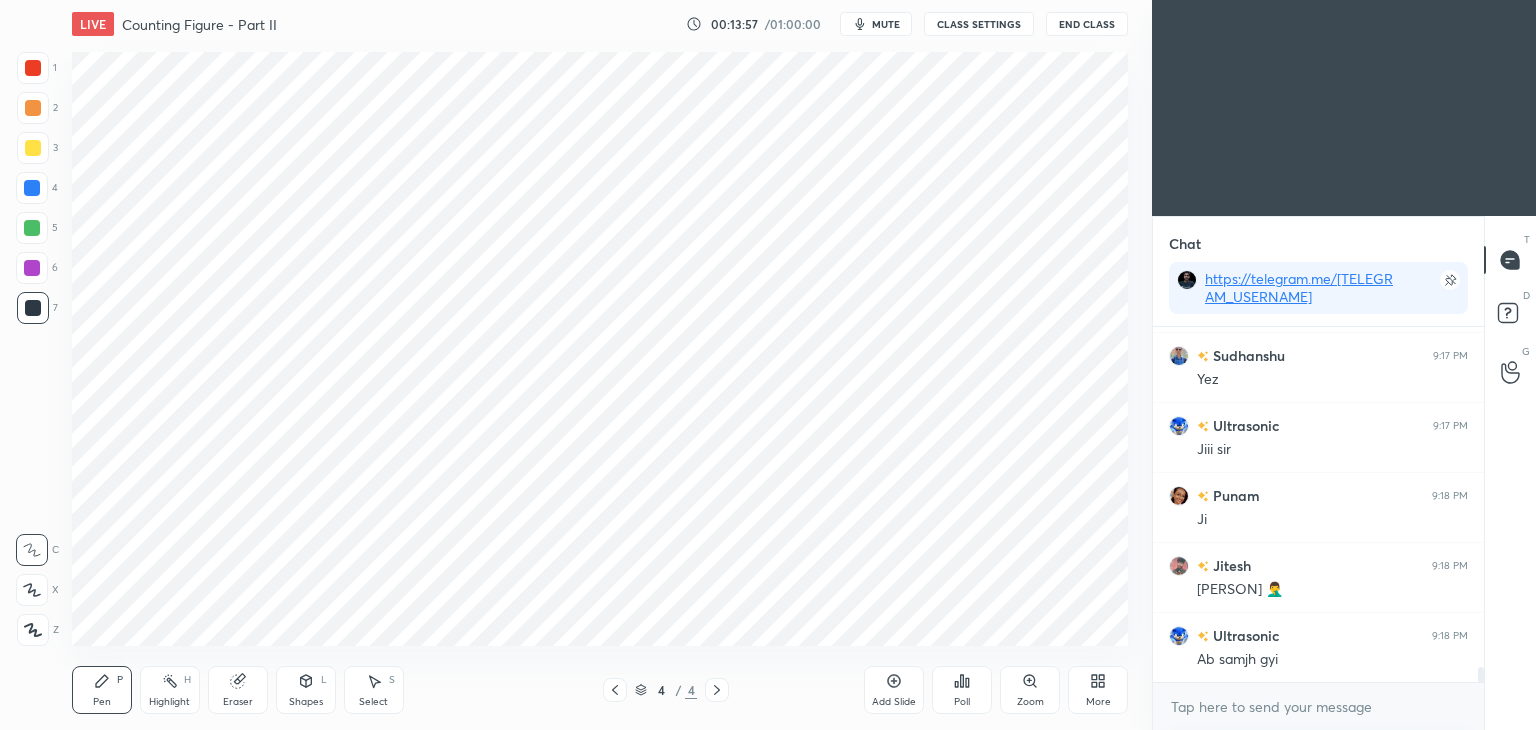 click on "mute" at bounding box center [886, 24] 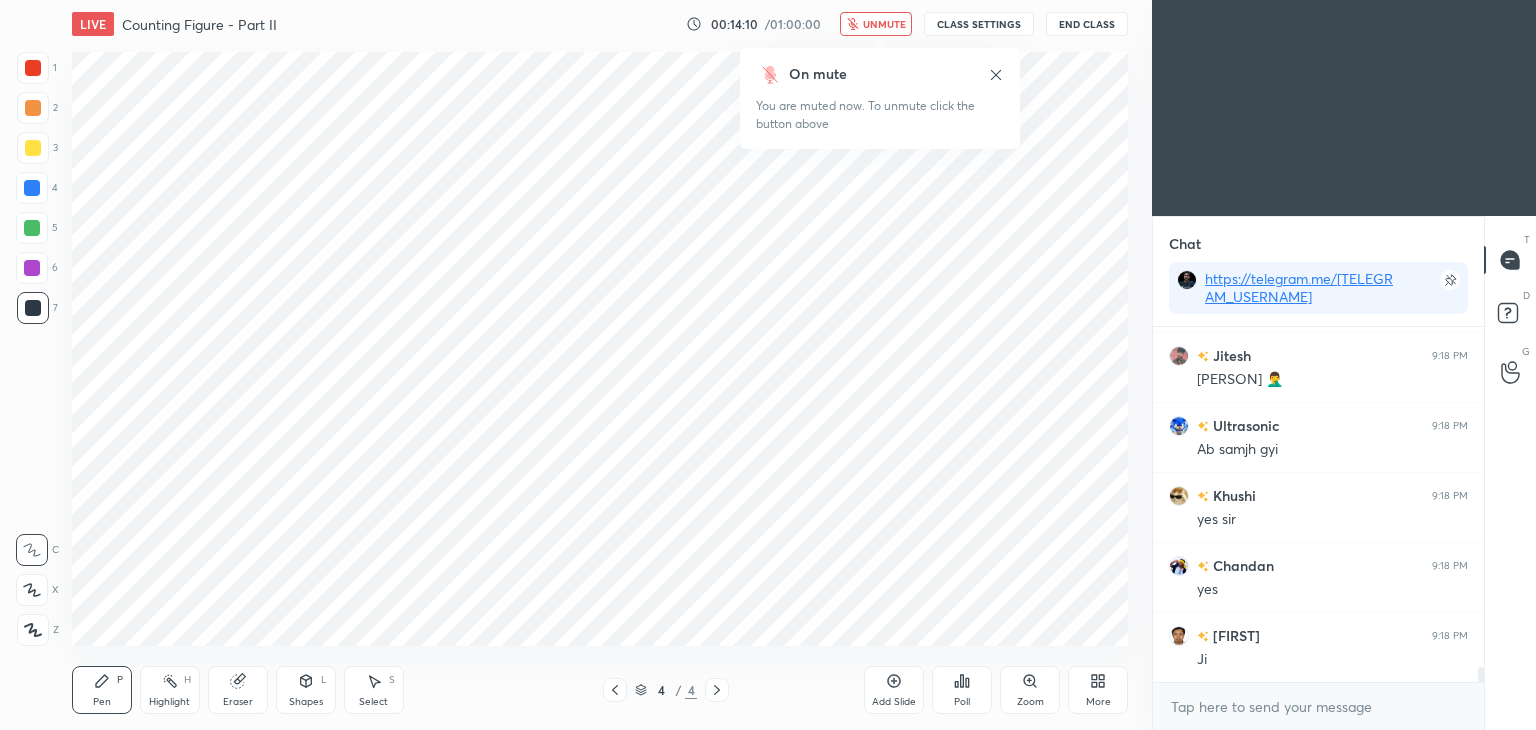 scroll, scrollTop: 8248, scrollLeft: 0, axis: vertical 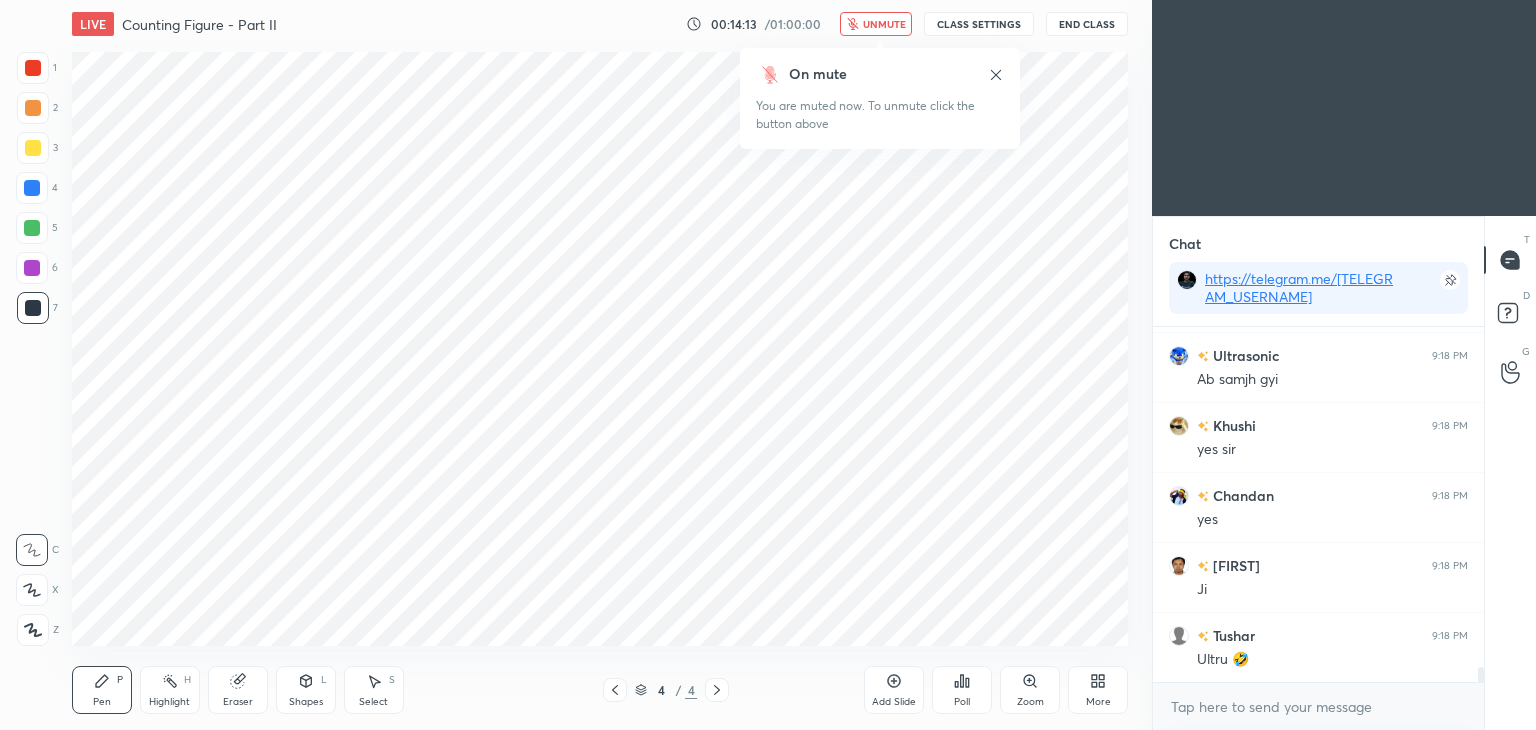 click at bounding box center (32, 188) 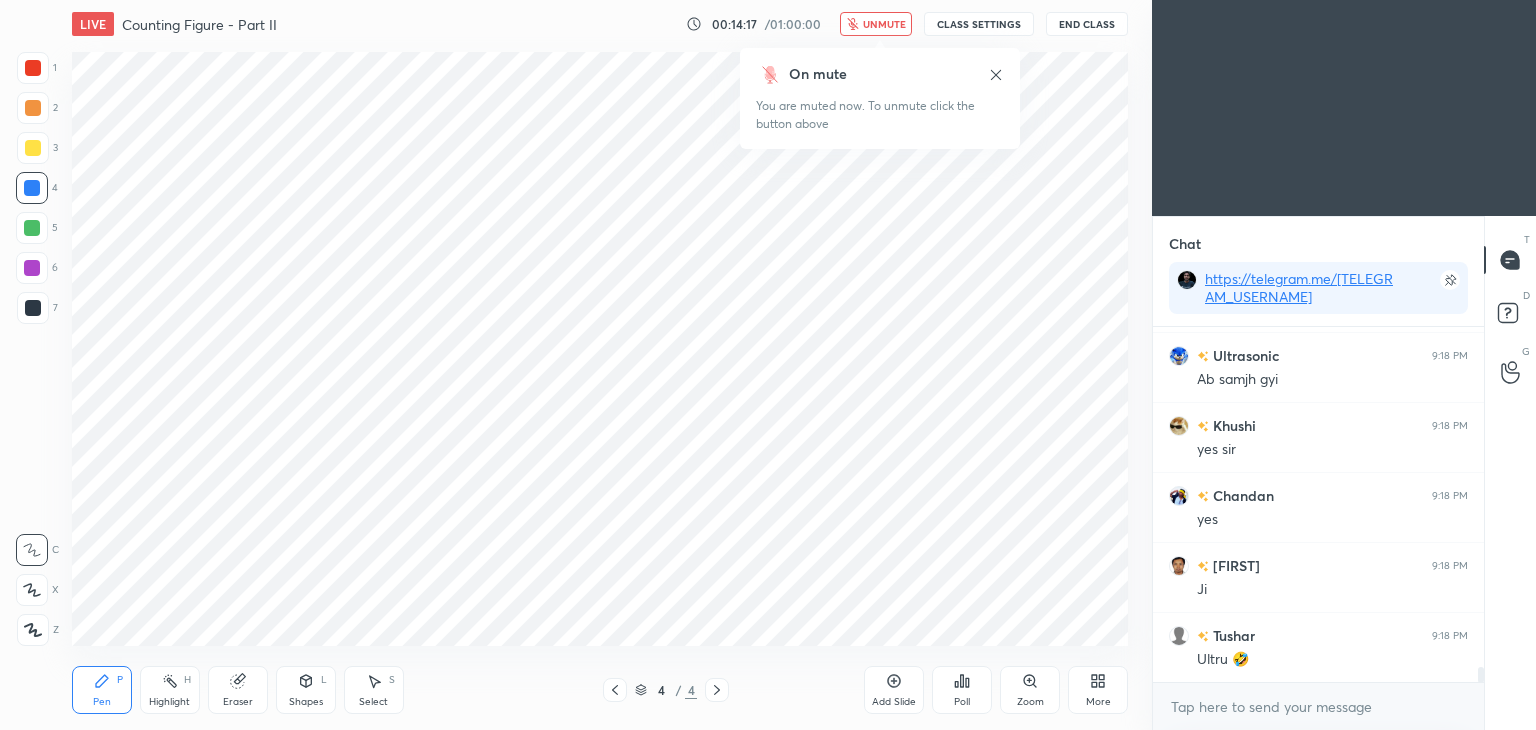 click 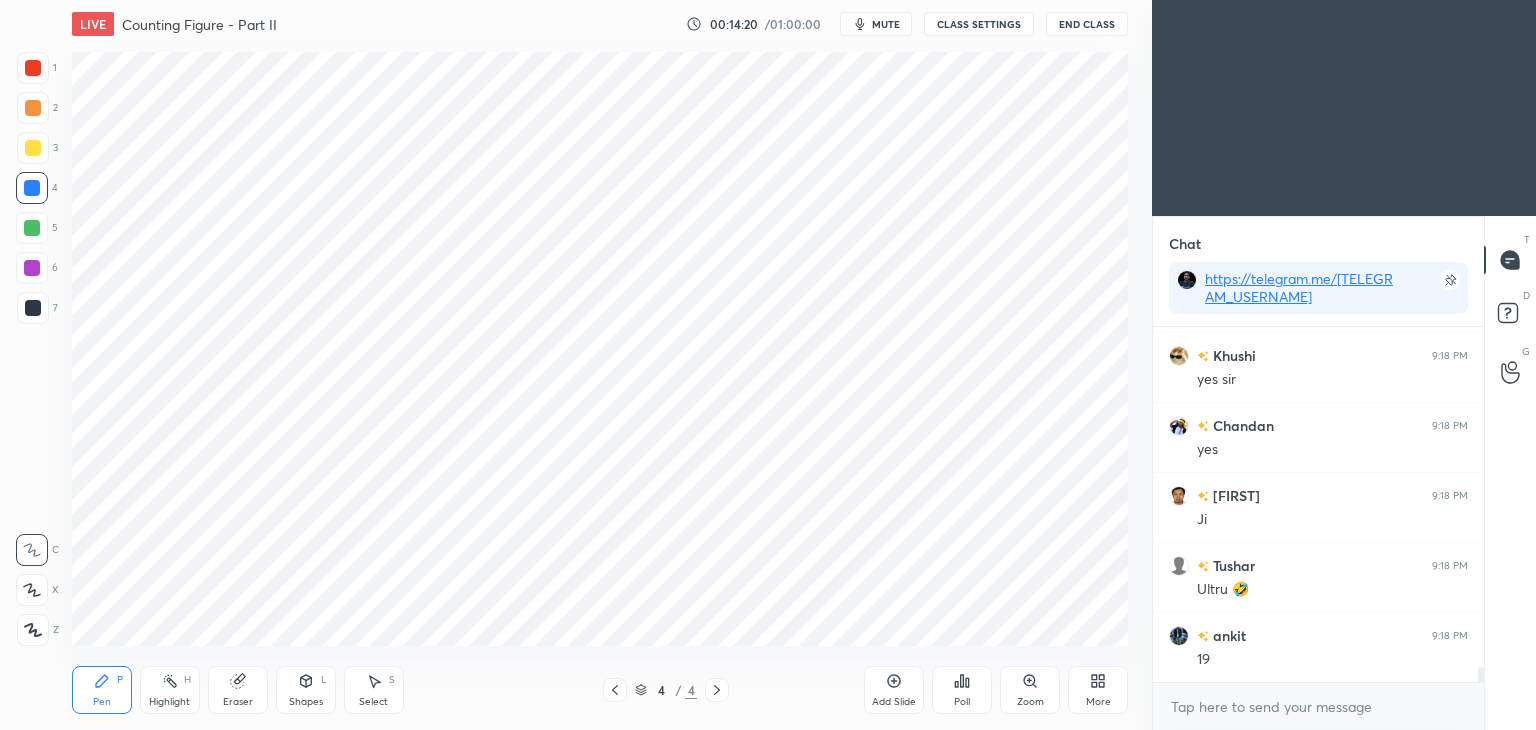scroll, scrollTop: 8388, scrollLeft: 0, axis: vertical 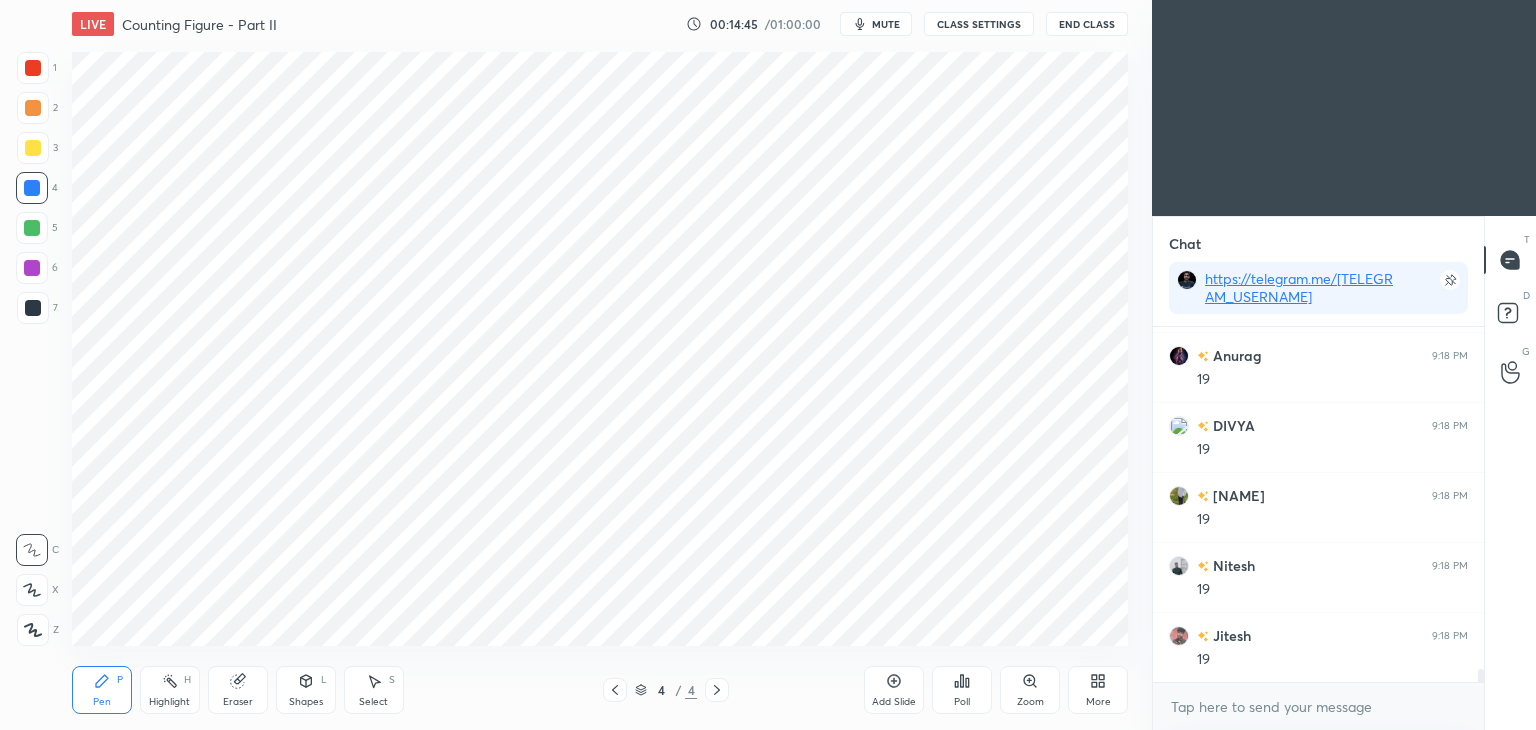 click on "Highlight H" at bounding box center [170, 690] 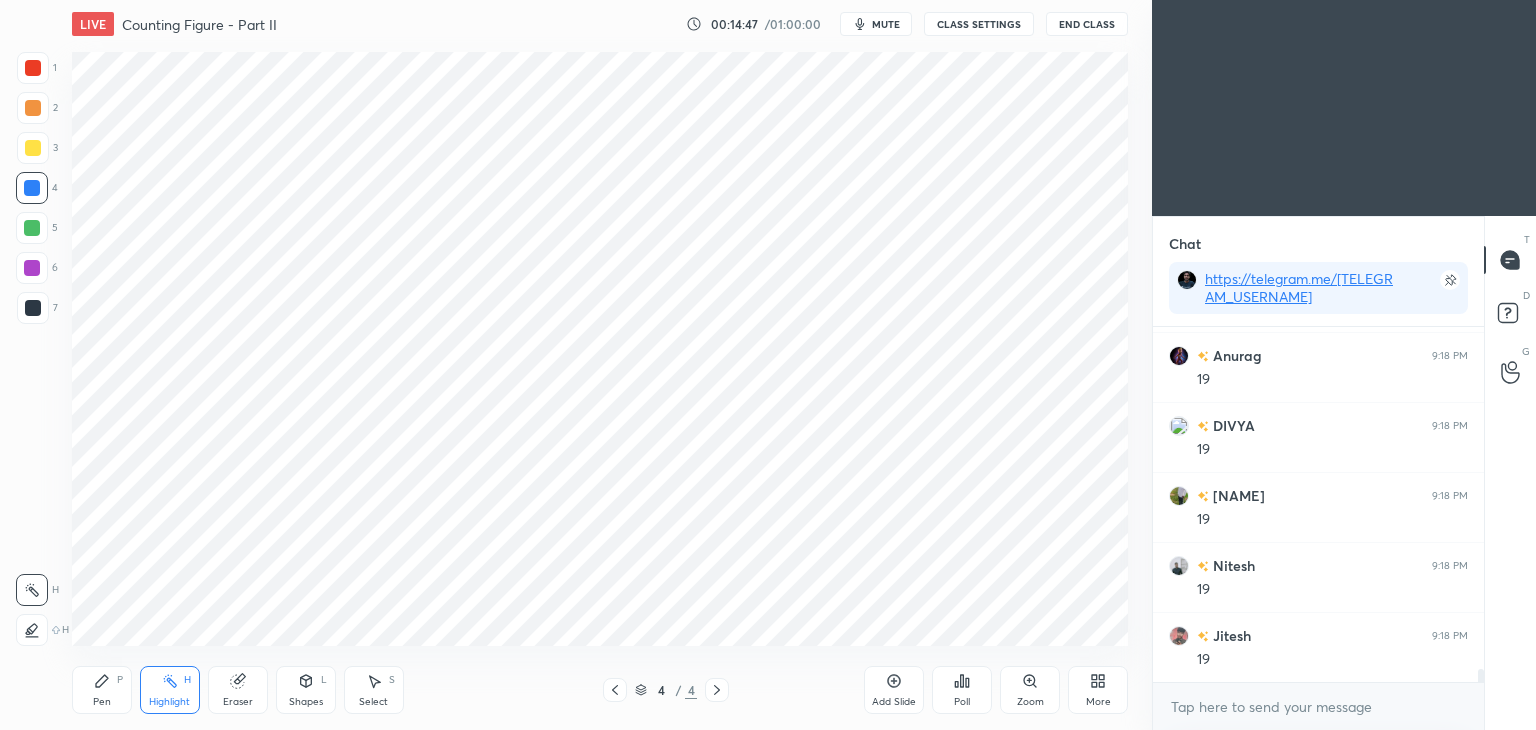 scroll, scrollTop: 9158, scrollLeft: 0, axis: vertical 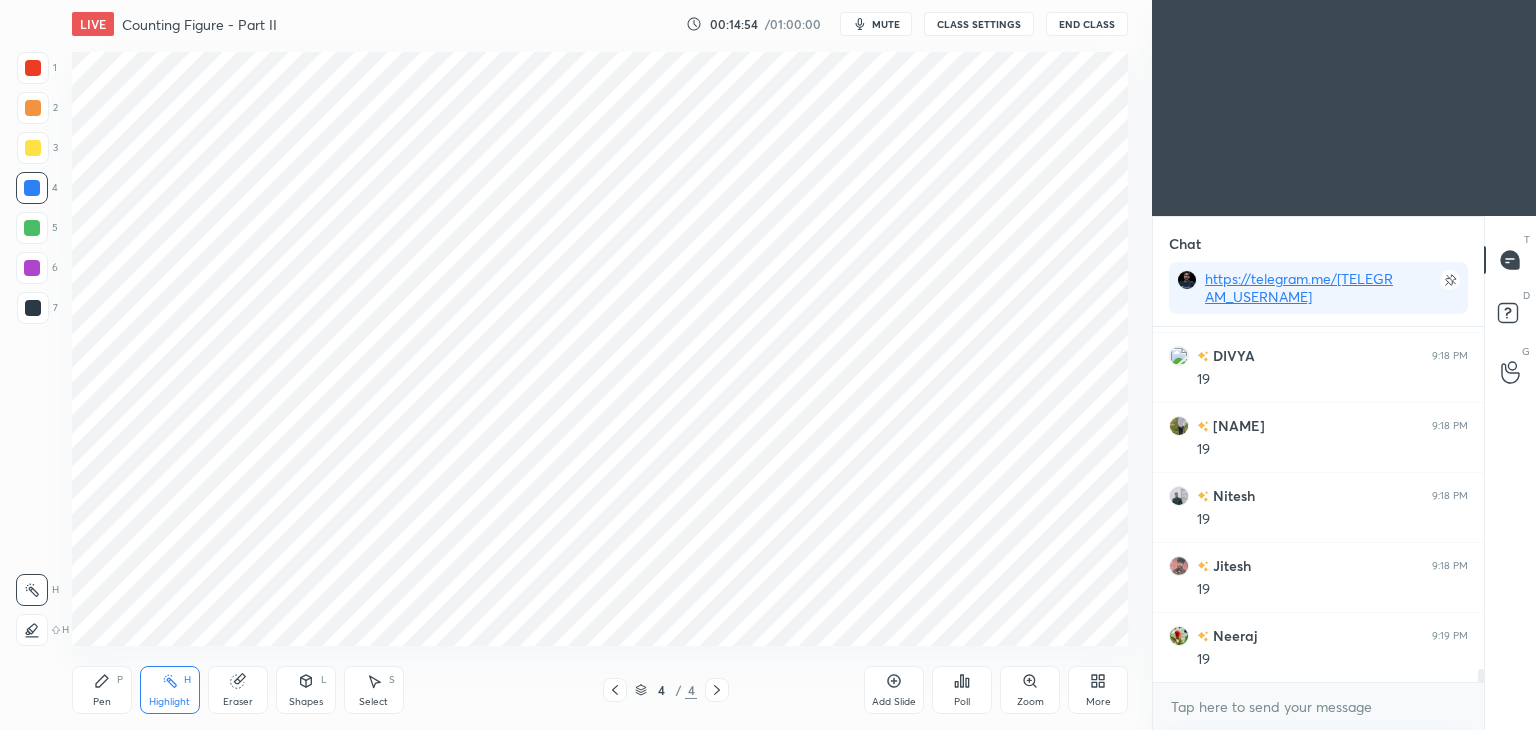 click on "Pen P" at bounding box center (102, 690) 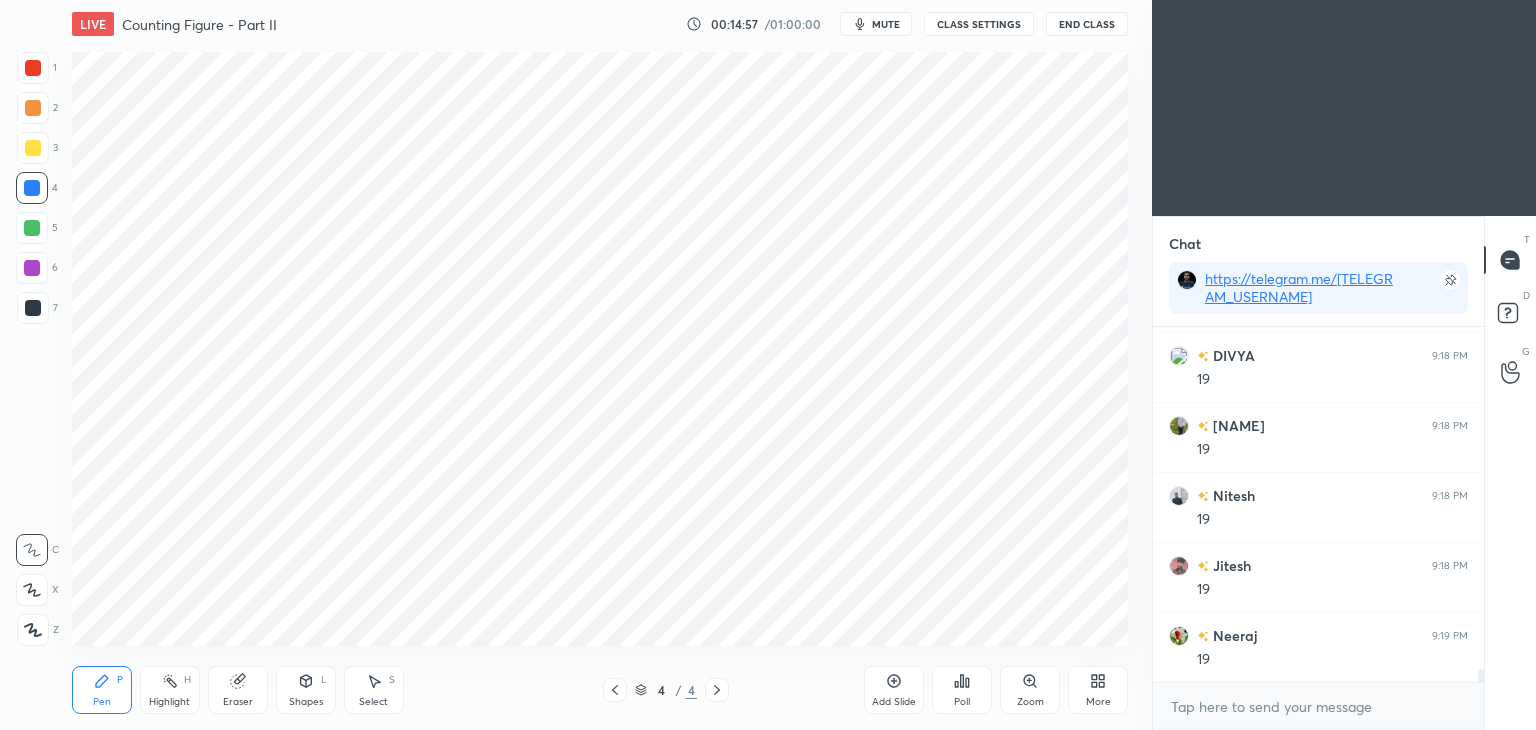 scroll, scrollTop: 9228, scrollLeft: 0, axis: vertical 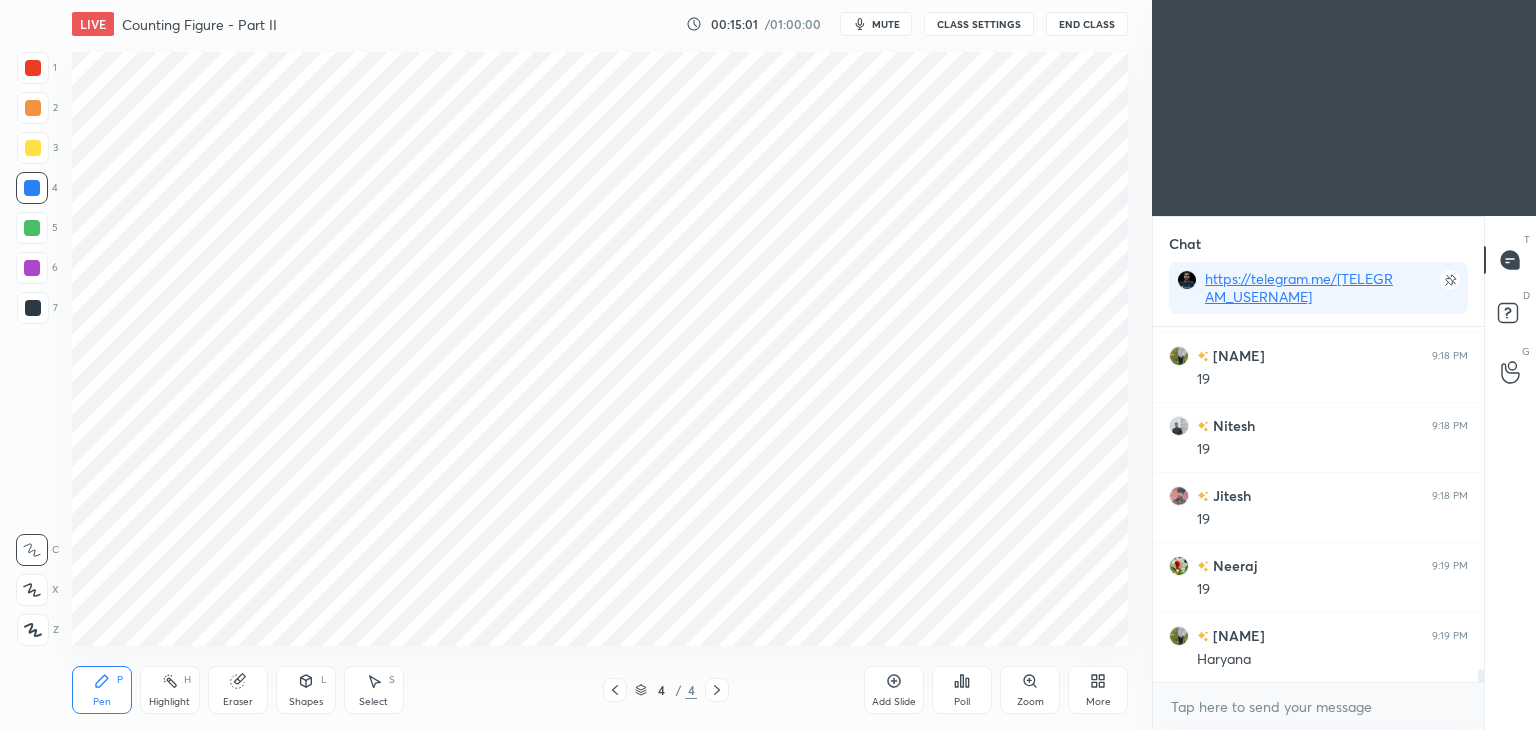 click on "Highlight H" at bounding box center (170, 690) 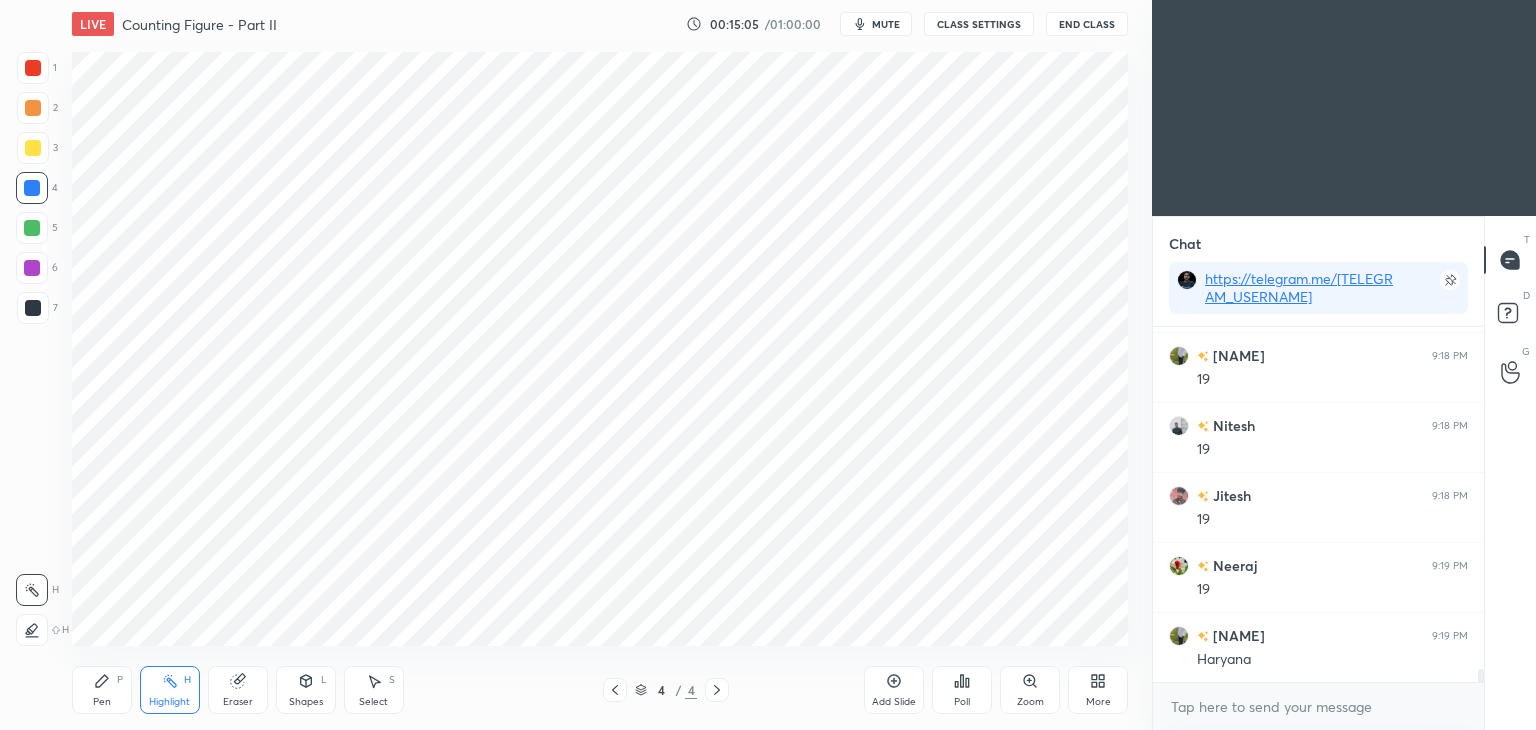 click on "Pen" at bounding box center (102, 702) 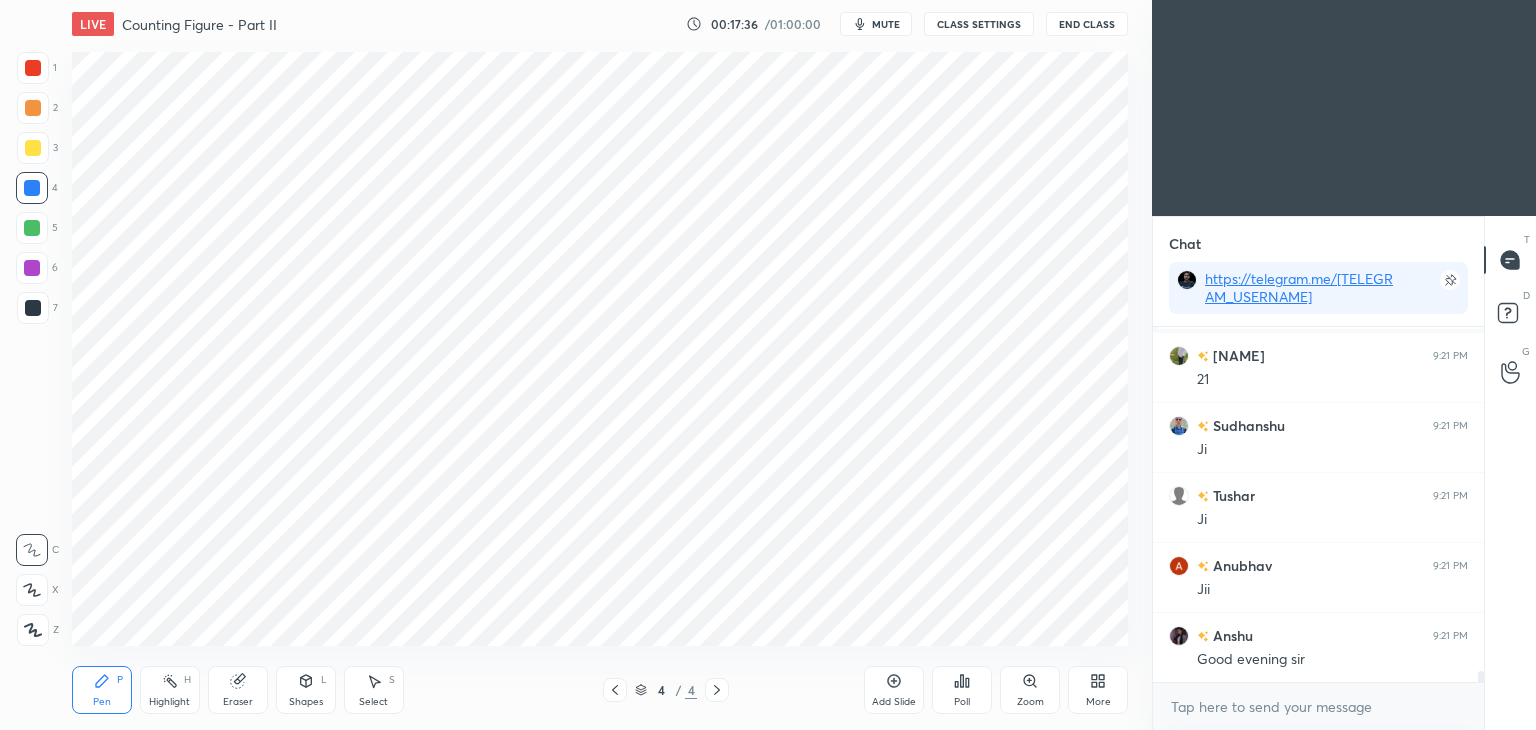 scroll, scrollTop: 11082, scrollLeft: 0, axis: vertical 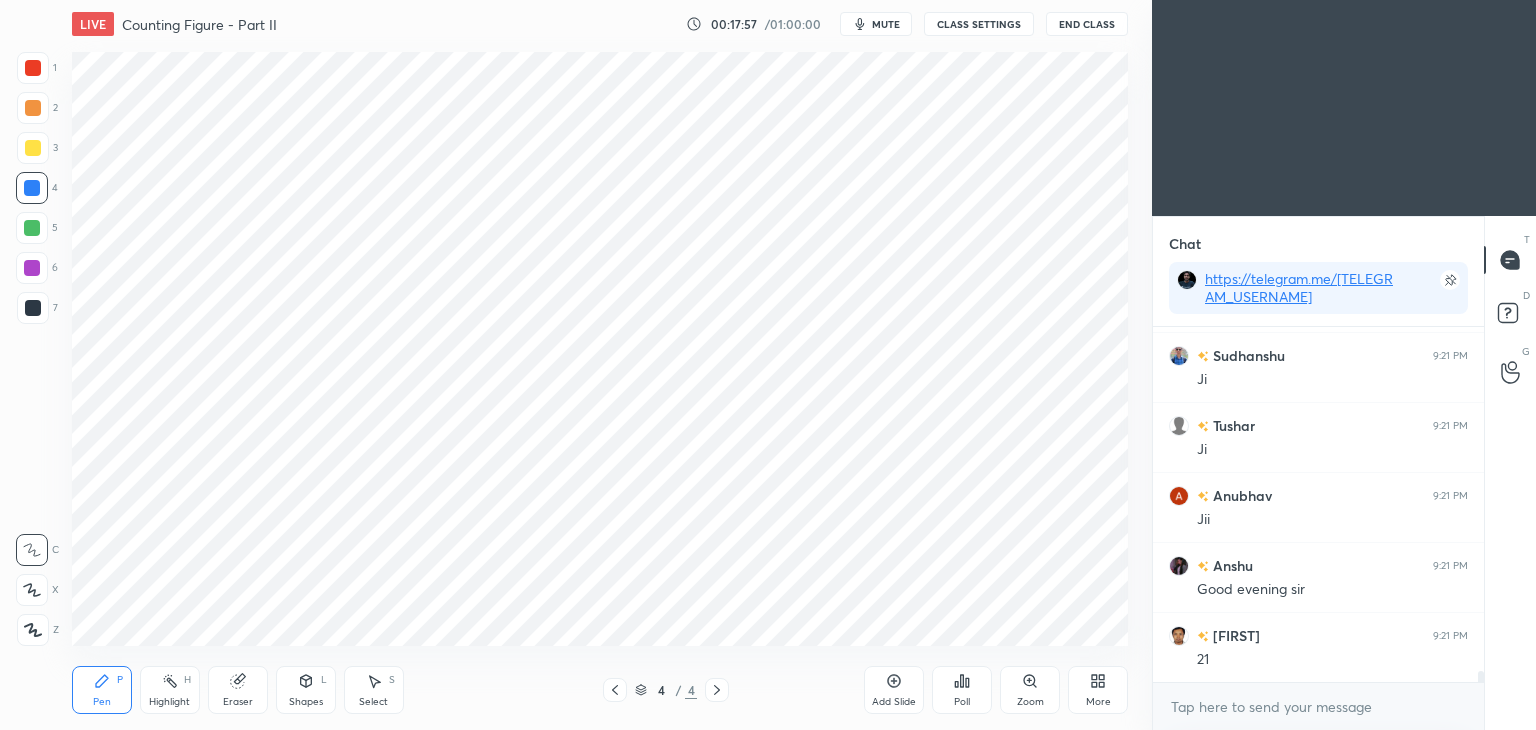 click 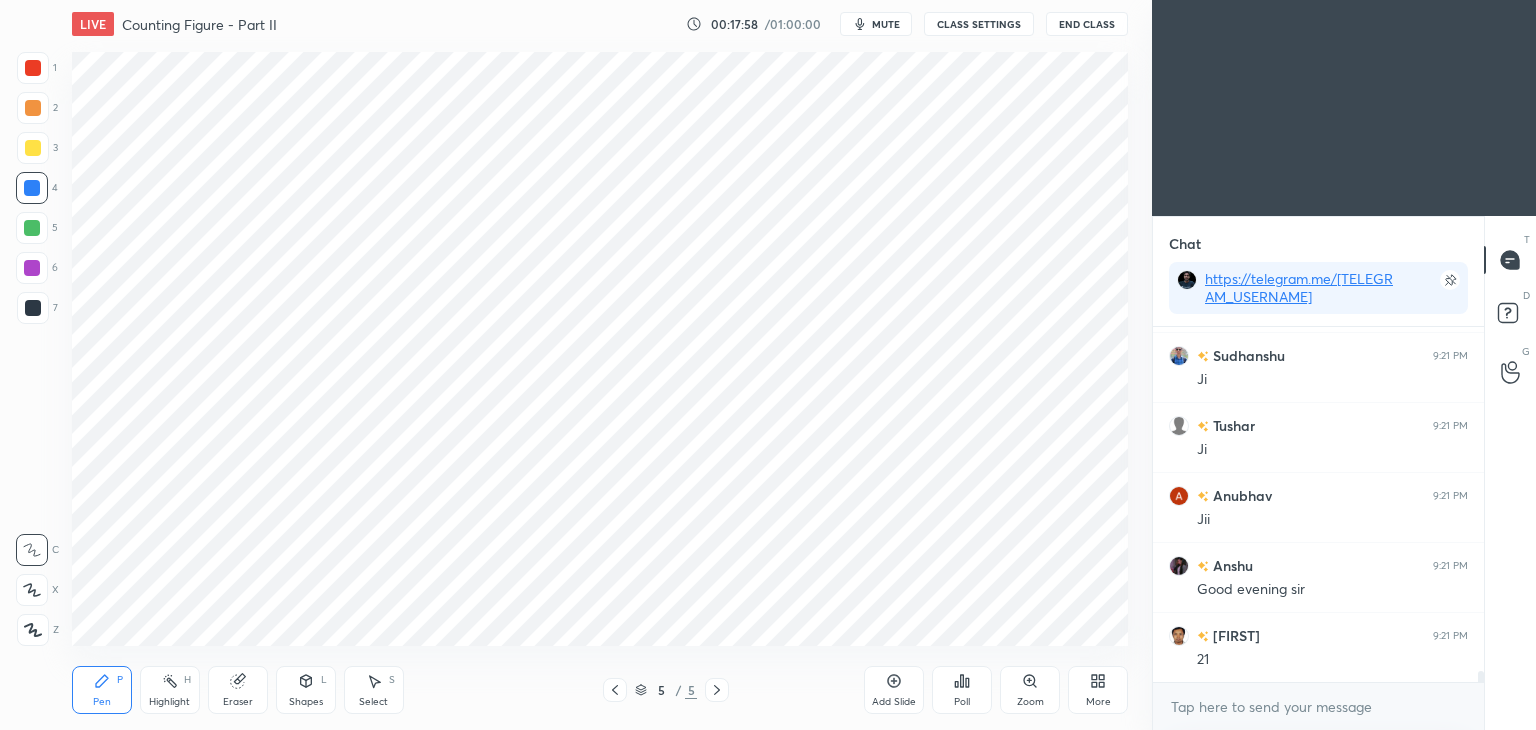 click on "Shapes L" at bounding box center [306, 690] 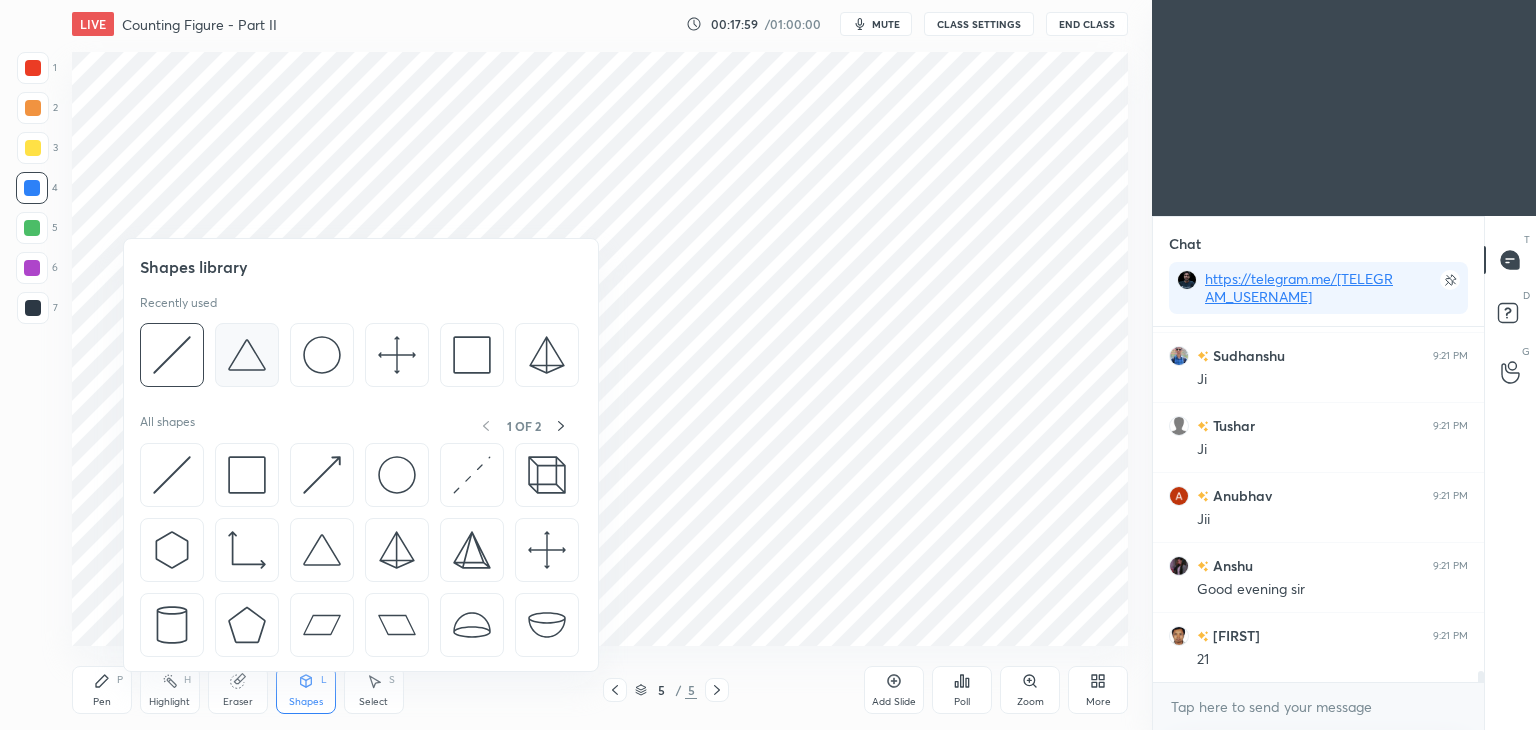 click at bounding box center (247, 355) 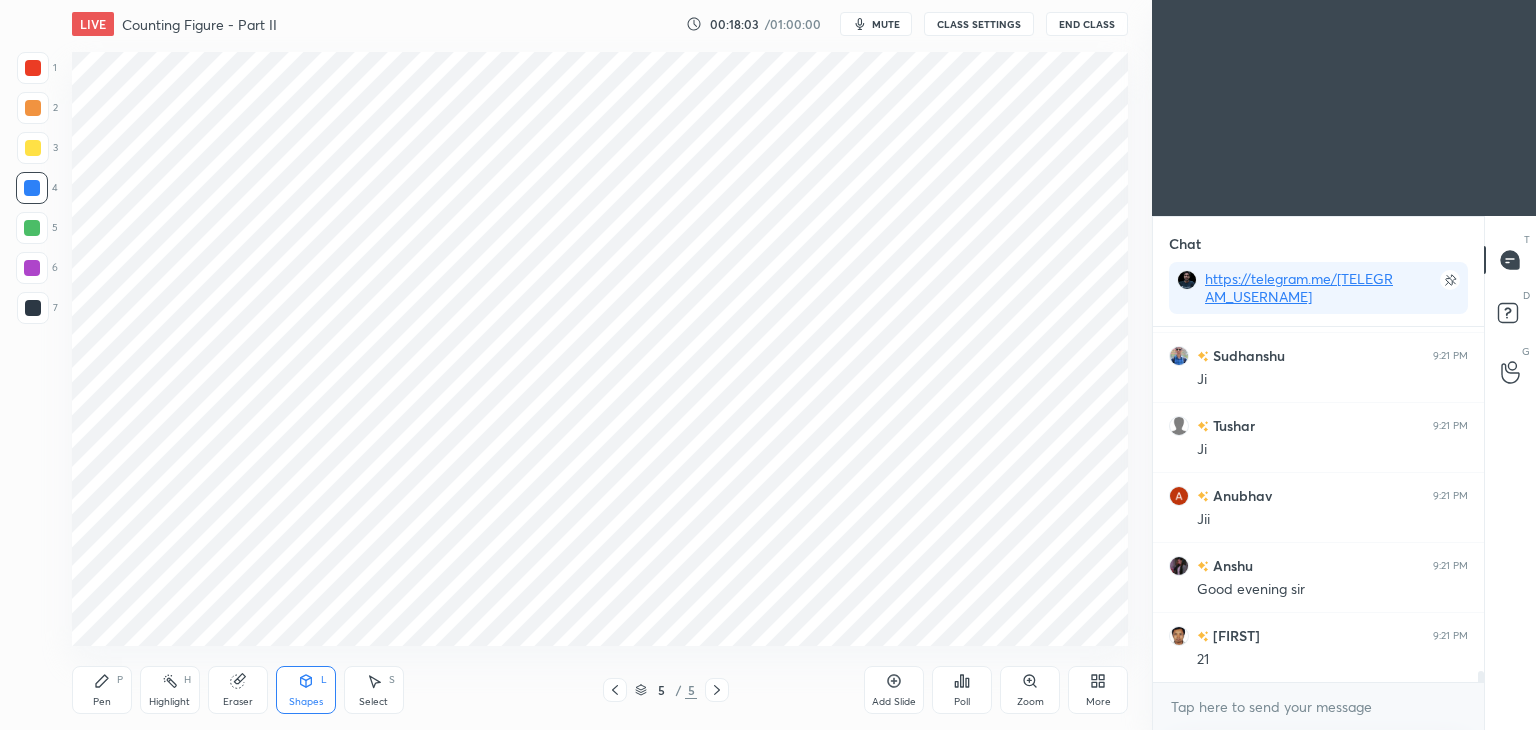 click on "Shapes L" at bounding box center [306, 690] 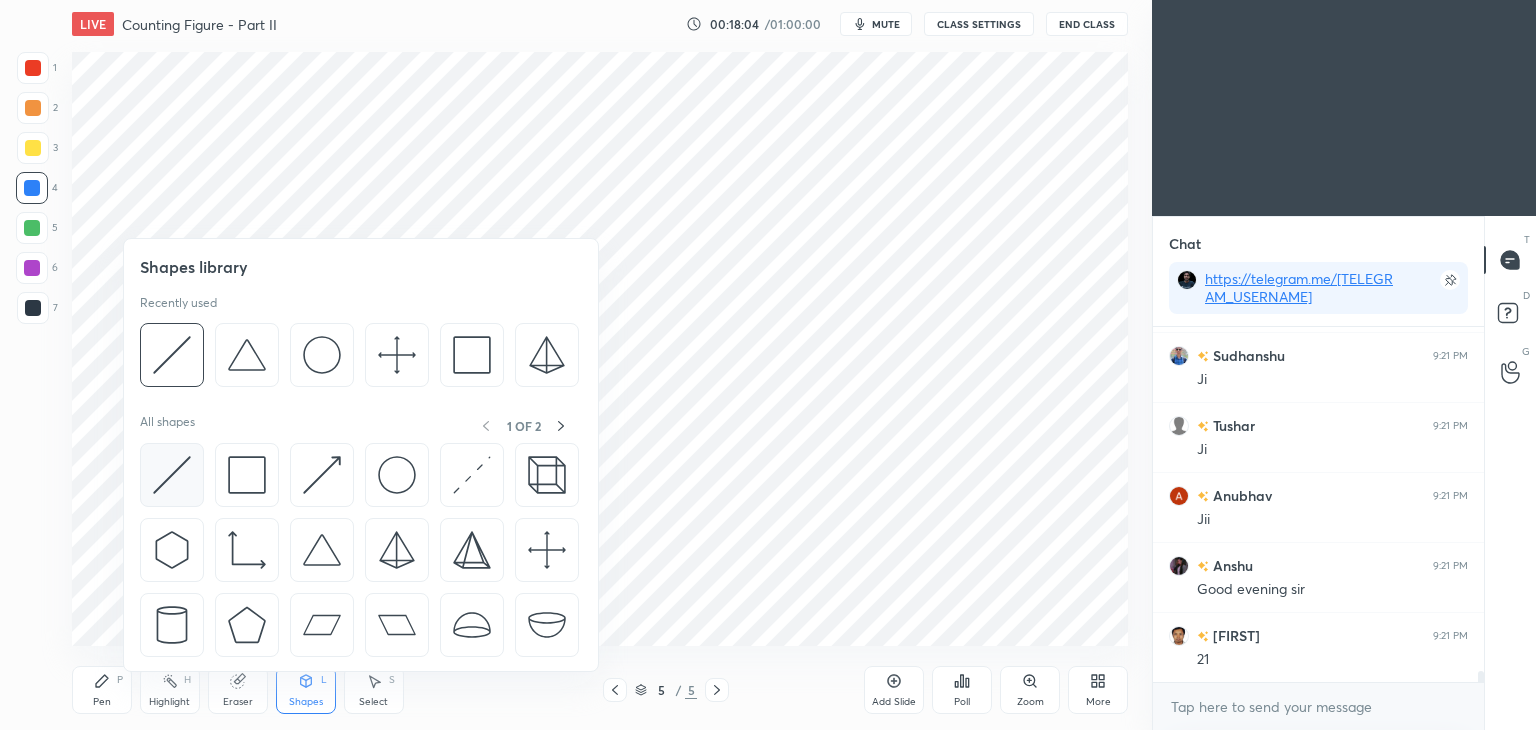 click at bounding box center [172, 475] 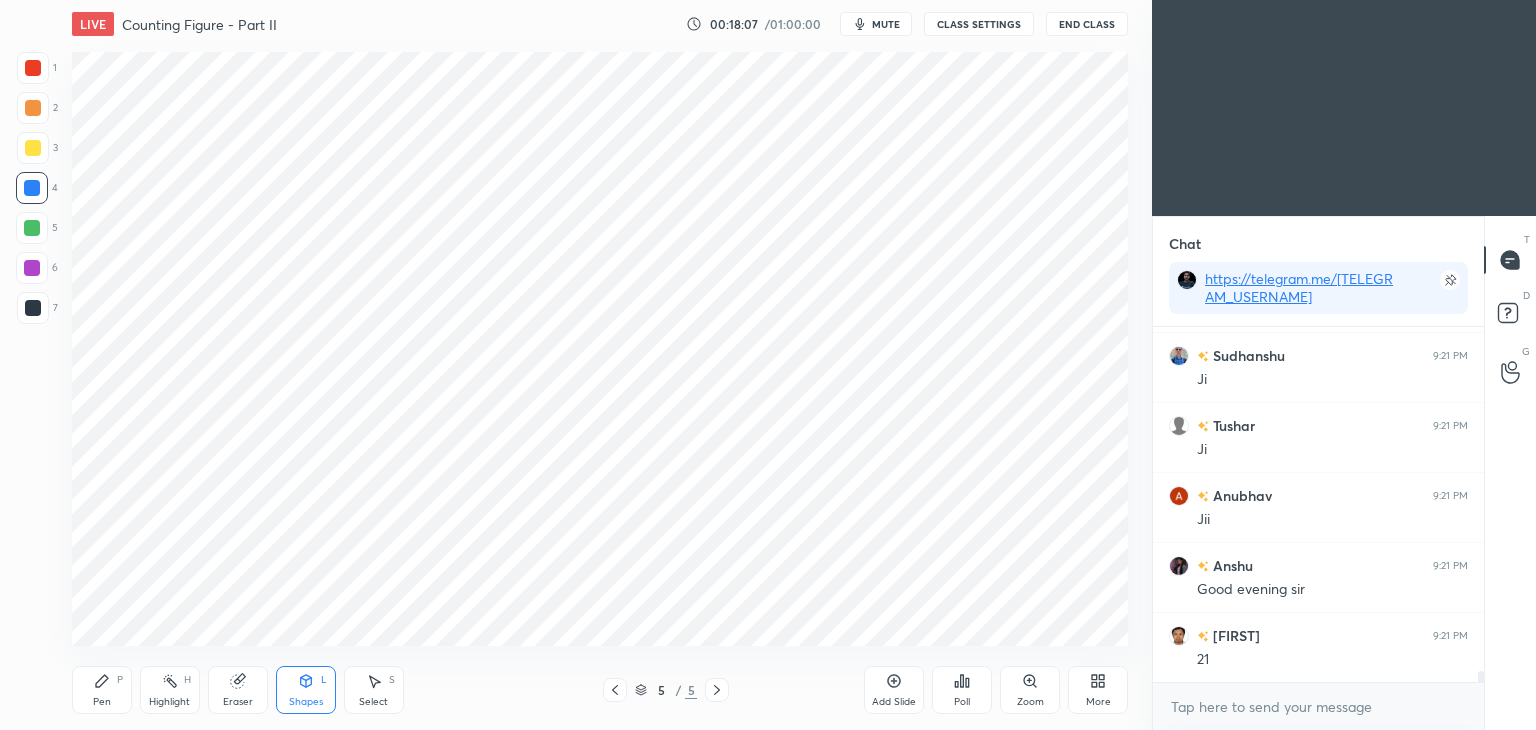click on "Shapes" at bounding box center (306, 702) 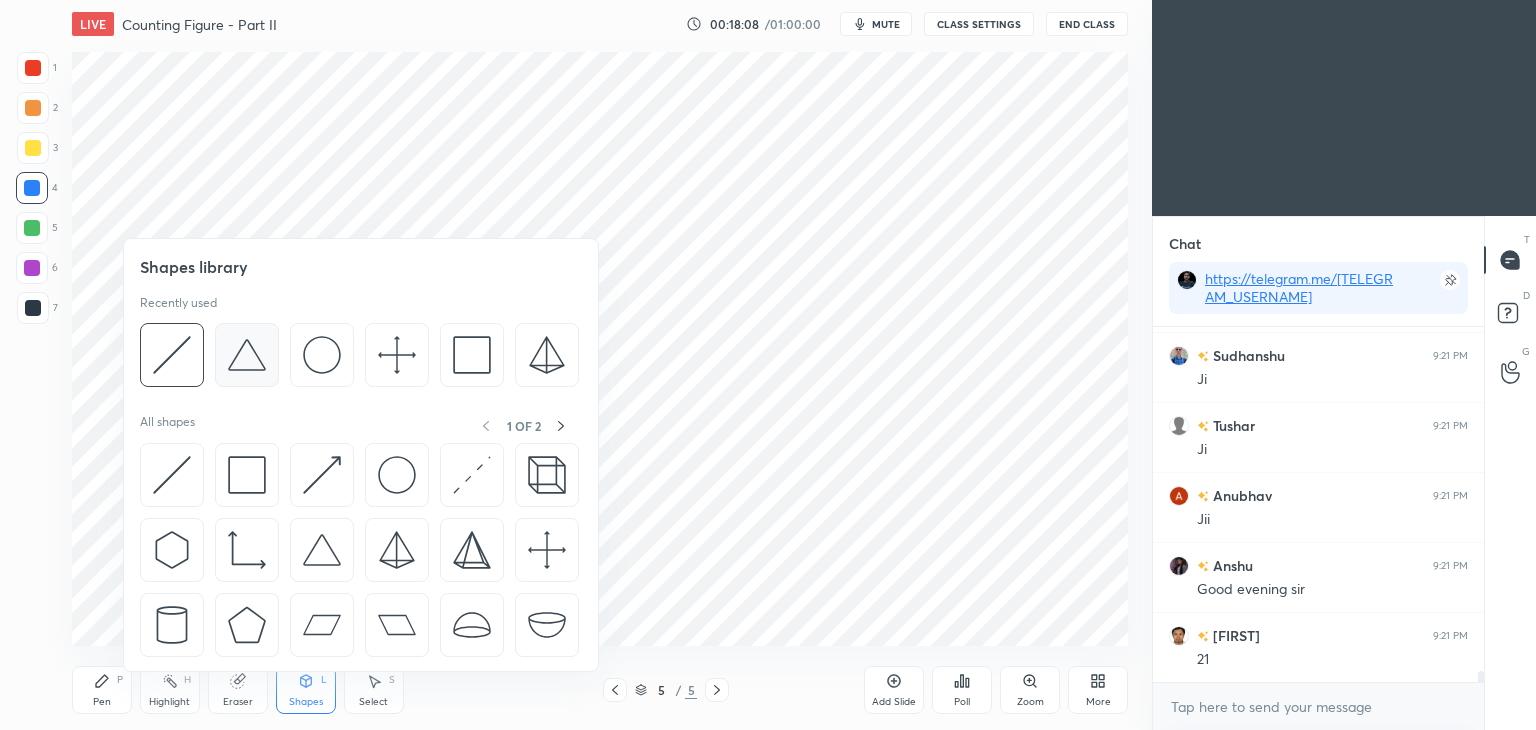 click at bounding box center [247, 355] 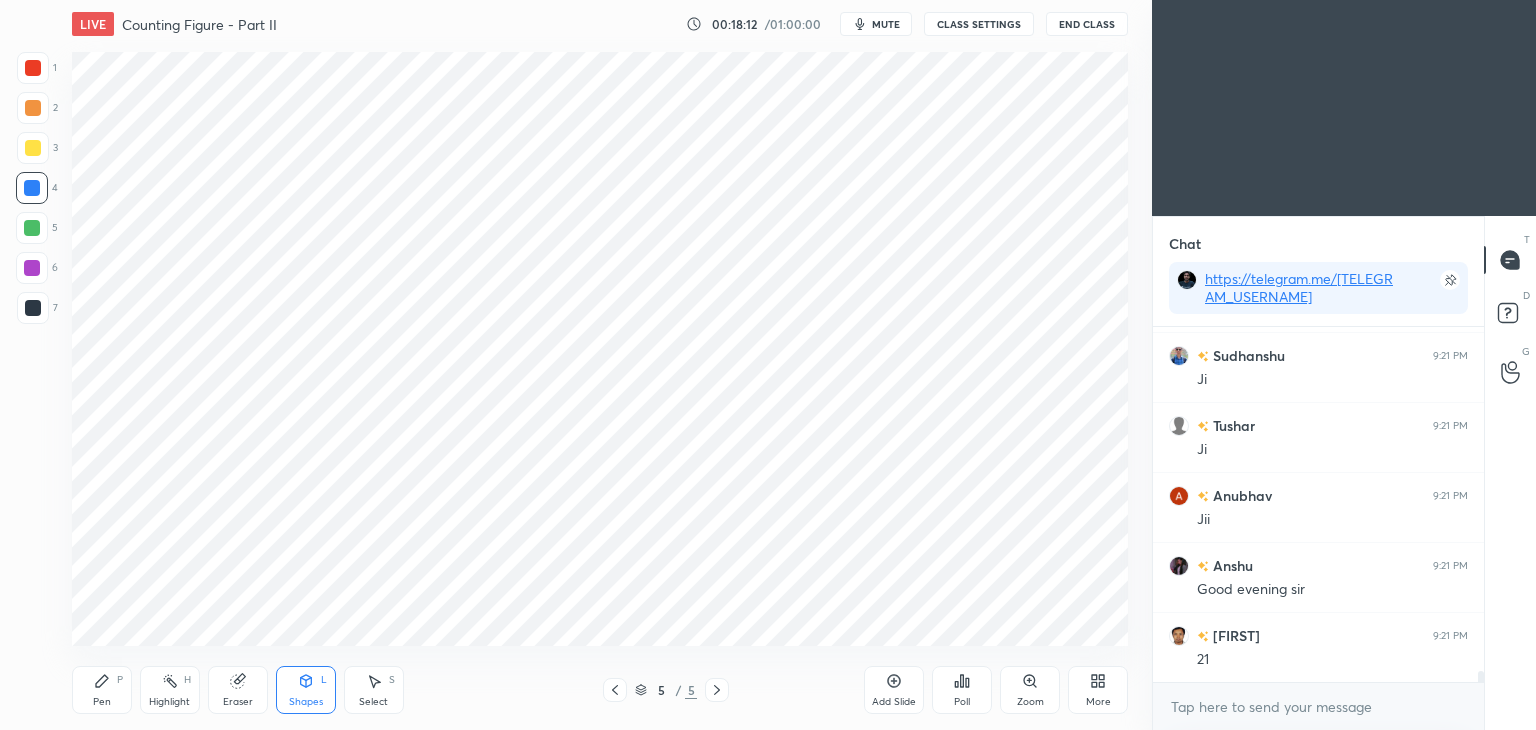 click on "Shapes" at bounding box center (306, 702) 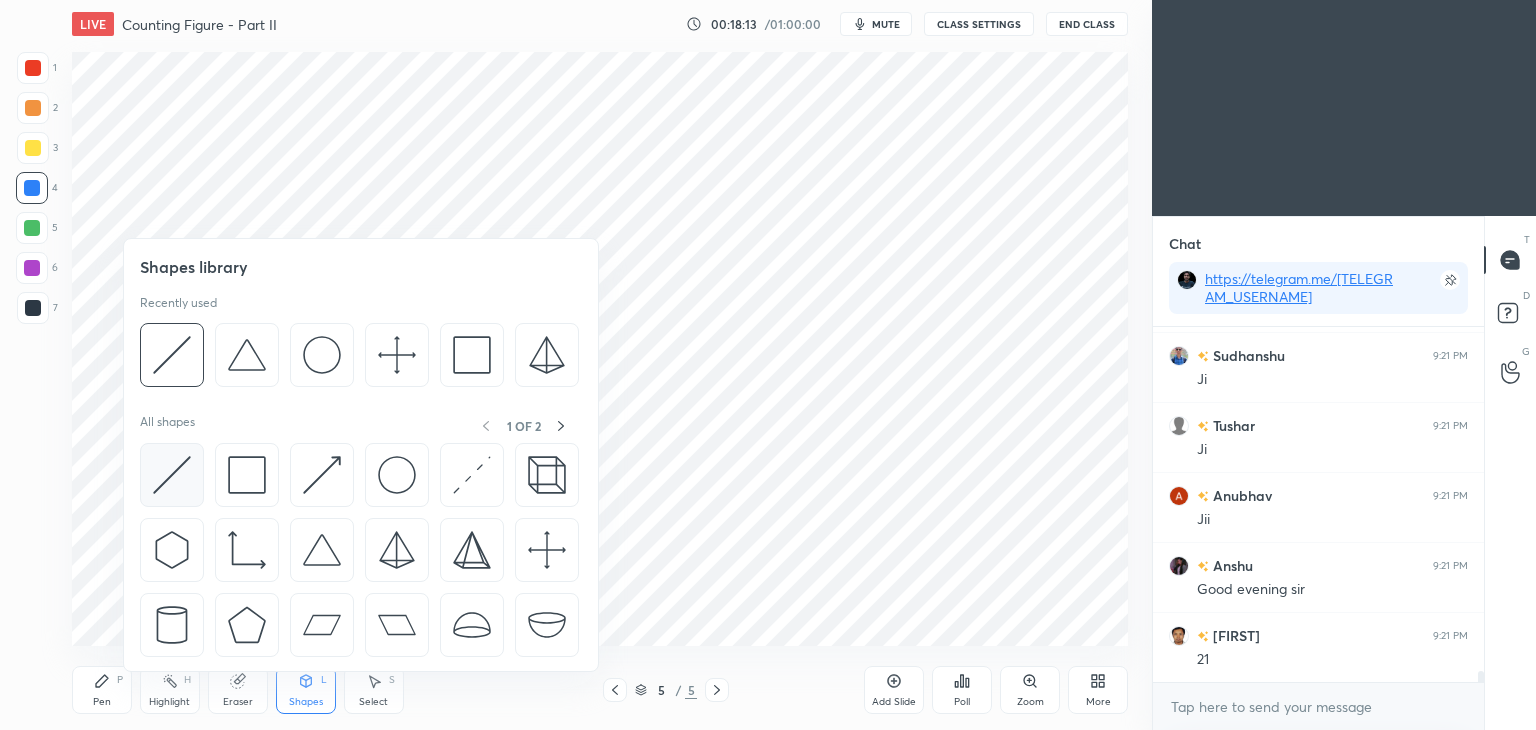 click at bounding box center [172, 475] 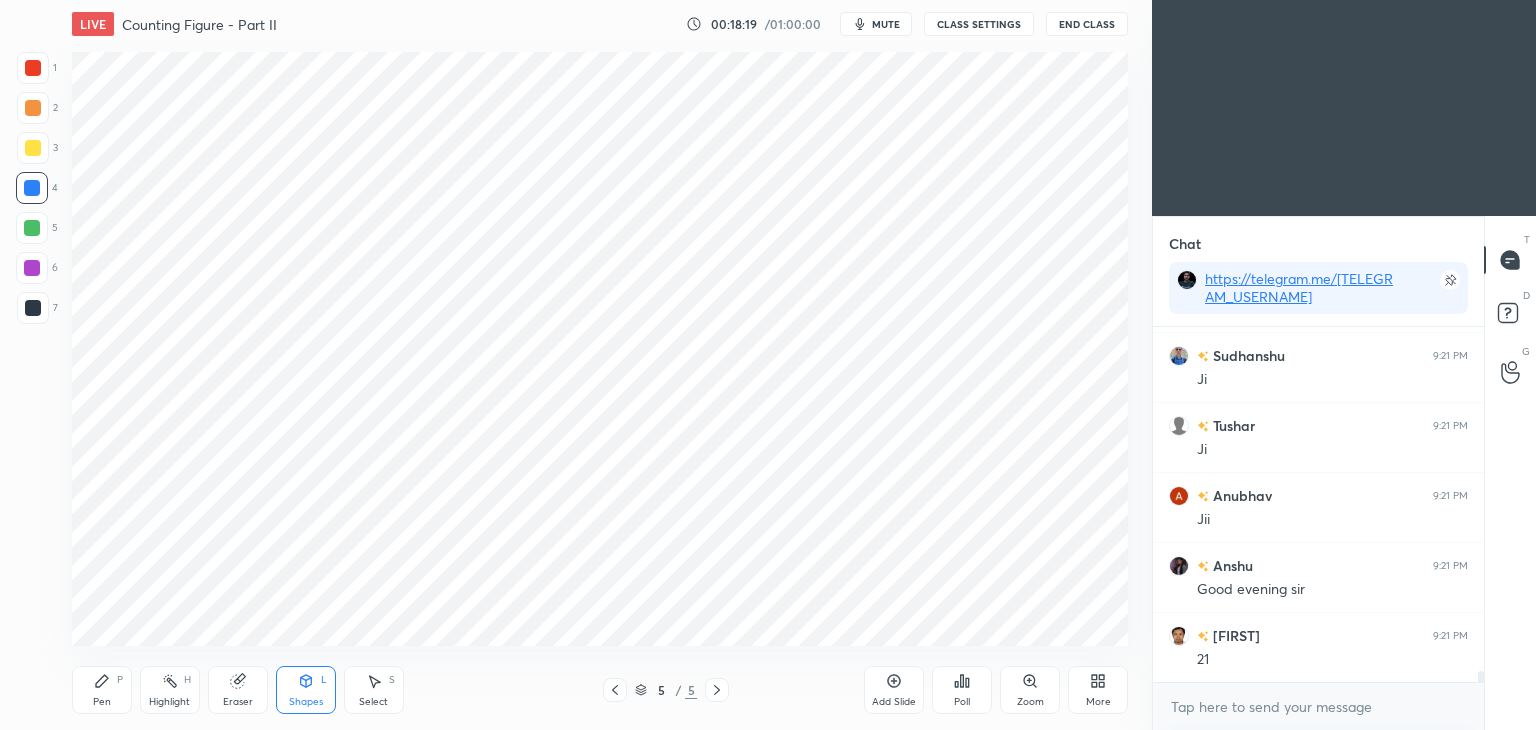 scroll, scrollTop: 11152, scrollLeft: 0, axis: vertical 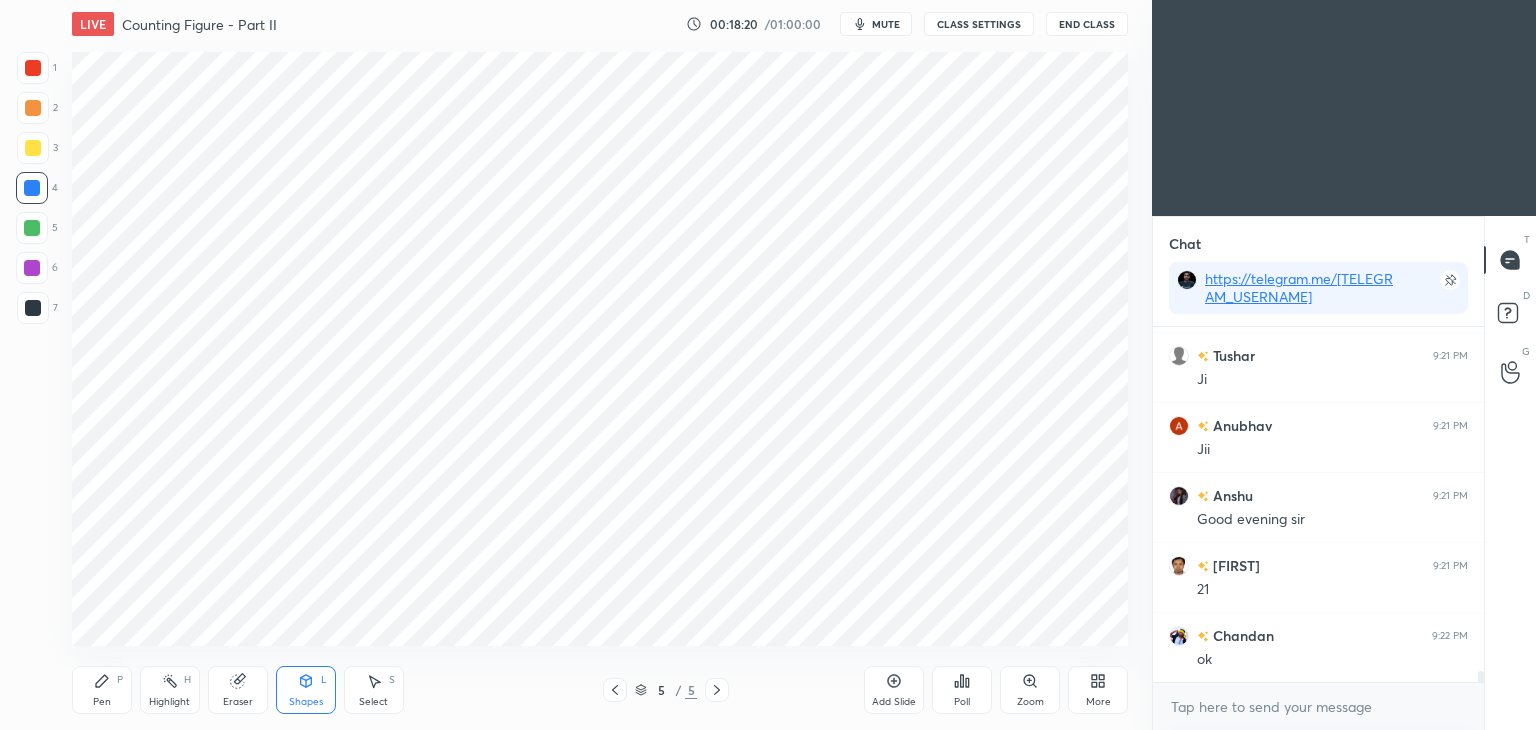 click on "Shapes L" at bounding box center [306, 690] 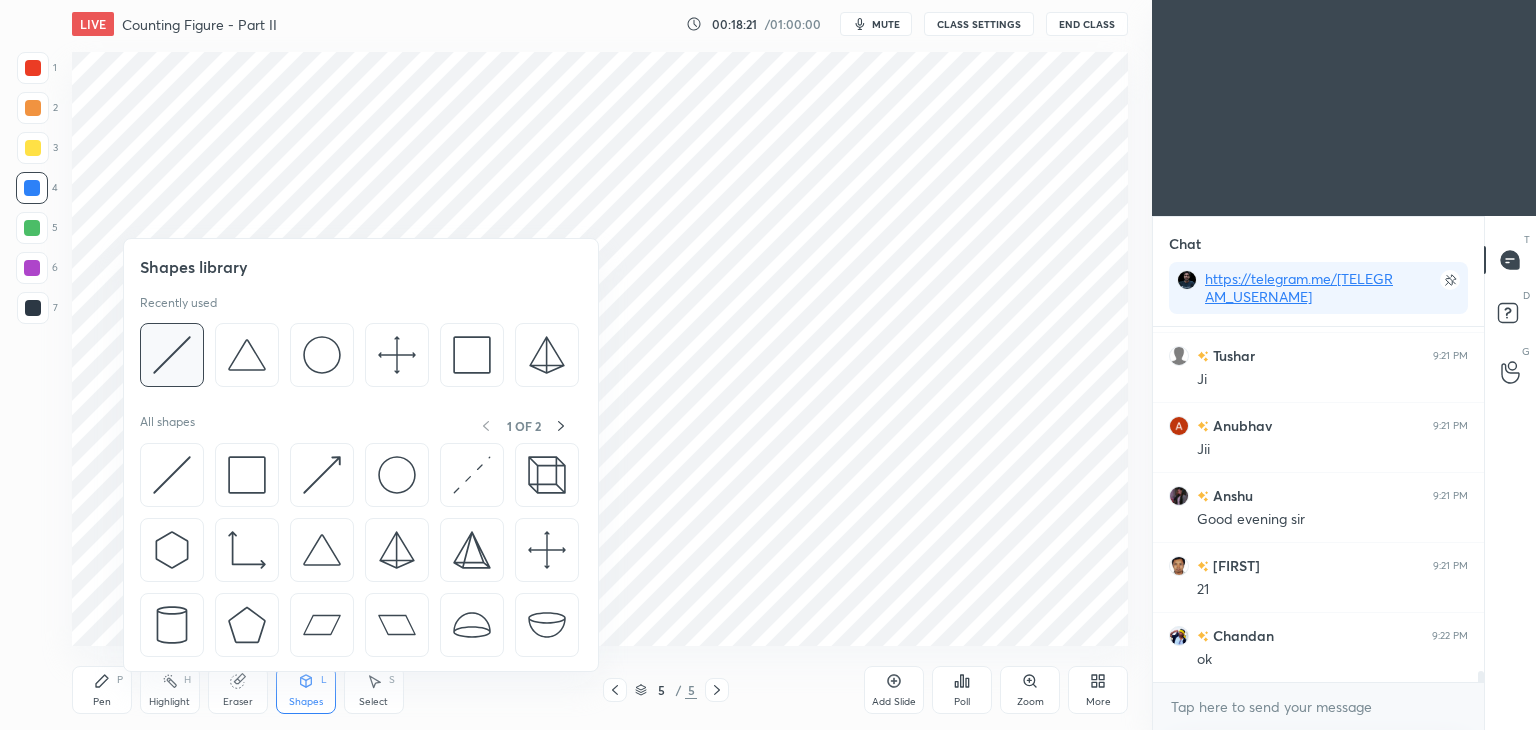 scroll, scrollTop: 11222, scrollLeft: 0, axis: vertical 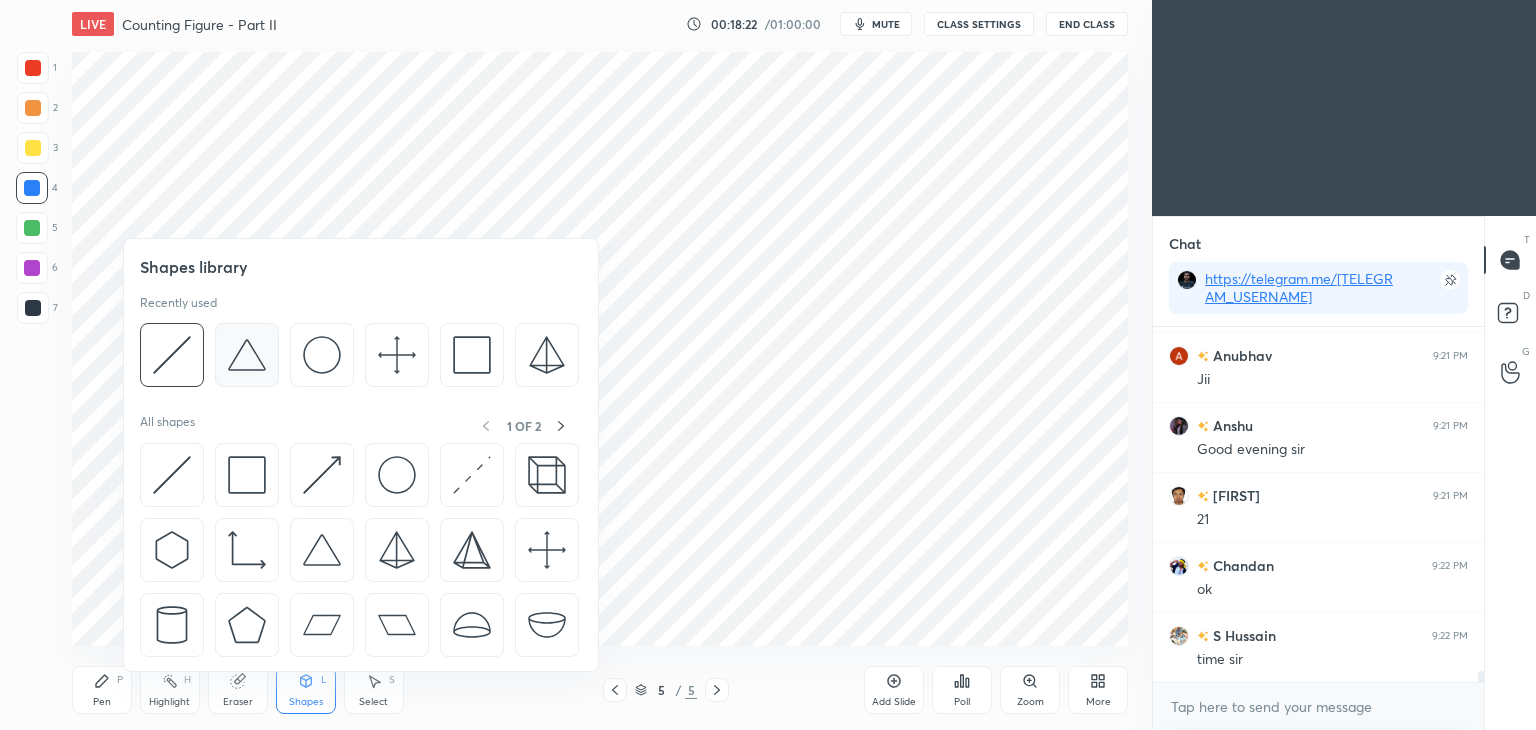 click at bounding box center (247, 355) 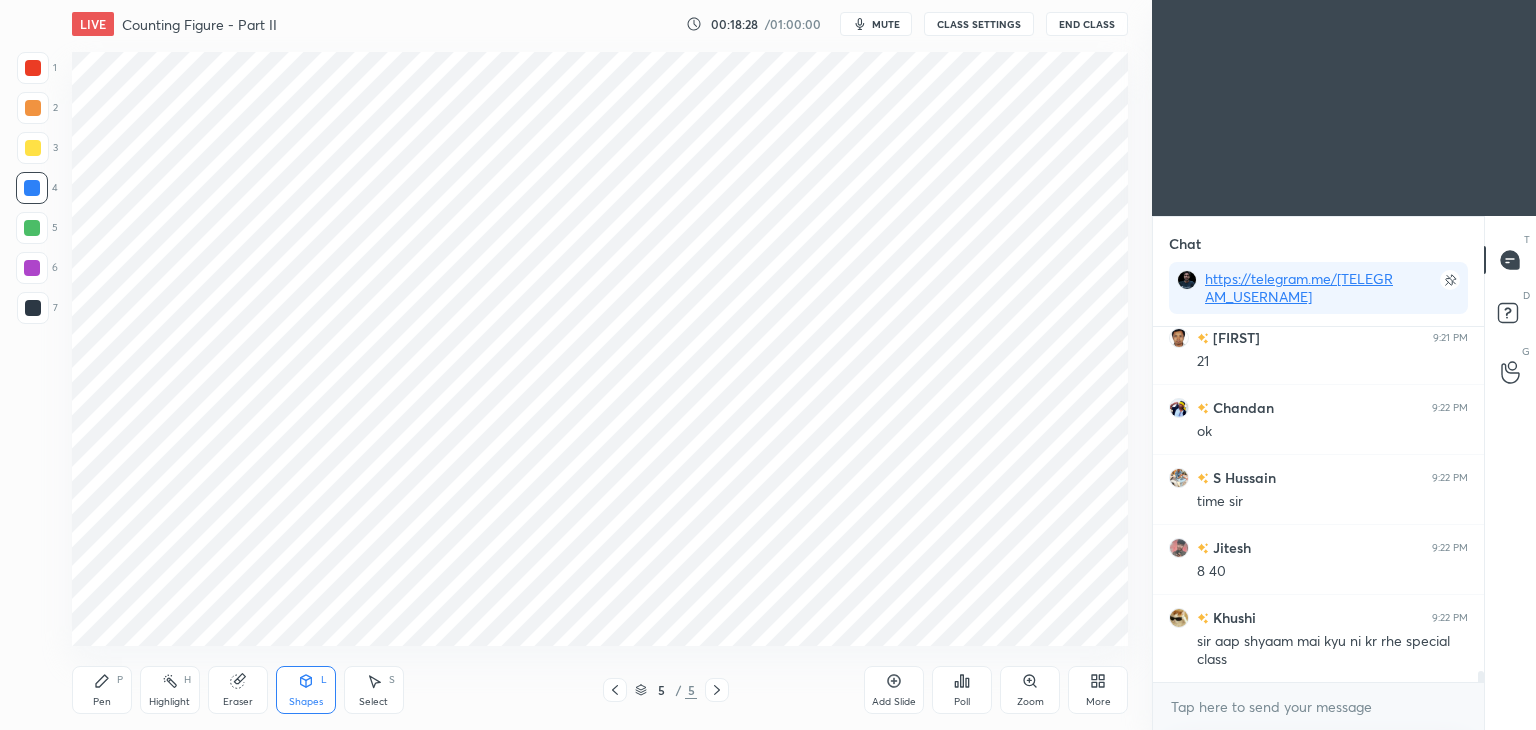 scroll, scrollTop: 11468, scrollLeft: 0, axis: vertical 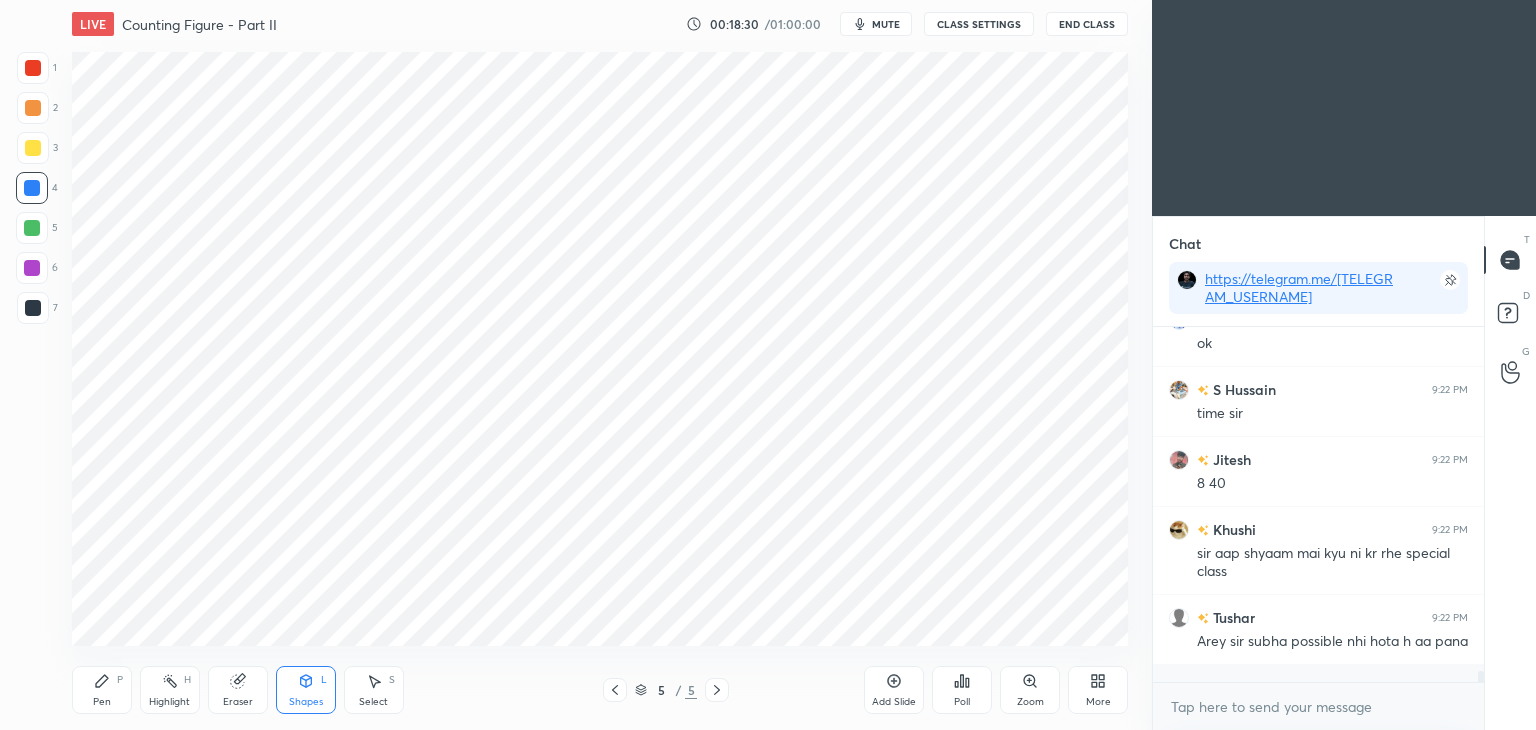 click on "Shapes L" at bounding box center [306, 690] 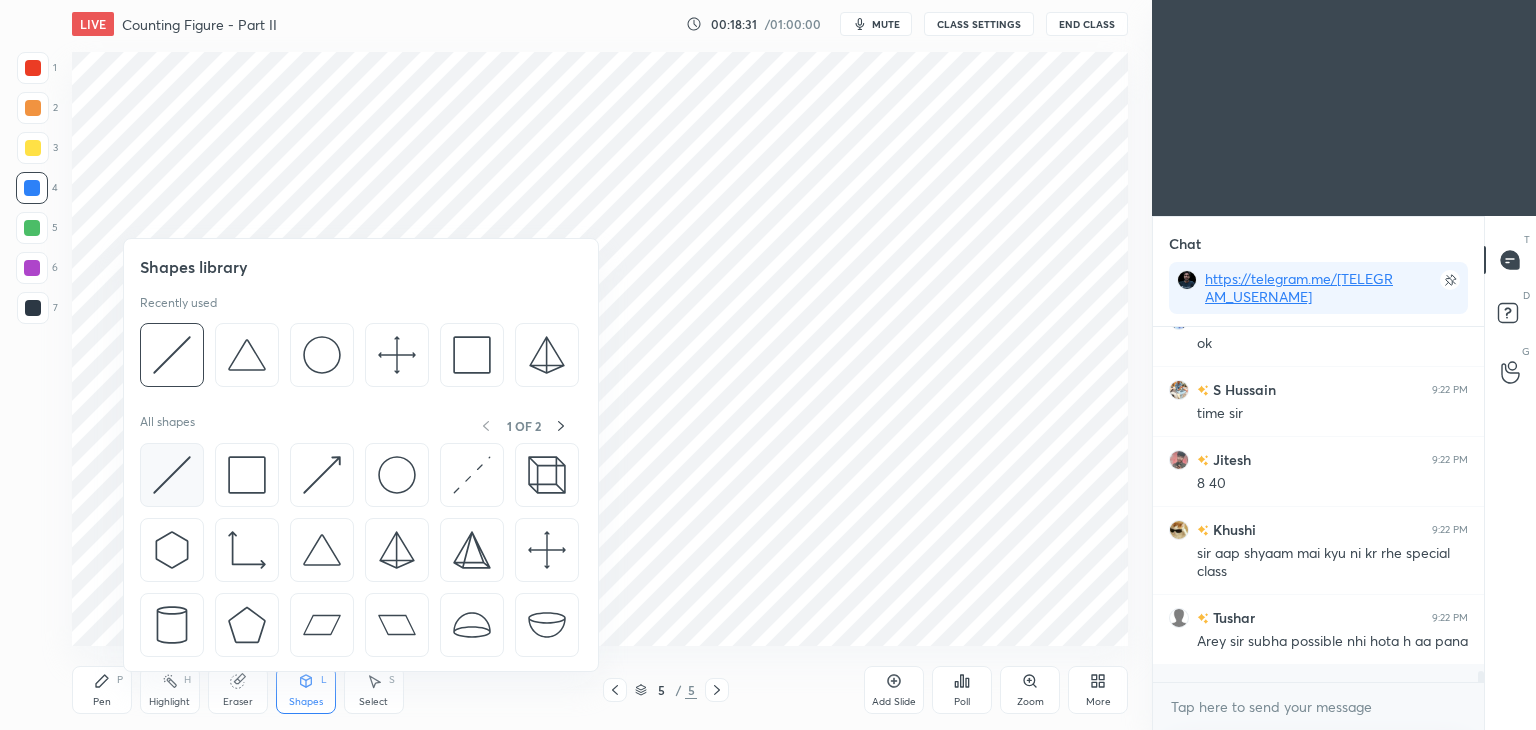 scroll, scrollTop: 11516, scrollLeft: 0, axis: vertical 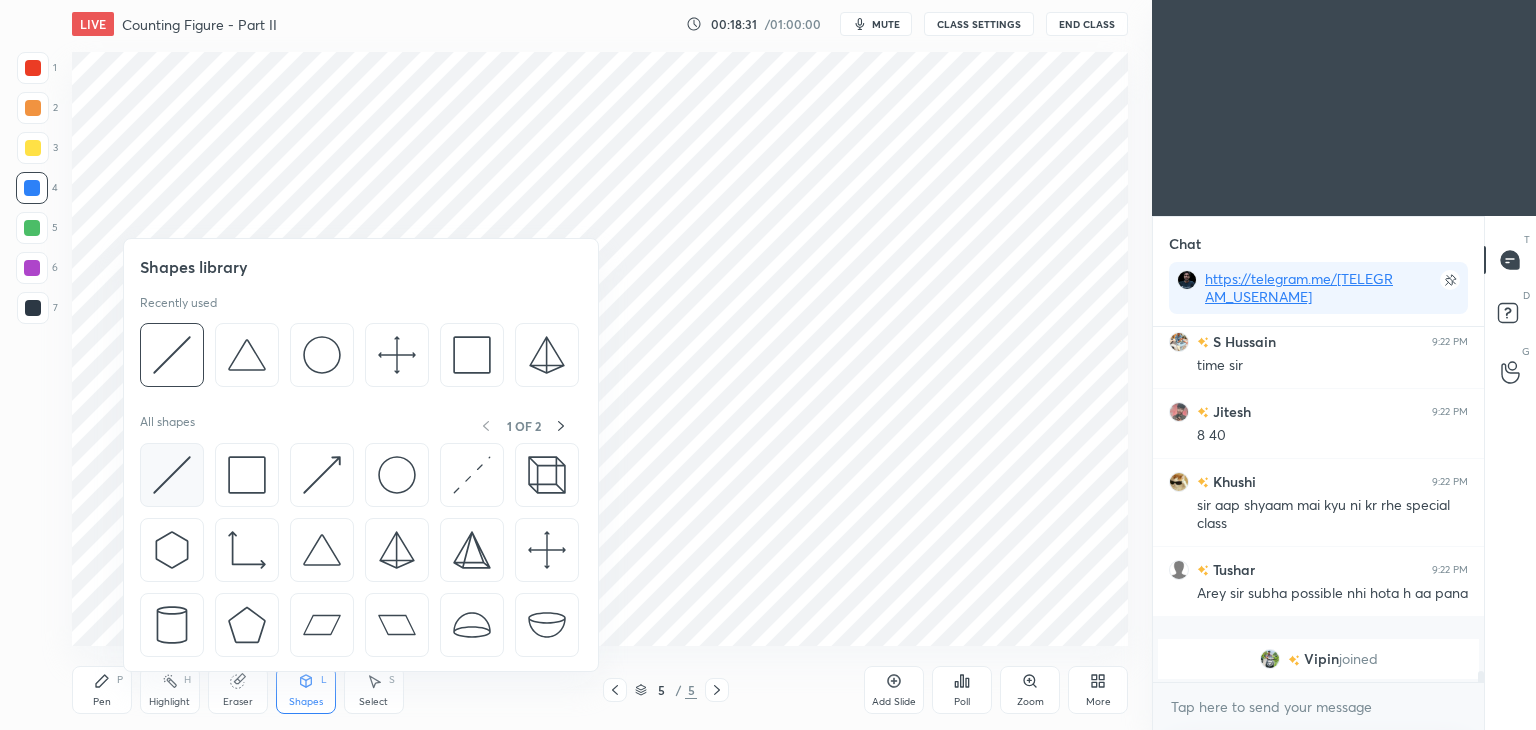 click at bounding box center [172, 475] 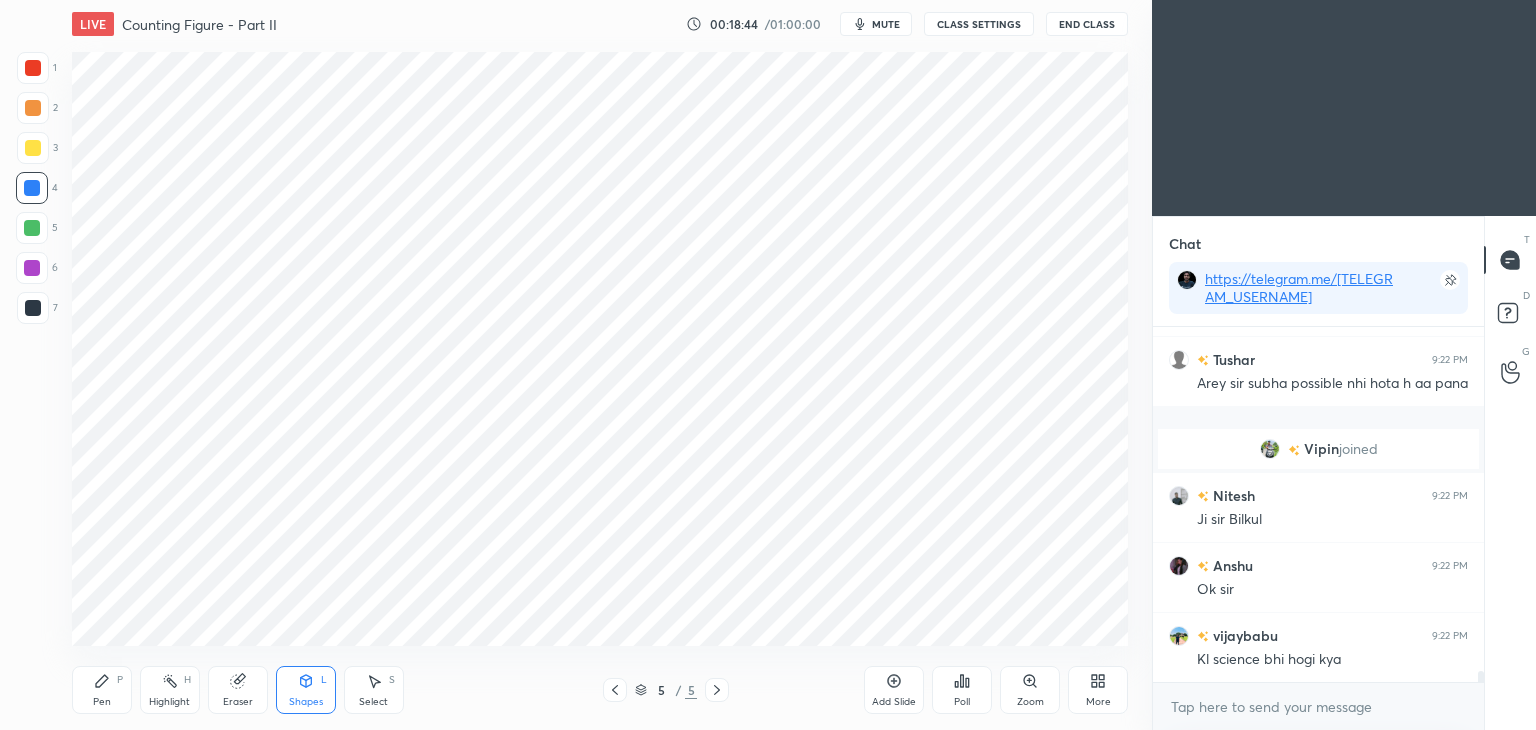 scroll, scrollTop: 11534, scrollLeft: 0, axis: vertical 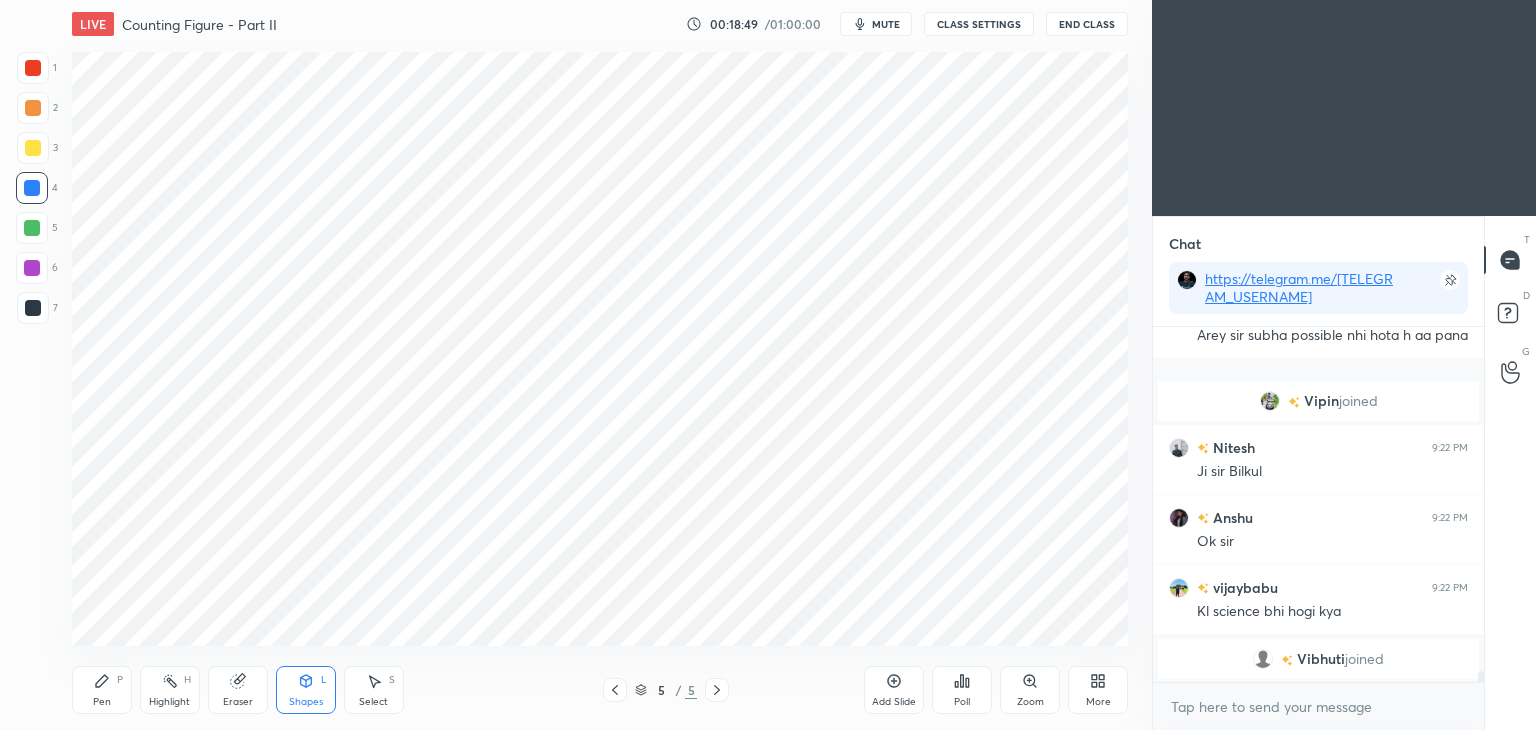click on "Pen" at bounding box center [102, 702] 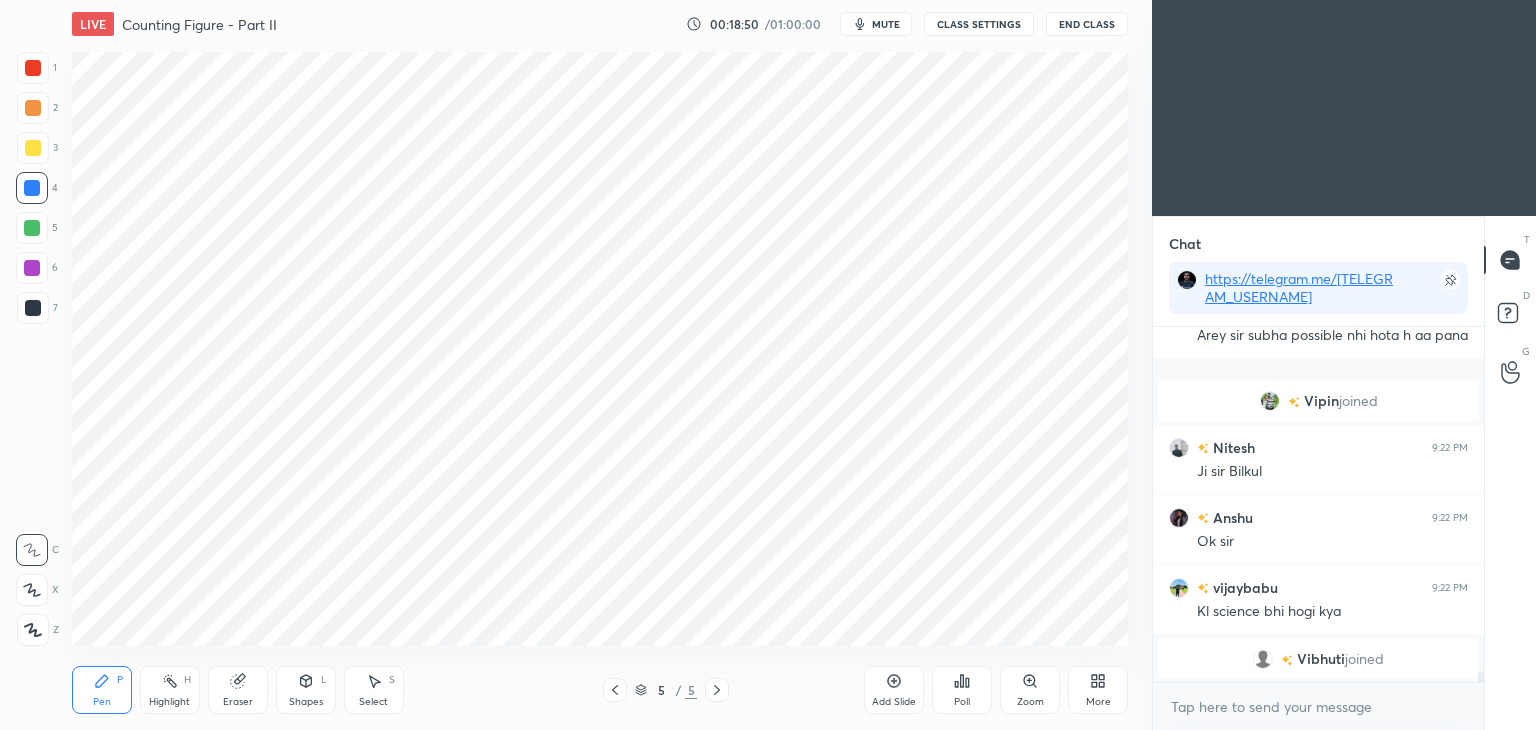 click at bounding box center [33, 68] 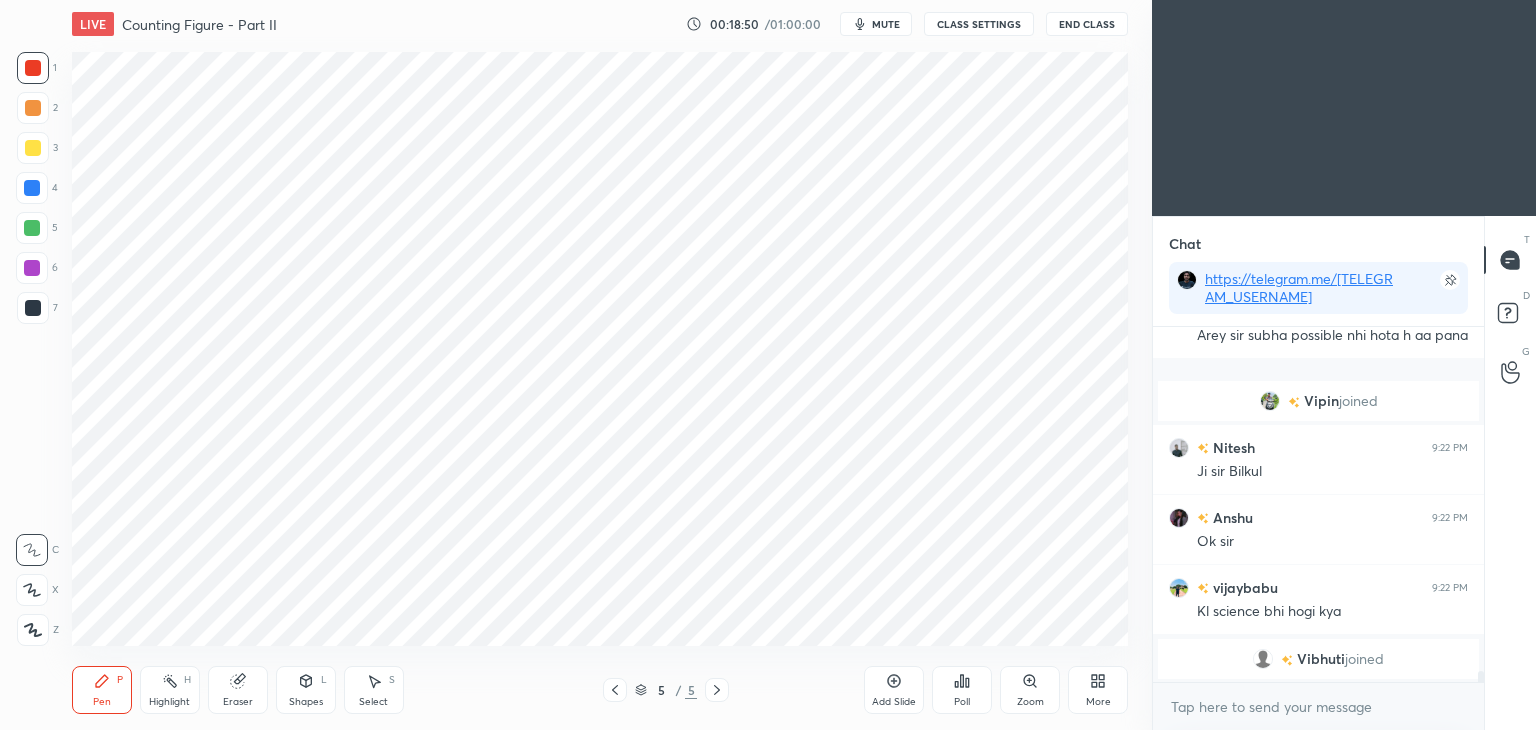 click at bounding box center [33, 68] 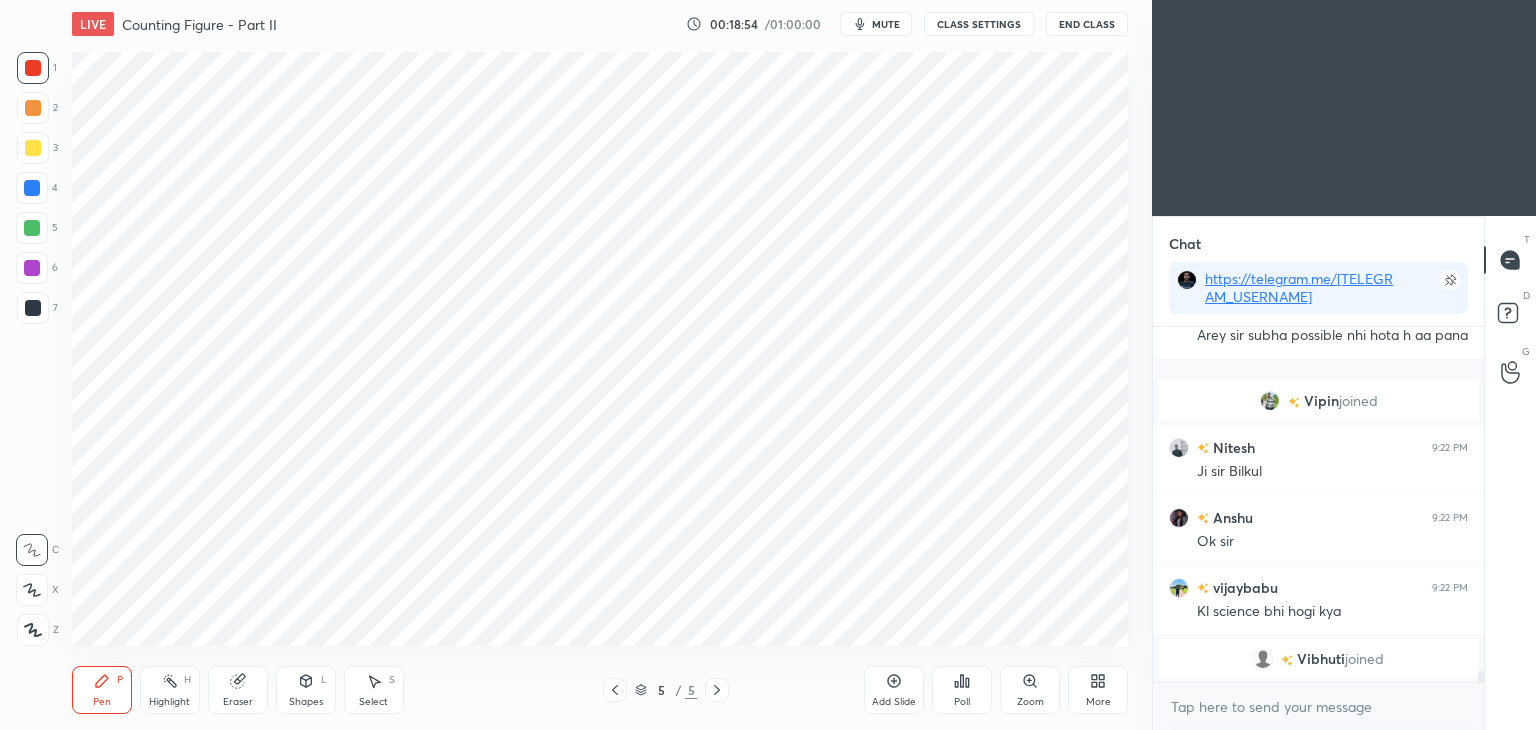 click 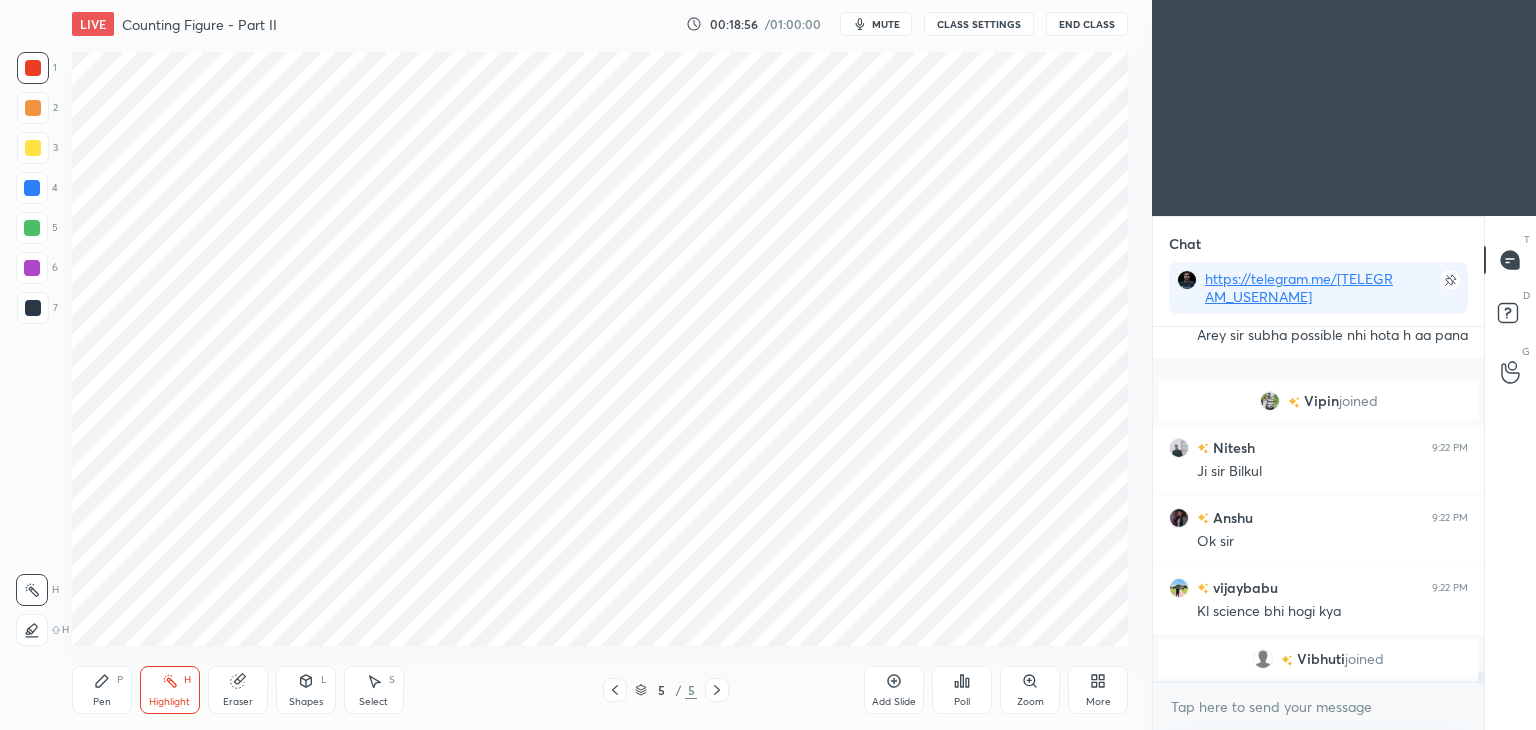 scroll, scrollTop: 11562, scrollLeft: 0, axis: vertical 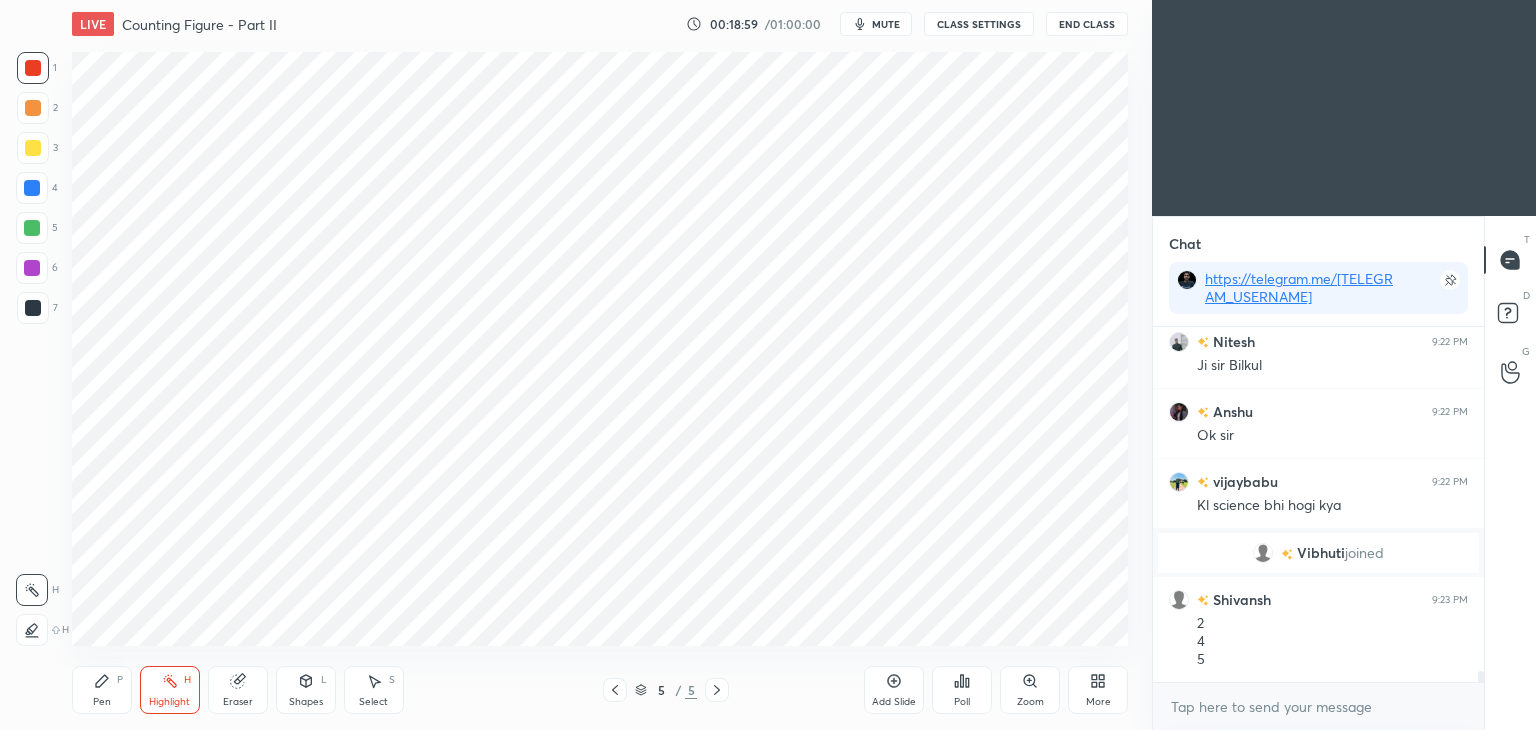 click on "Pen" at bounding box center [102, 702] 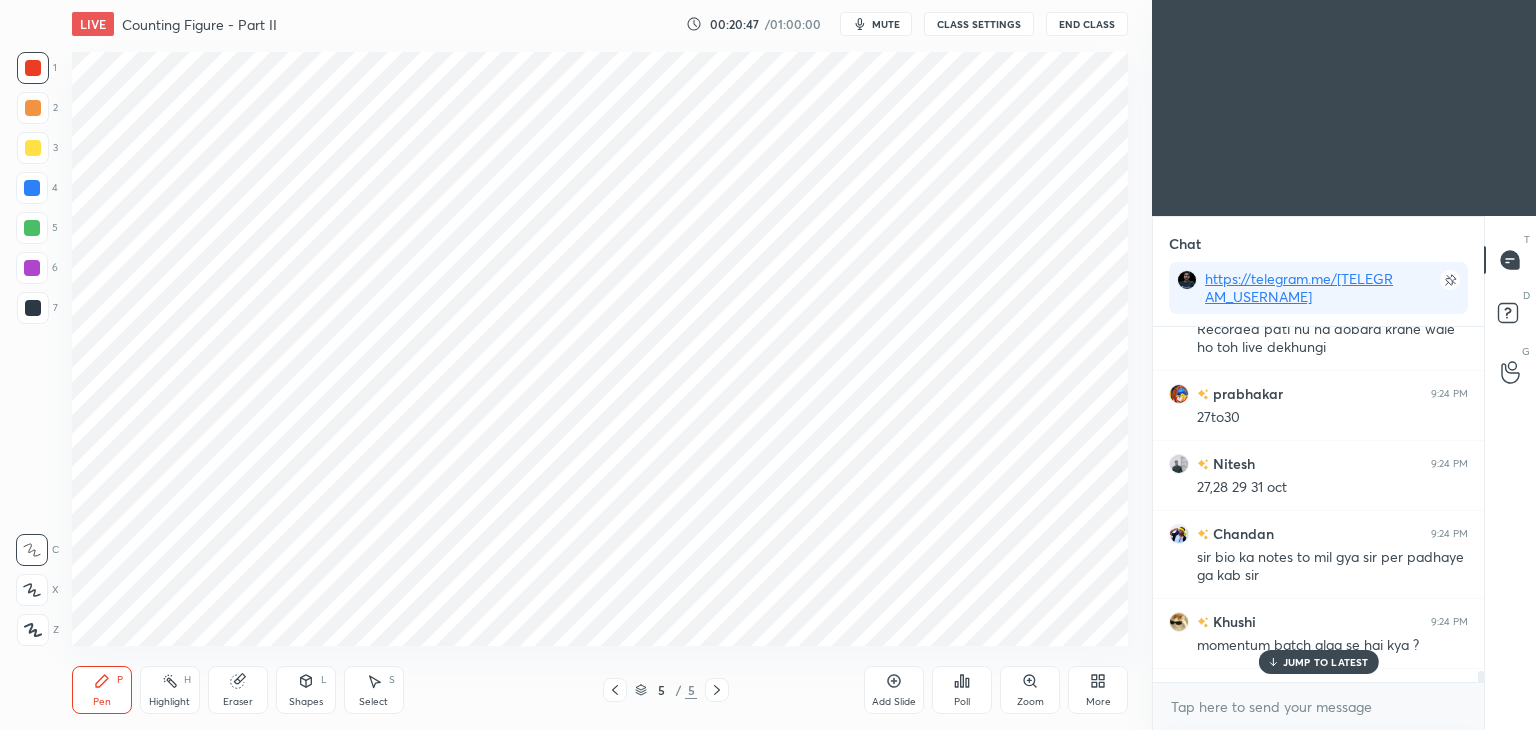 scroll, scrollTop: 13982, scrollLeft: 0, axis: vertical 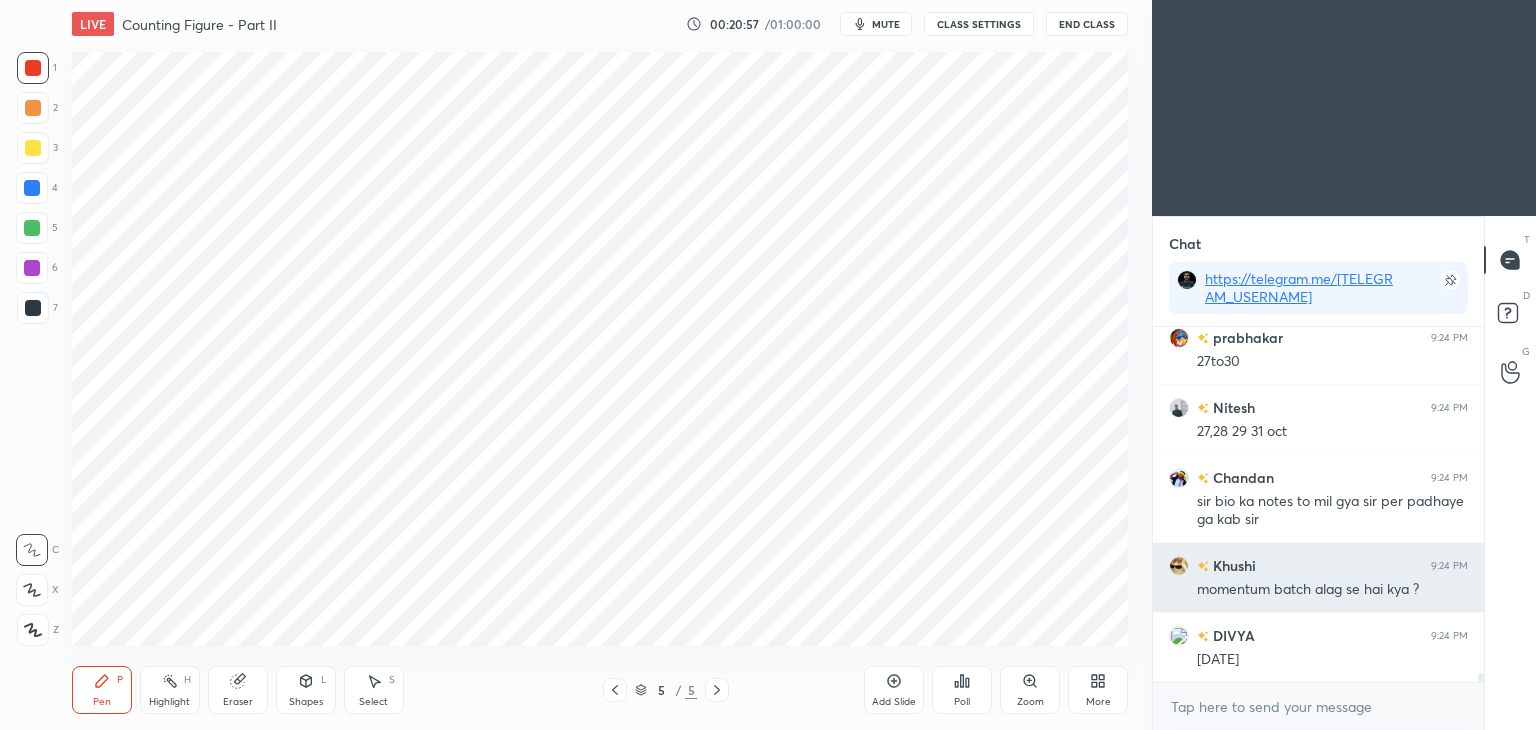 click on "[PERSON] 9:24 PM momentum batch alag se hai kya ?" at bounding box center (1318, 577) 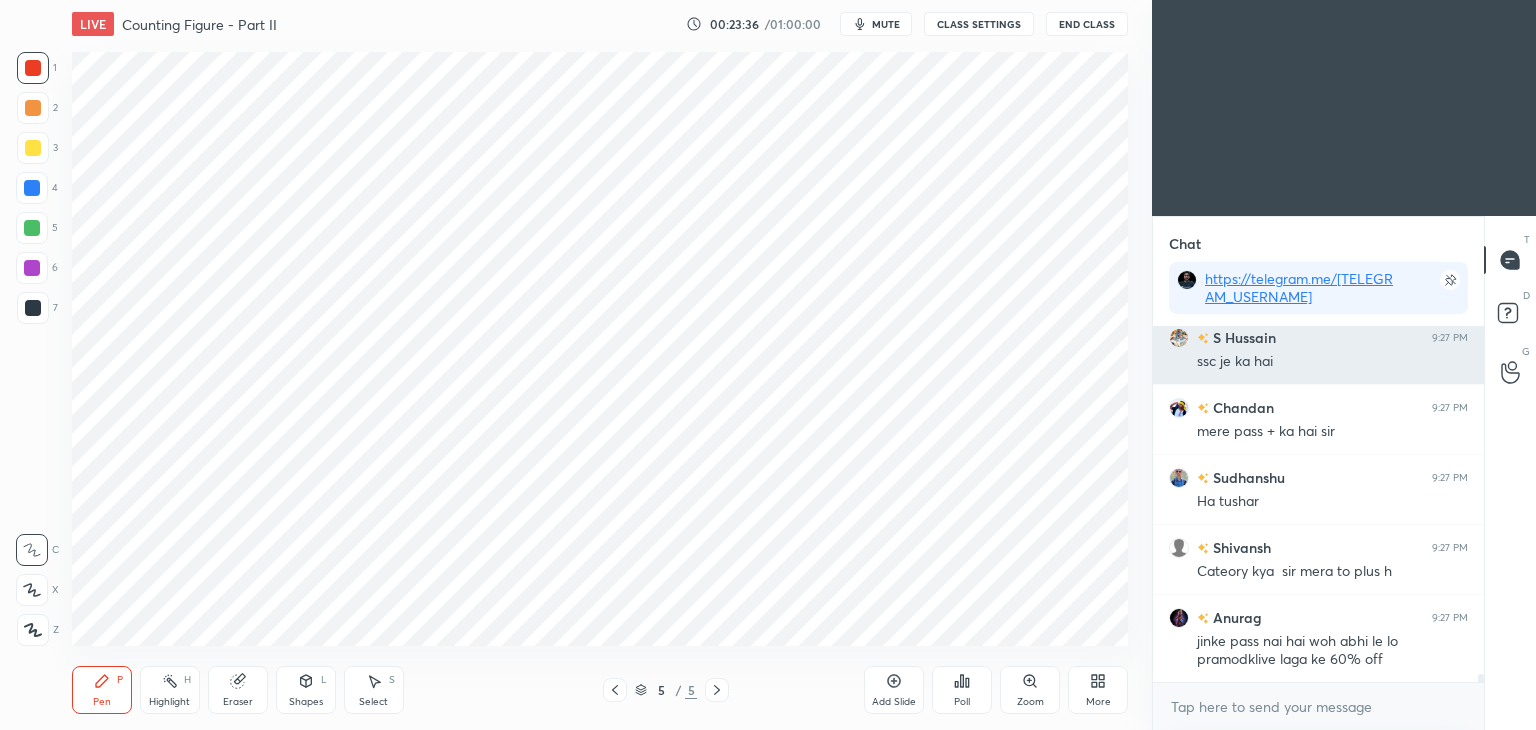 scroll, scrollTop: 16262, scrollLeft: 0, axis: vertical 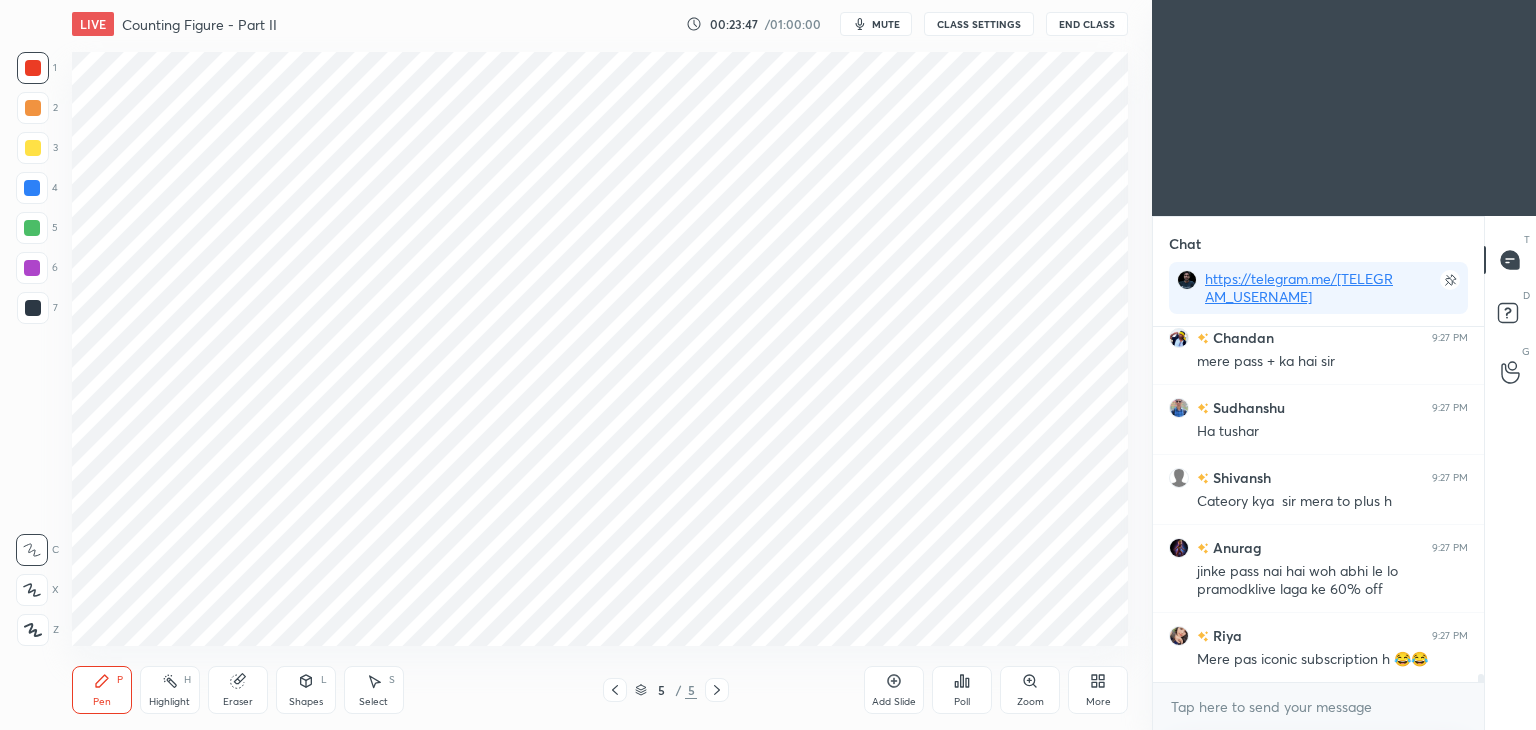 click on "Add Slide" at bounding box center (894, 690) 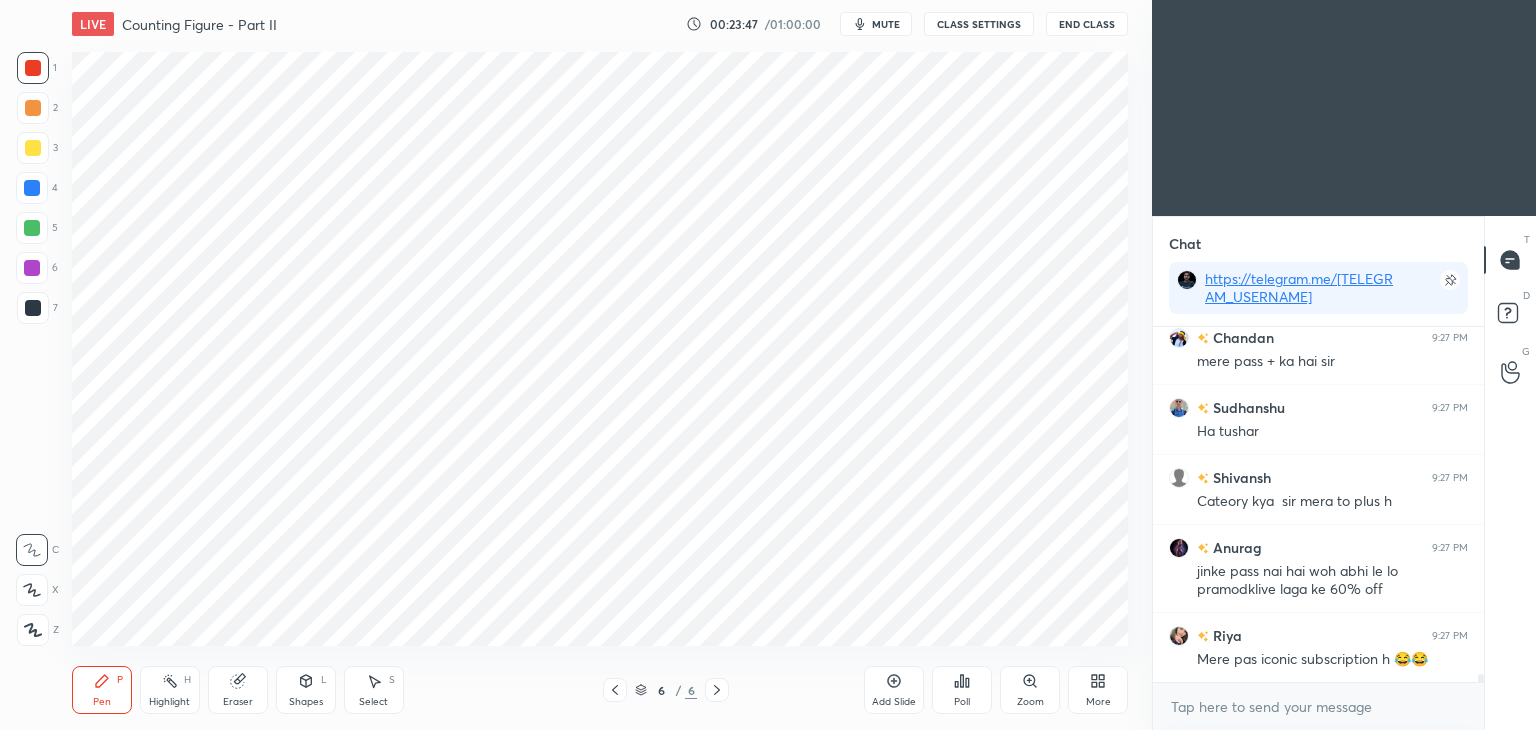 scroll, scrollTop: 16350, scrollLeft: 0, axis: vertical 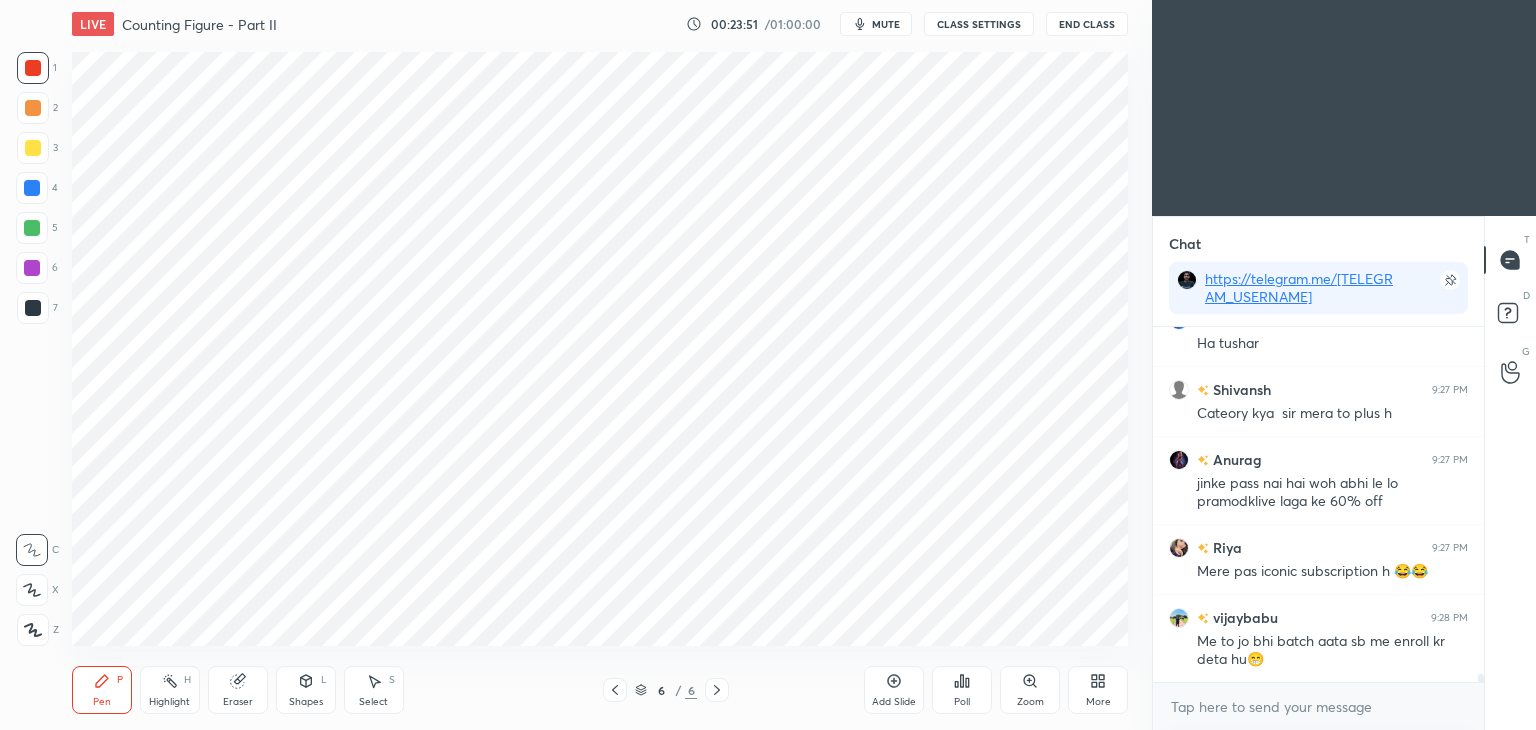 click 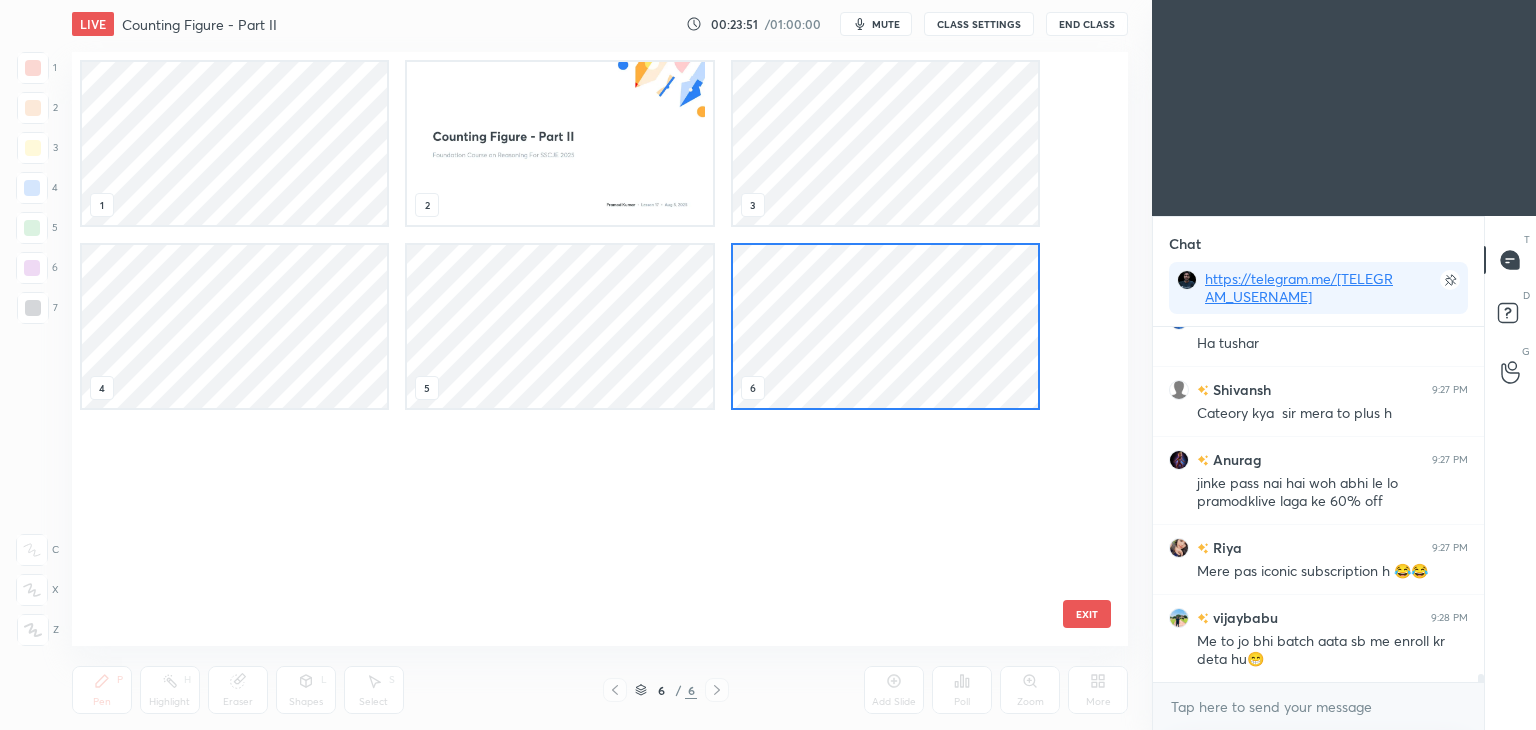 scroll, scrollTop: 6, scrollLeft: 10, axis: both 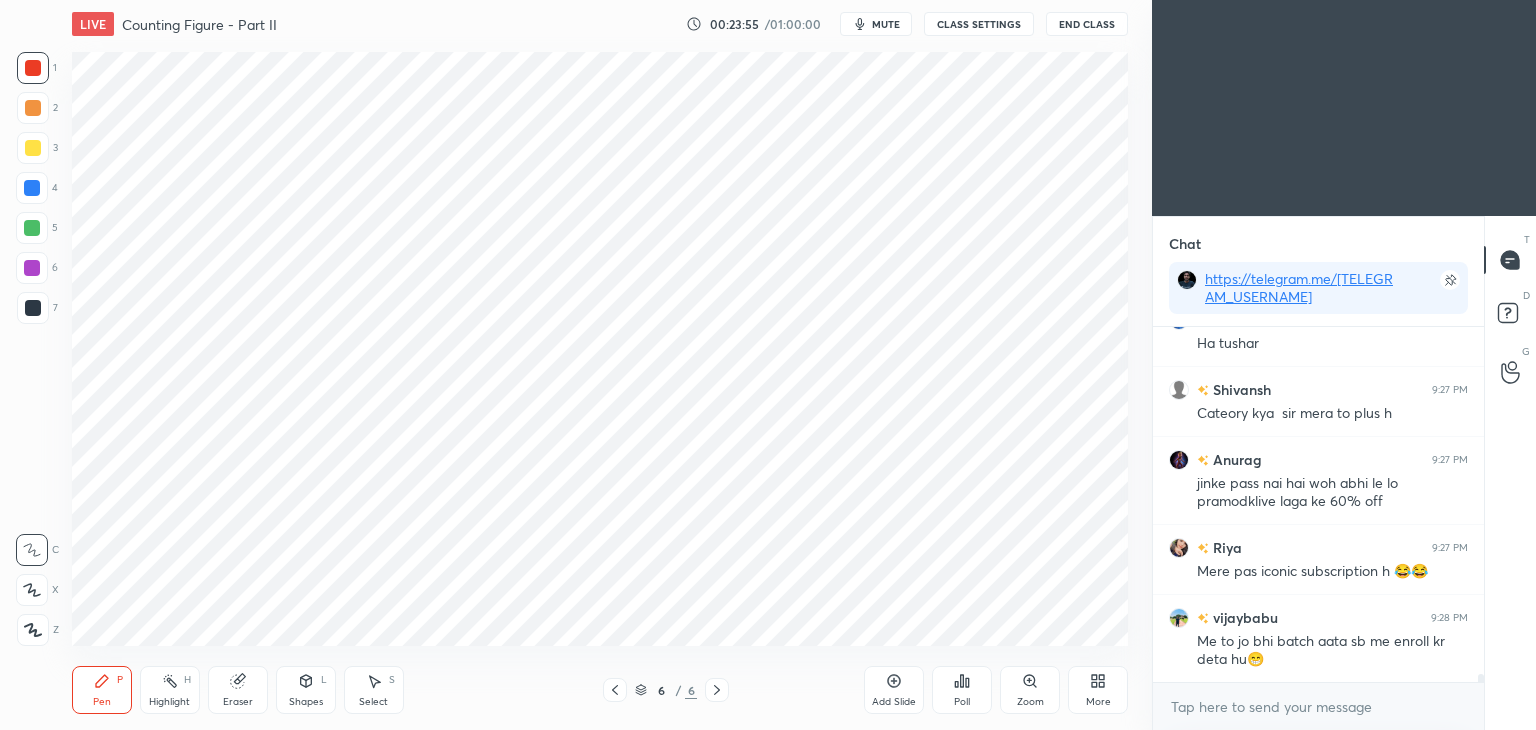 click 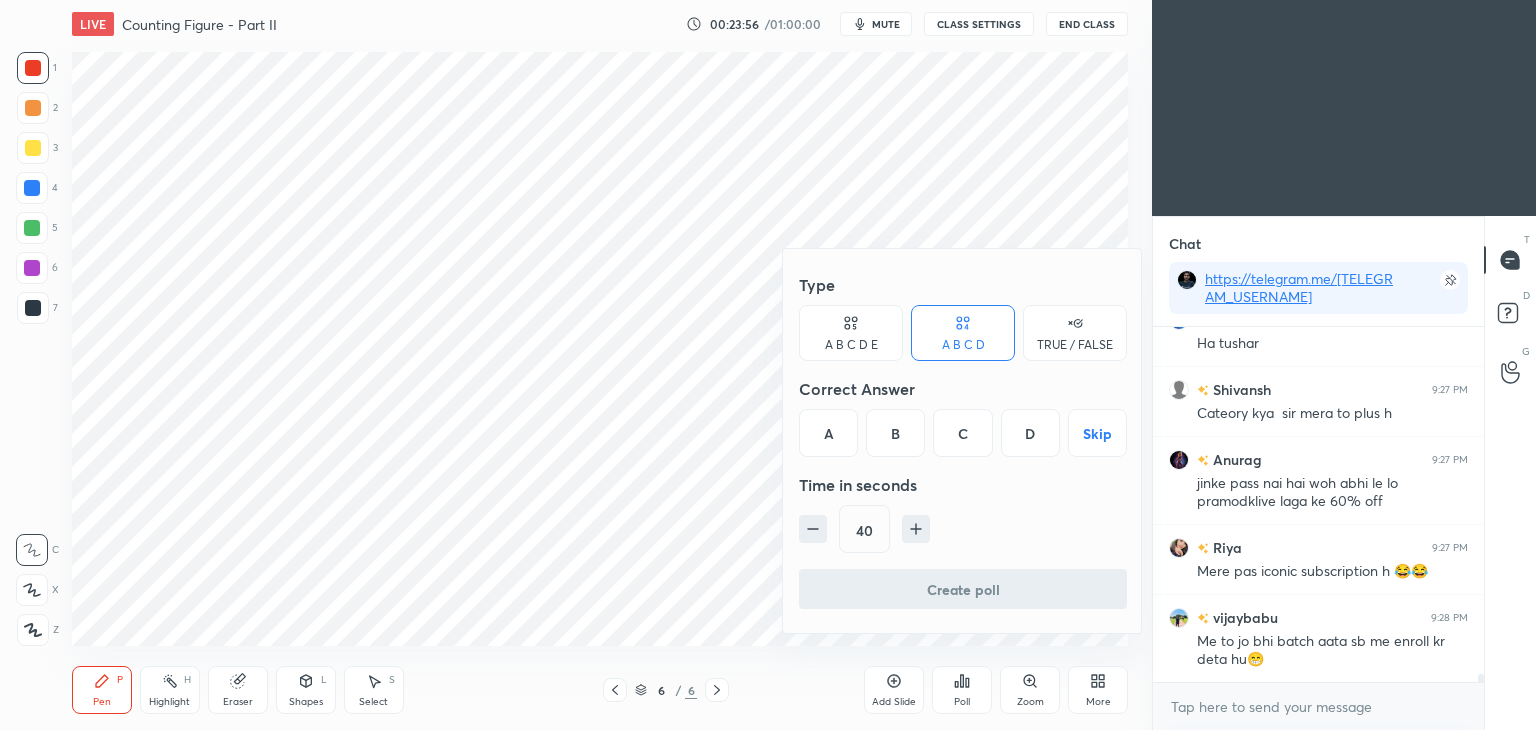 click at bounding box center [768, 365] 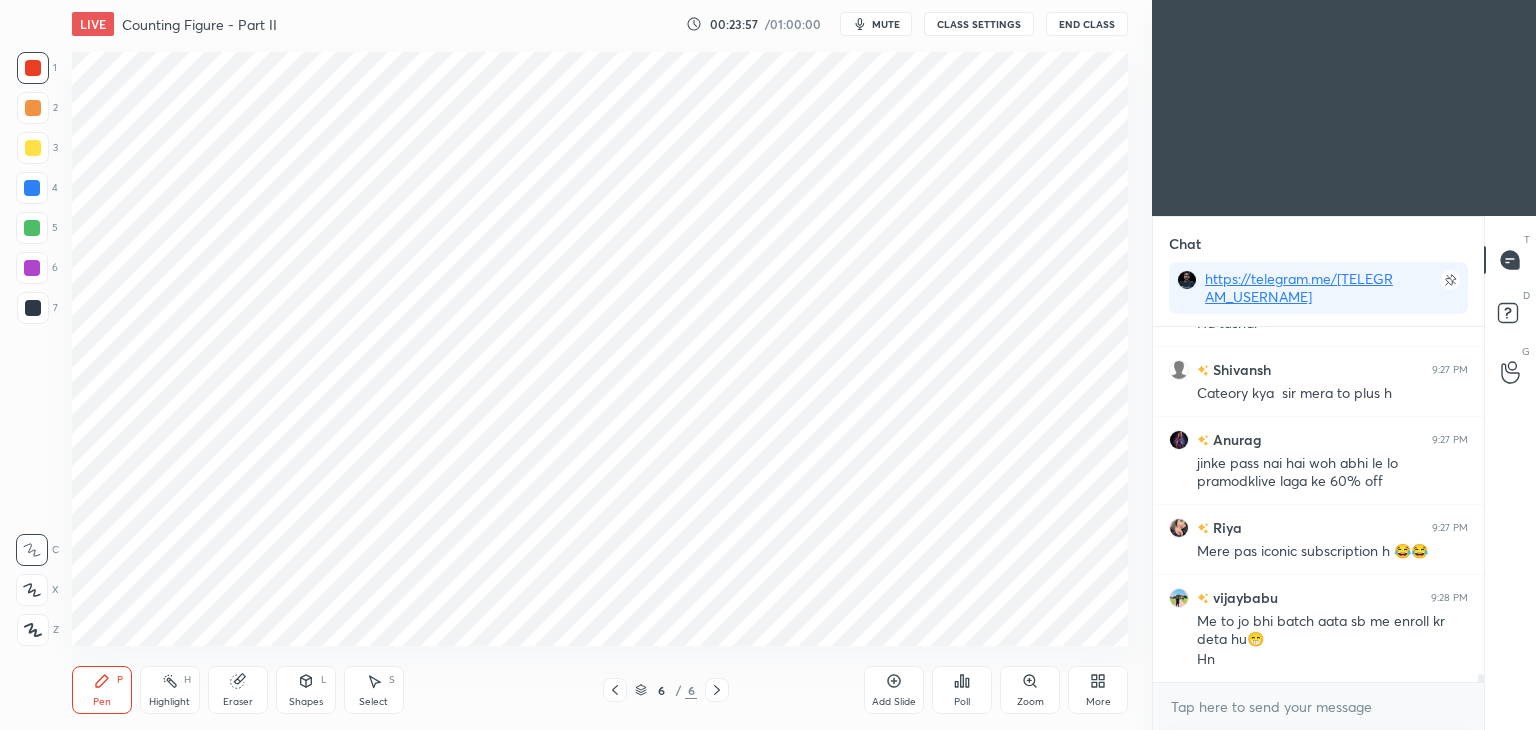 click on "Type A B C D E A B C D TRUE / FALSE Correct Answer A B C D Skip Time in seconds 40 Create poll" at bounding box center [768, 365] 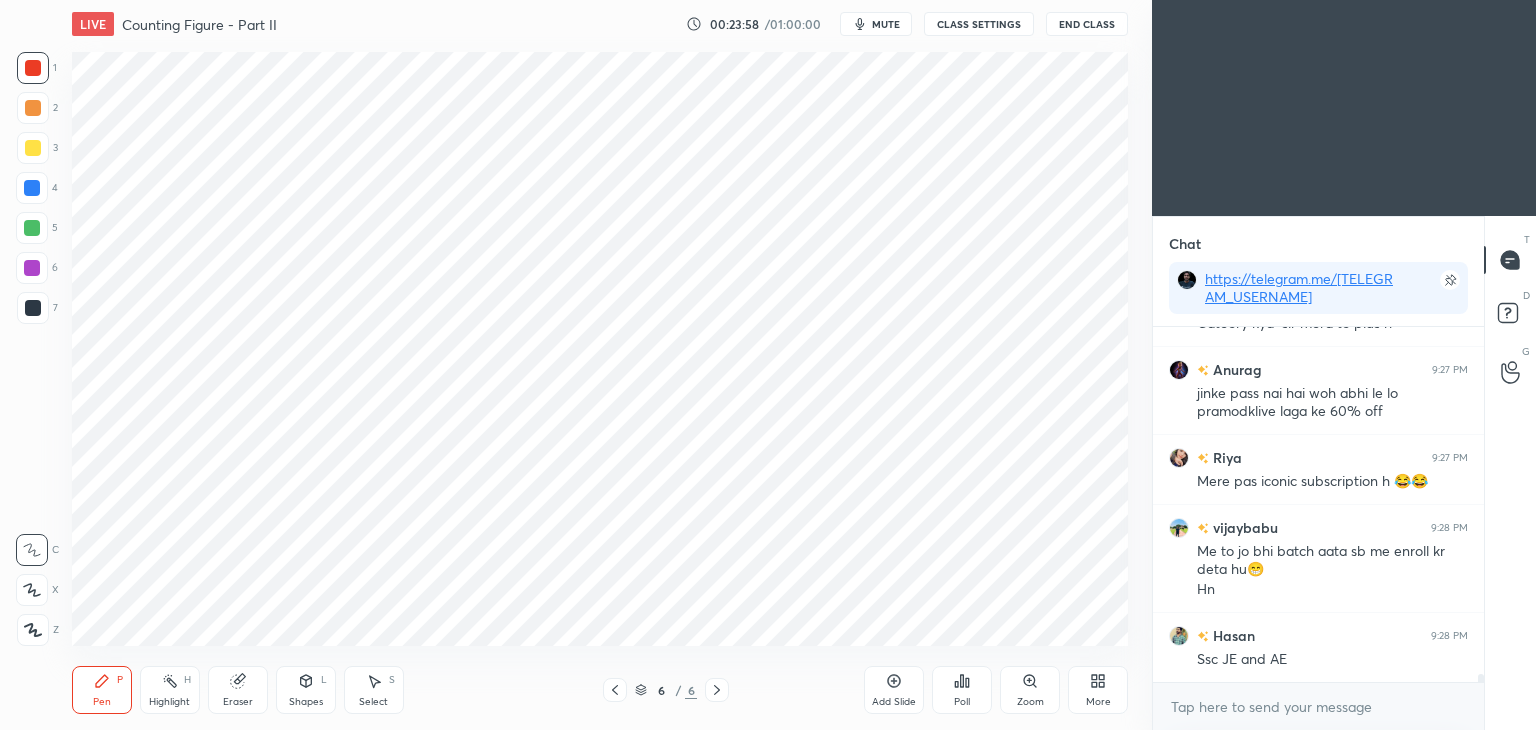 click on "Shapes L" at bounding box center [306, 690] 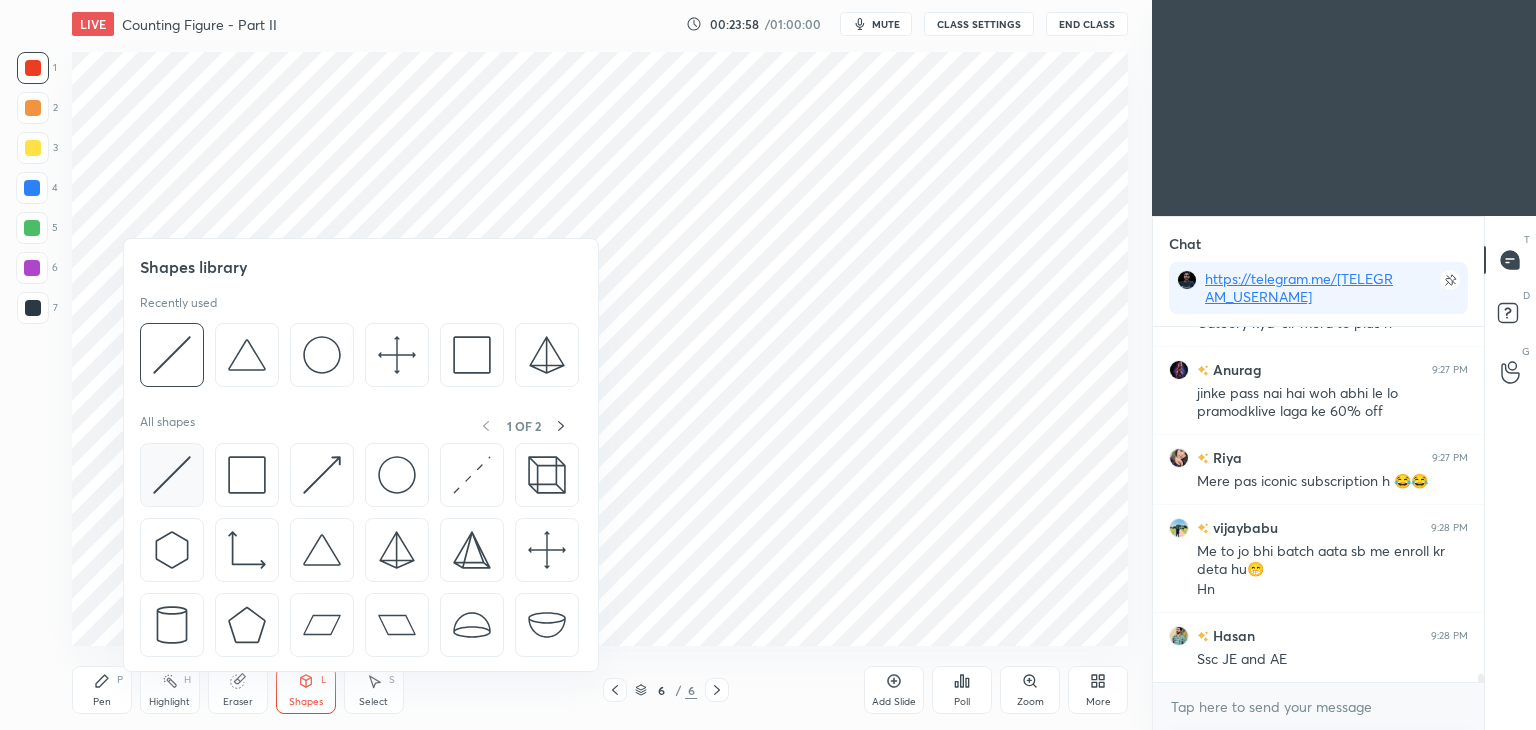 click at bounding box center [172, 475] 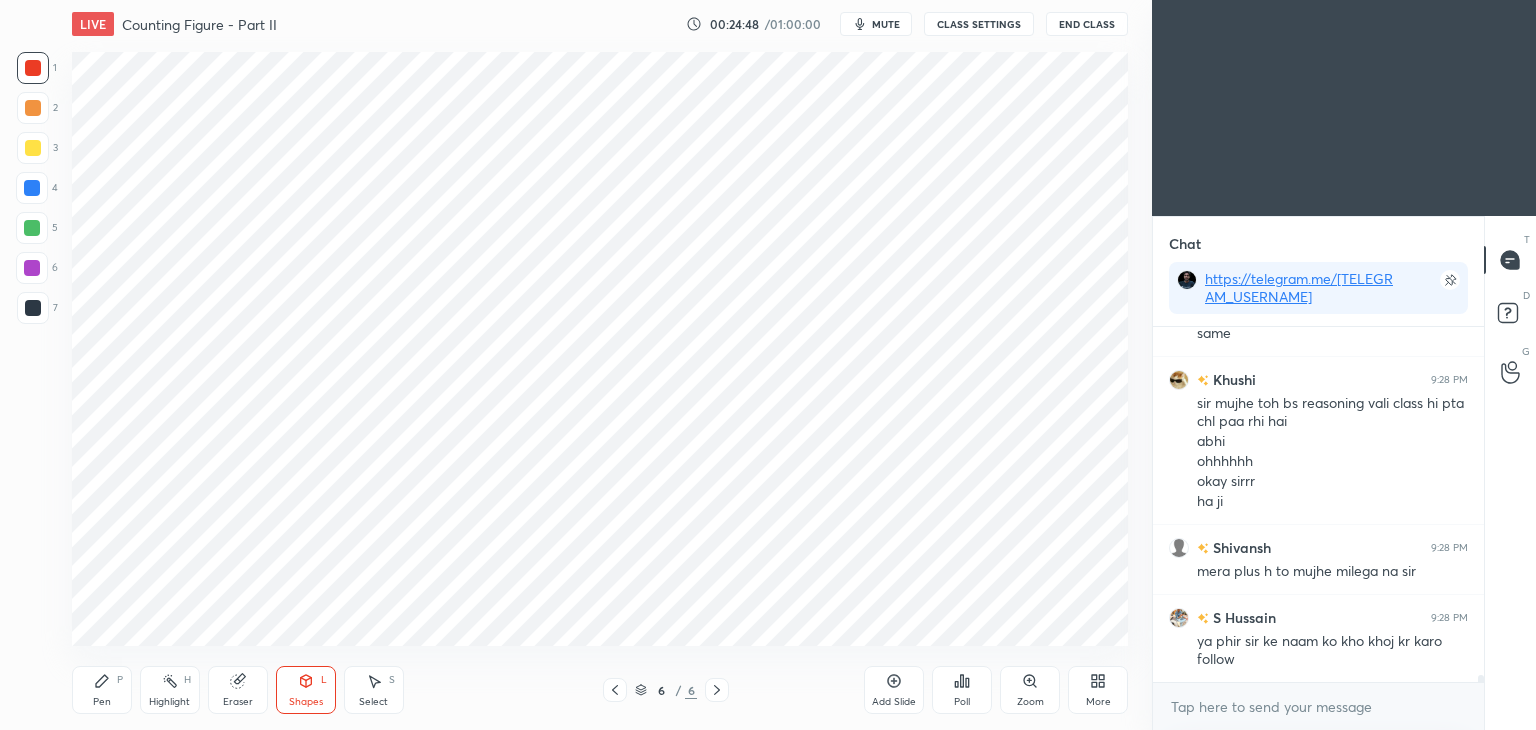 scroll, scrollTop: 16924, scrollLeft: 0, axis: vertical 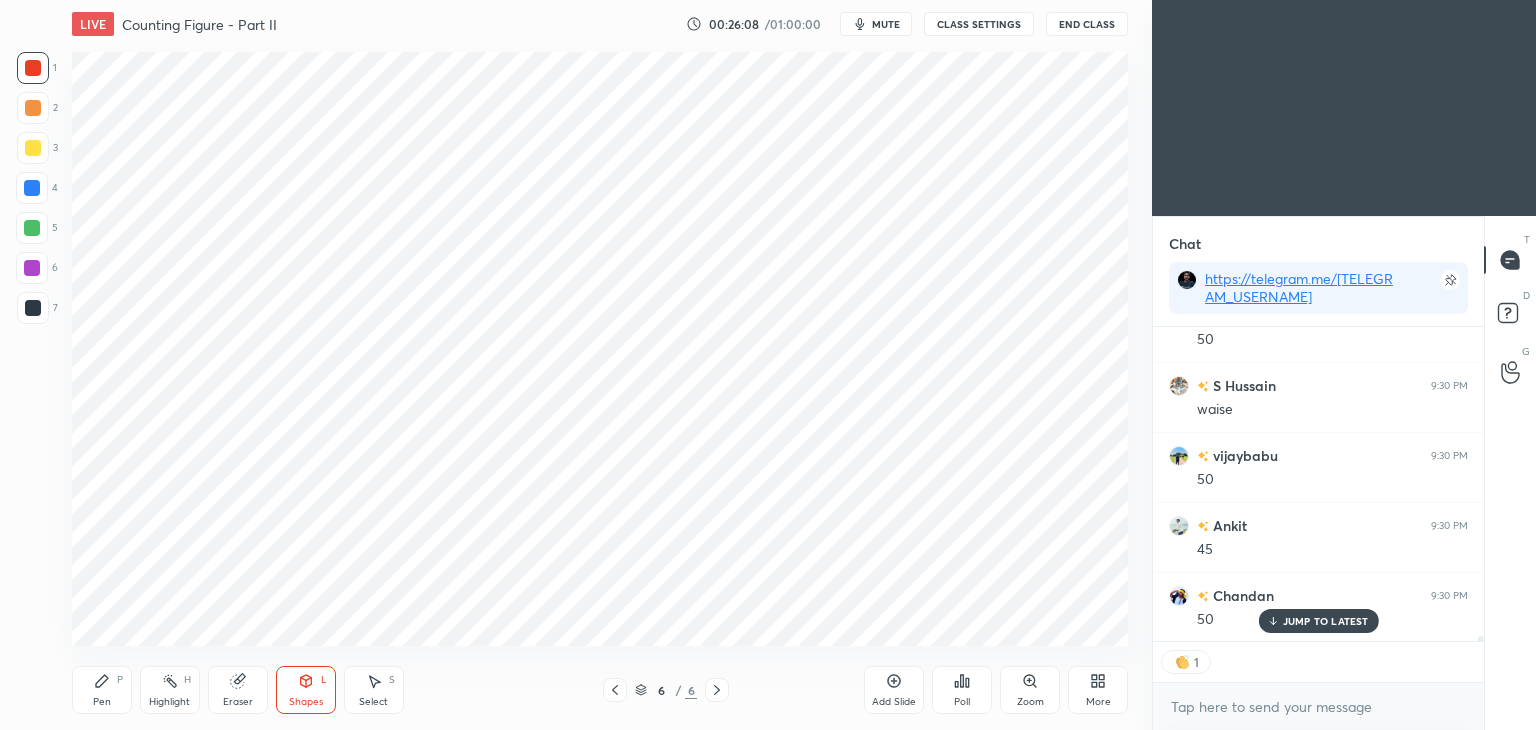 click on "Select S" at bounding box center (374, 690) 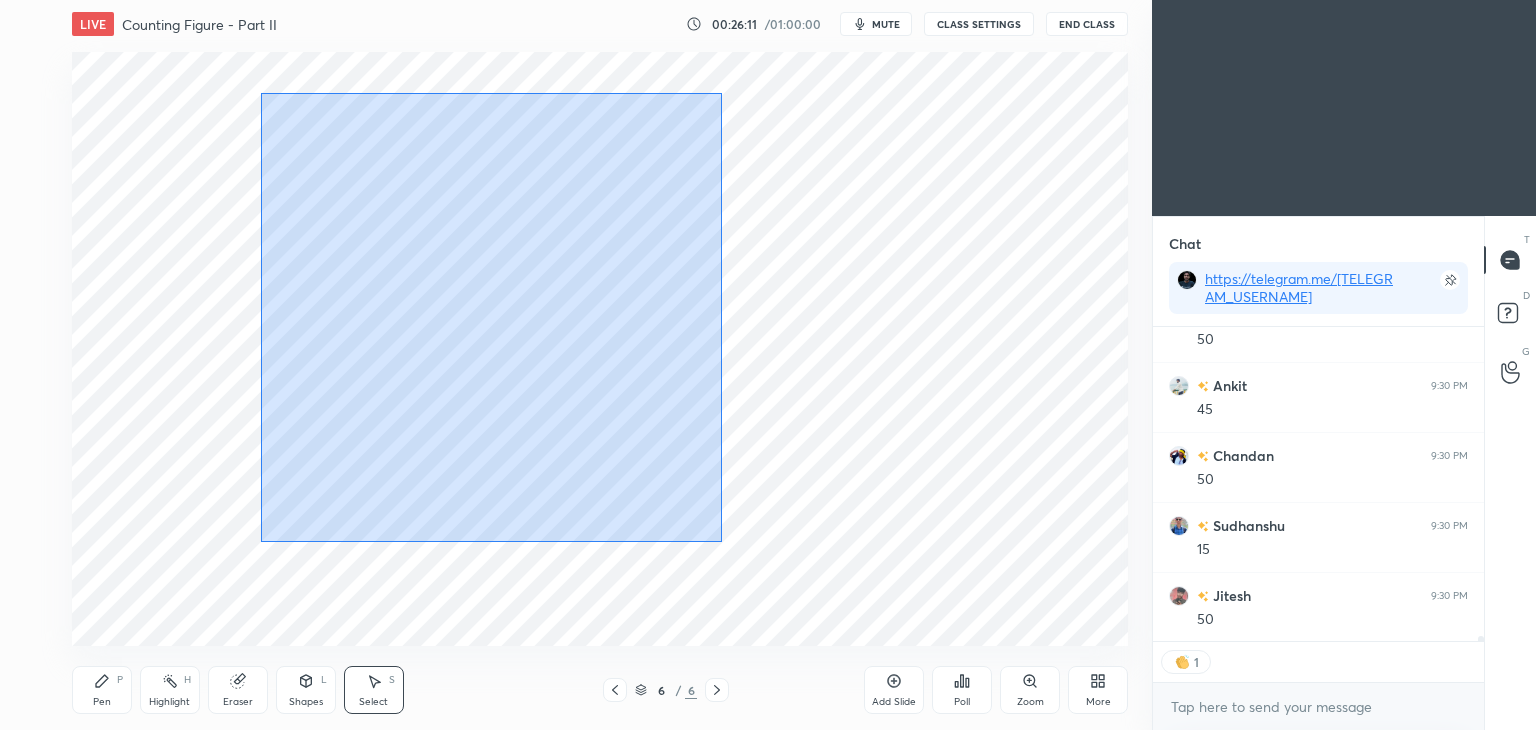 scroll, scrollTop: 18595, scrollLeft: 0, axis: vertical 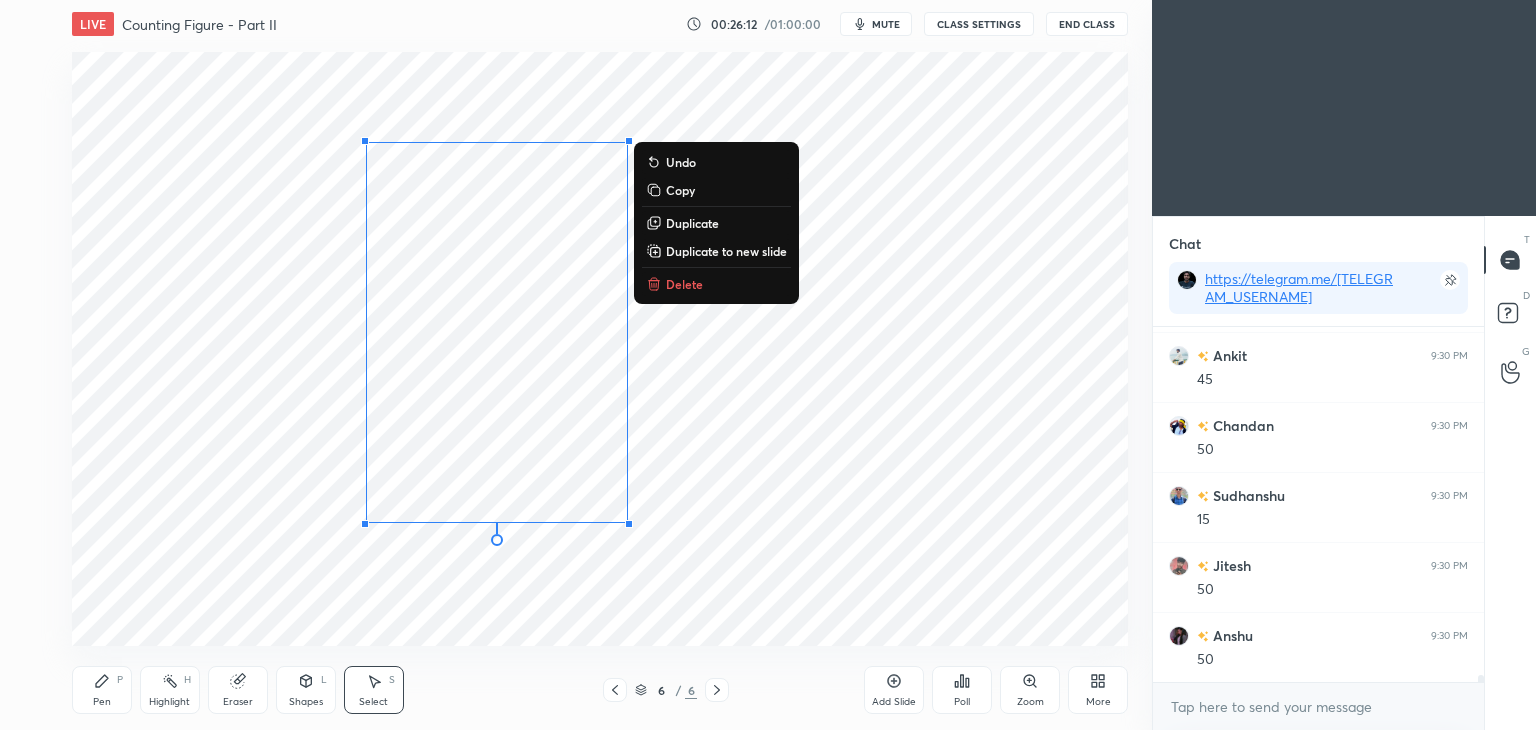 click on "Copy" at bounding box center (680, 190) 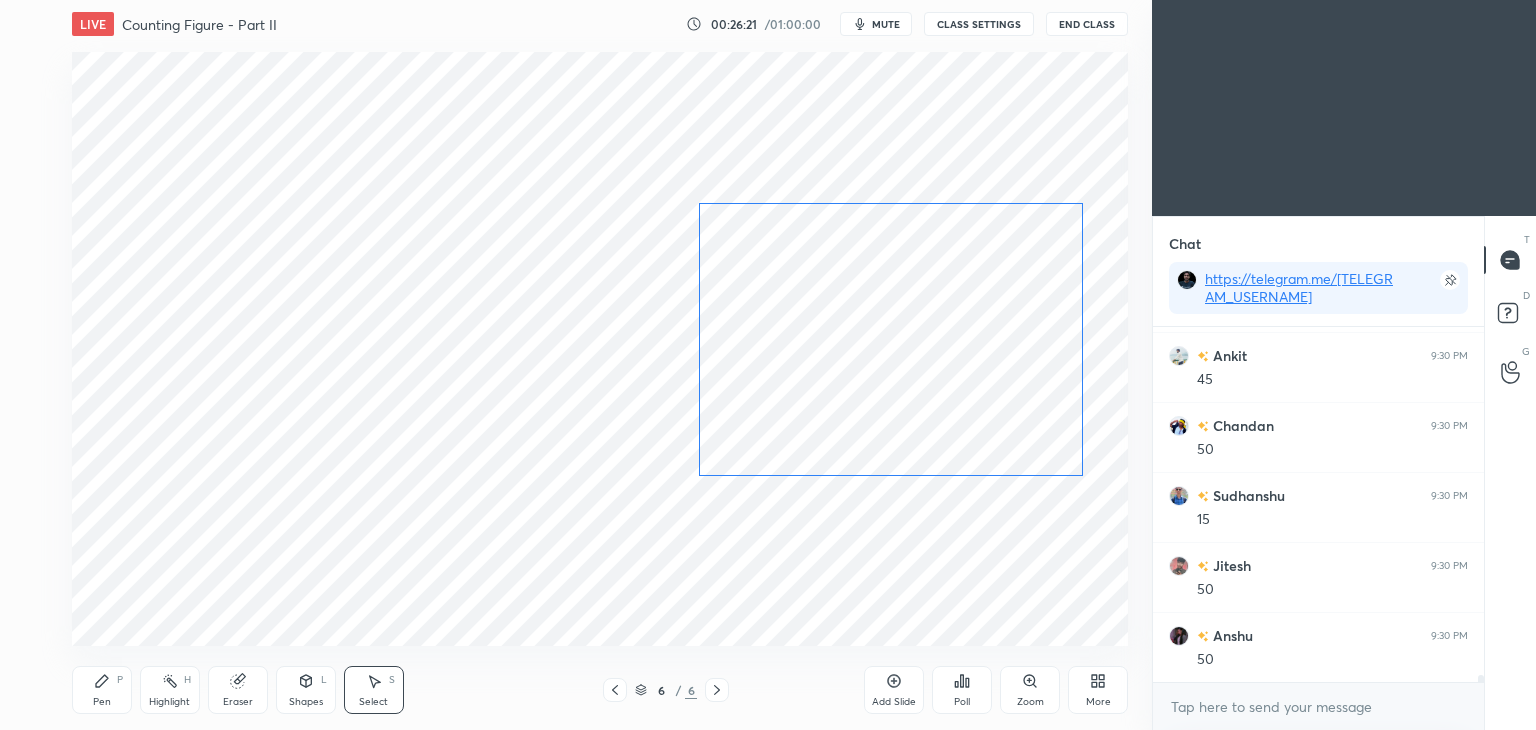 scroll, scrollTop: 18602, scrollLeft: 0, axis: vertical 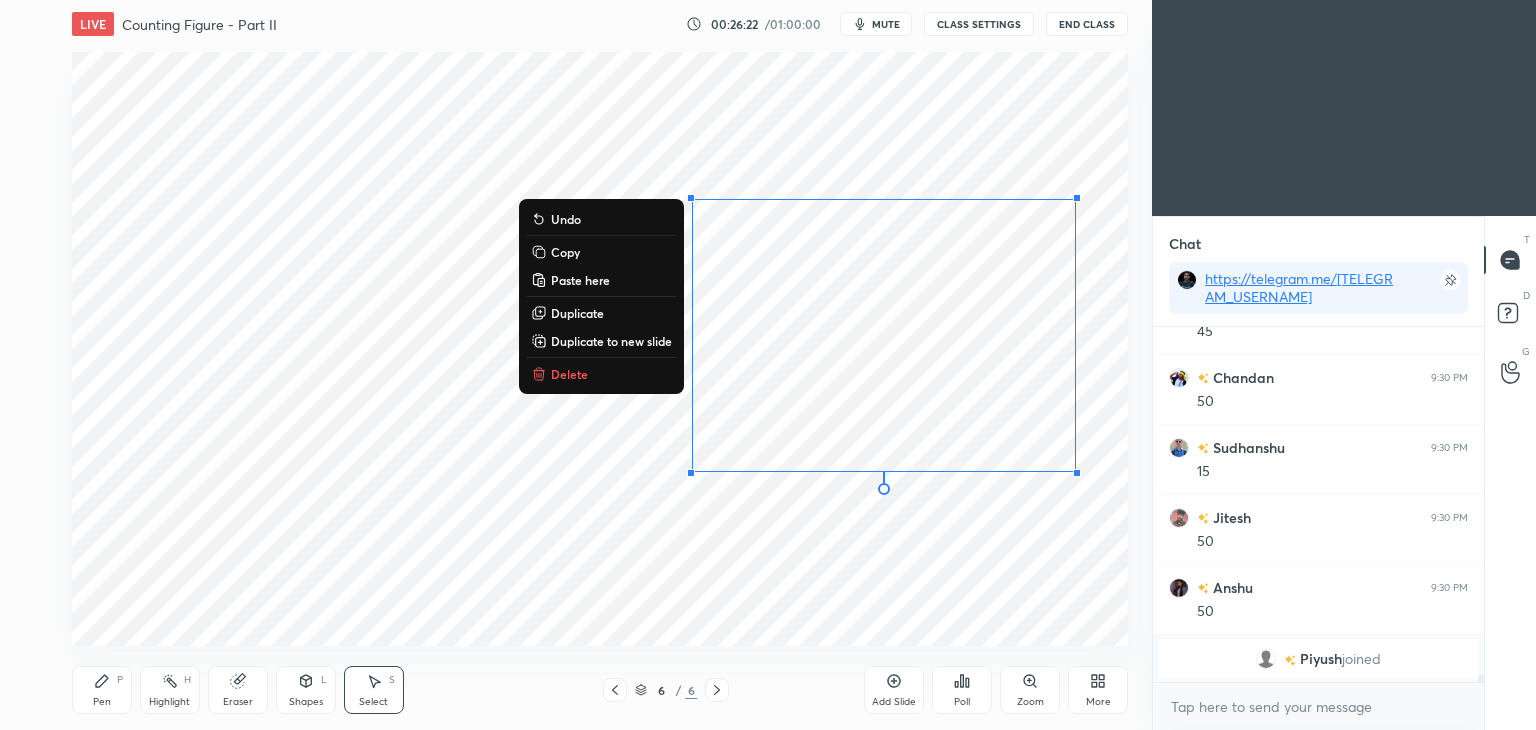 click on "0 ° Undo Copy Paste here Duplicate Duplicate to new slide Delete" at bounding box center [600, 349] 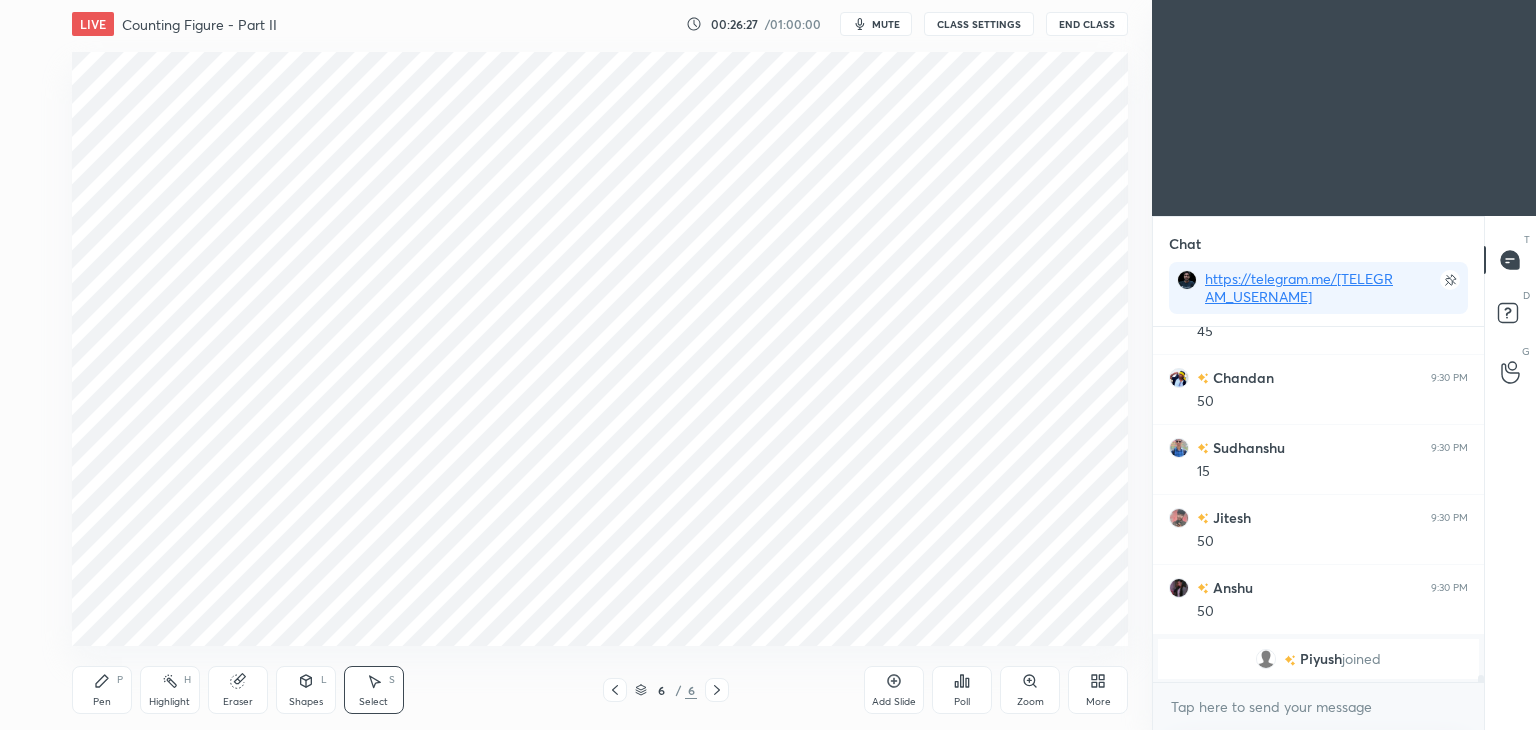 click on "Pen P" at bounding box center (102, 690) 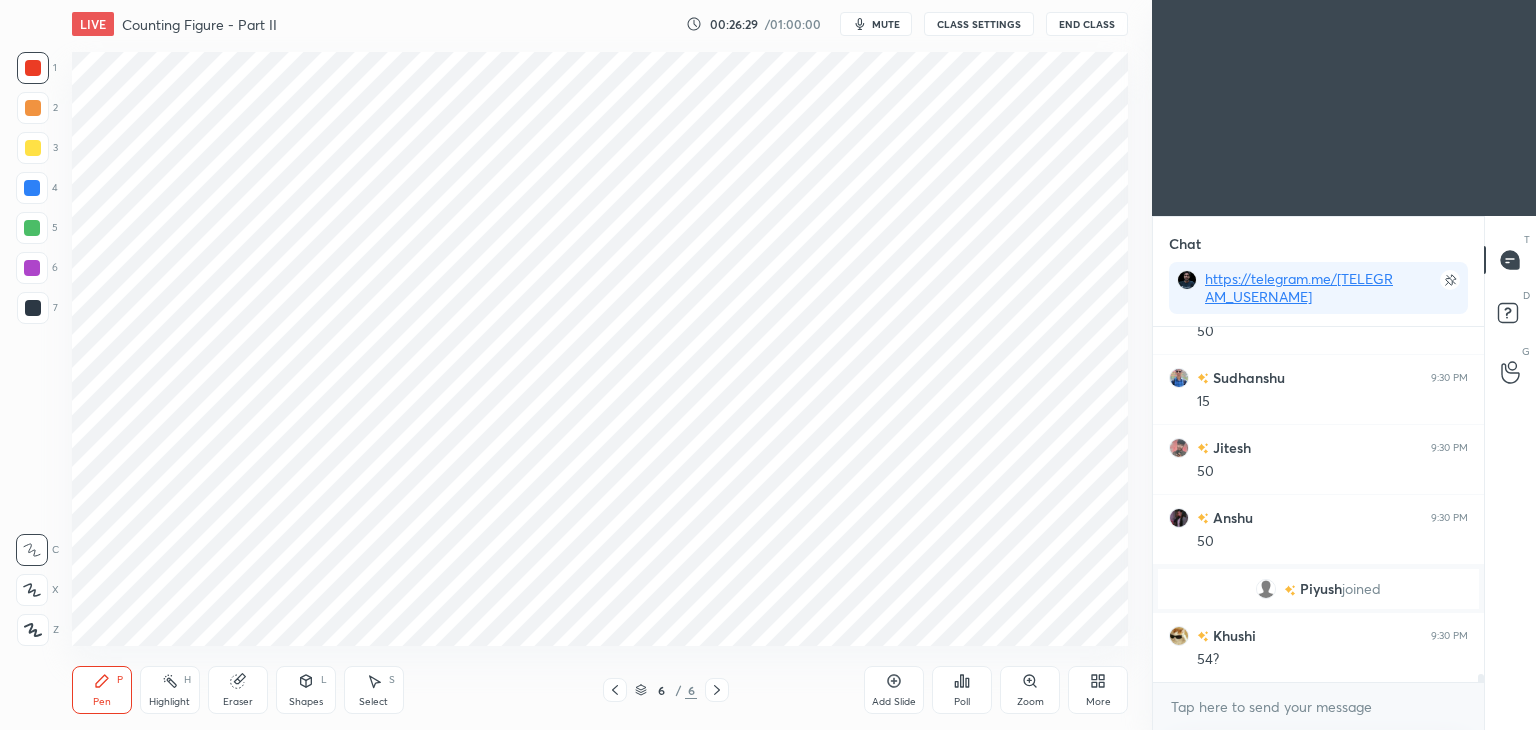 scroll, scrollTop: 16402, scrollLeft: 0, axis: vertical 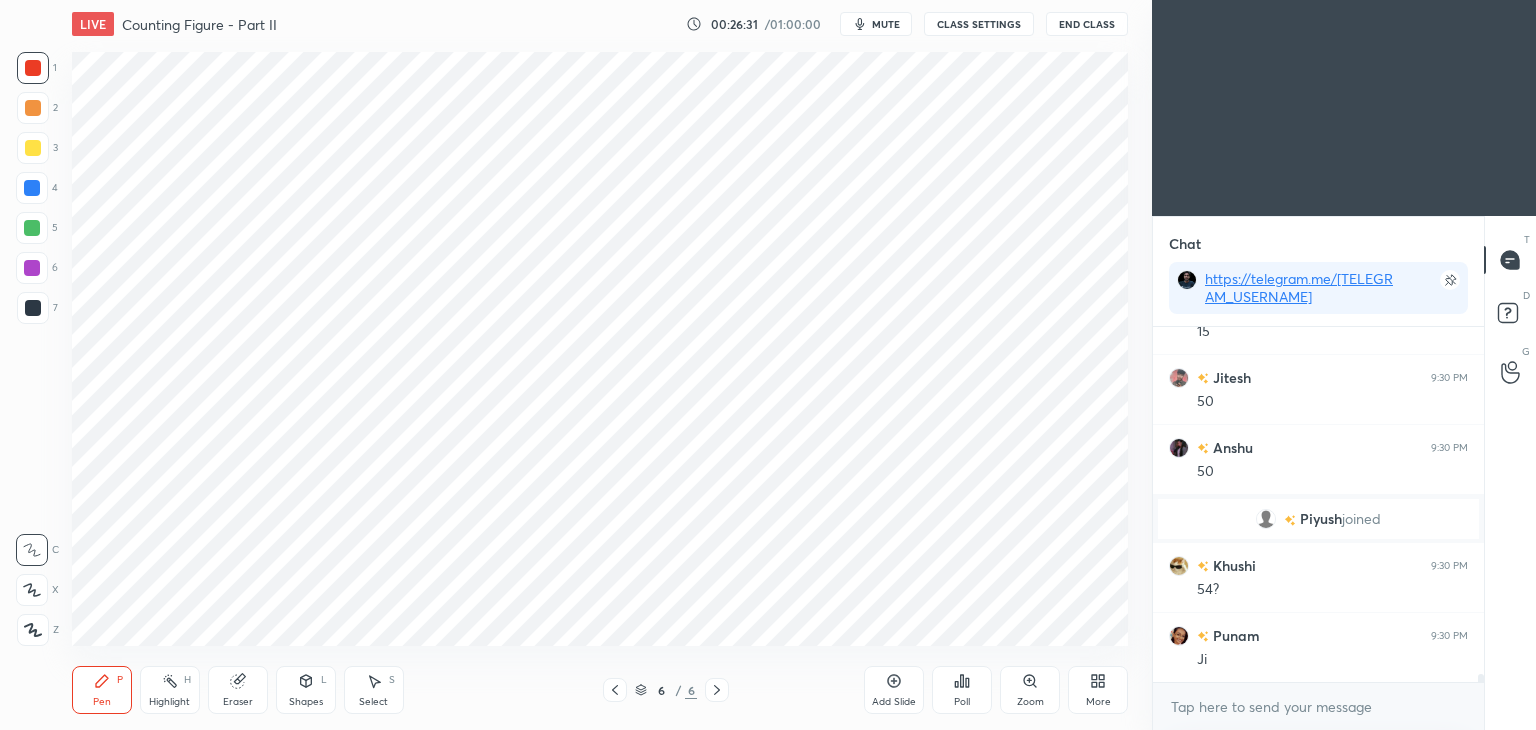 click at bounding box center [32, 188] 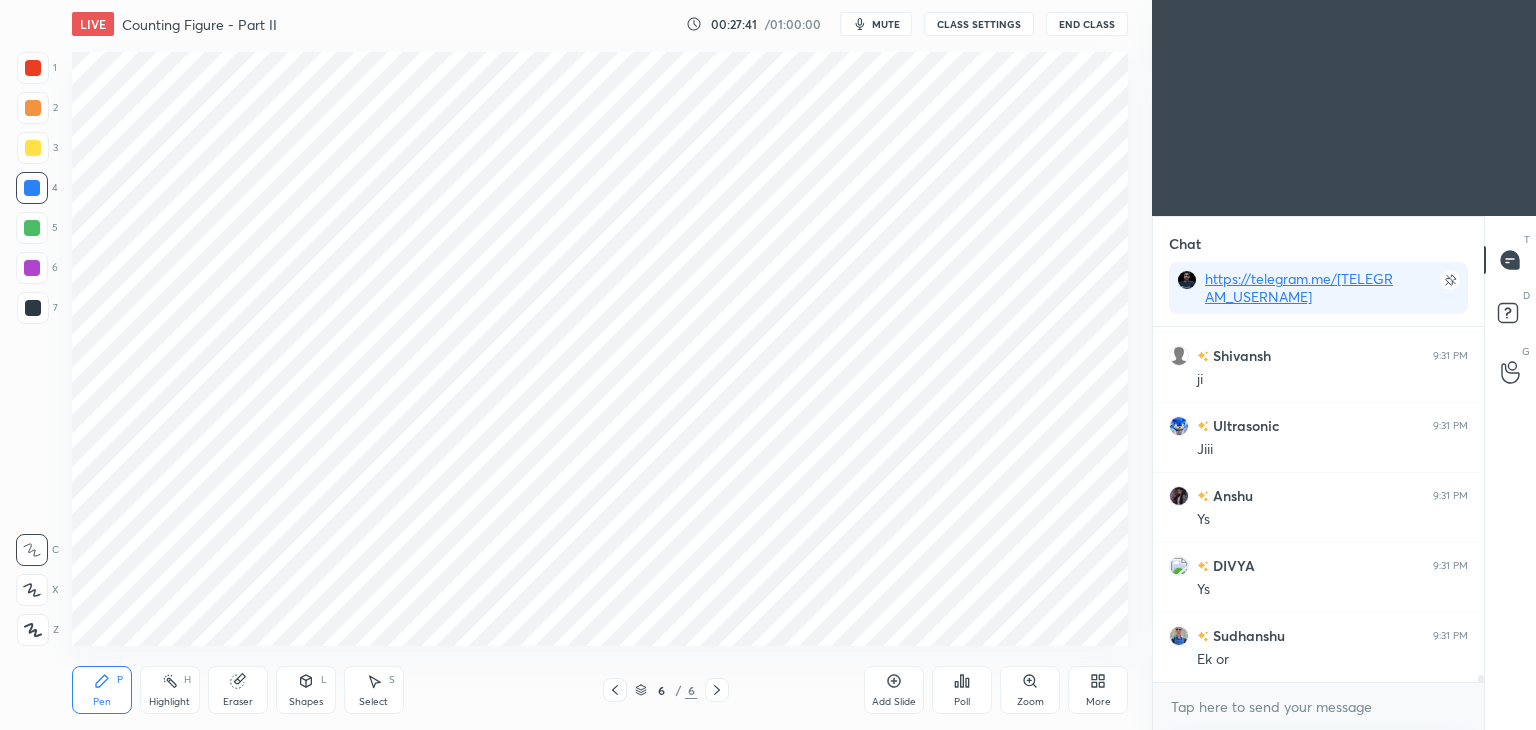 scroll, scrollTop: 18012, scrollLeft: 0, axis: vertical 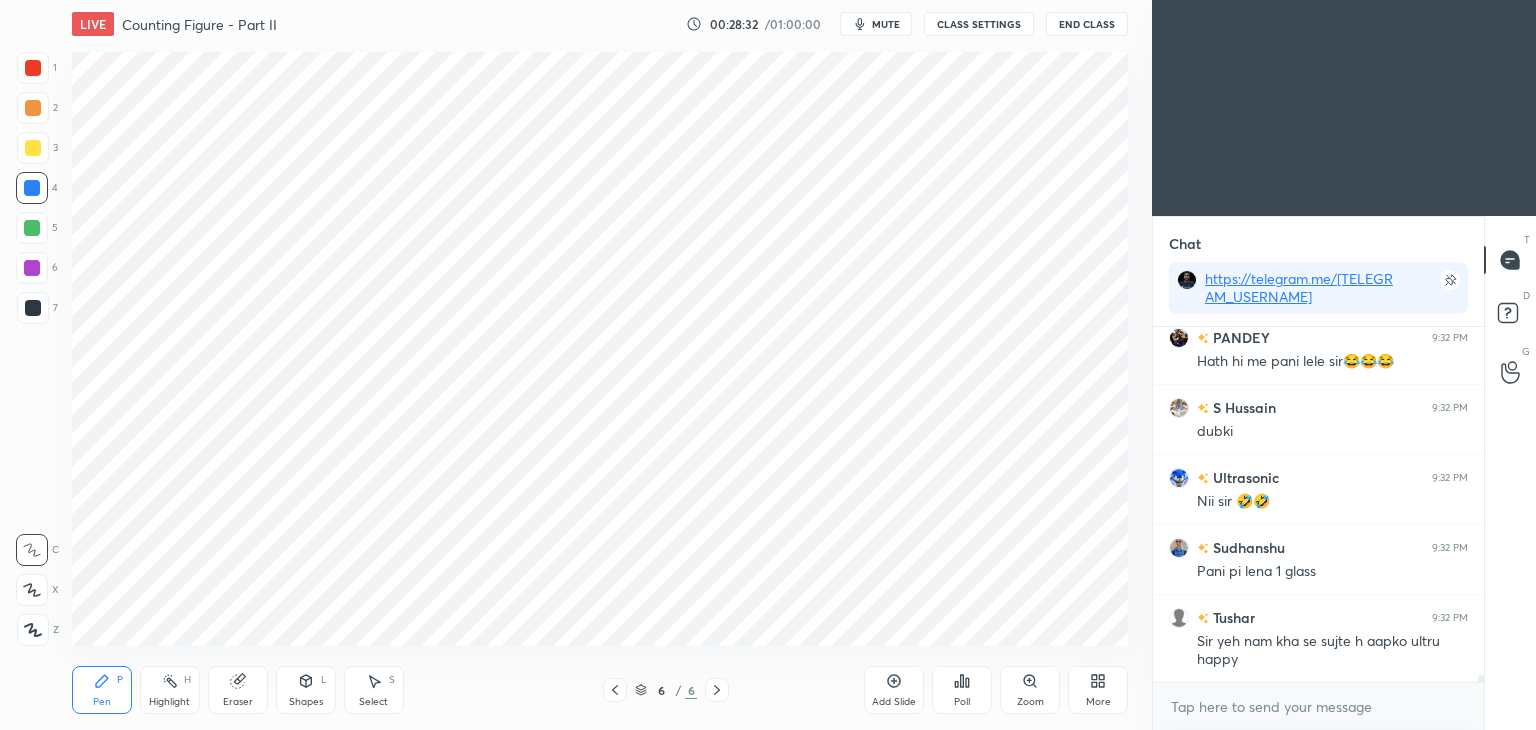 click 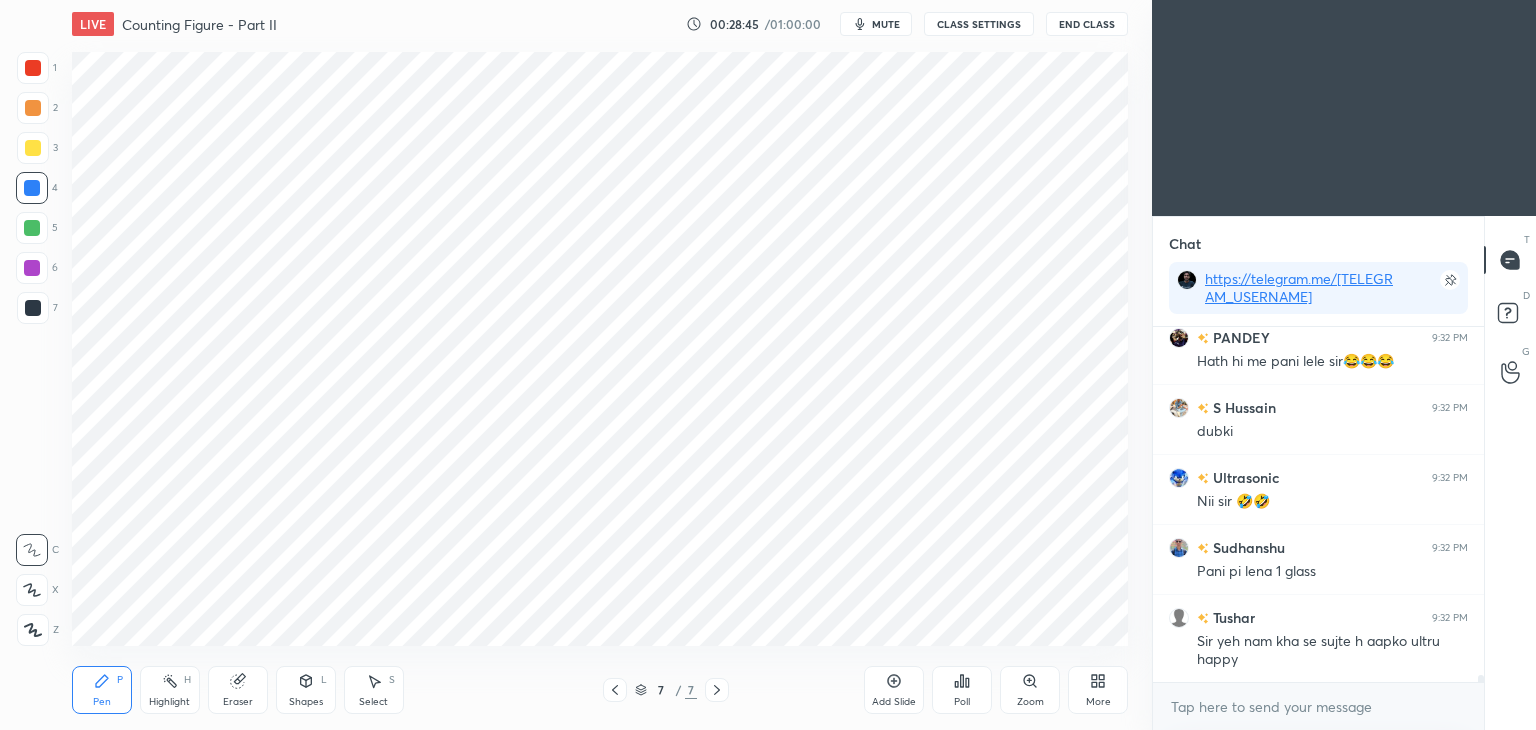 click on "Shapes L" at bounding box center (306, 690) 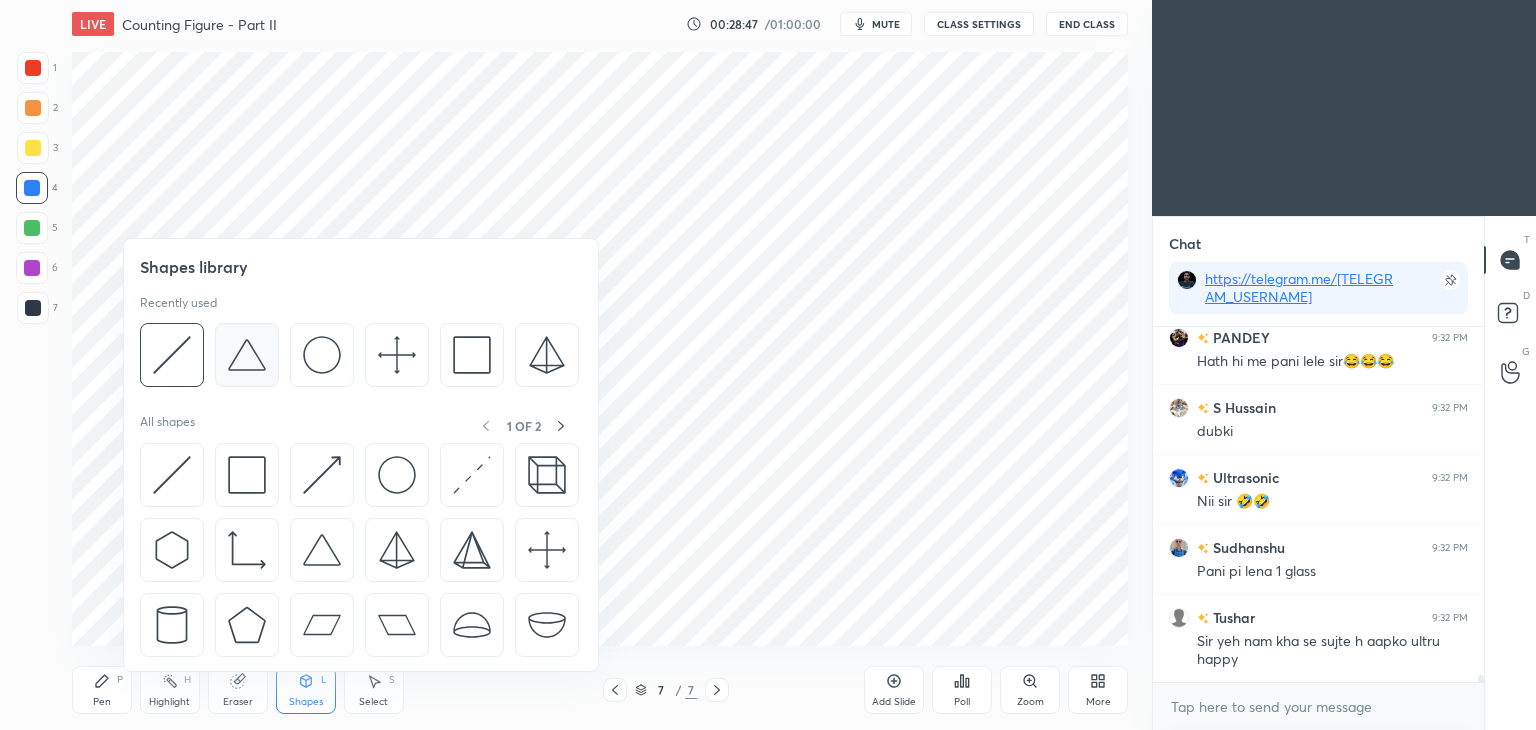 click at bounding box center (247, 355) 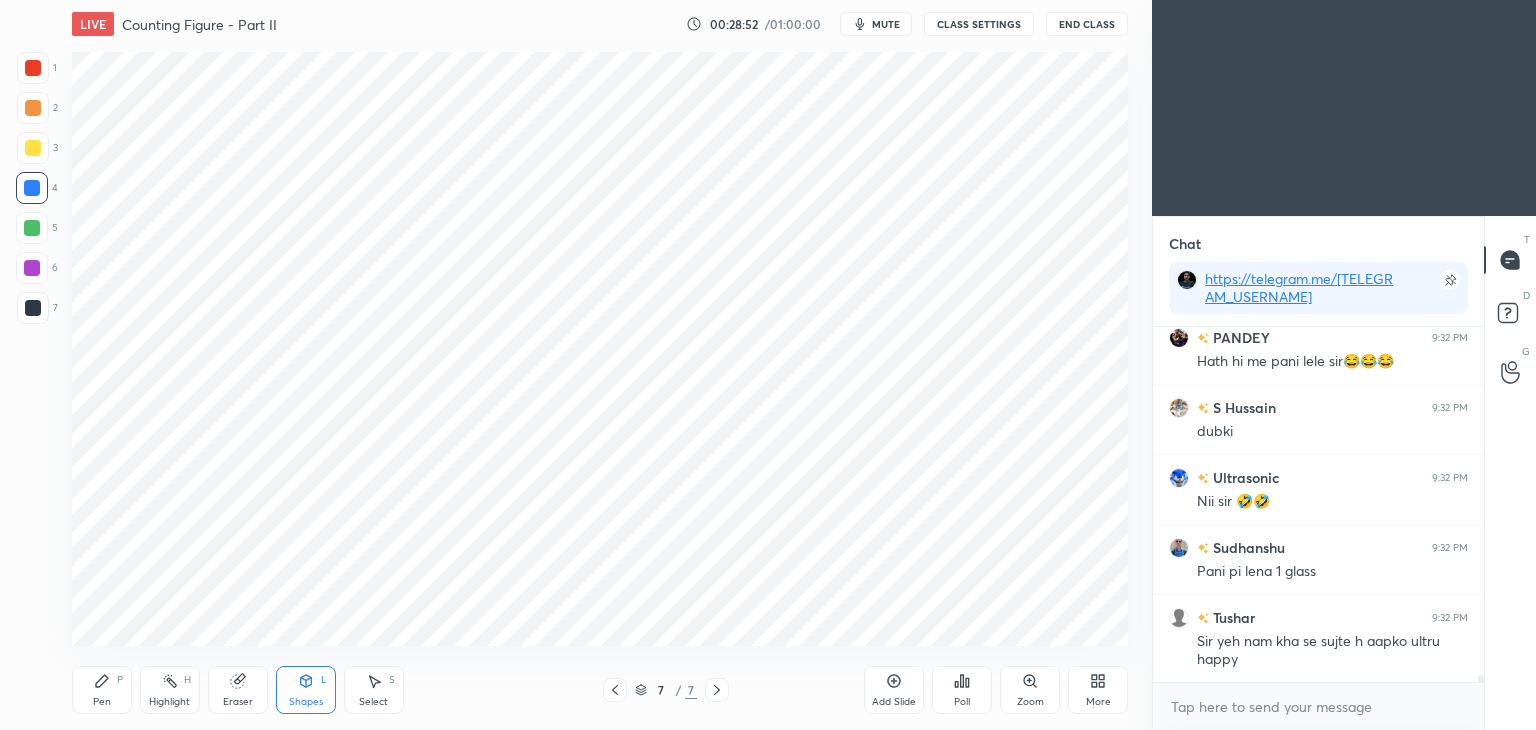 scroll, scrollTop: 18800, scrollLeft: 0, axis: vertical 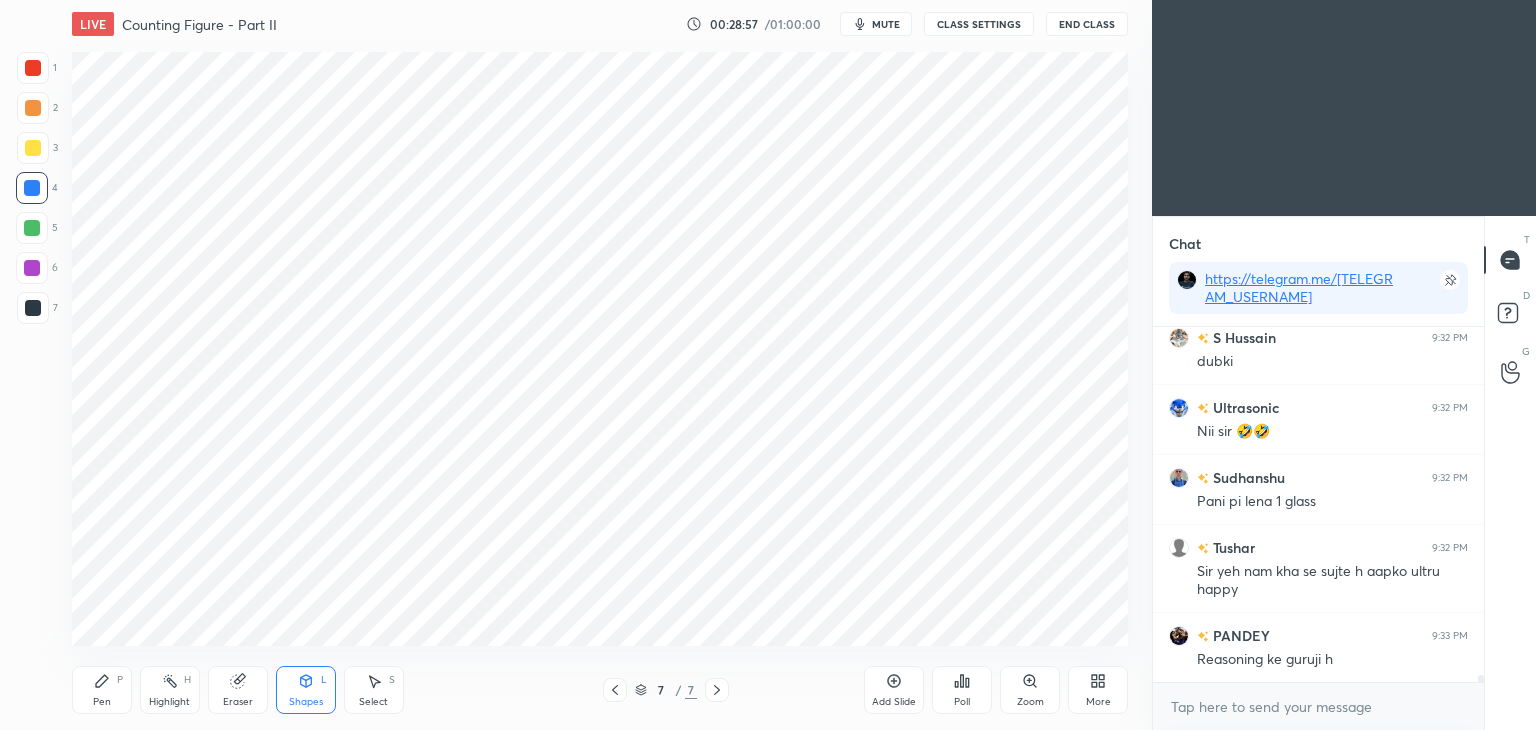 click on "Shapes L" at bounding box center [306, 690] 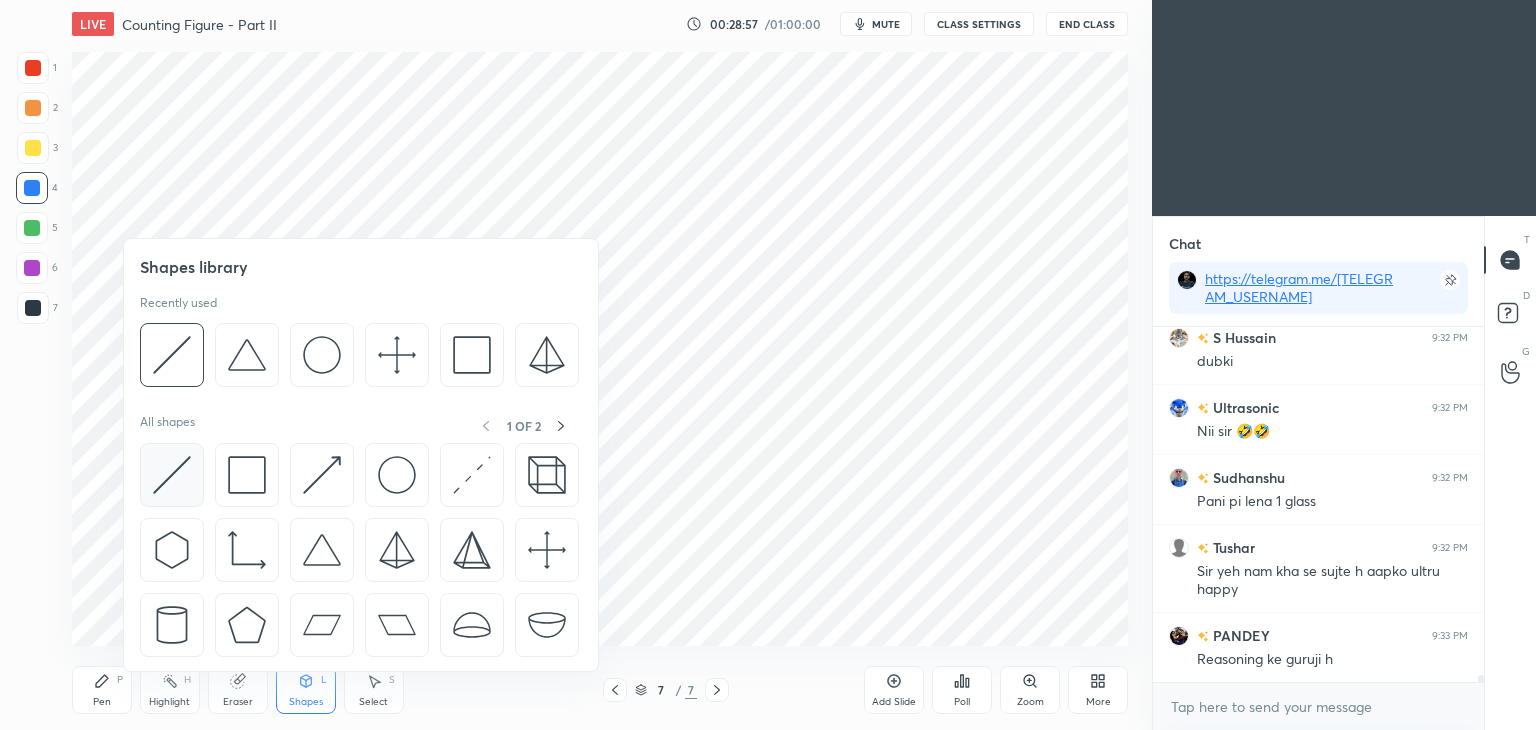 click at bounding box center (172, 475) 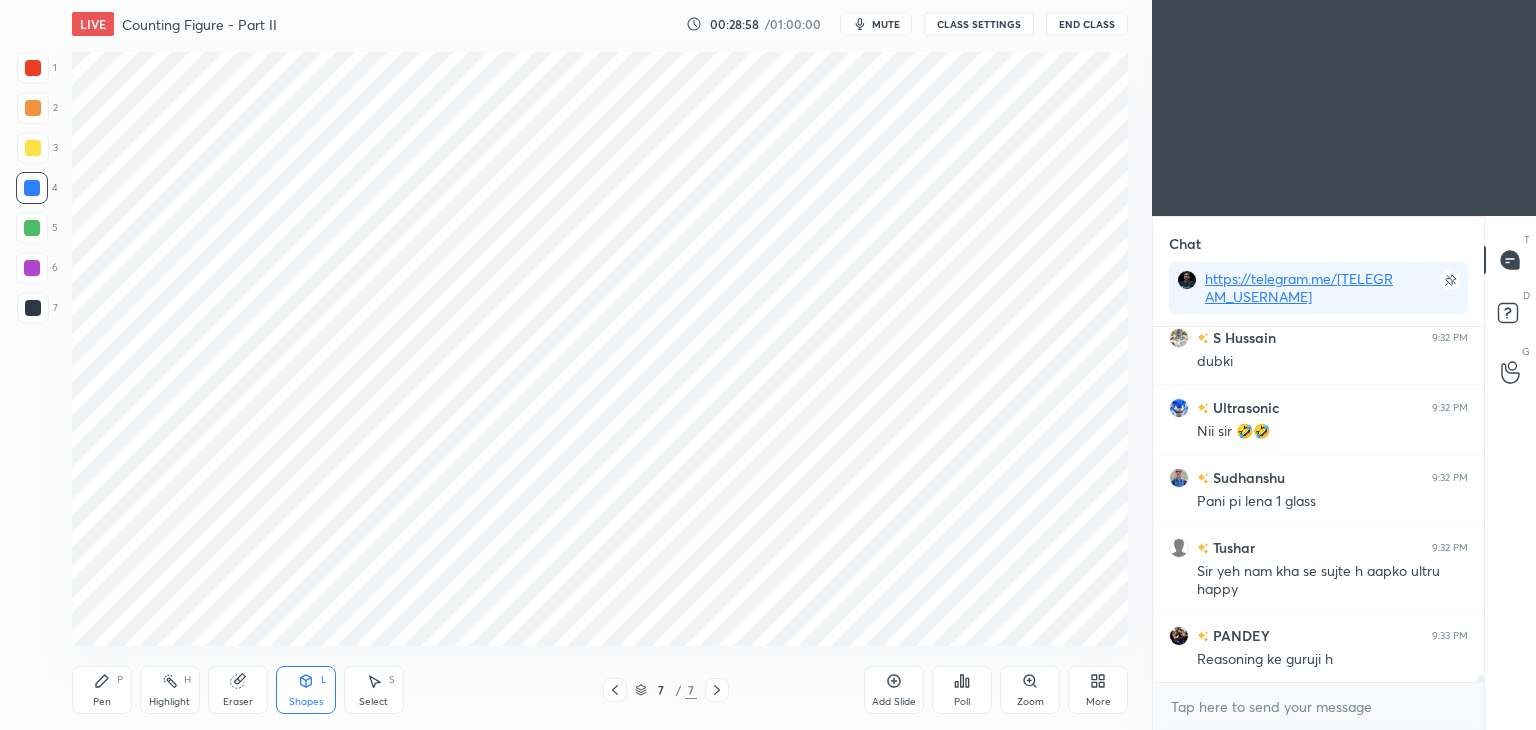 scroll, scrollTop: 18870, scrollLeft: 0, axis: vertical 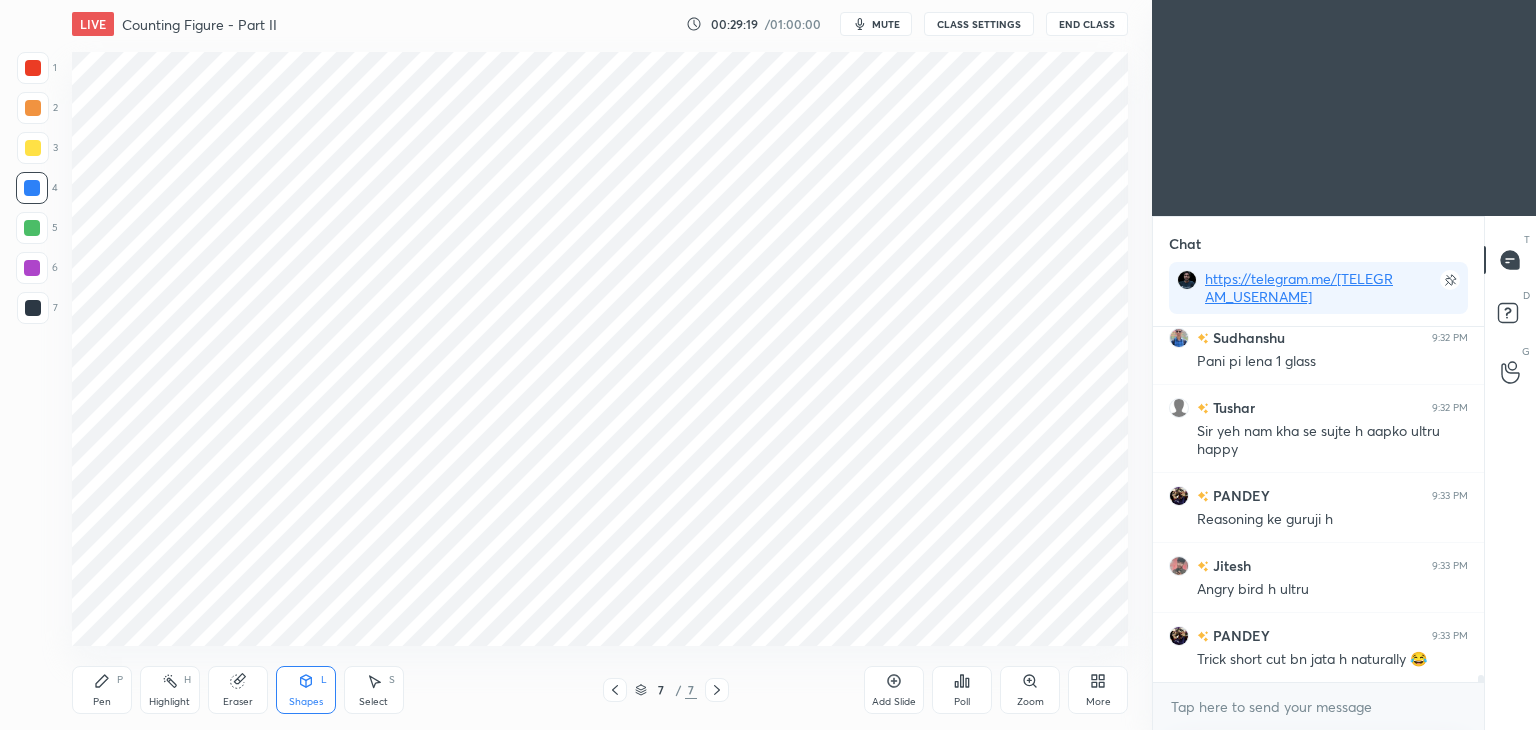 click on "Shapes L" at bounding box center [306, 690] 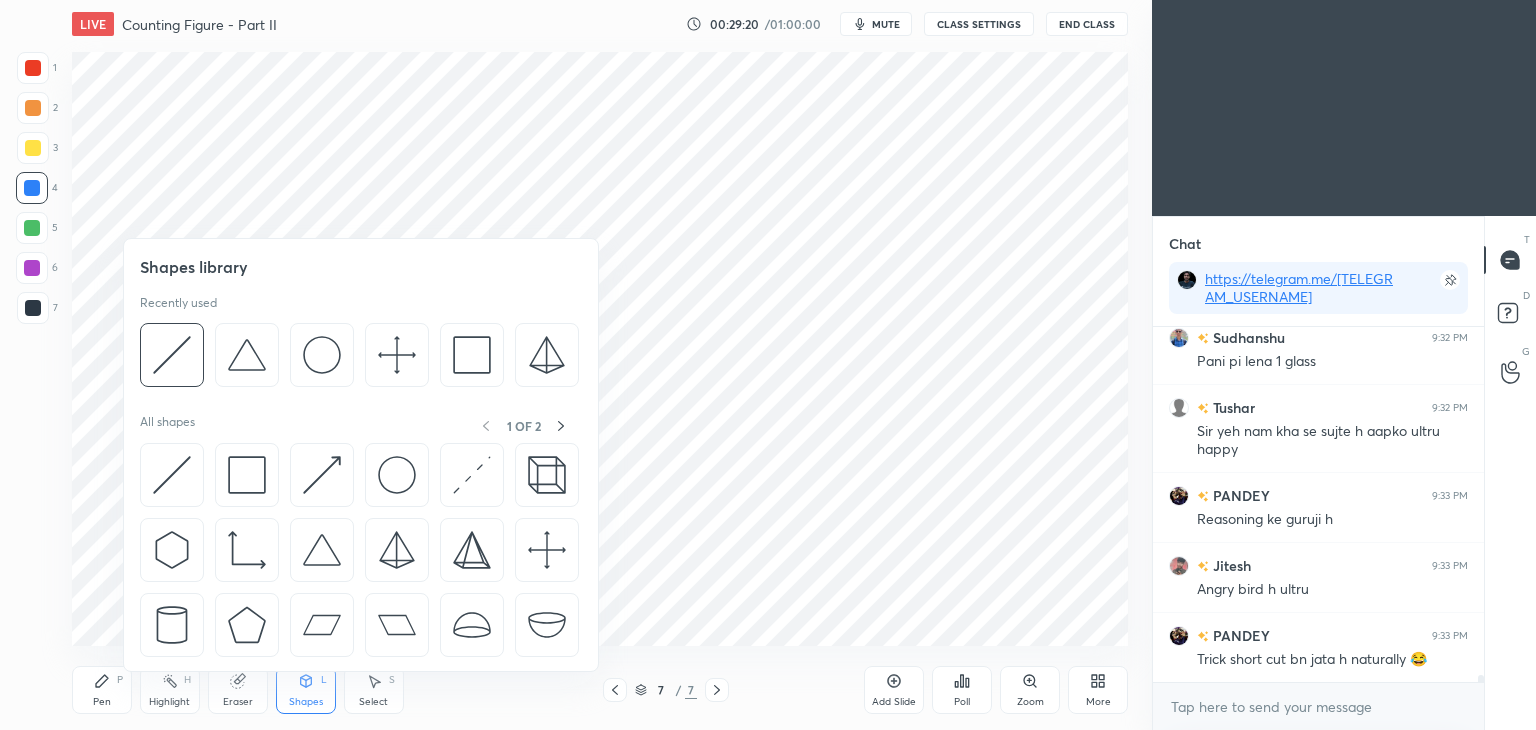 click on "Select" at bounding box center [373, 702] 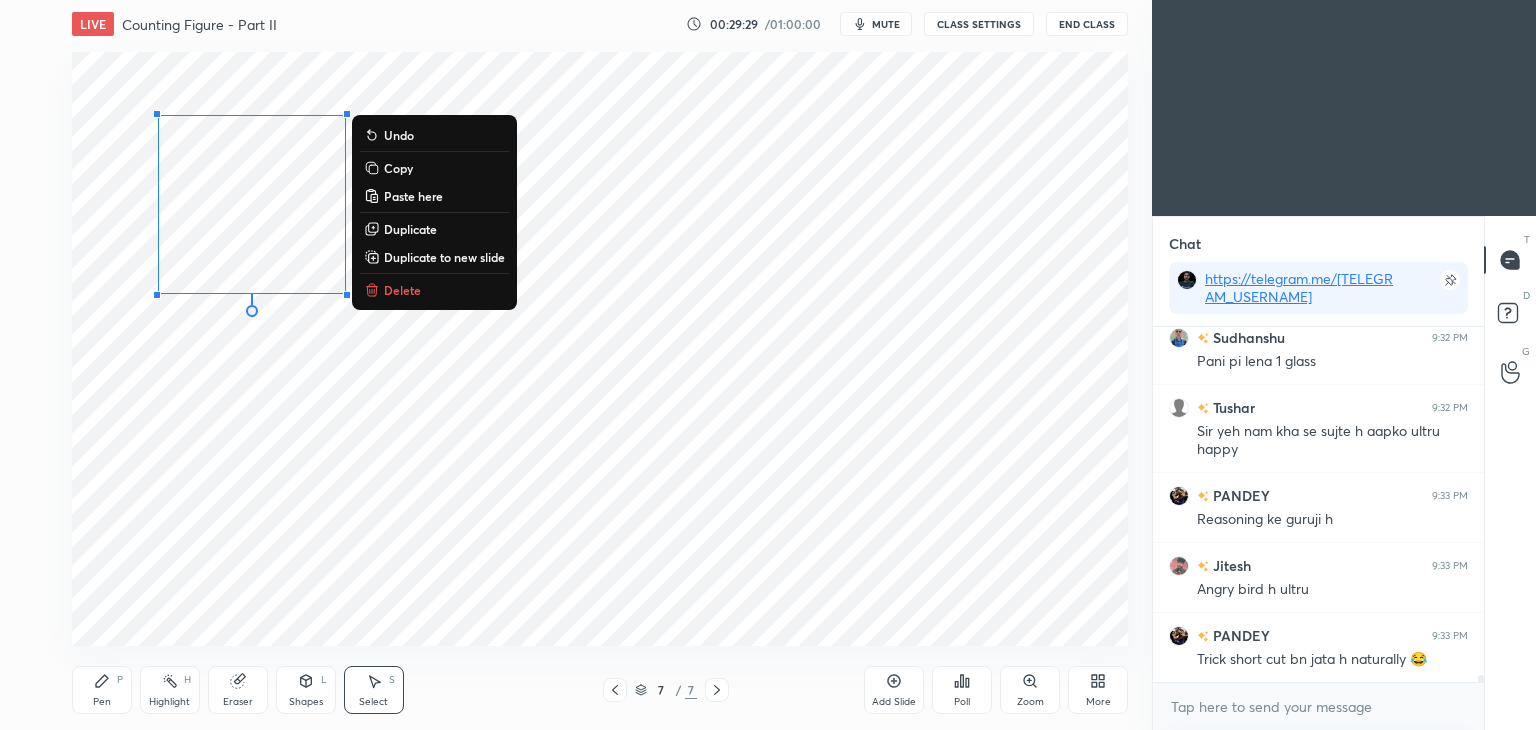 click on "Copy" at bounding box center (398, 168) 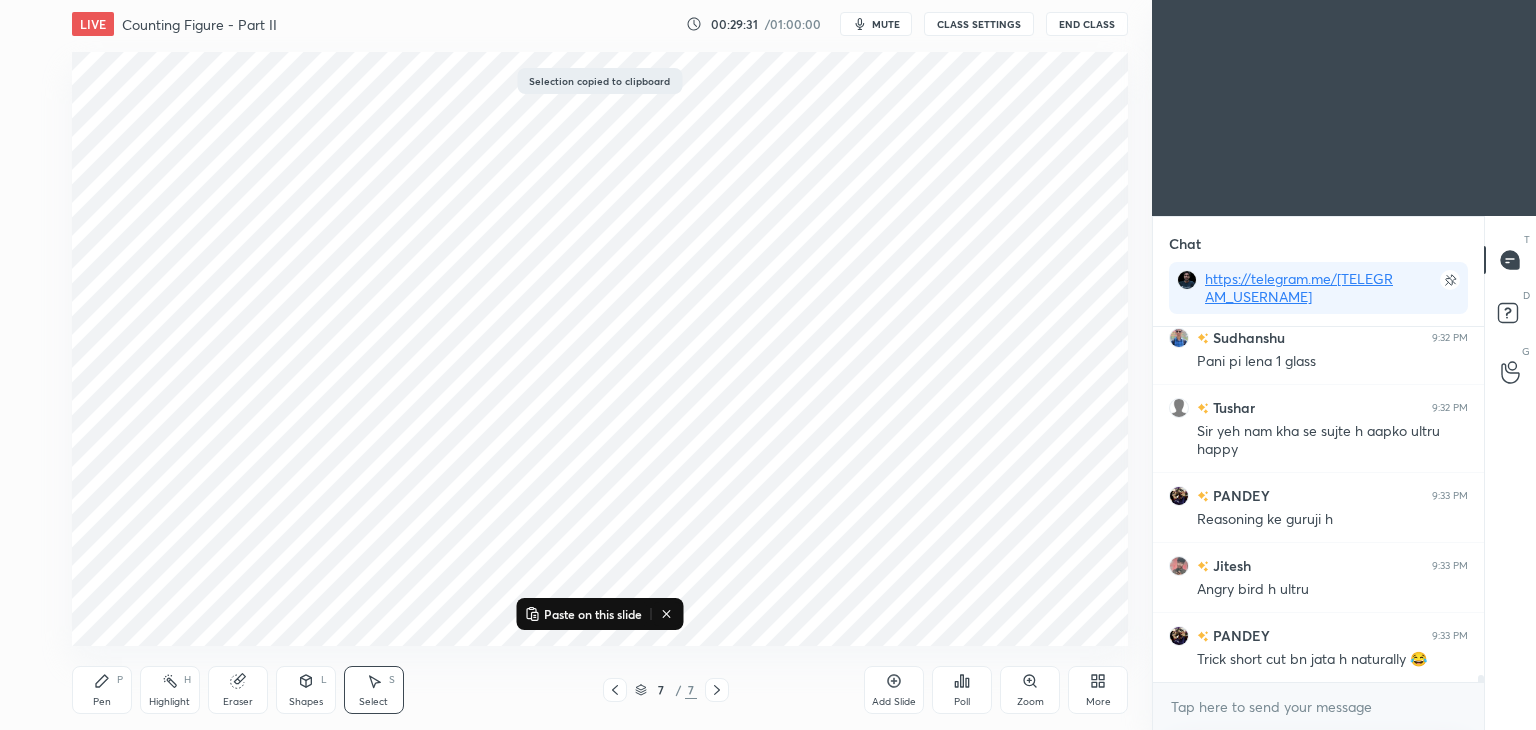 click on "Paste on this slide" at bounding box center [593, 614] 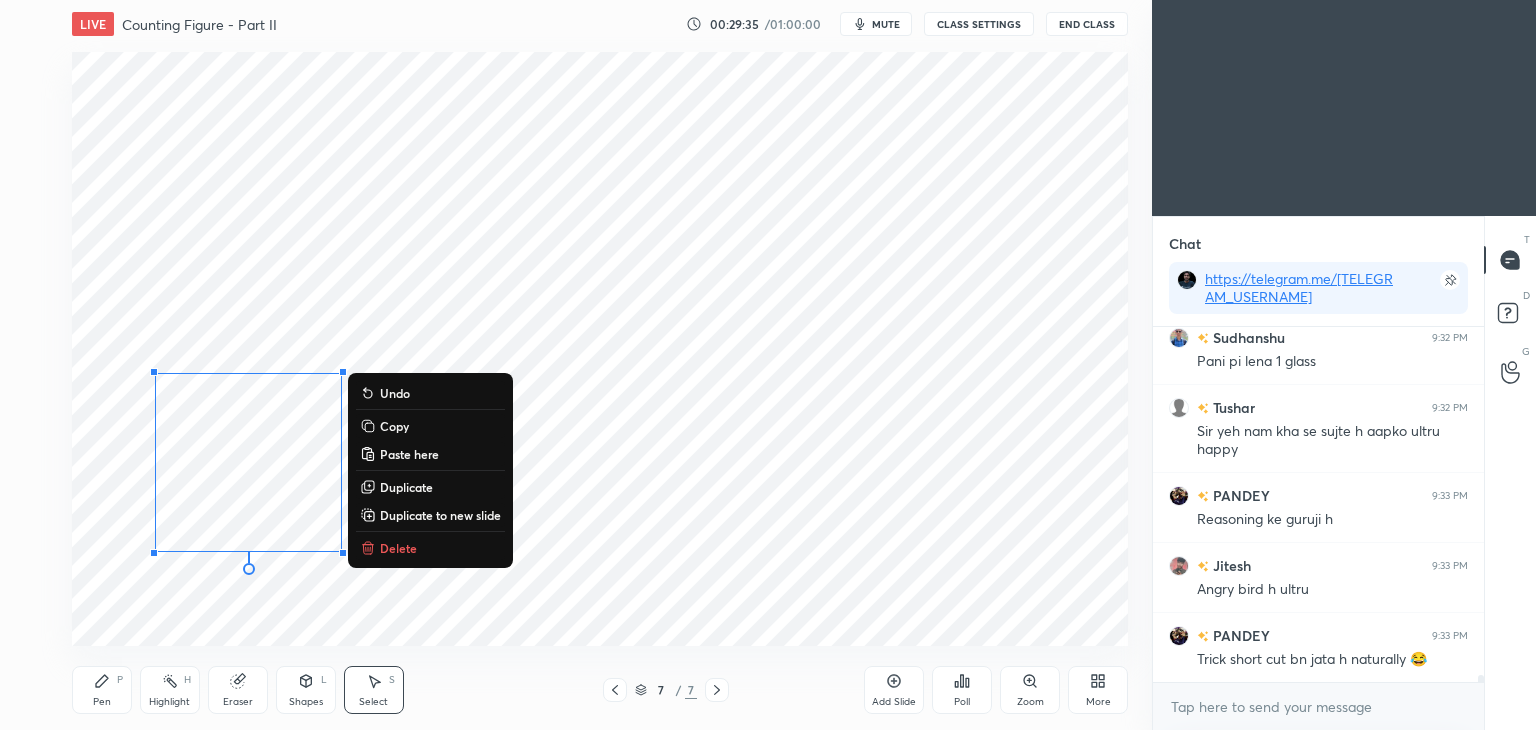 click on "0 ° Undo Copy Paste here Duplicate Duplicate to new slide Delete" at bounding box center [600, 349] 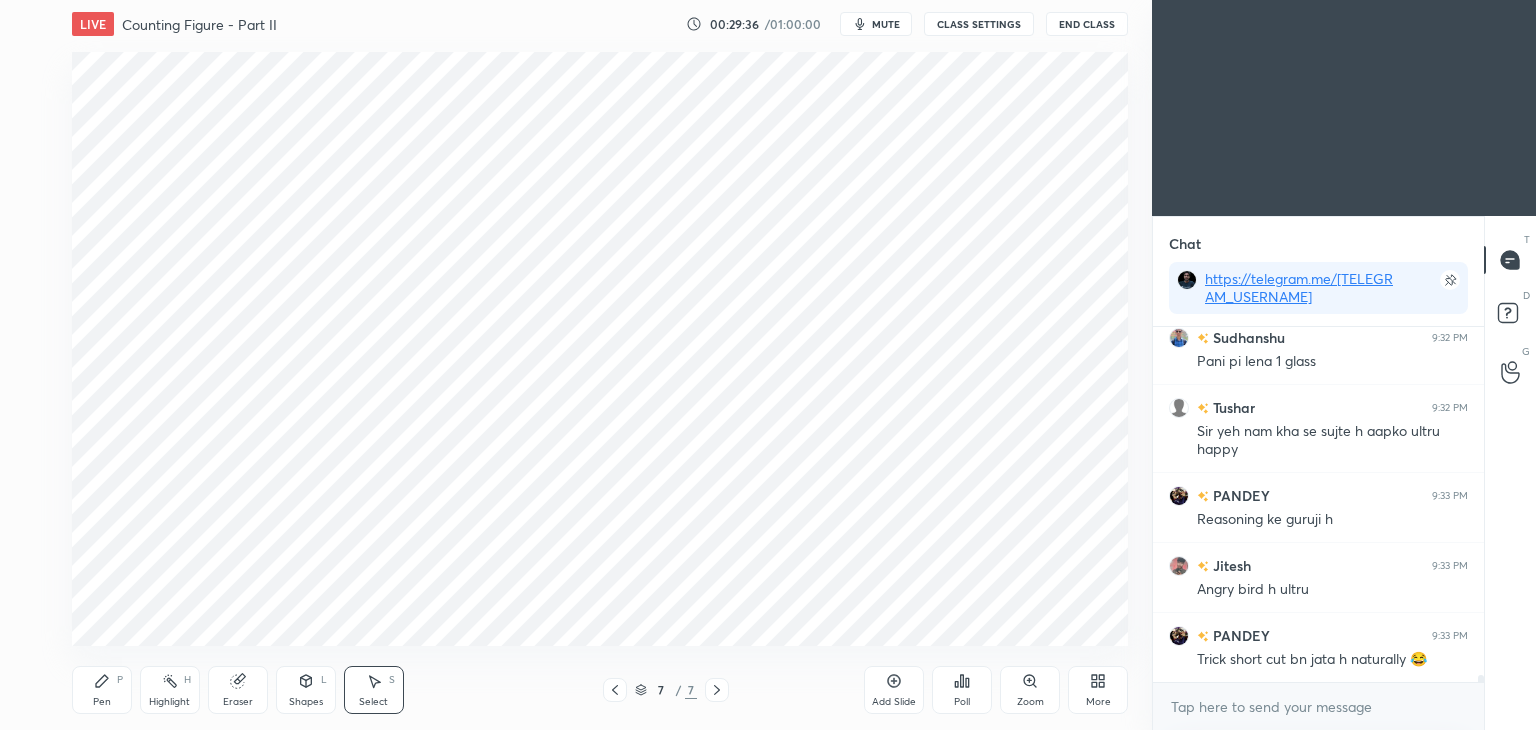 click 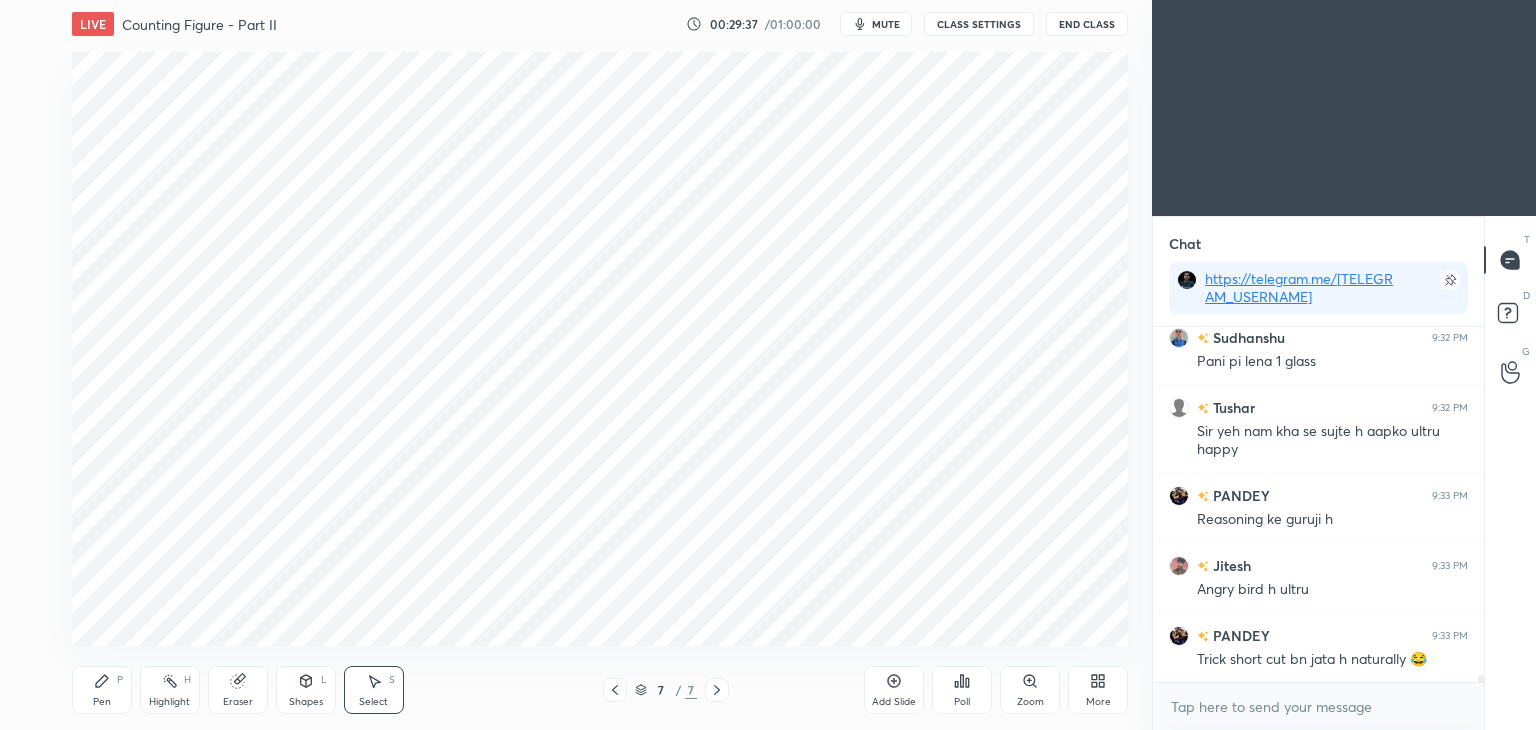 click on "Select S" at bounding box center [374, 690] 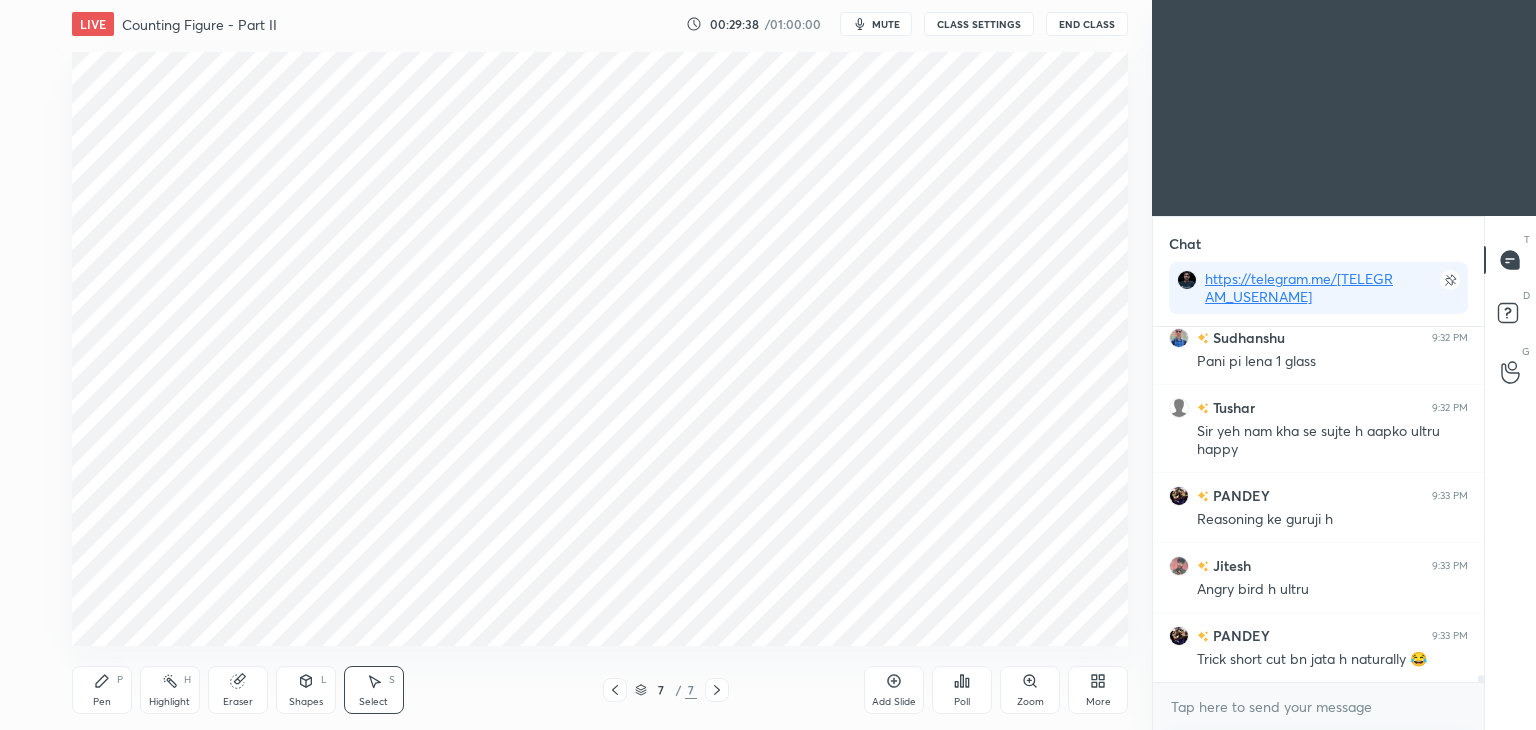 click on "Shapes L" at bounding box center [306, 690] 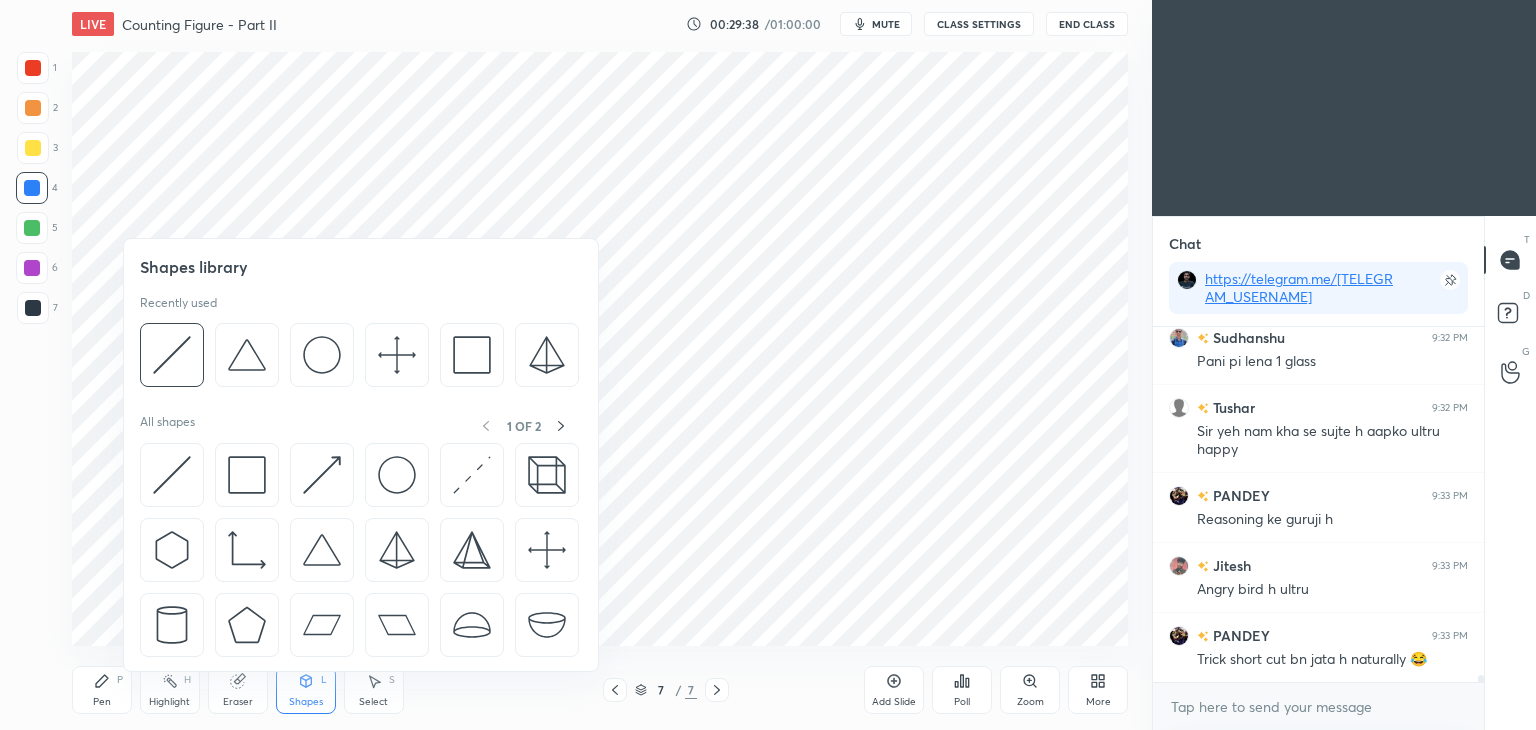 click on "Select" at bounding box center [373, 702] 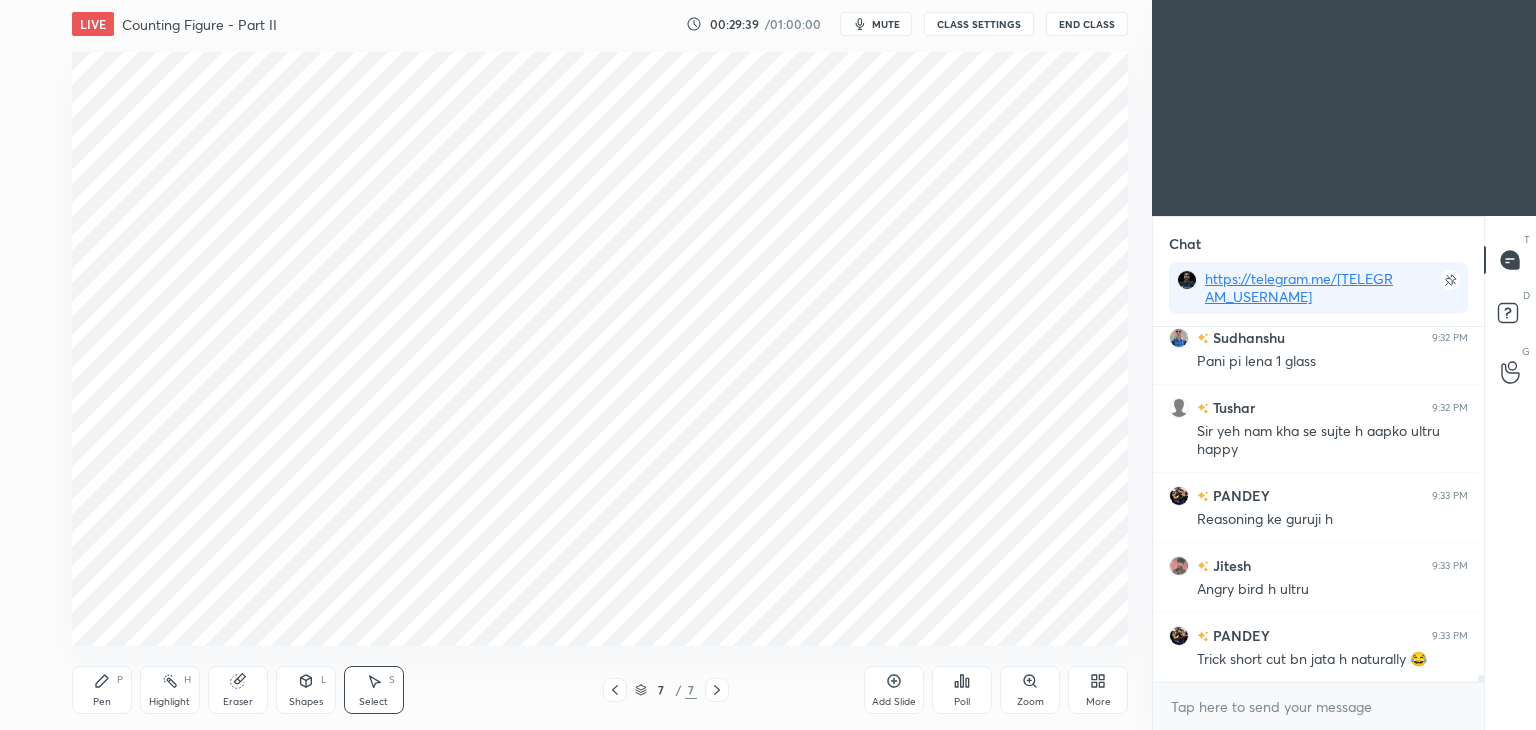click on "Select S" at bounding box center (374, 690) 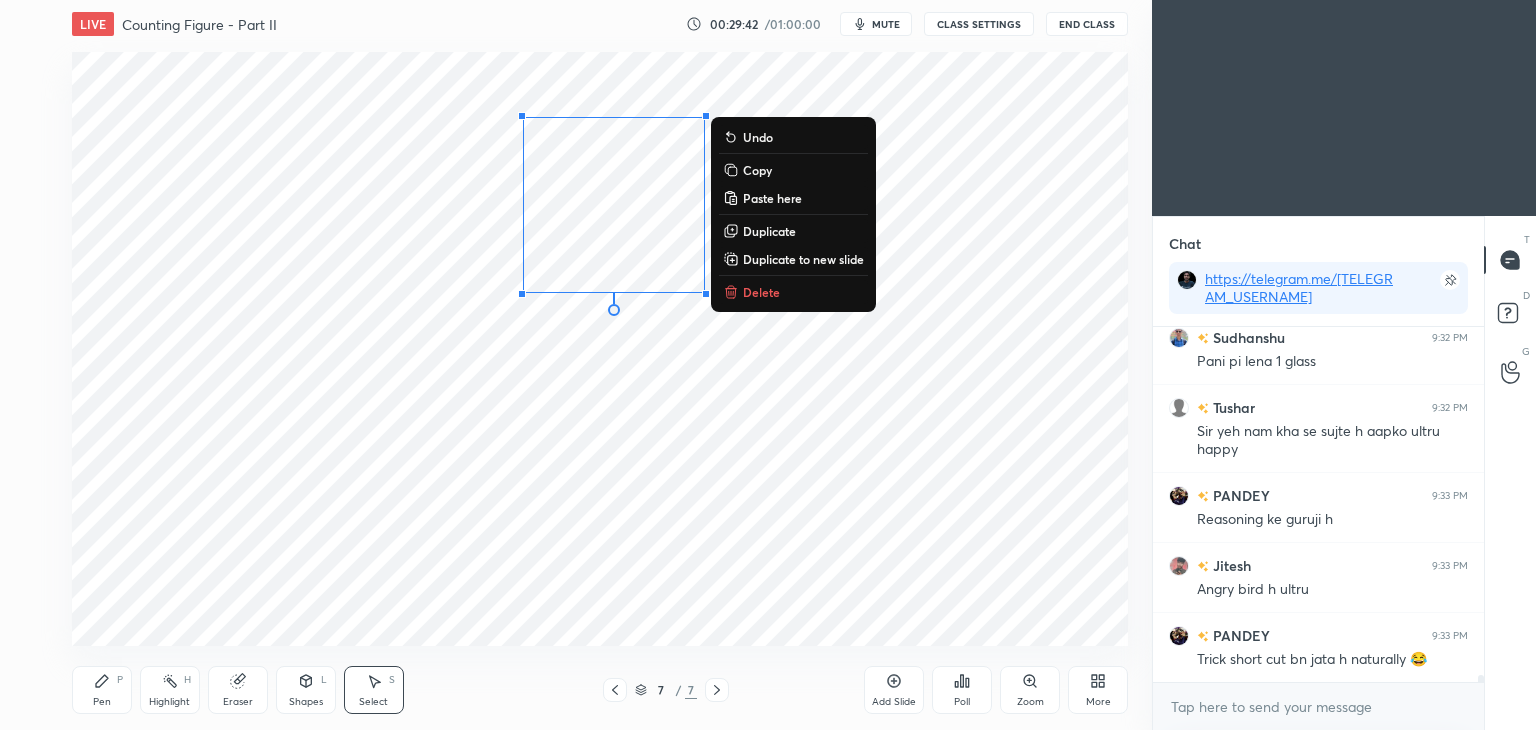 click on "Copy" at bounding box center [757, 170] 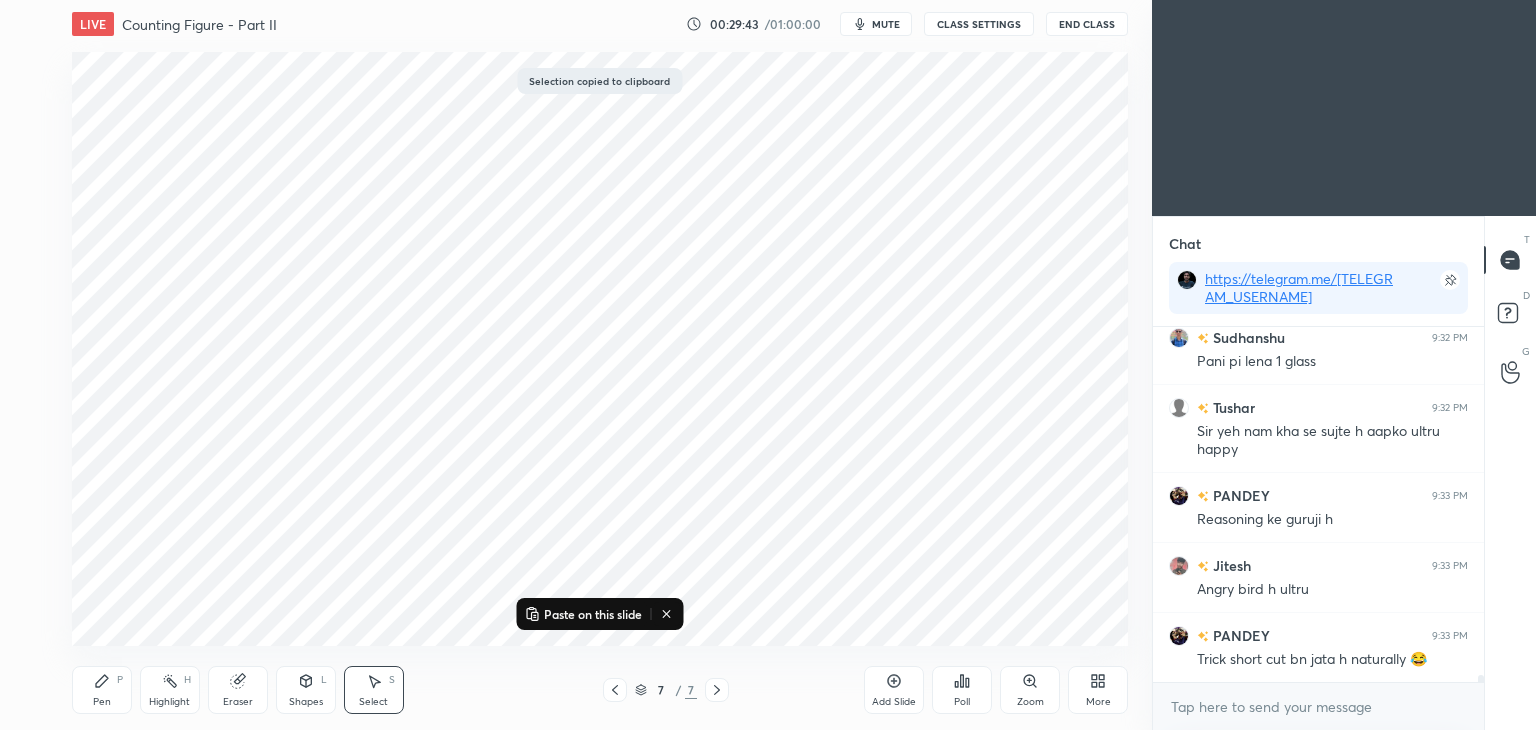 click on "Paste on this slide" at bounding box center (593, 614) 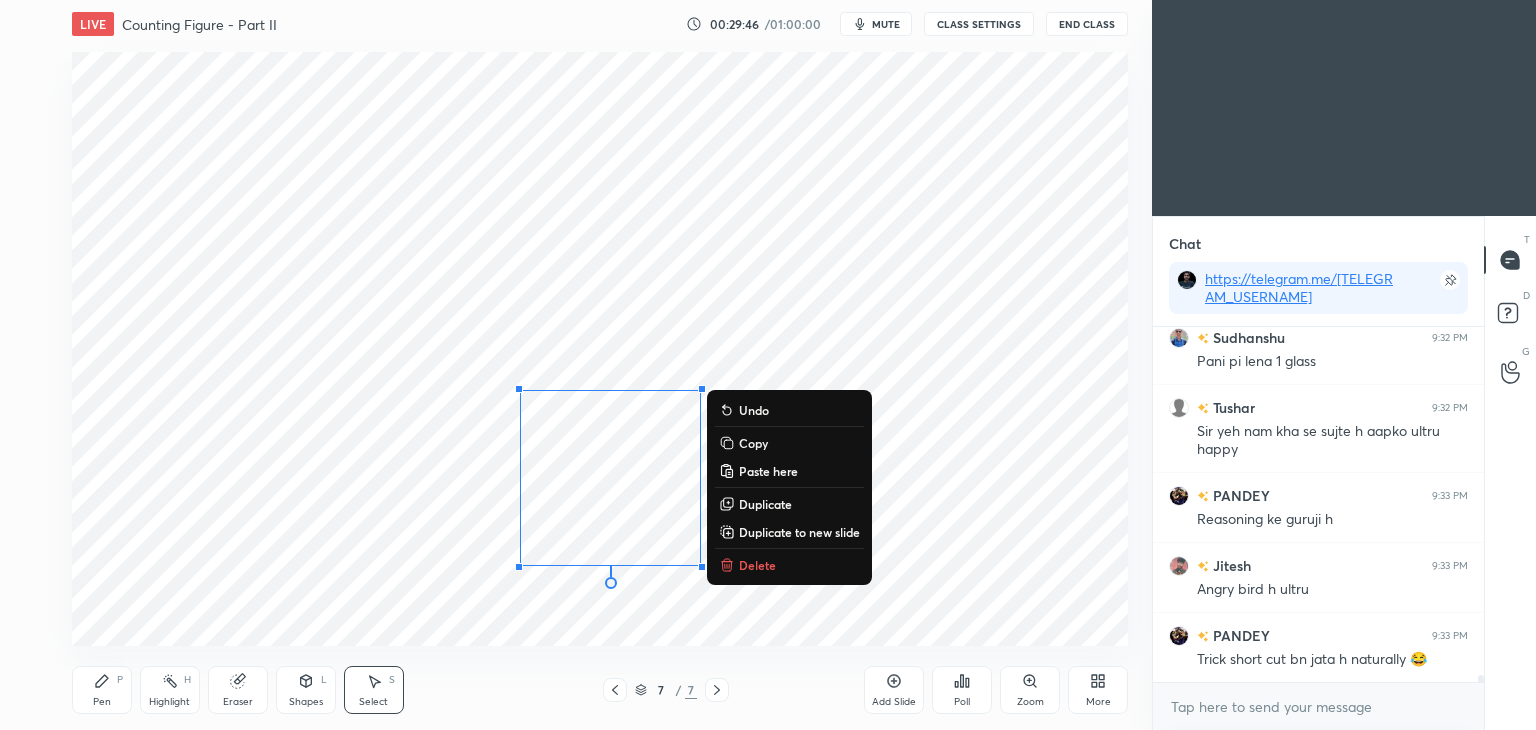 click on "0 ° Undo Copy Paste here Duplicate Duplicate to new slide Delete" at bounding box center (600, 349) 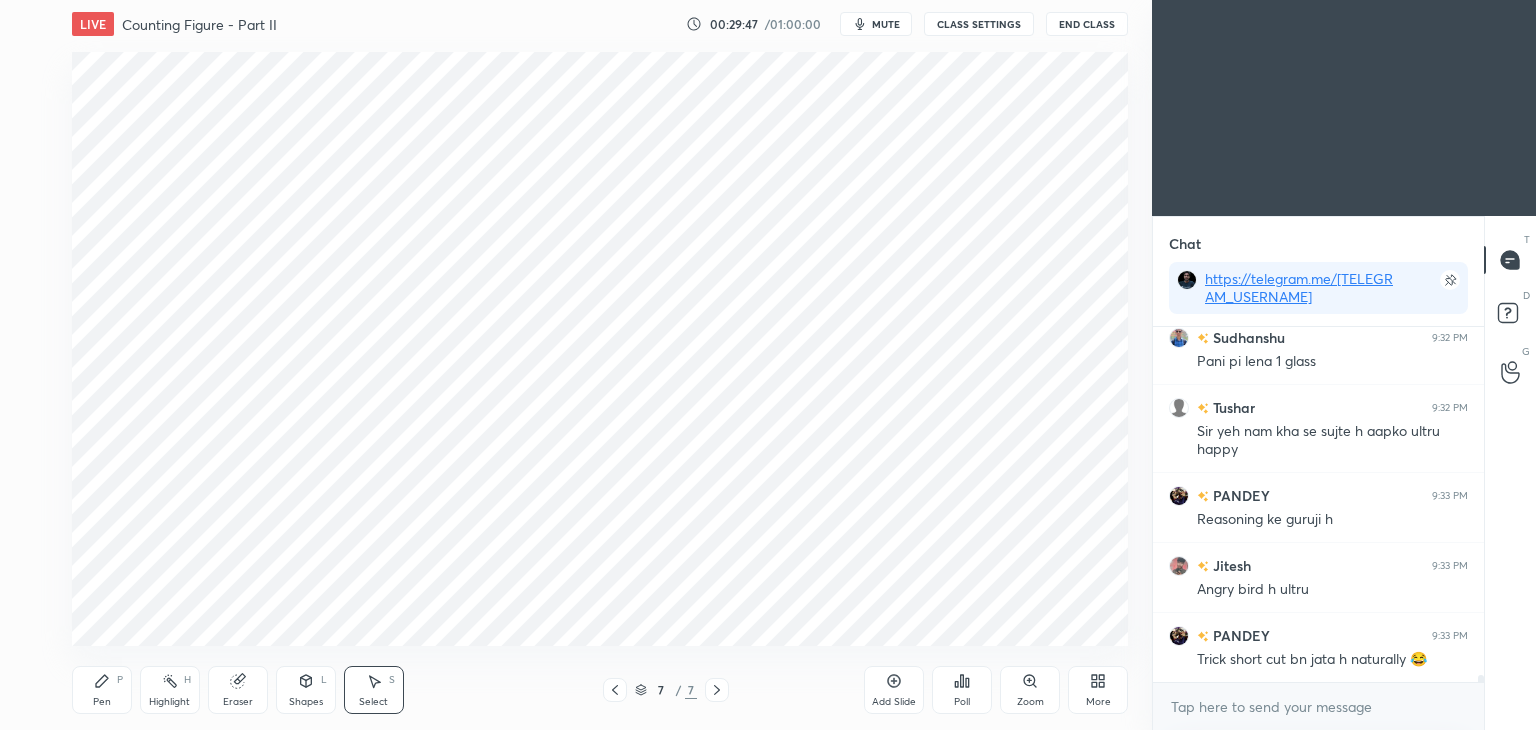 scroll, scrollTop: 19010, scrollLeft: 0, axis: vertical 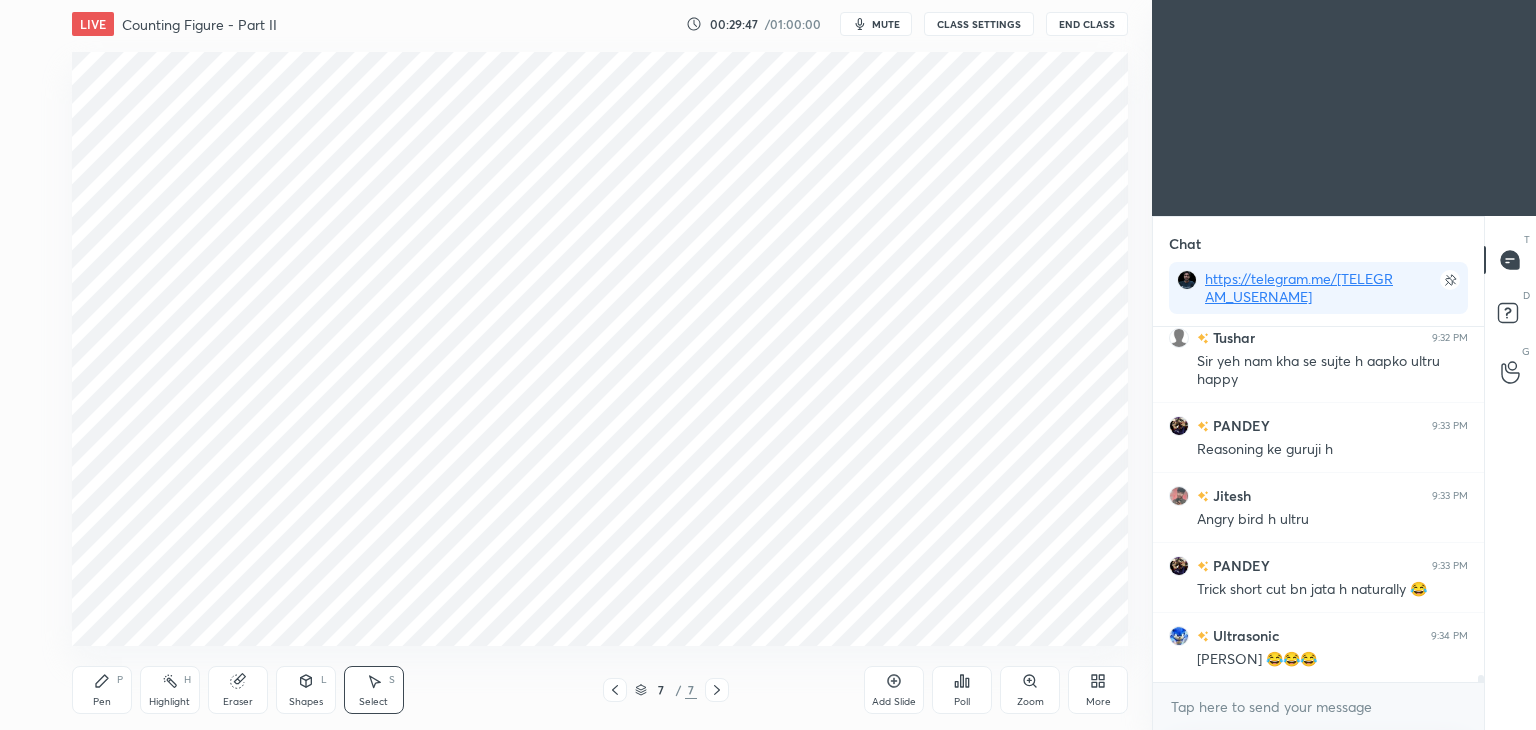 click on "Select S" at bounding box center [374, 690] 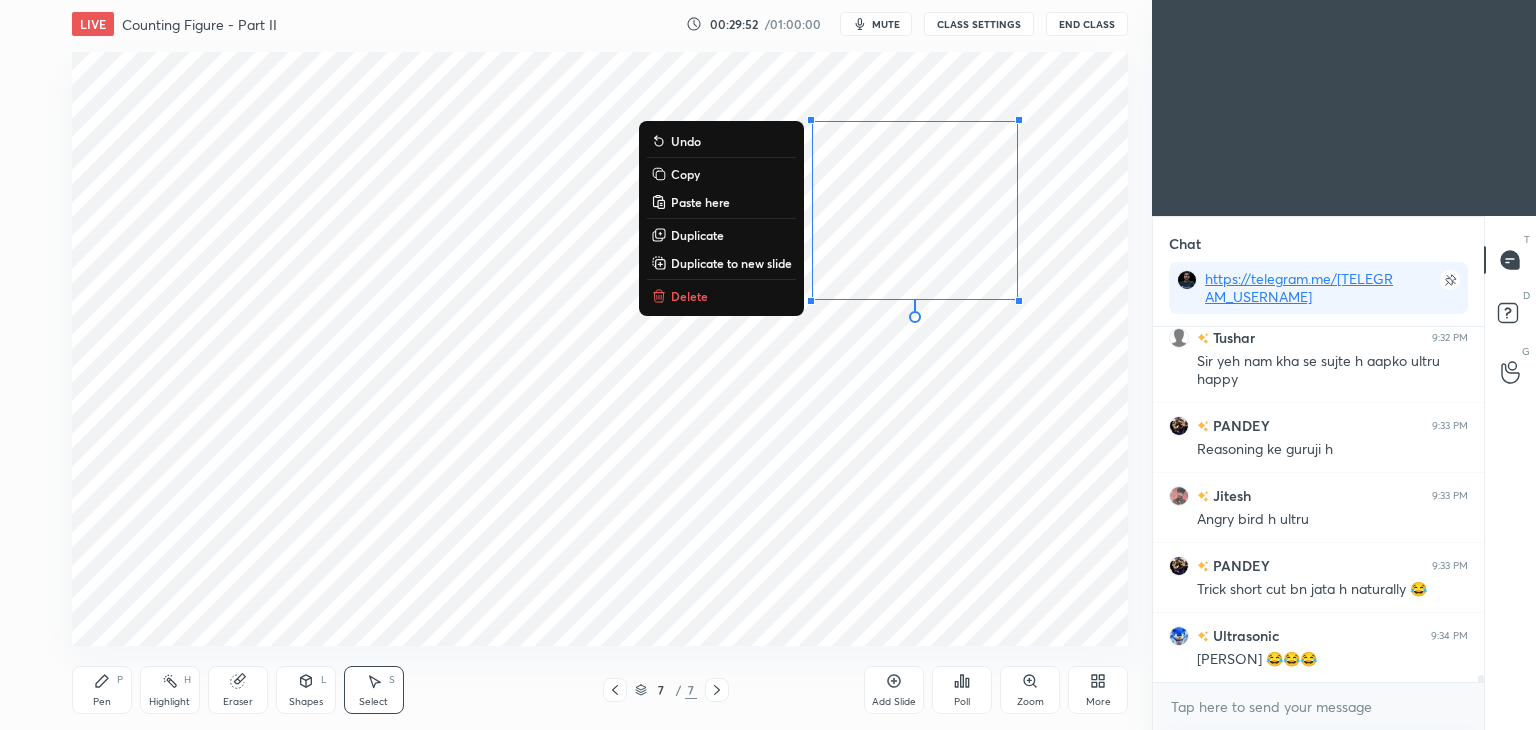 click on "Copy" at bounding box center (721, 174) 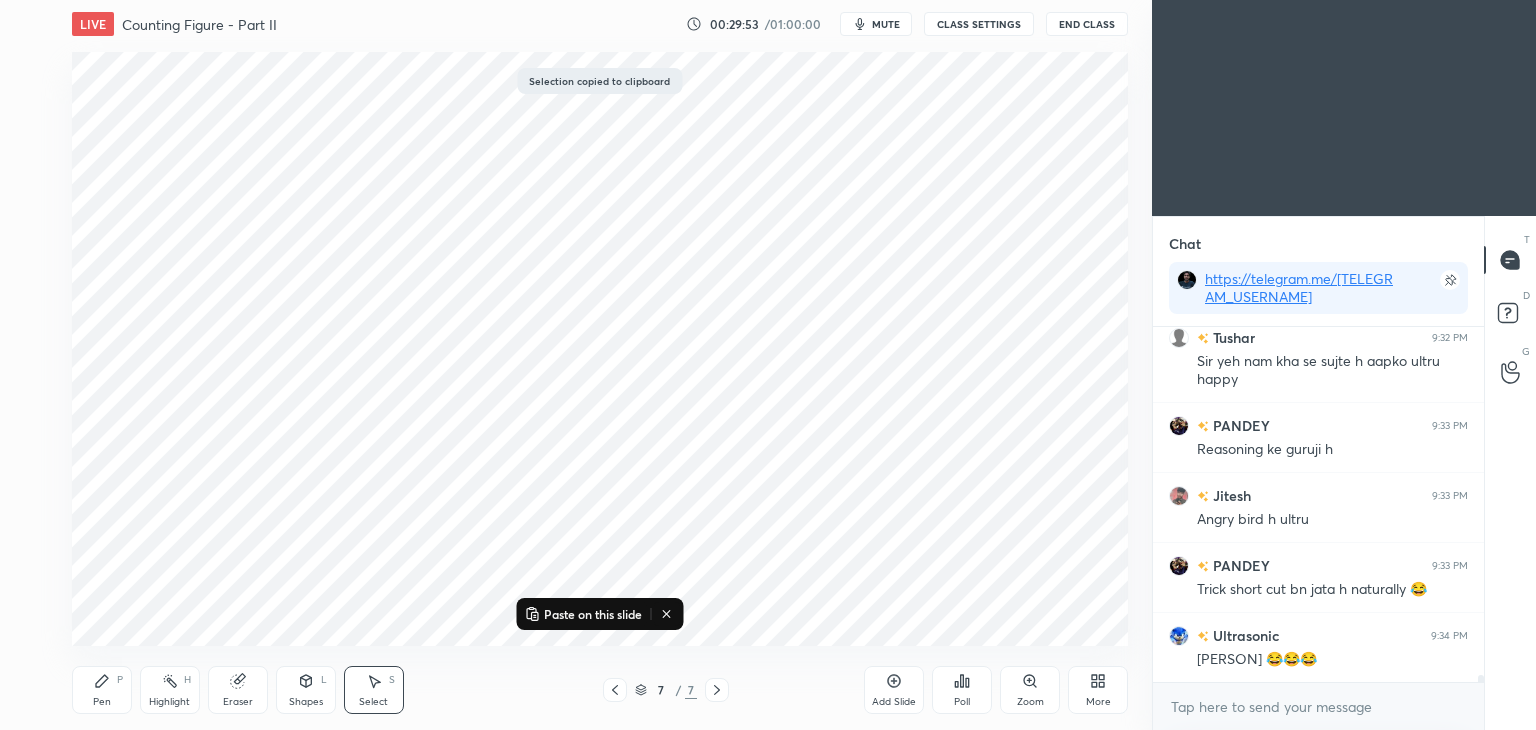 click on "Paste on this slide" at bounding box center (583, 614) 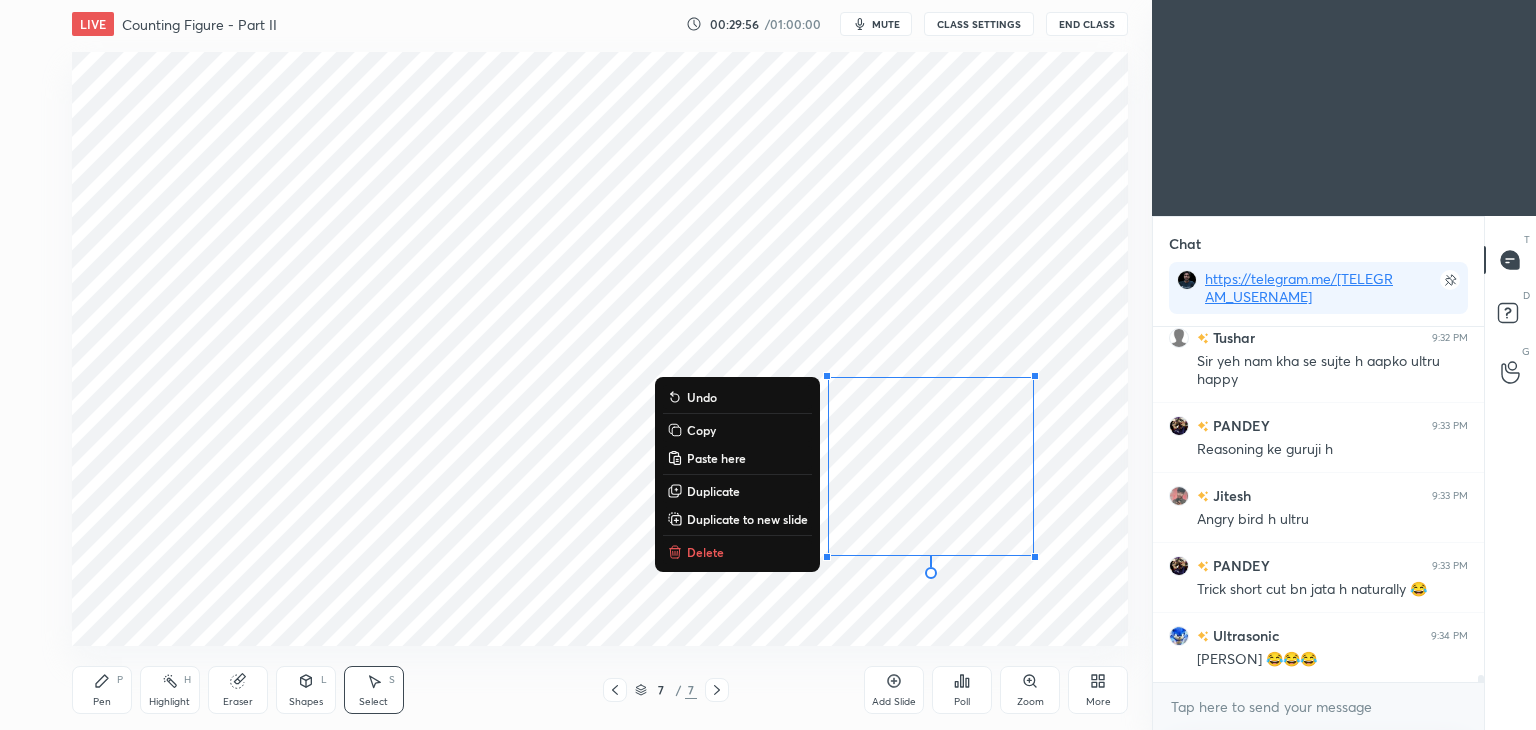 click on "Shapes L" at bounding box center [306, 690] 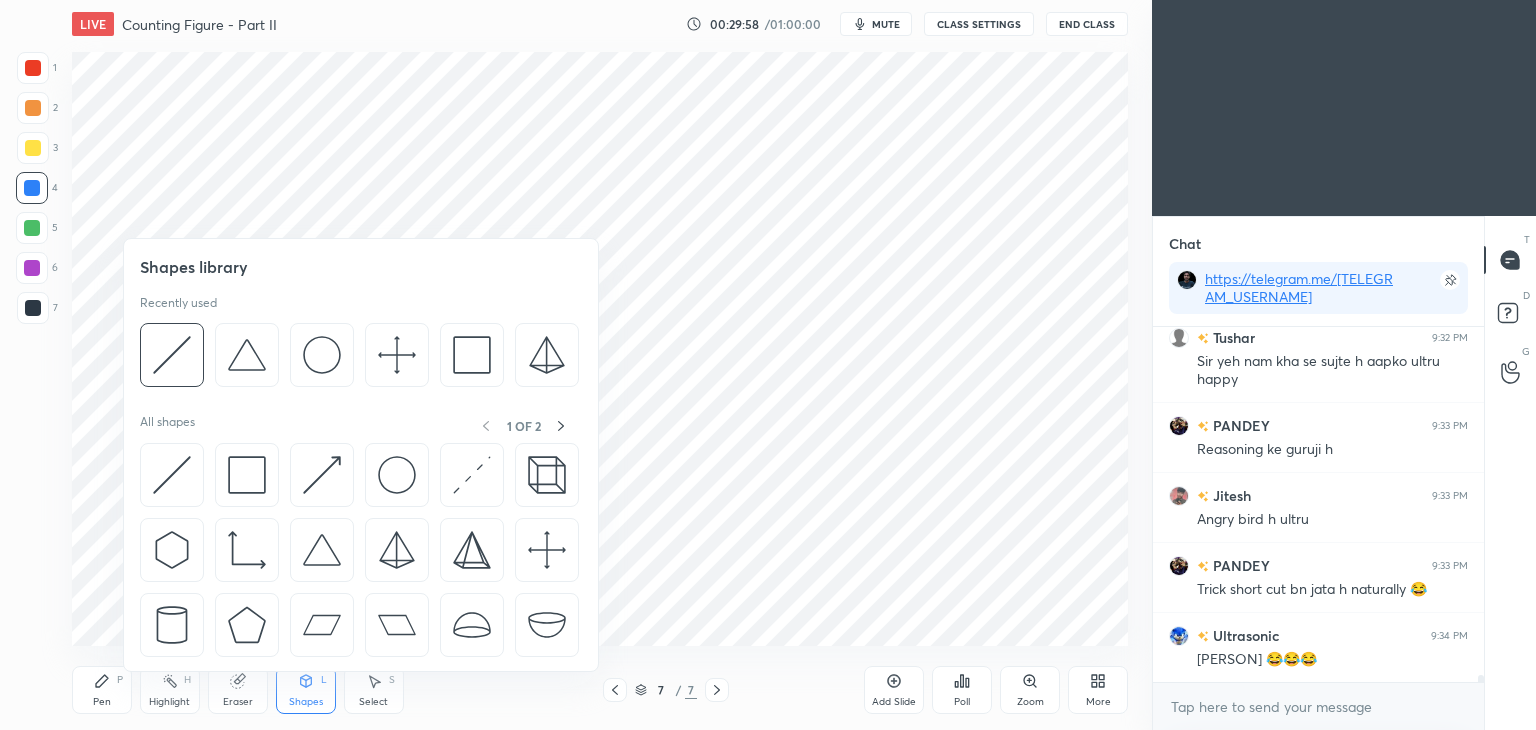 click on "Shapes" at bounding box center [306, 702] 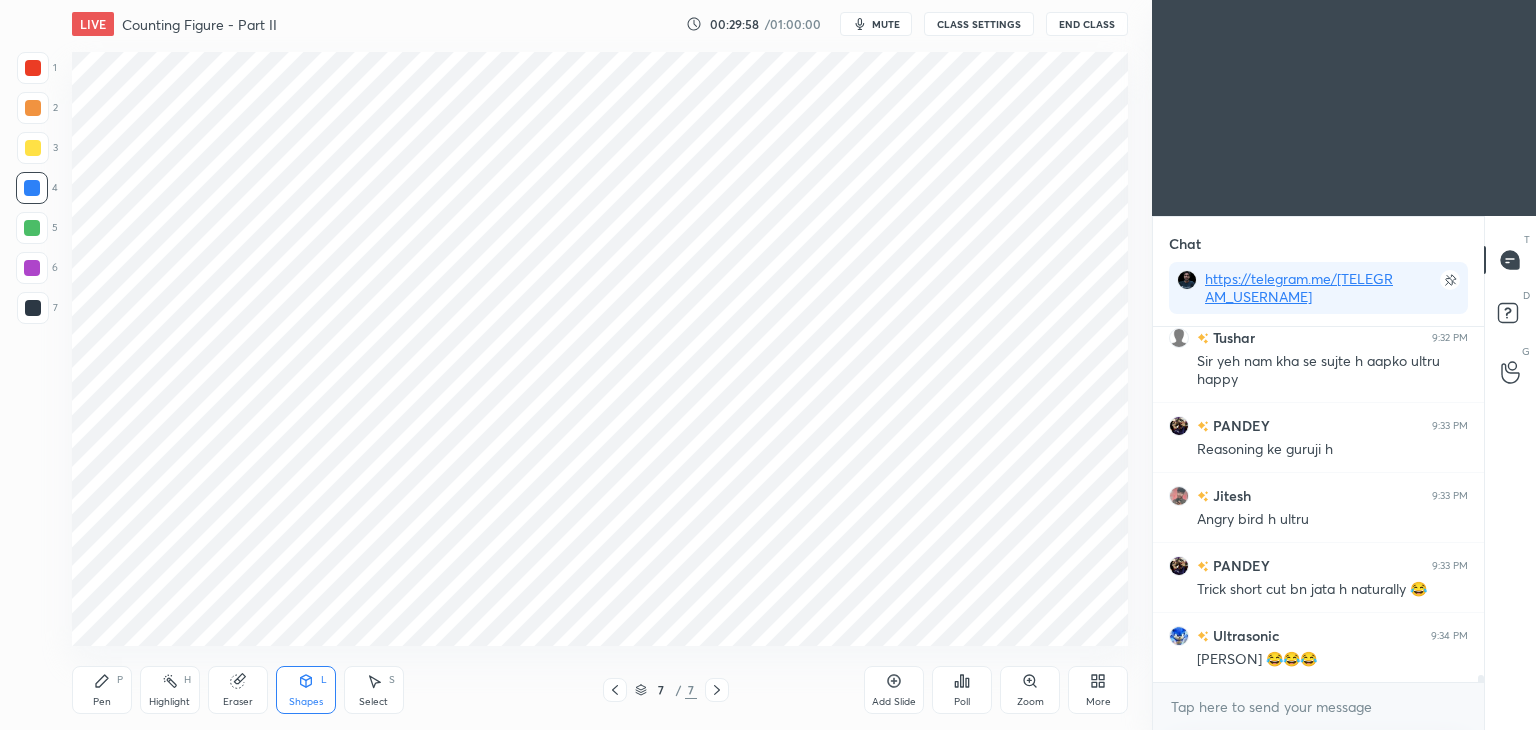 click on "Shapes L" at bounding box center [306, 690] 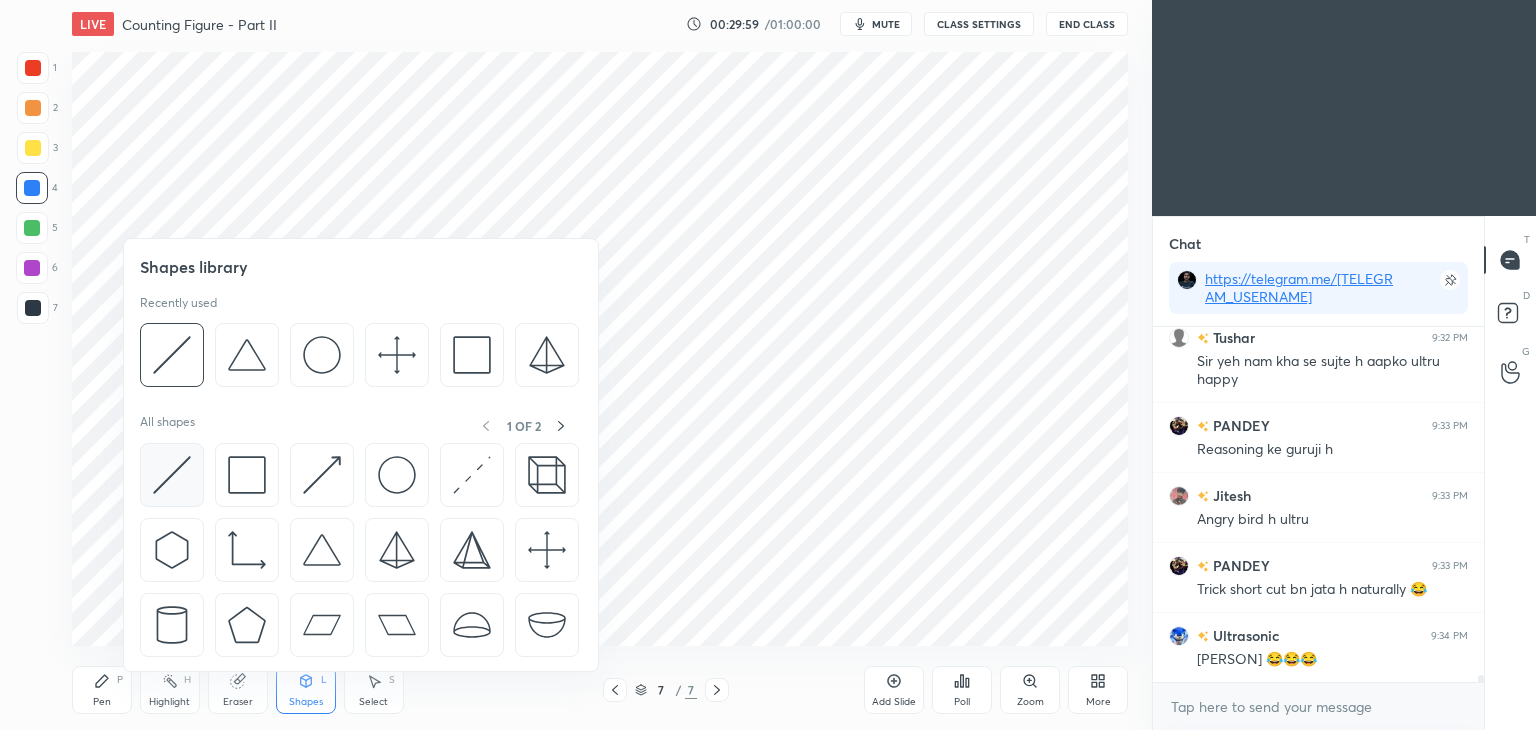 click at bounding box center (172, 475) 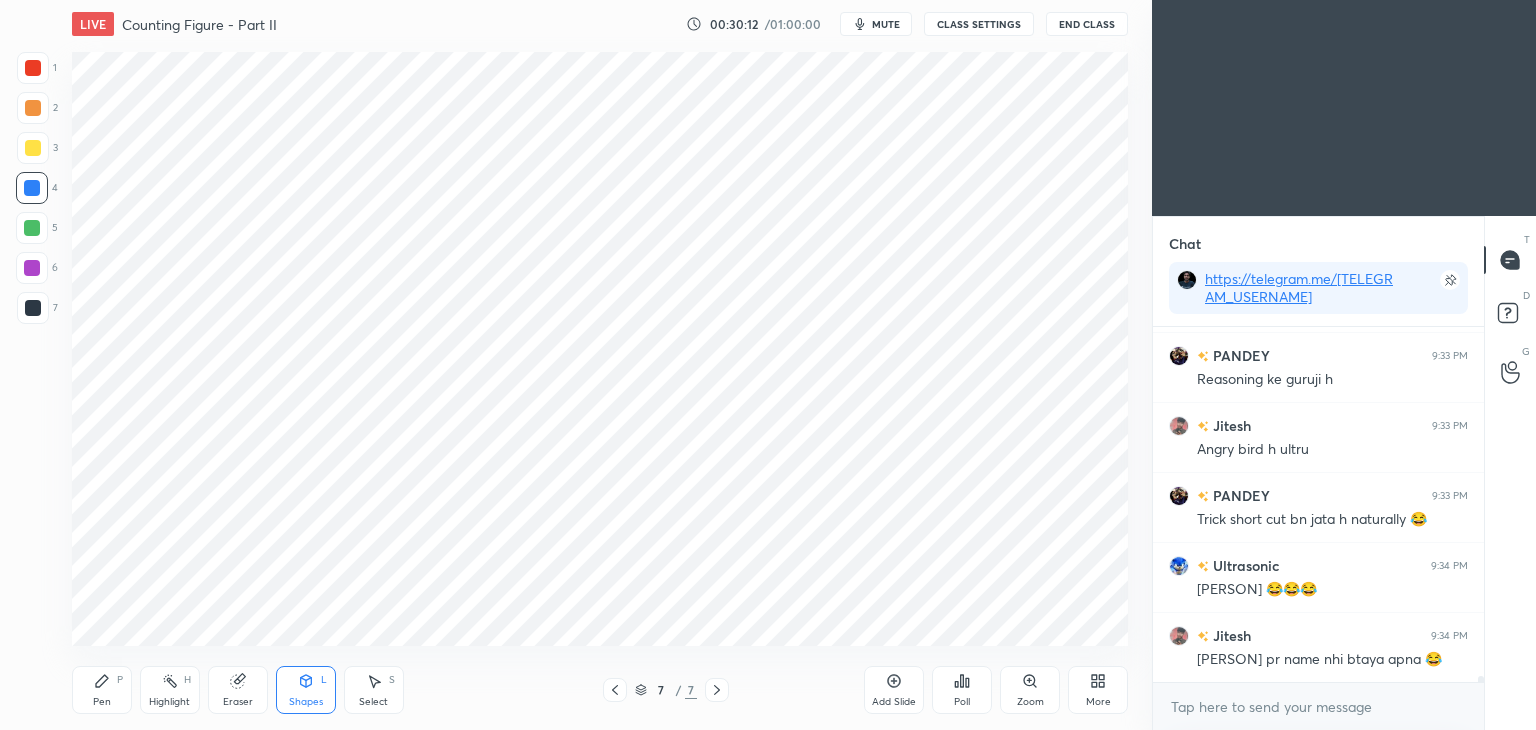 scroll, scrollTop: 19150, scrollLeft: 0, axis: vertical 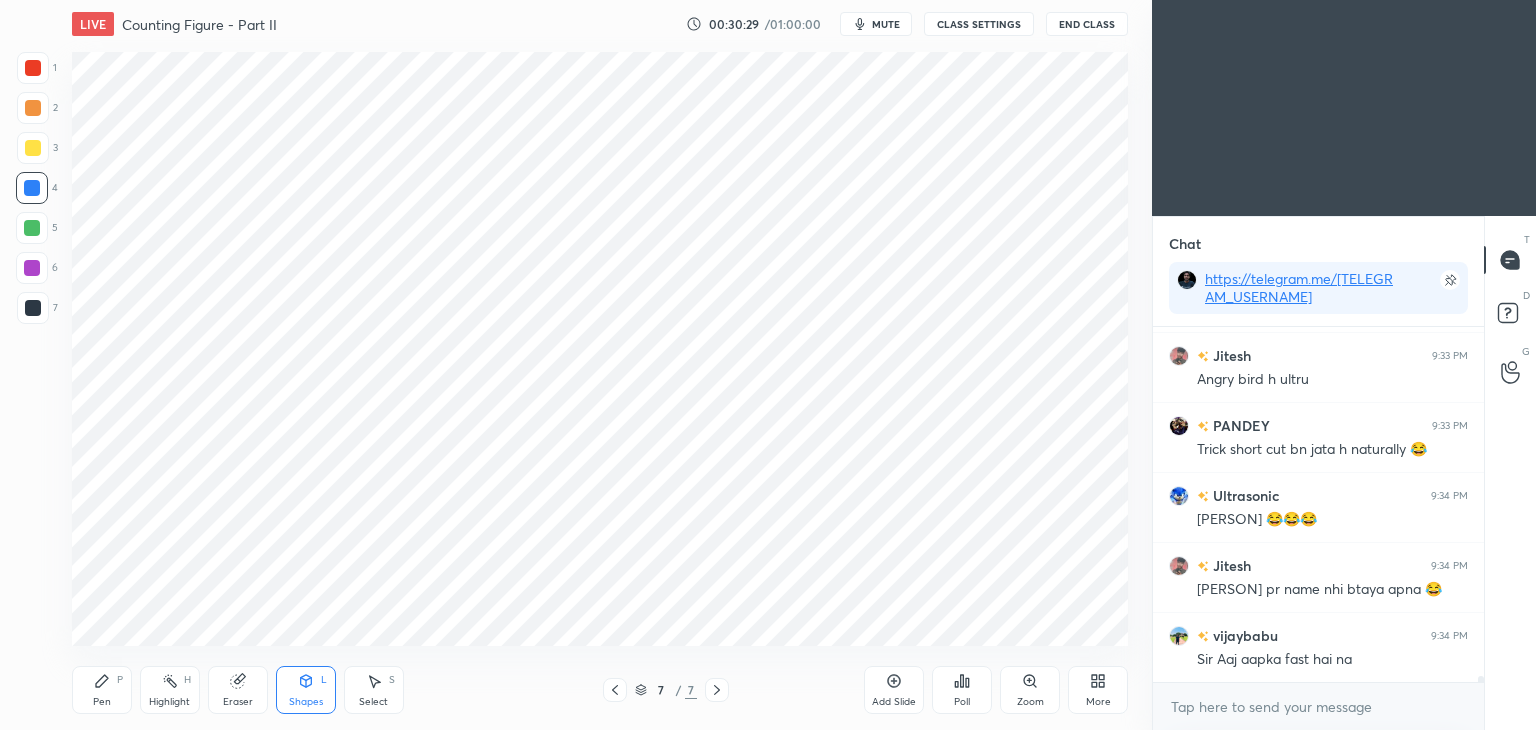 click at bounding box center (33, 308) 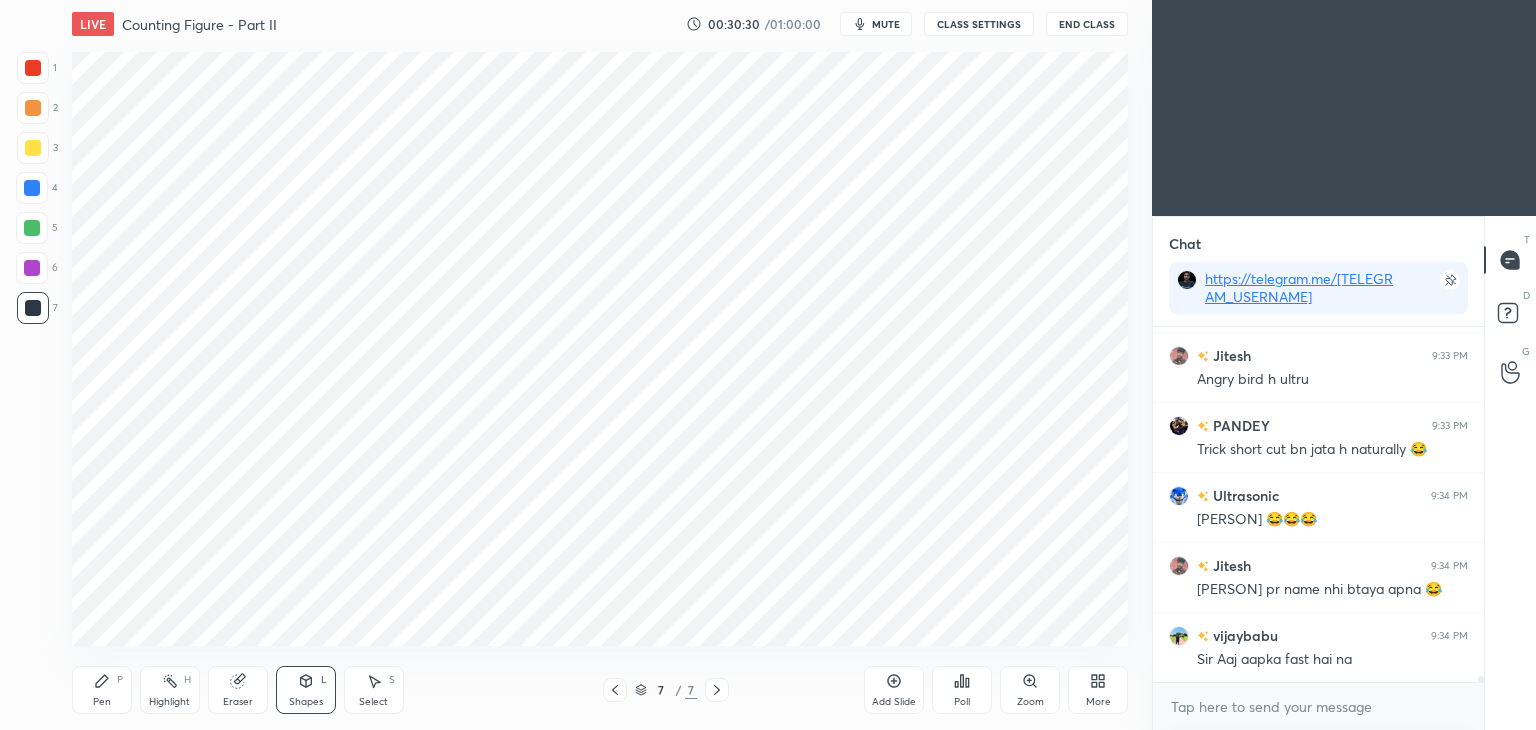 click on "Pen P" at bounding box center (102, 690) 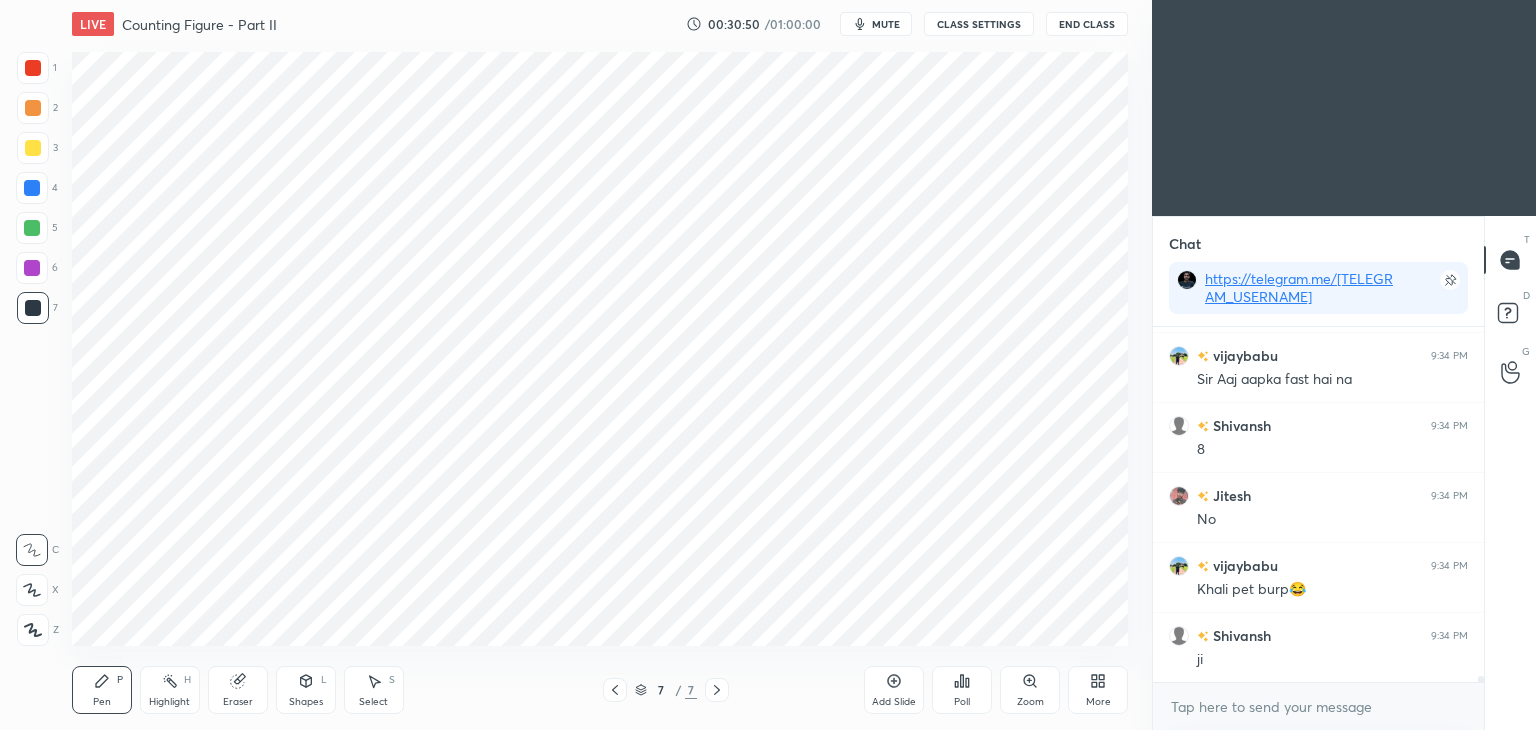 scroll, scrollTop: 19500, scrollLeft: 0, axis: vertical 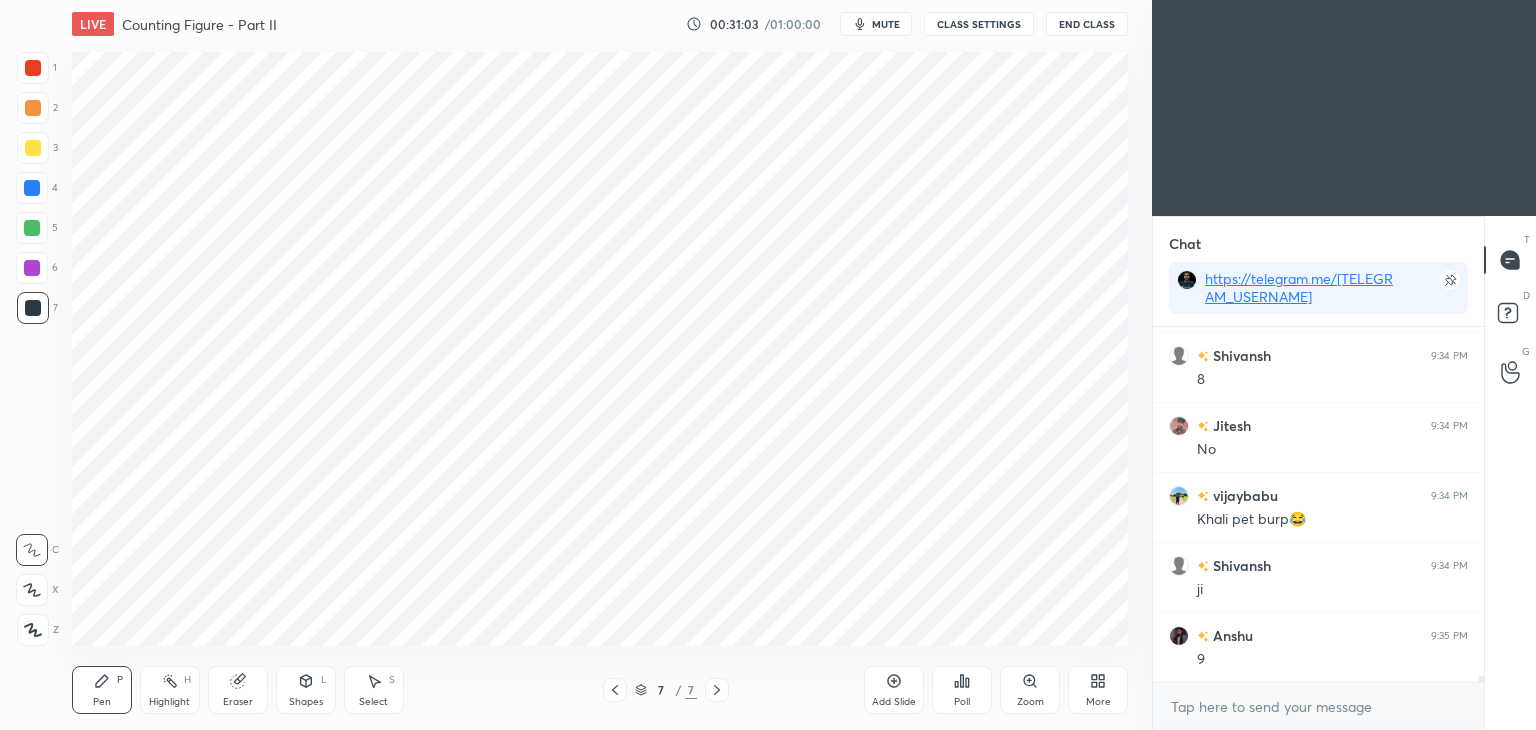 click on "Eraser" at bounding box center (238, 702) 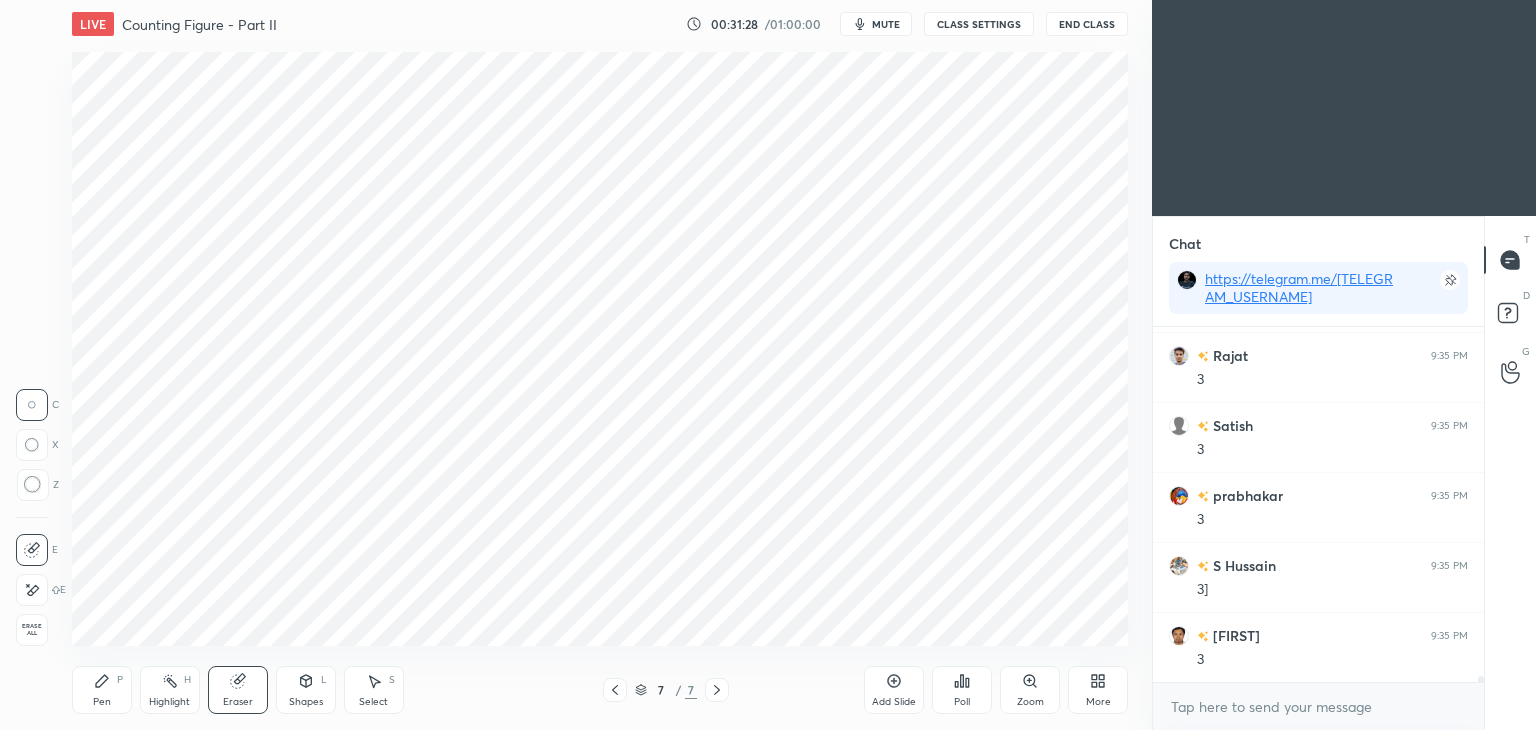 scroll, scrollTop: 21320, scrollLeft: 0, axis: vertical 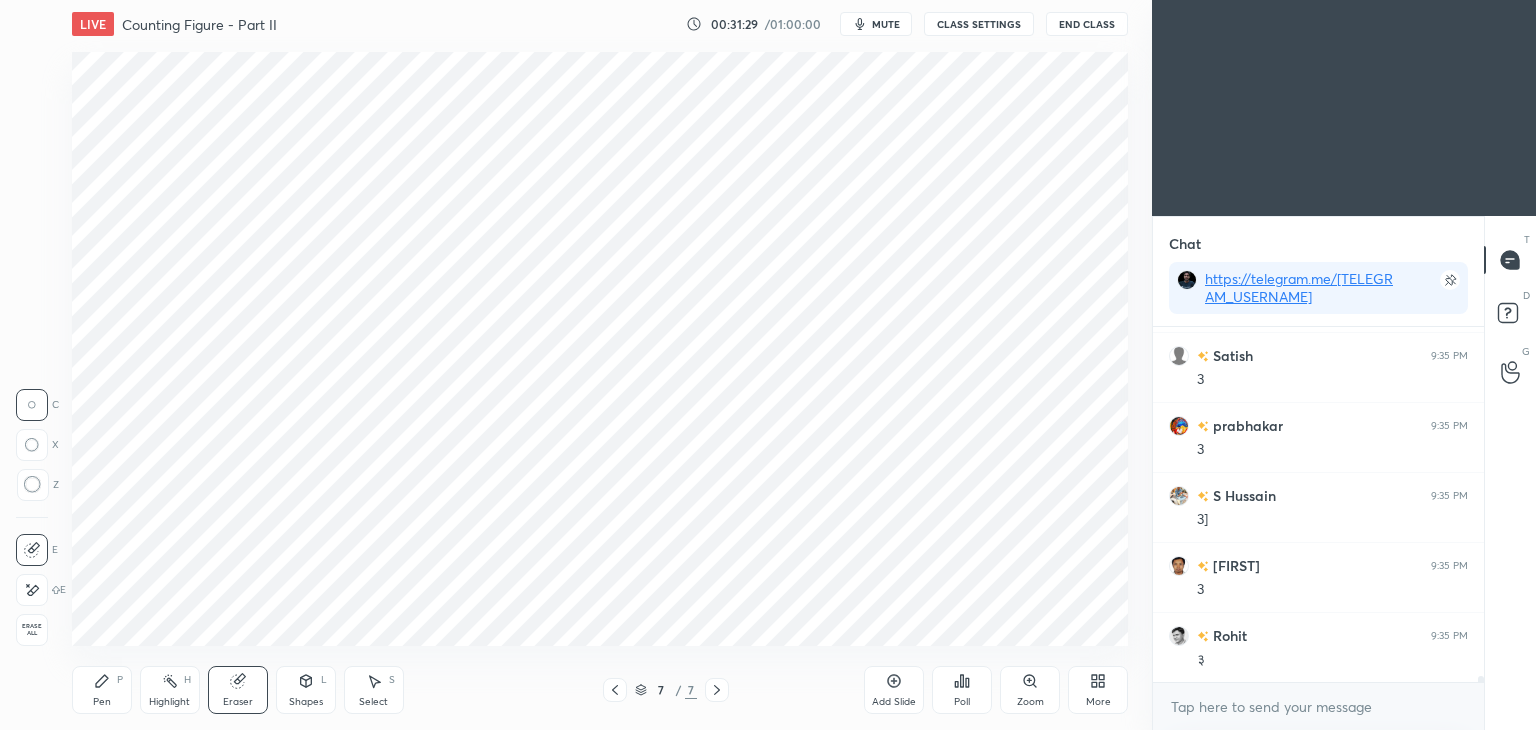 click on "Pen" at bounding box center [102, 702] 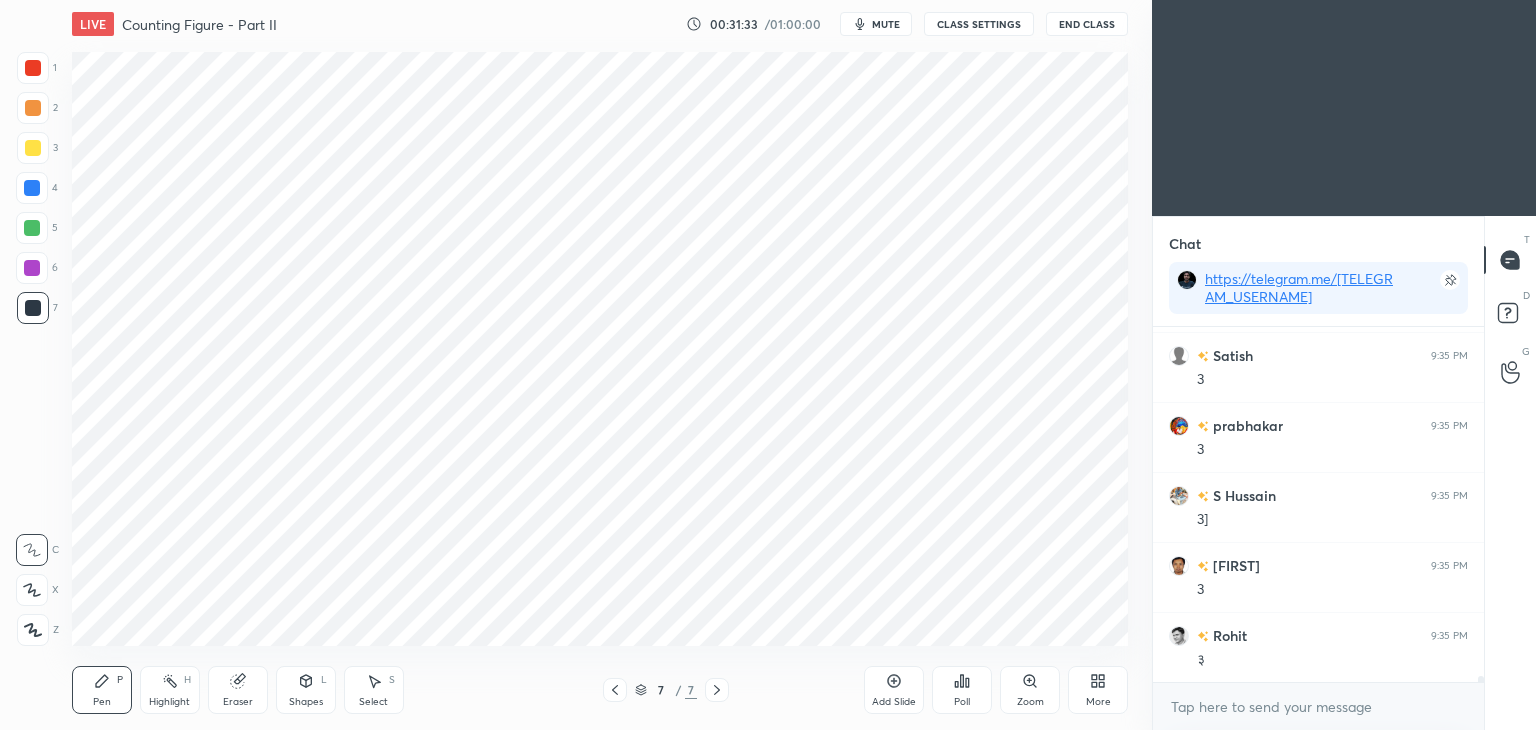 scroll, scrollTop: 21390, scrollLeft: 0, axis: vertical 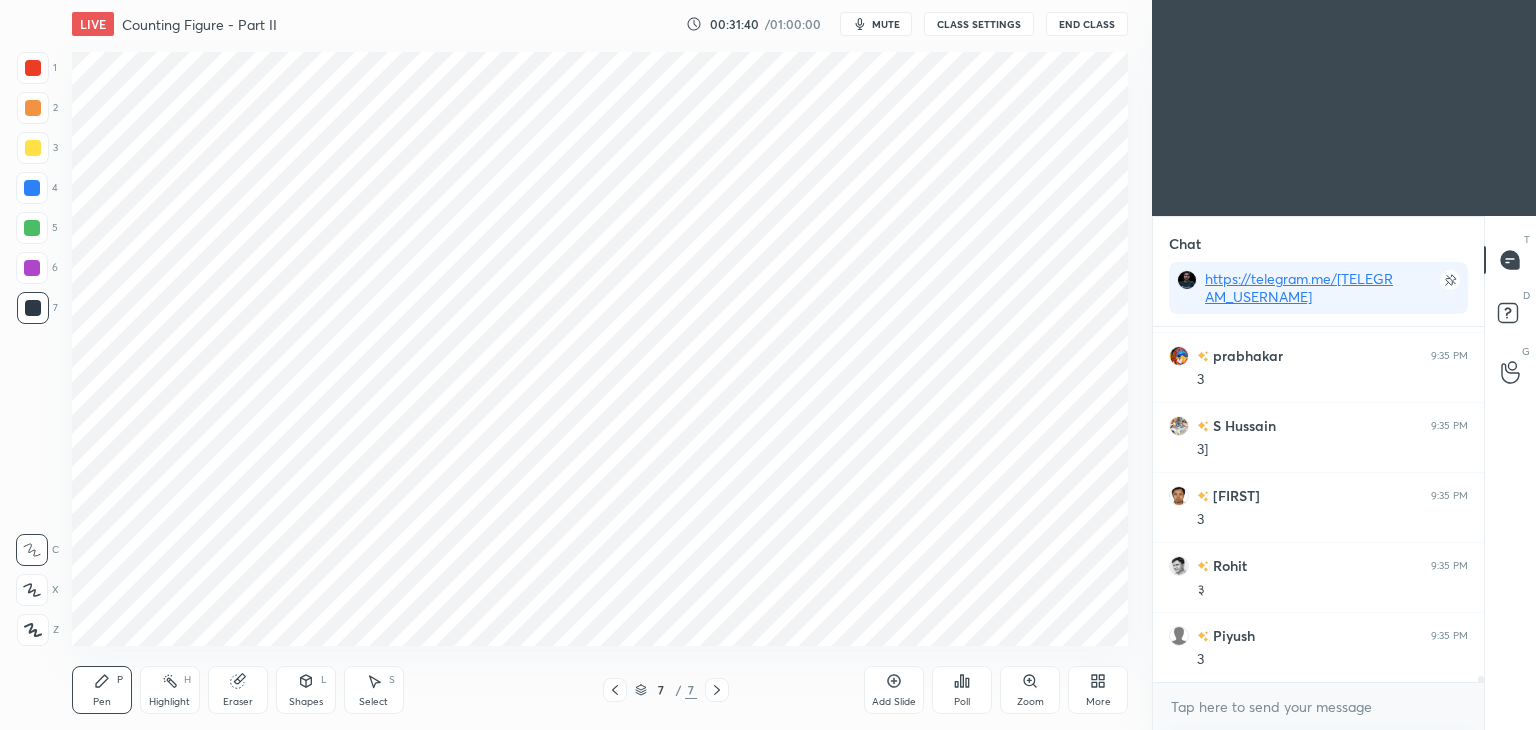 click on "Eraser" at bounding box center (238, 690) 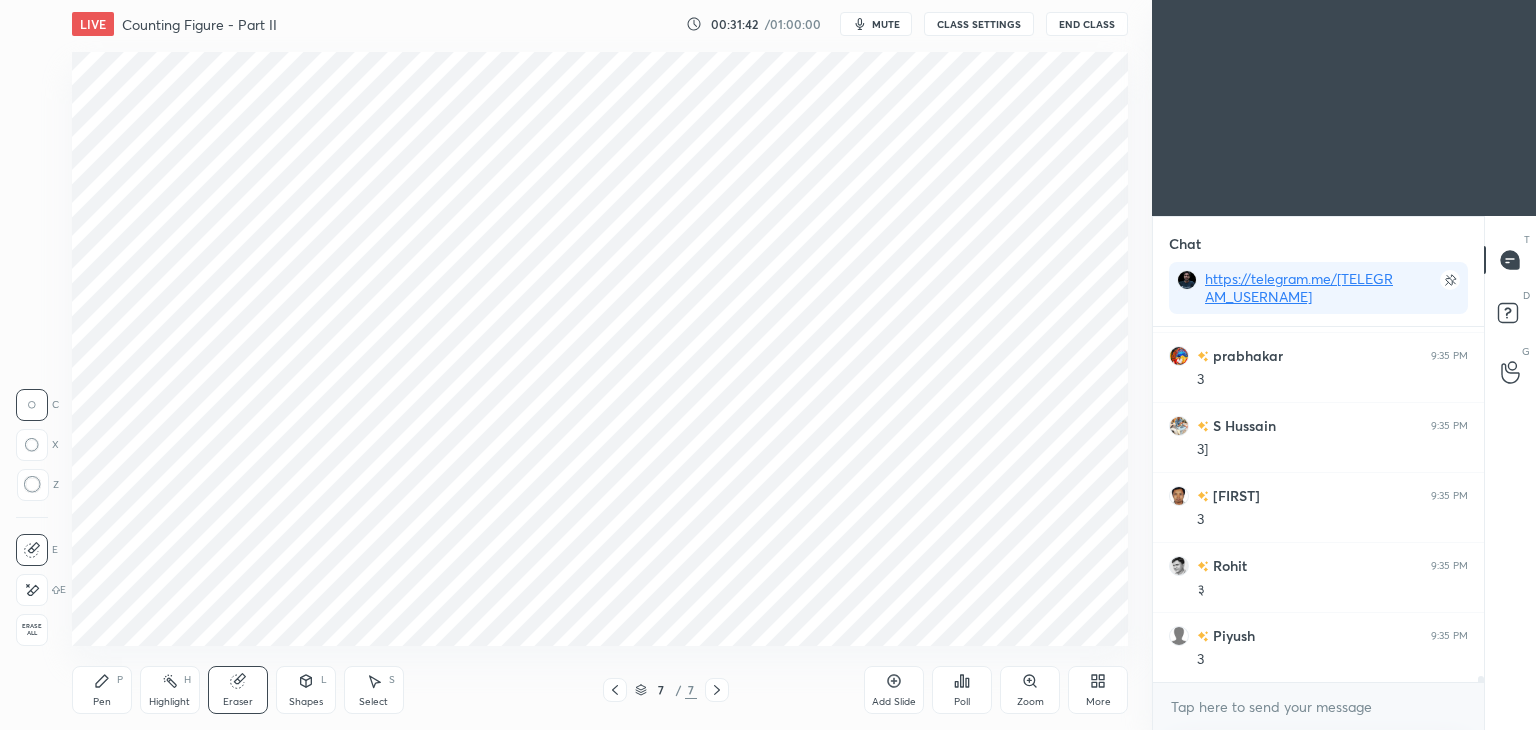 click on "Highlight" at bounding box center [169, 702] 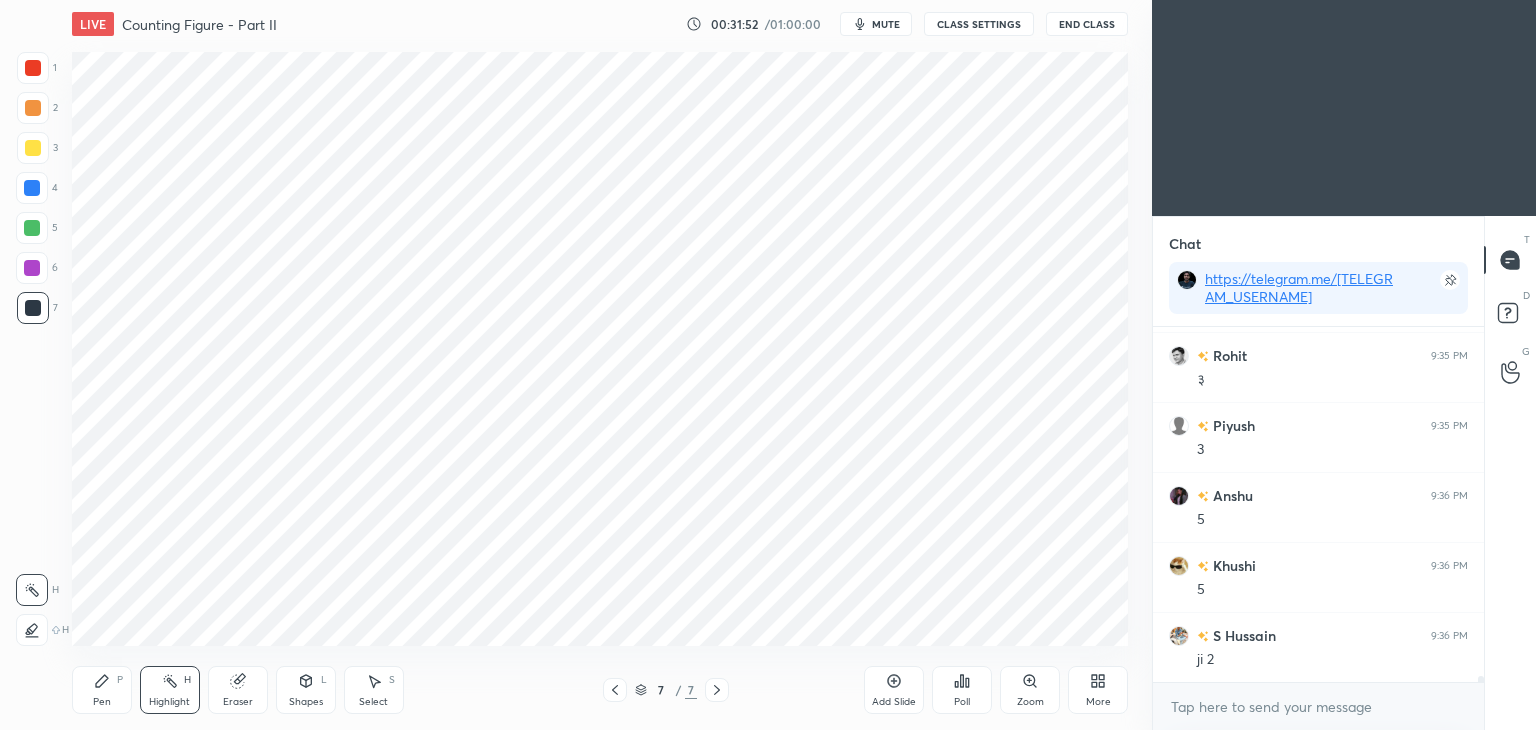 scroll, scrollTop: 21810, scrollLeft: 0, axis: vertical 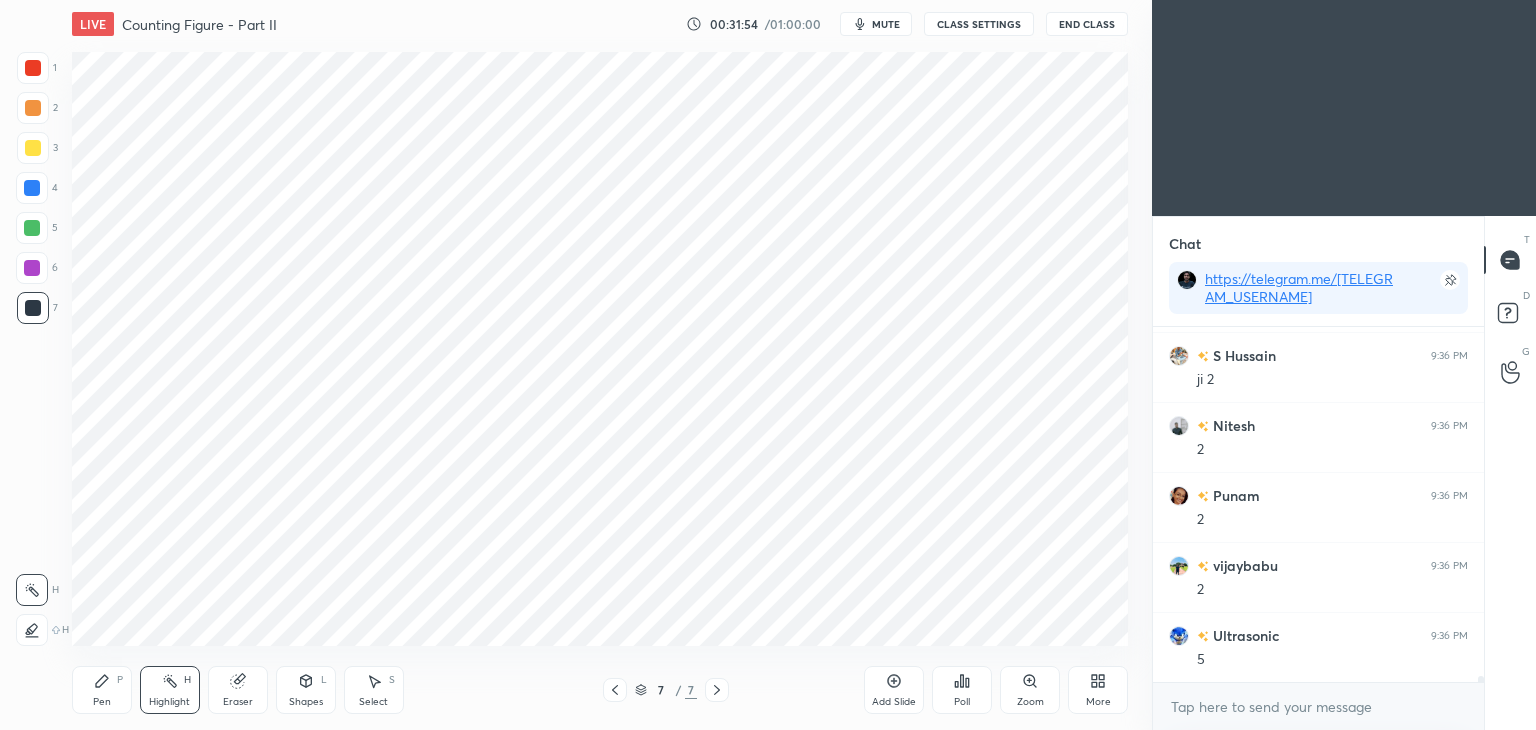 click on "Pen" at bounding box center [102, 702] 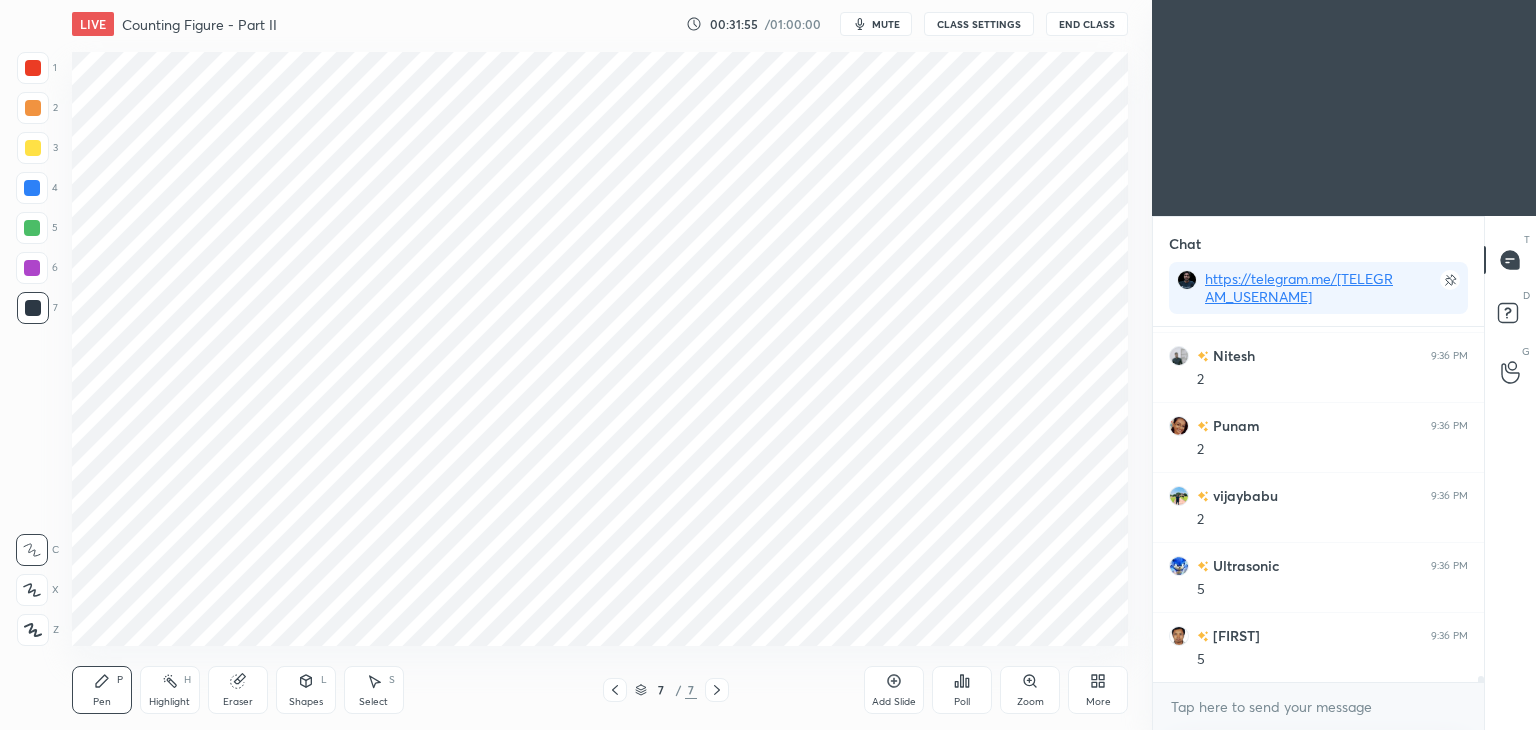 scroll, scrollTop: 22160, scrollLeft: 0, axis: vertical 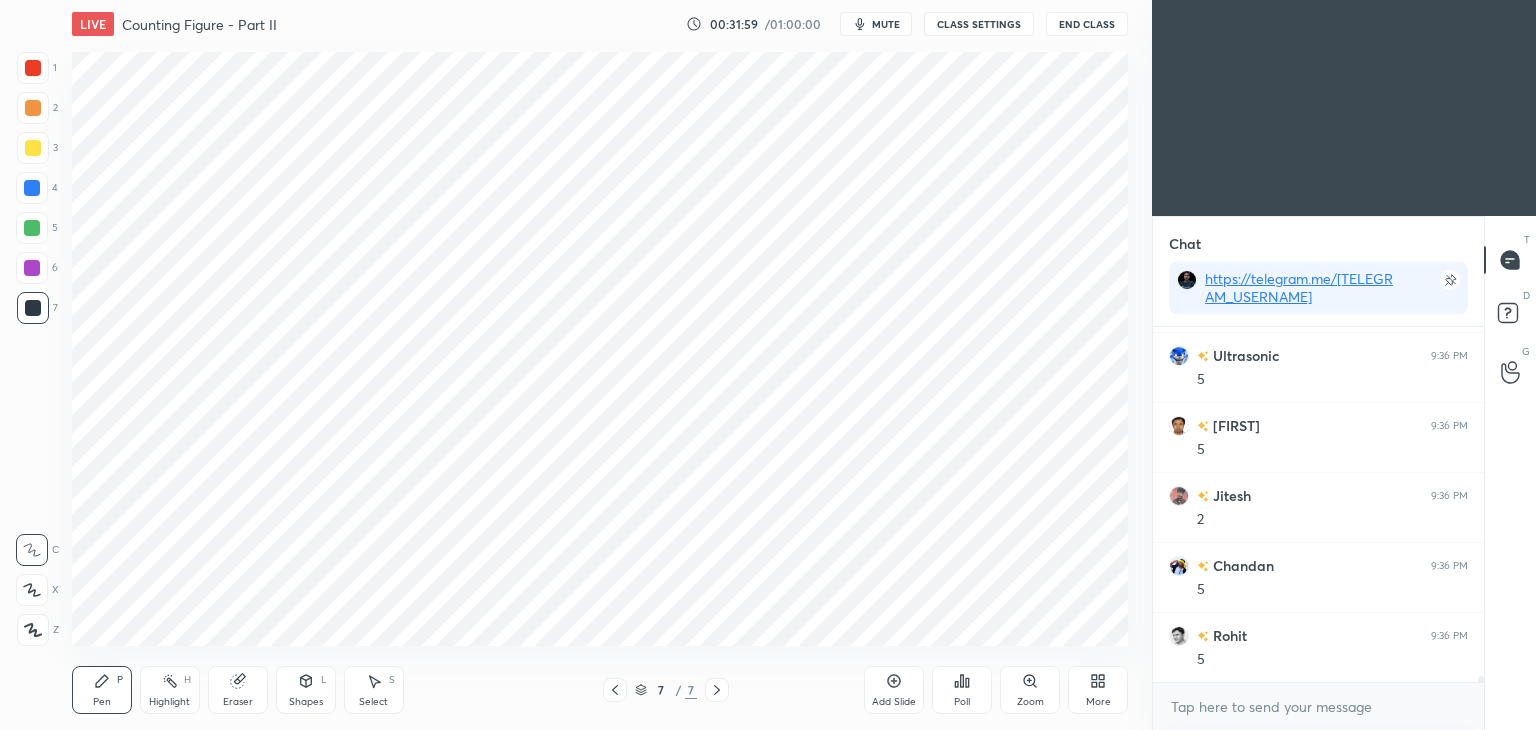 click on "Highlight H" at bounding box center (170, 690) 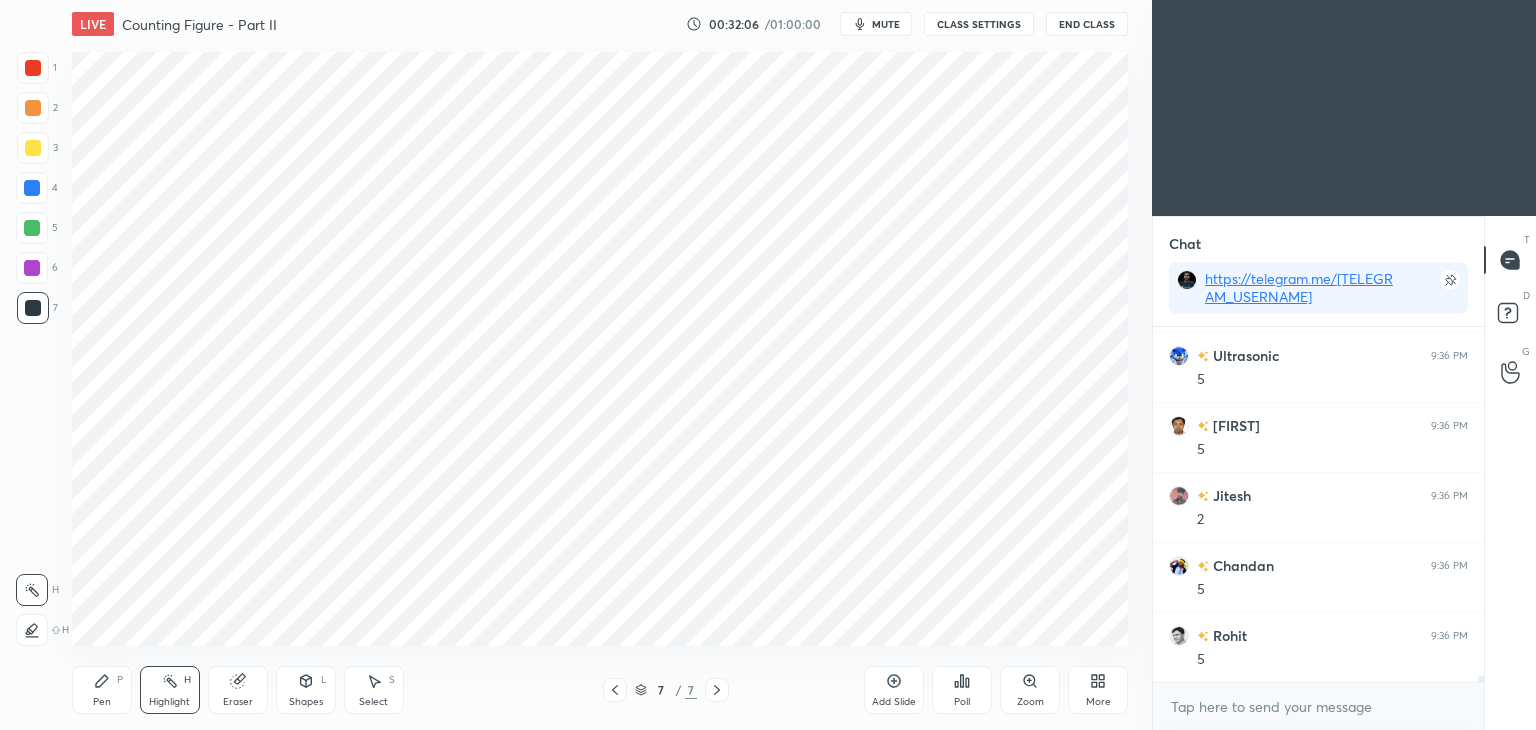 click on "Pen" at bounding box center [102, 702] 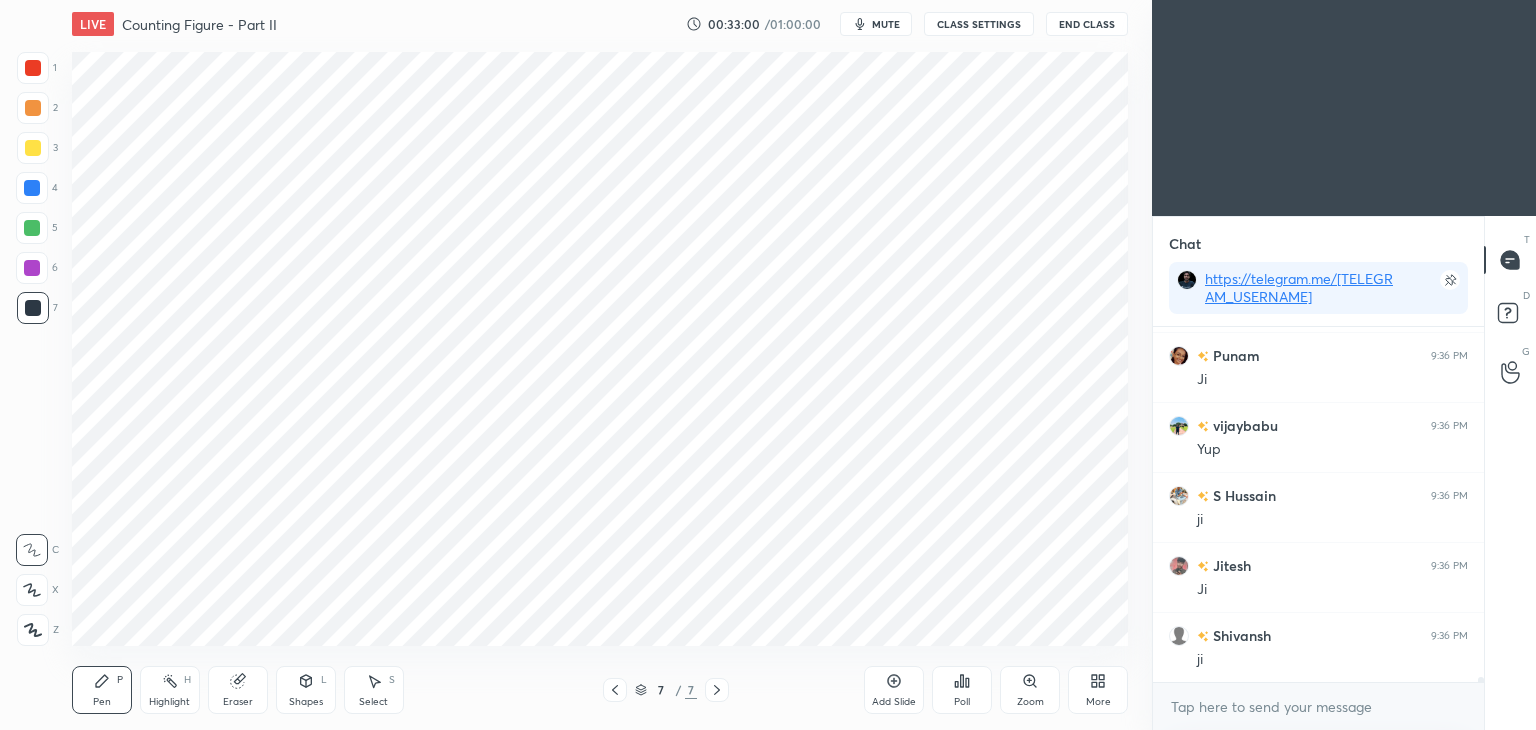 scroll, scrollTop: 22950, scrollLeft: 0, axis: vertical 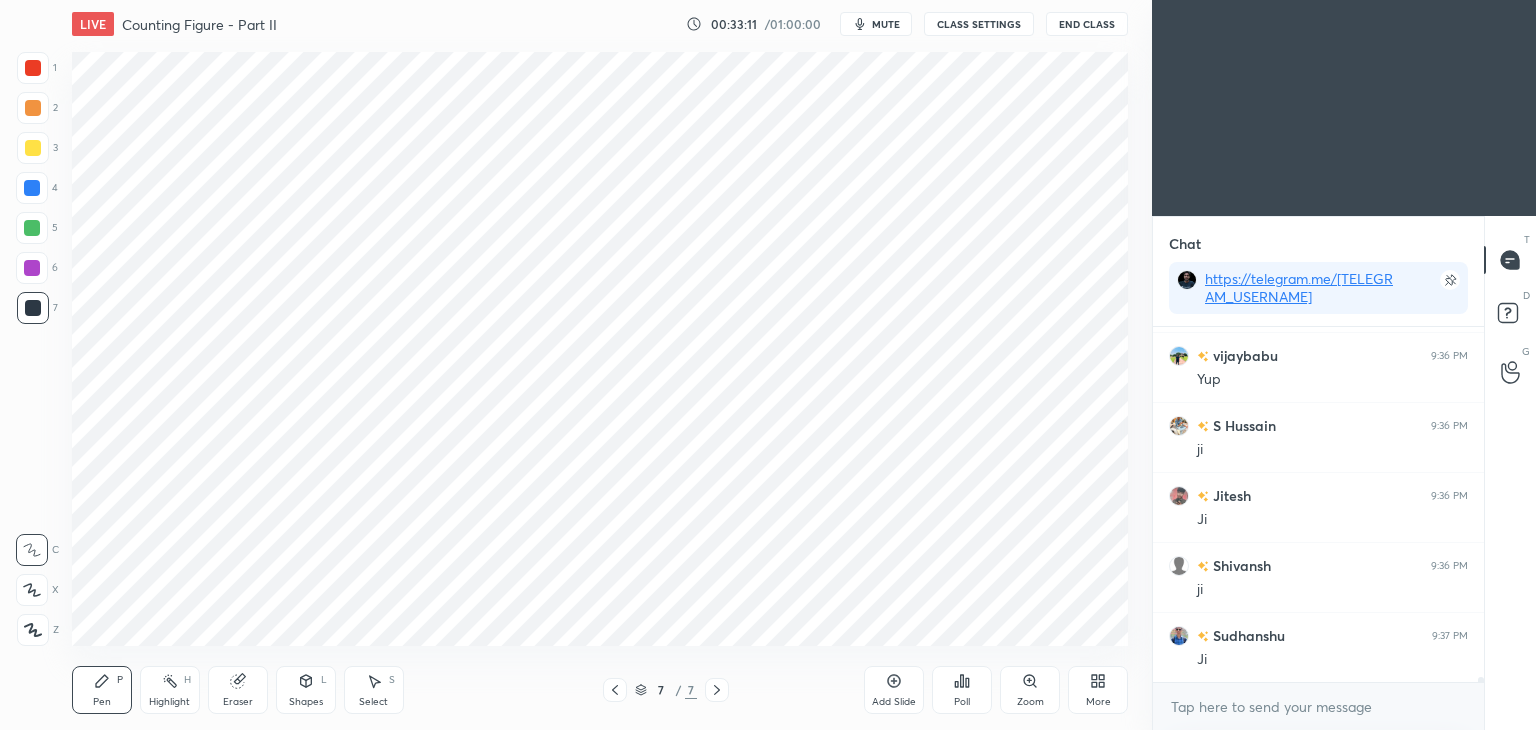 click on "Highlight" at bounding box center [169, 702] 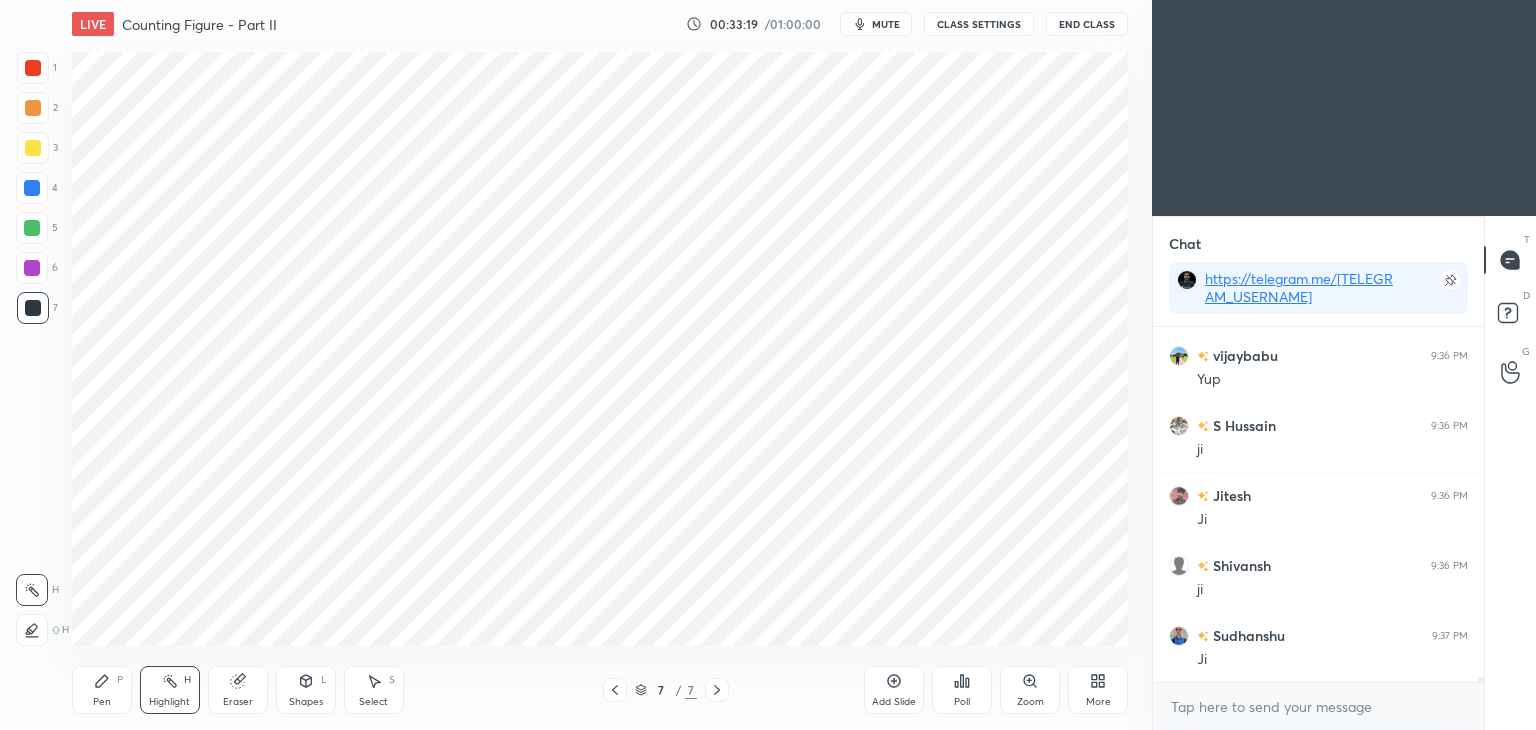 click on "Eraser" at bounding box center [238, 702] 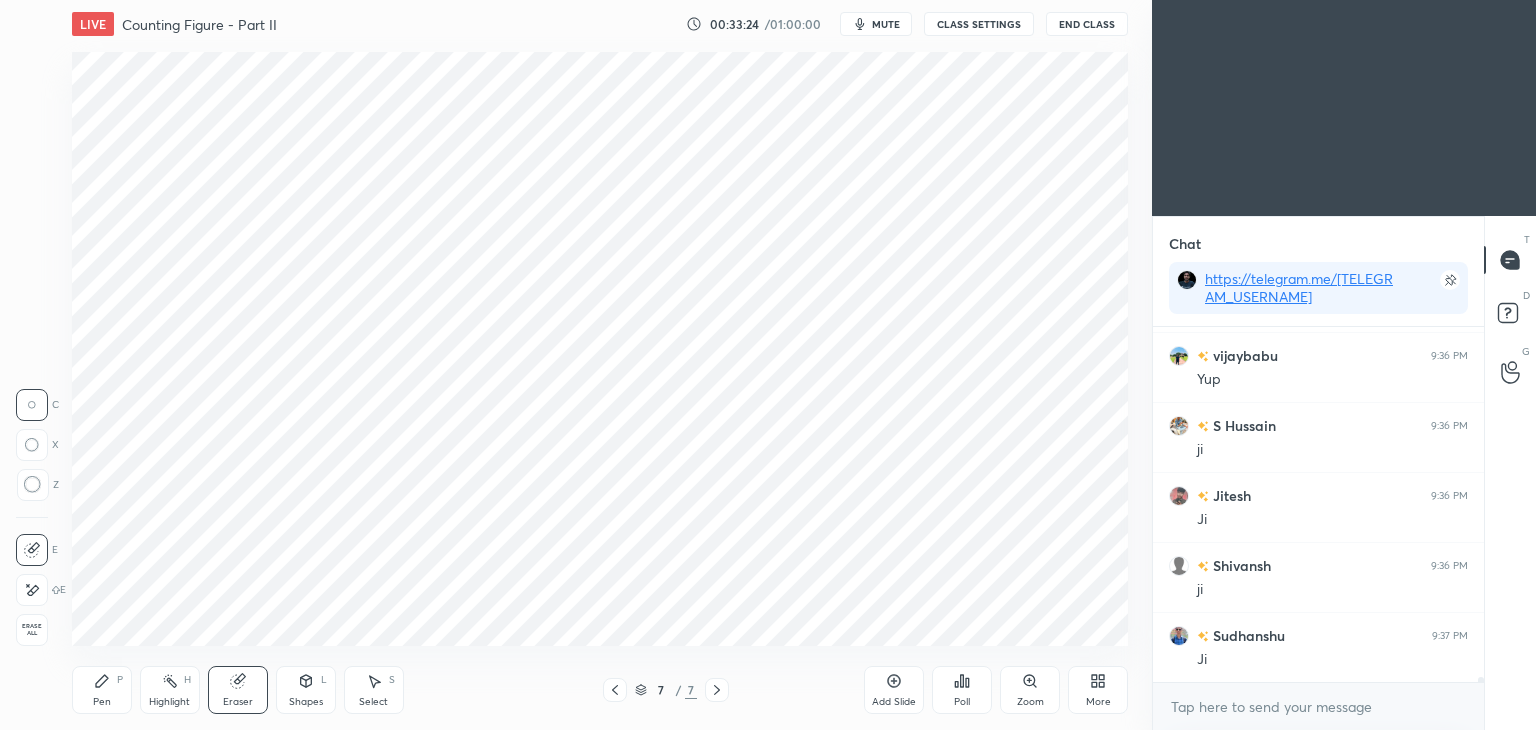 click 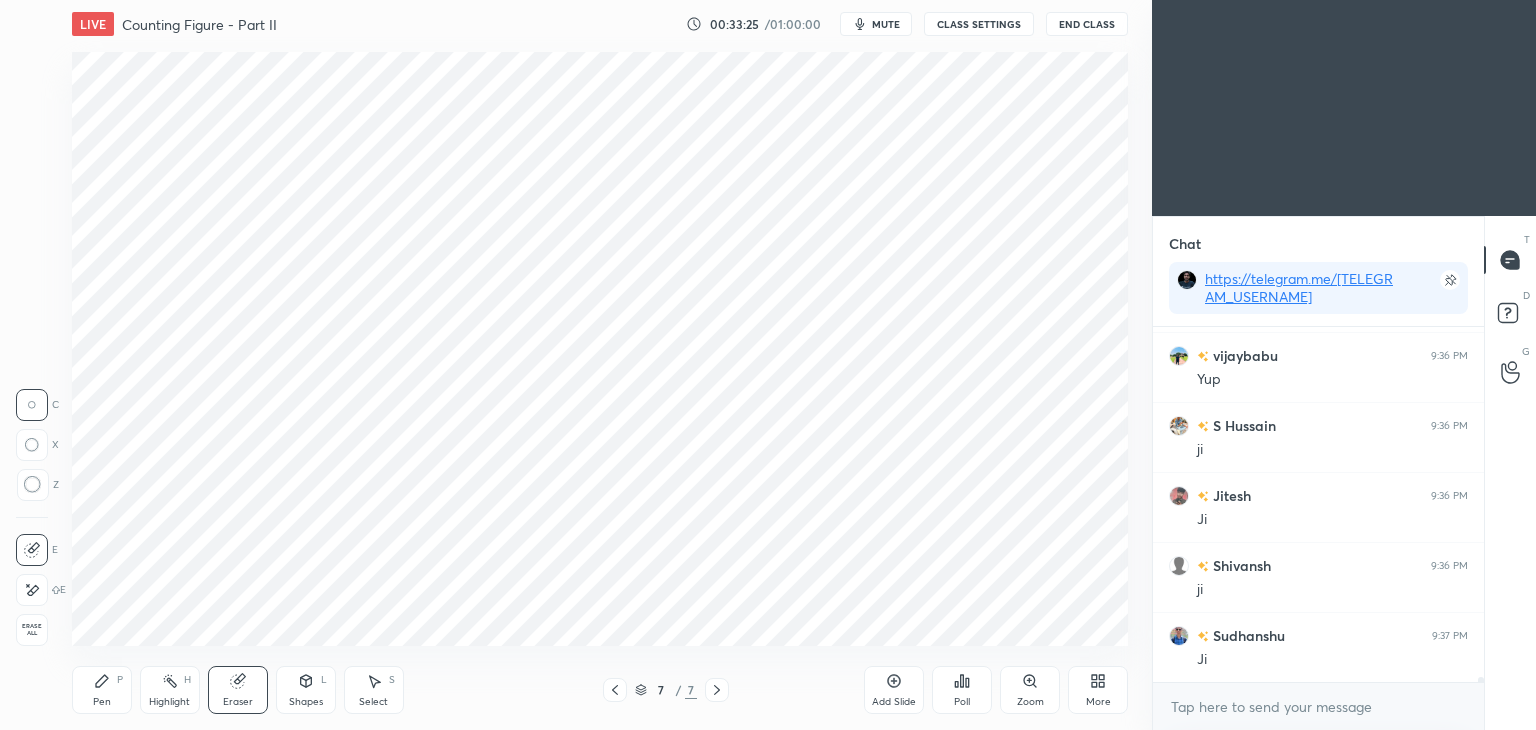 click on "Shapes L" at bounding box center [306, 690] 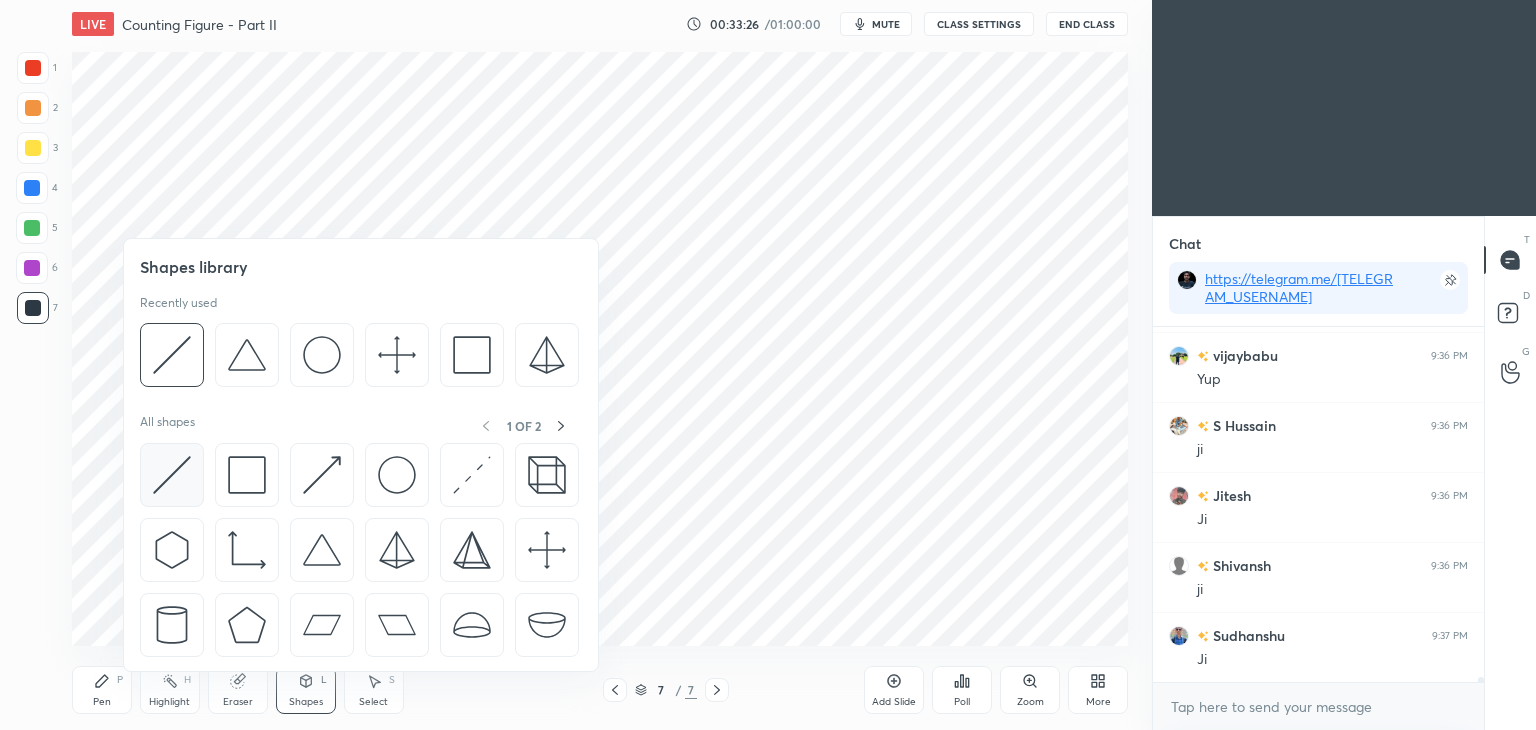 click at bounding box center [172, 475] 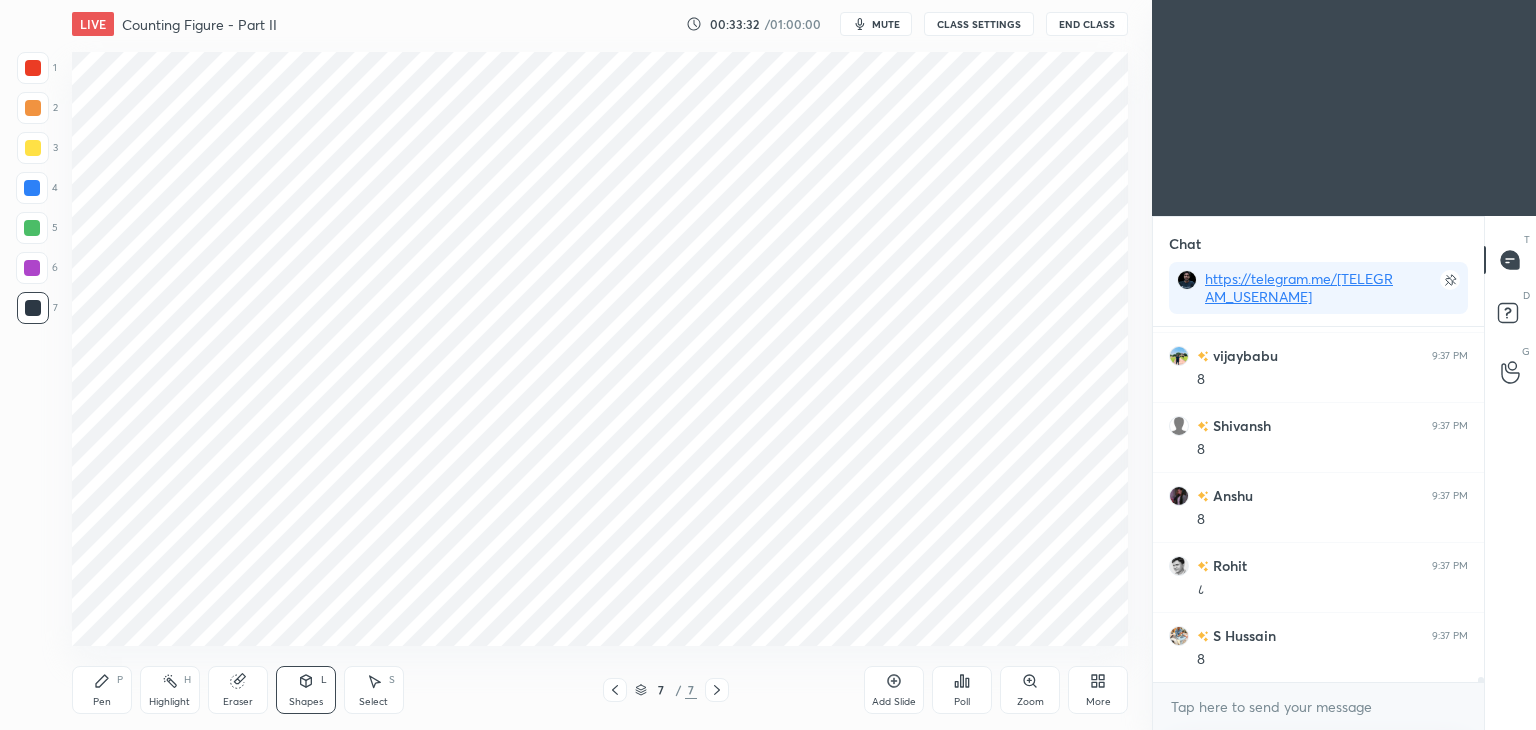 scroll, scrollTop: 23650, scrollLeft: 0, axis: vertical 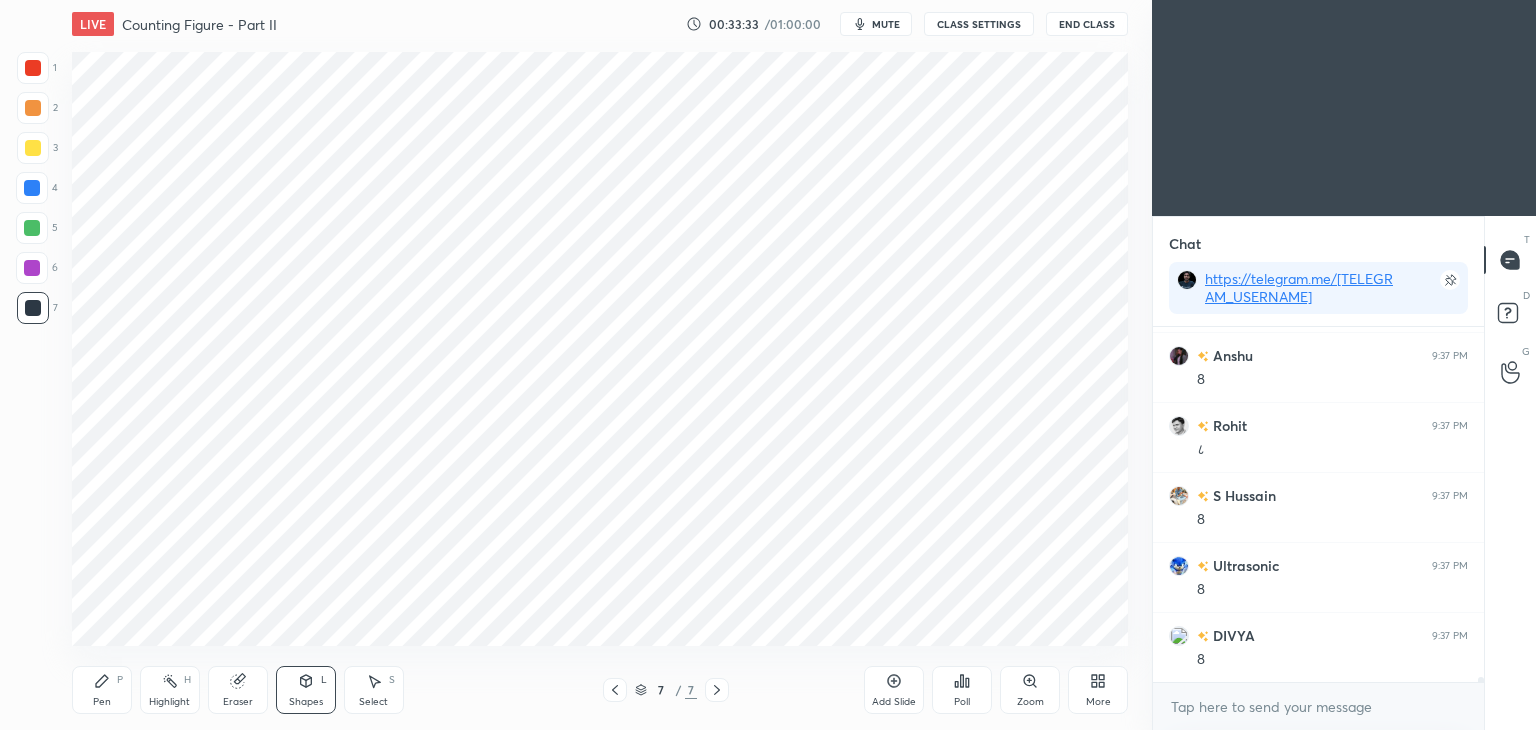 click on "Highlight H" at bounding box center [170, 690] 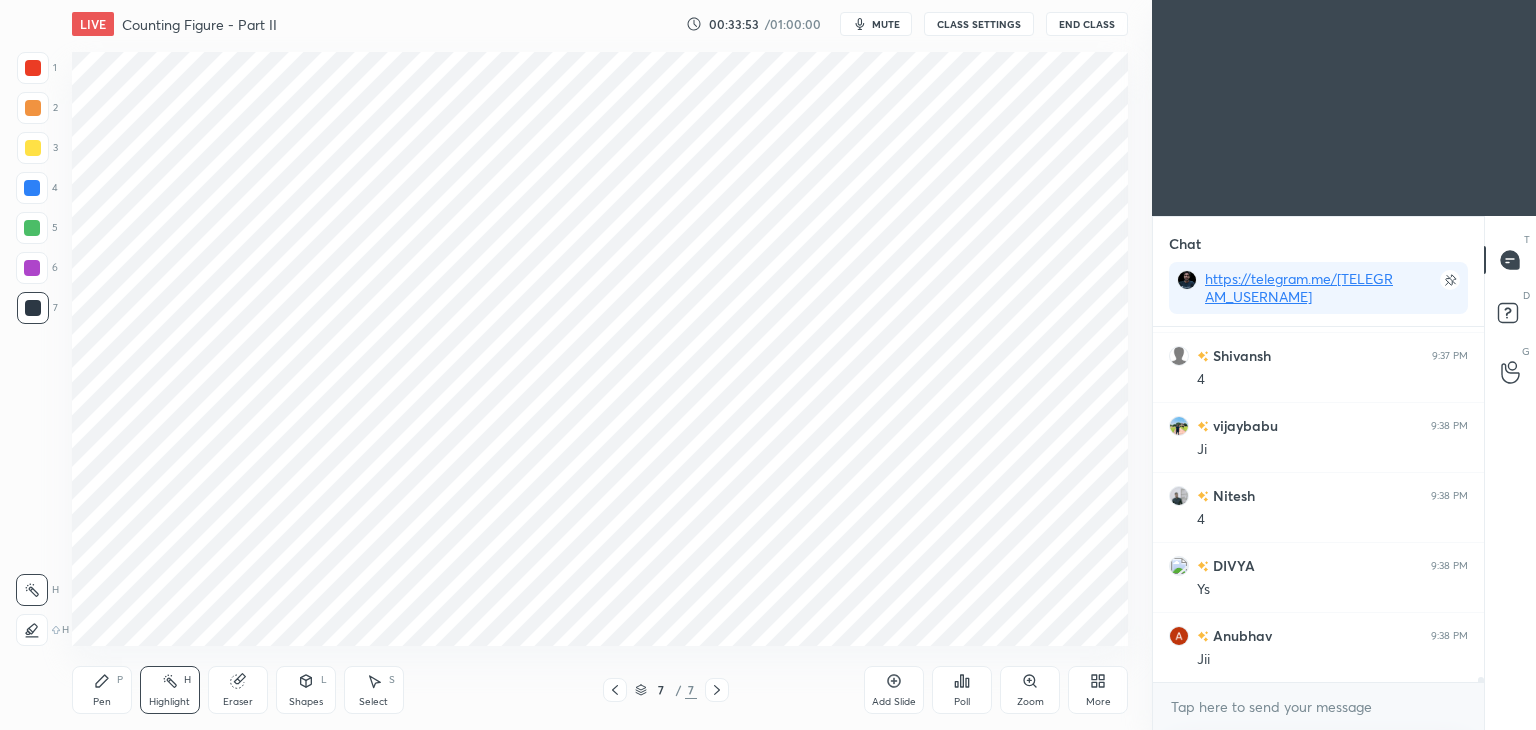scroll, scrollTop: 24210, scrollLeft: 0, axis: vertical 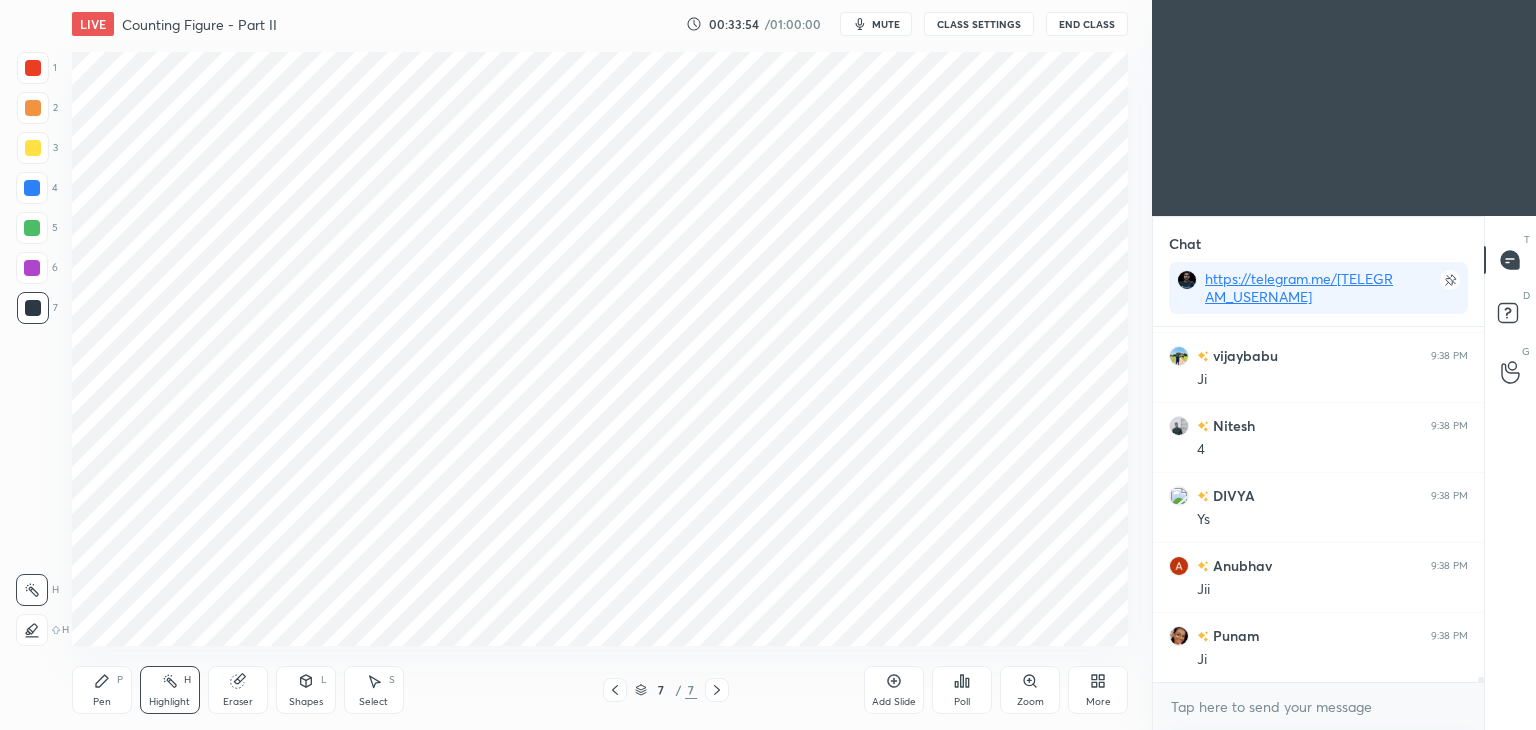 click 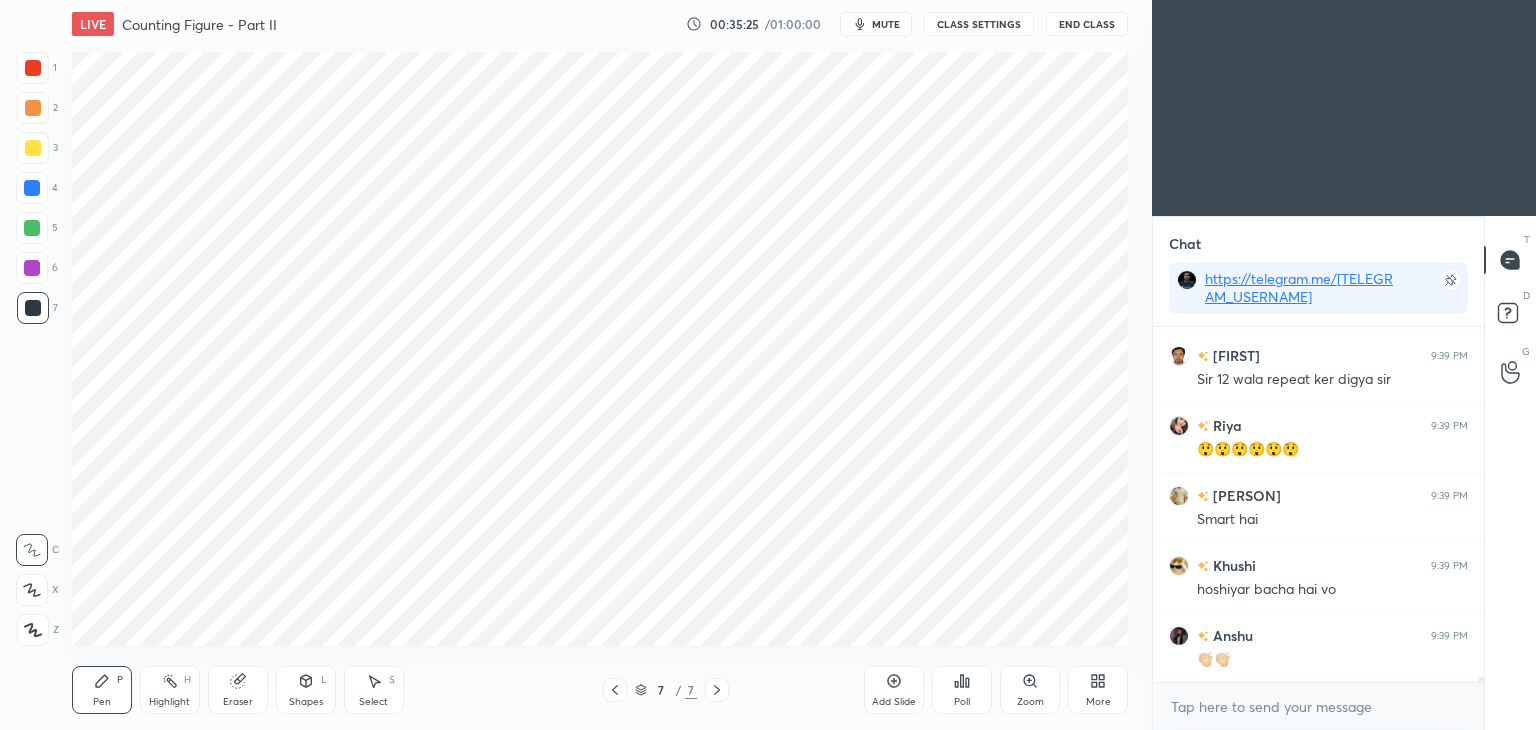 scroll, scrollTop: 25750, scrollLeft: 0, axis: vertical 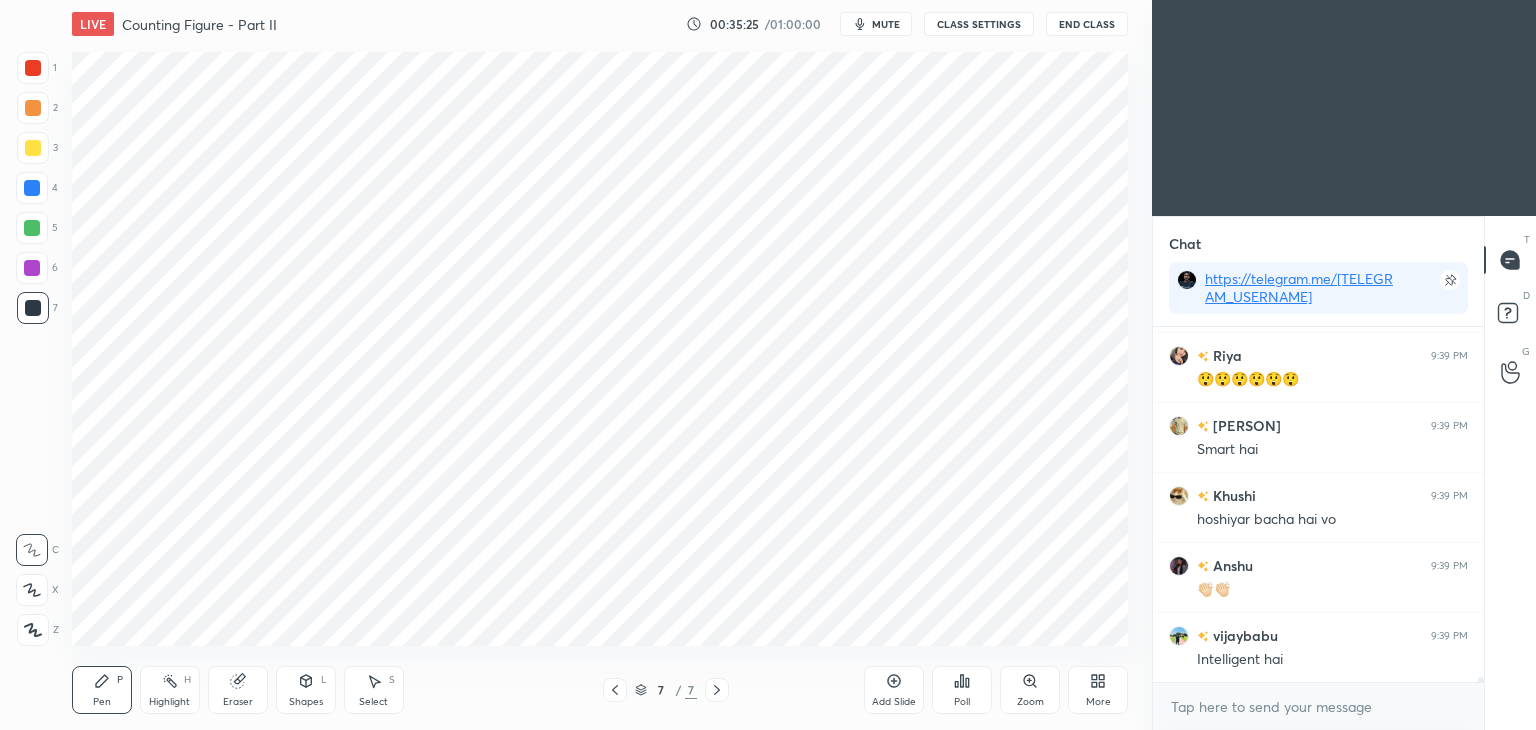 click on "Highlight" at bounding box center (169, 702) 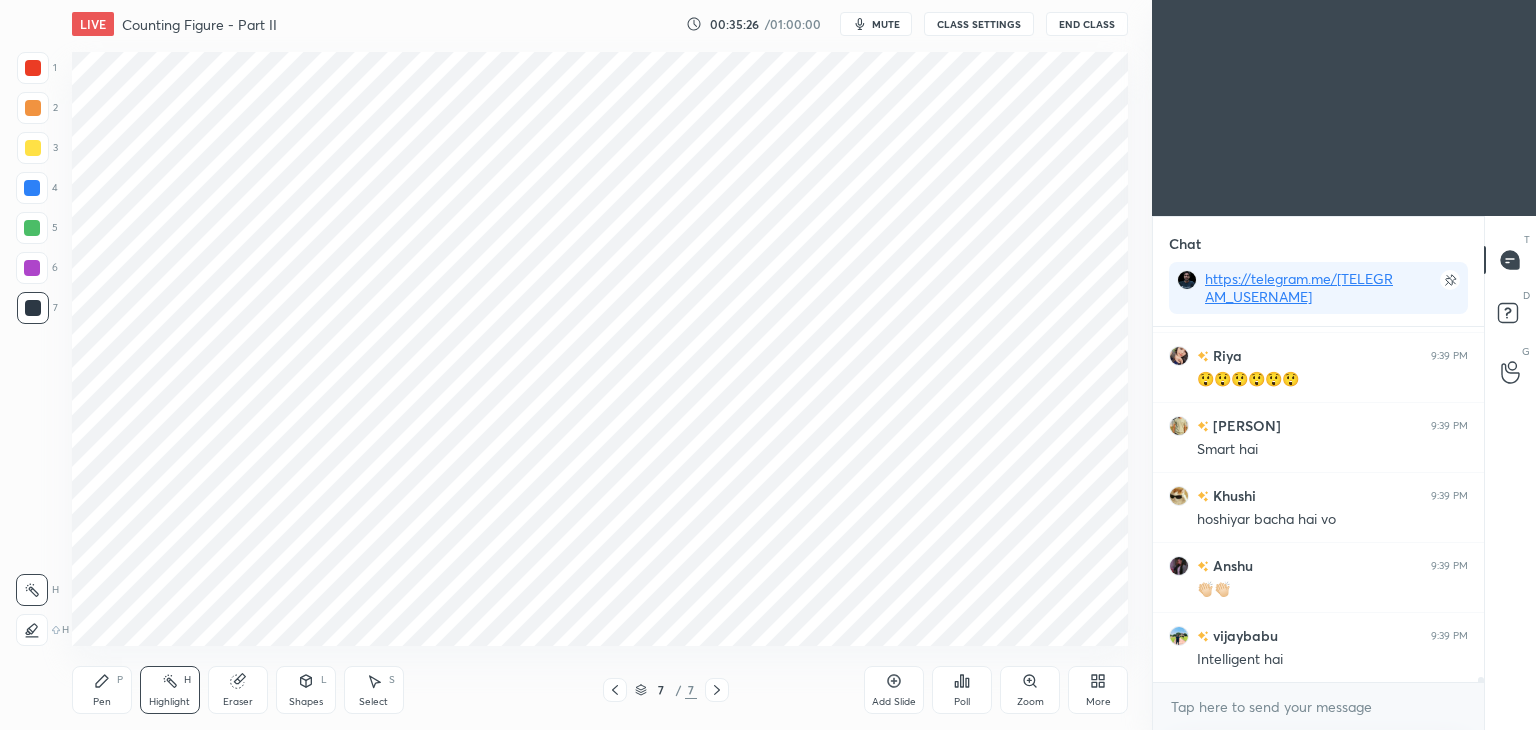 click on "Eraser" at bounding box center [238, 690] 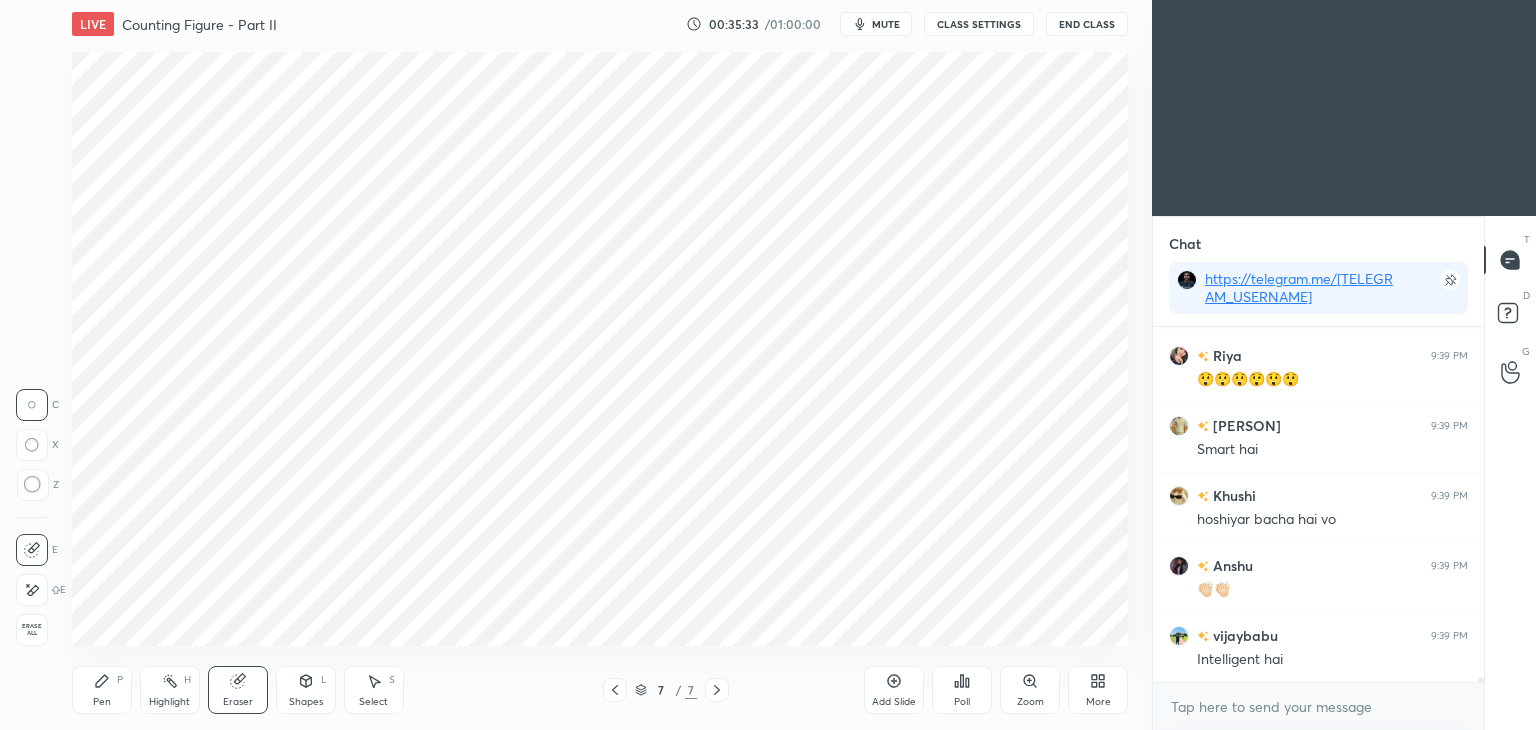 click on "Eraser" at bounding box center (238, 702) 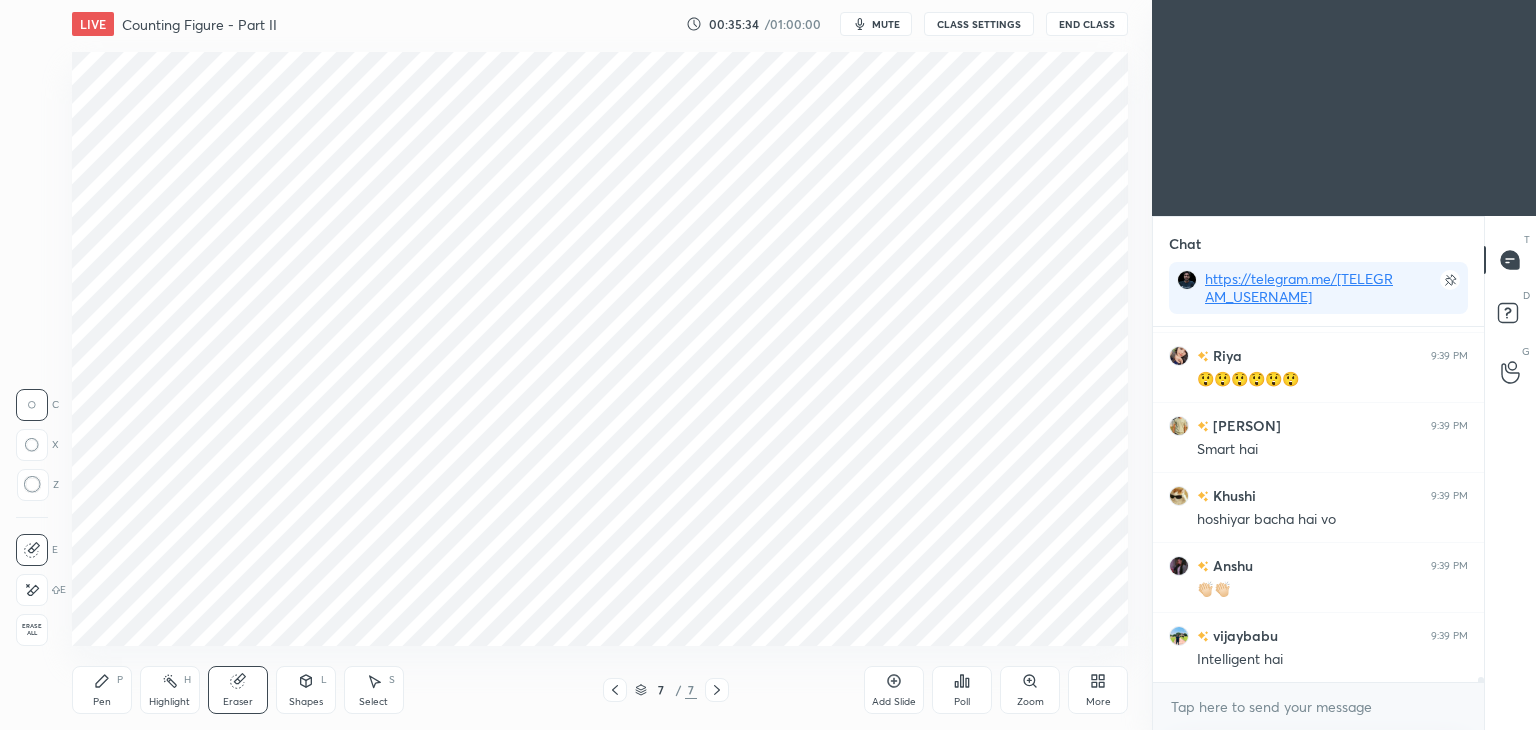 scroll, scrollTop: 25820, scrollLeft: 0, axis: vertical 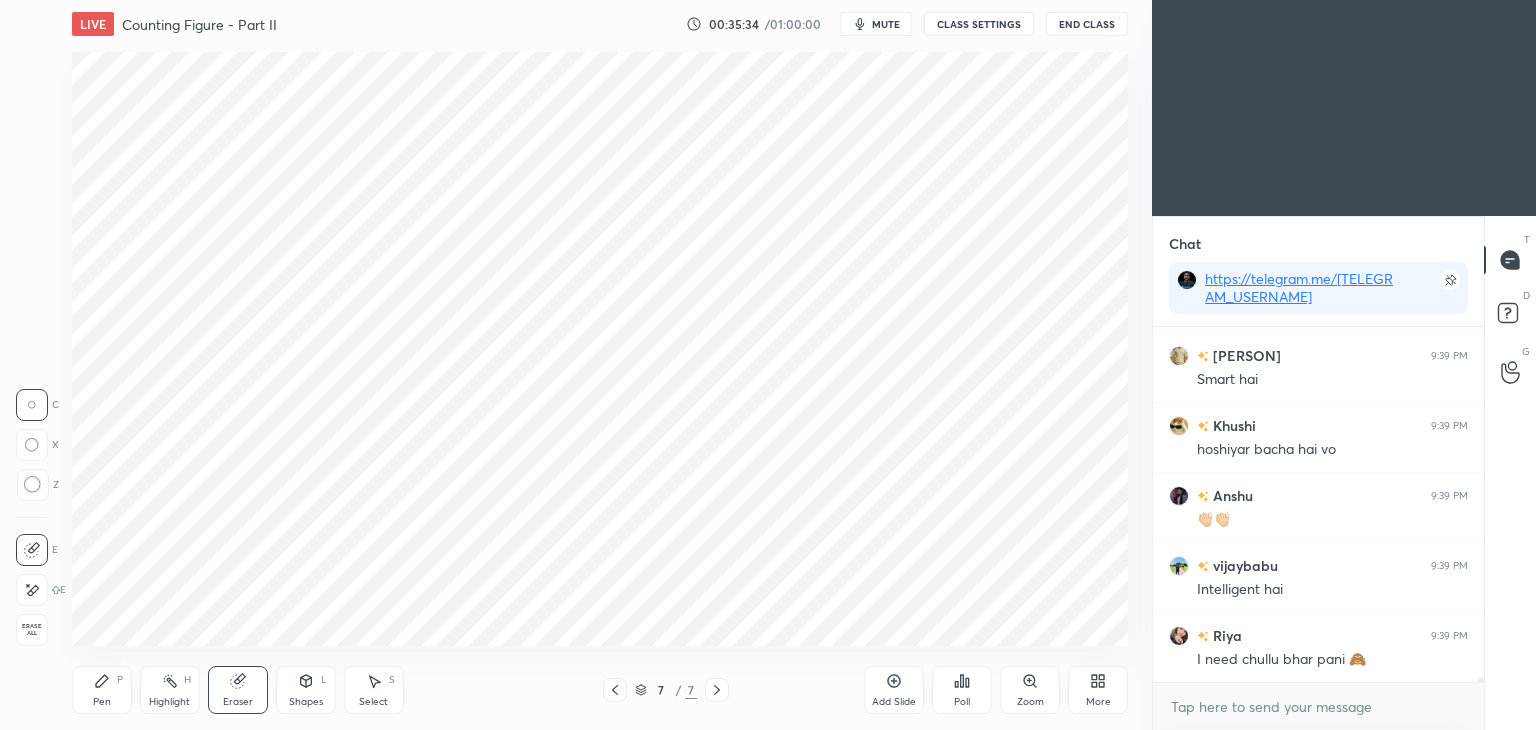 click on "Shapes L" at bounding box center [306, 690] 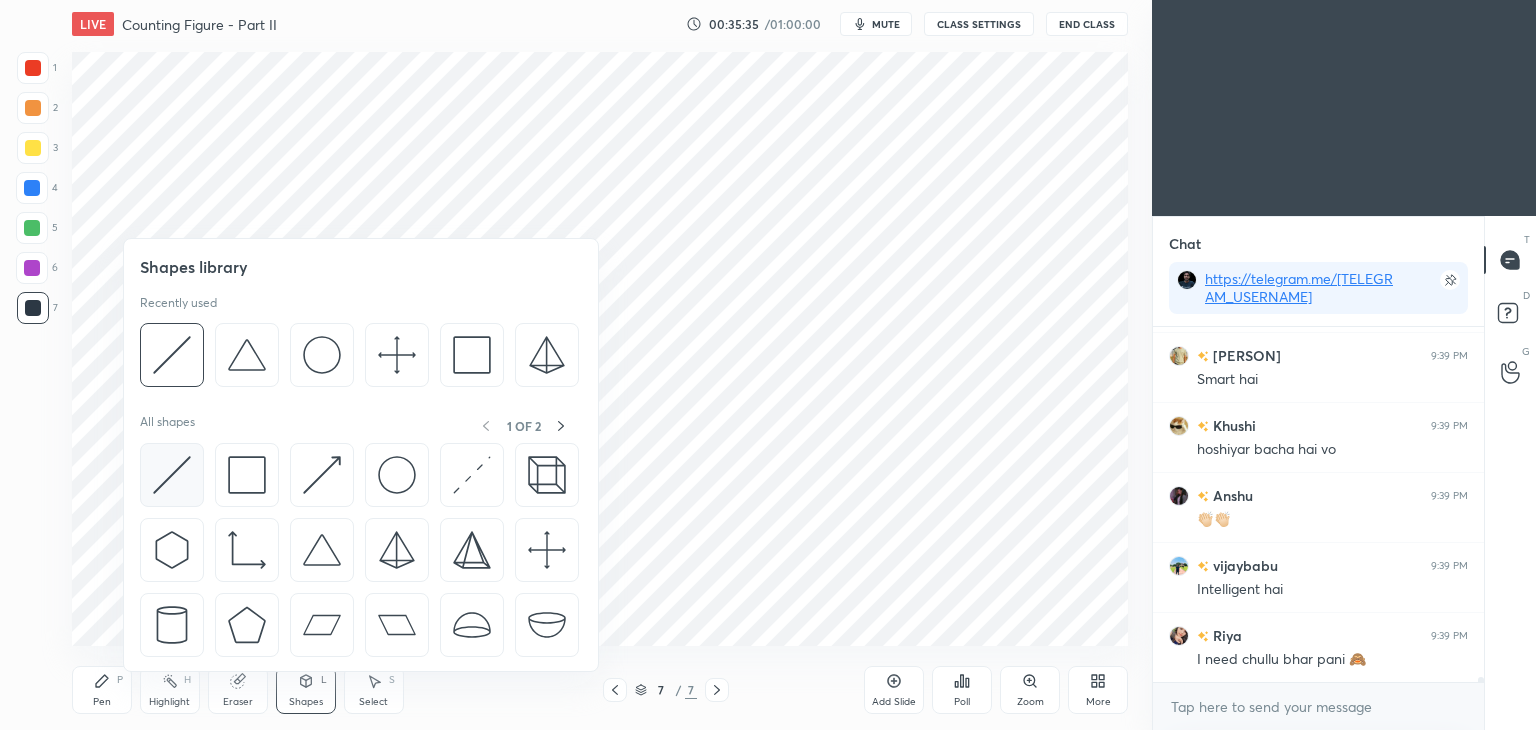 click at bounding box center (172, 475) 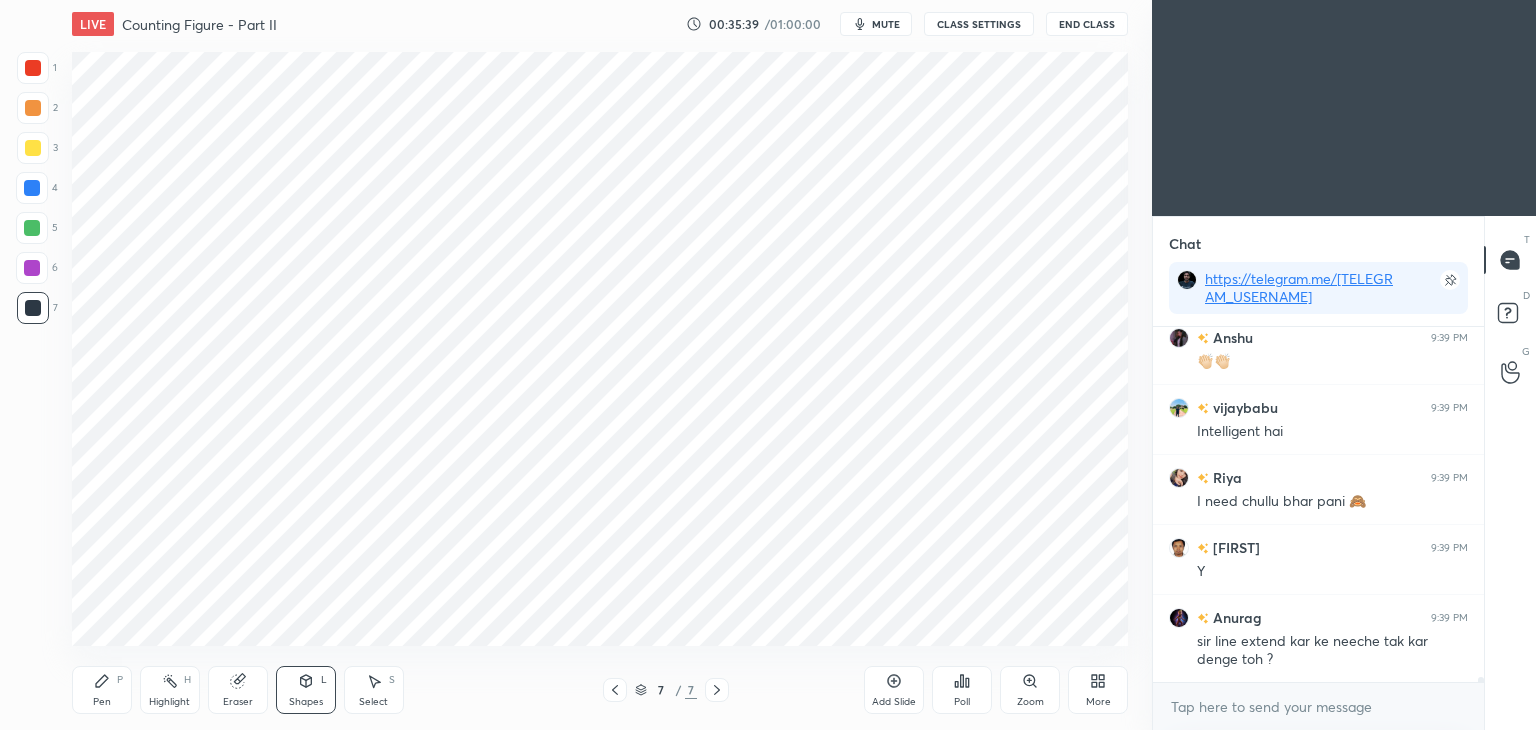 scroll, scrollTop: 26048, scrollLeft: 0, axis: vertical 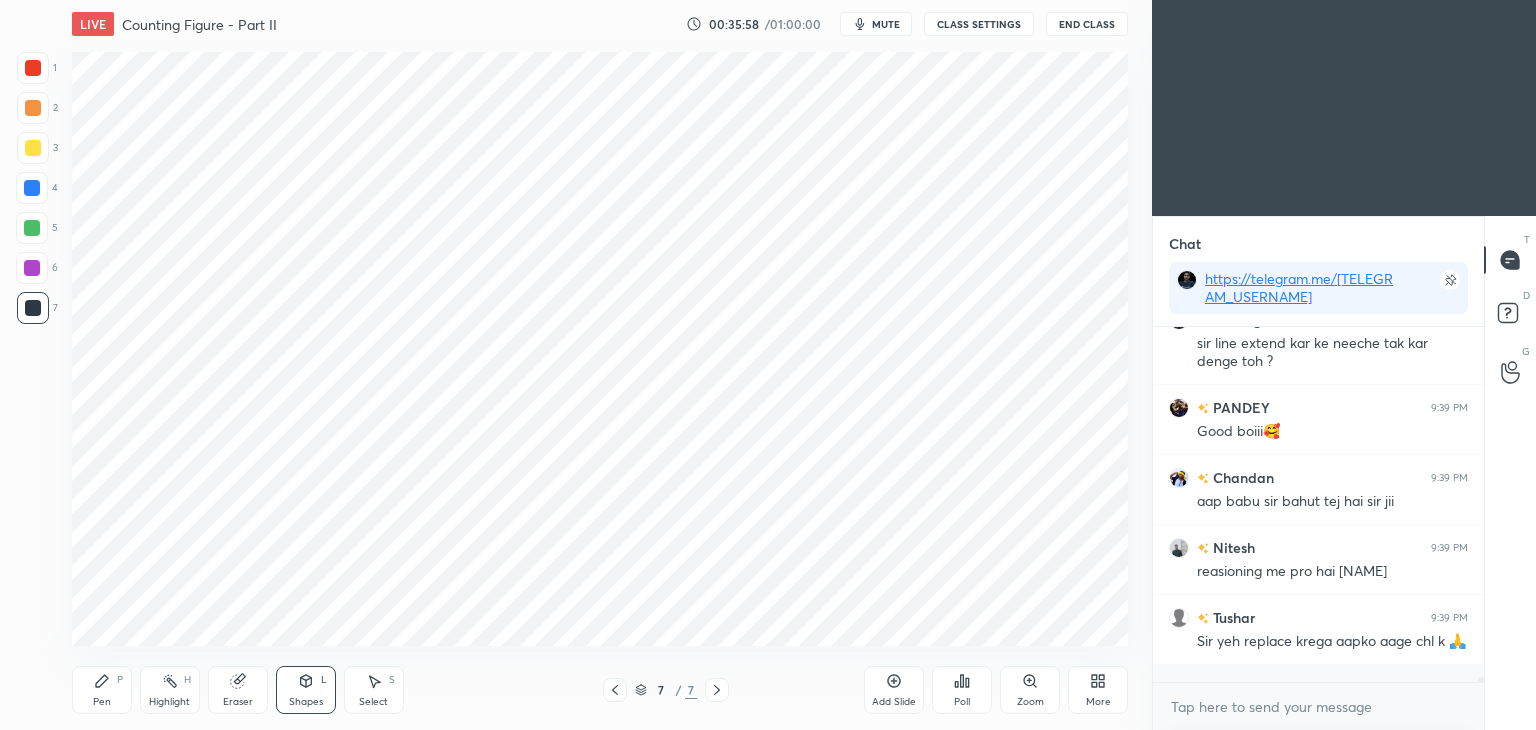 click on "Highlight" at bounding box center (169, 702) 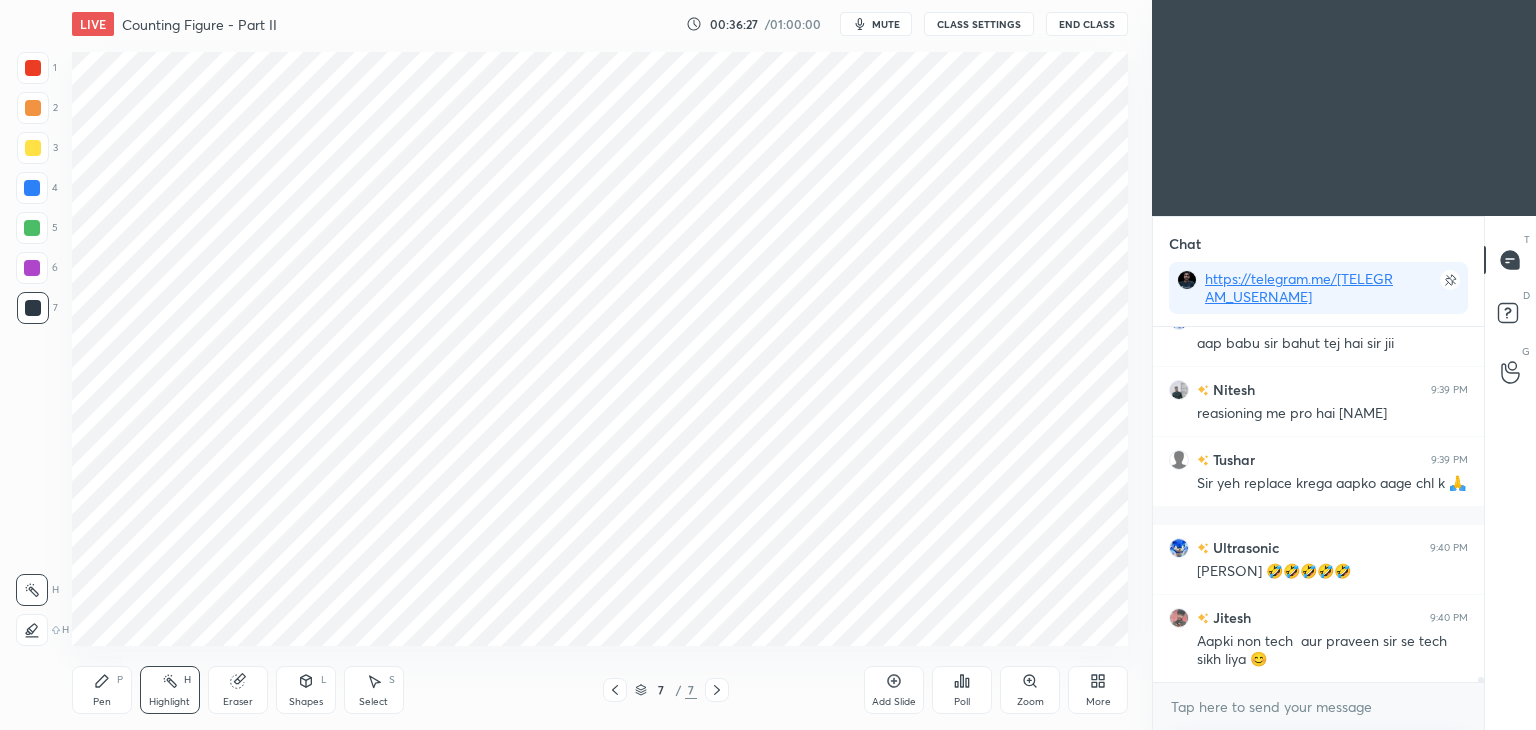 scroll, scrollTop: 26504, scrollLeft: 0, axis: vertical 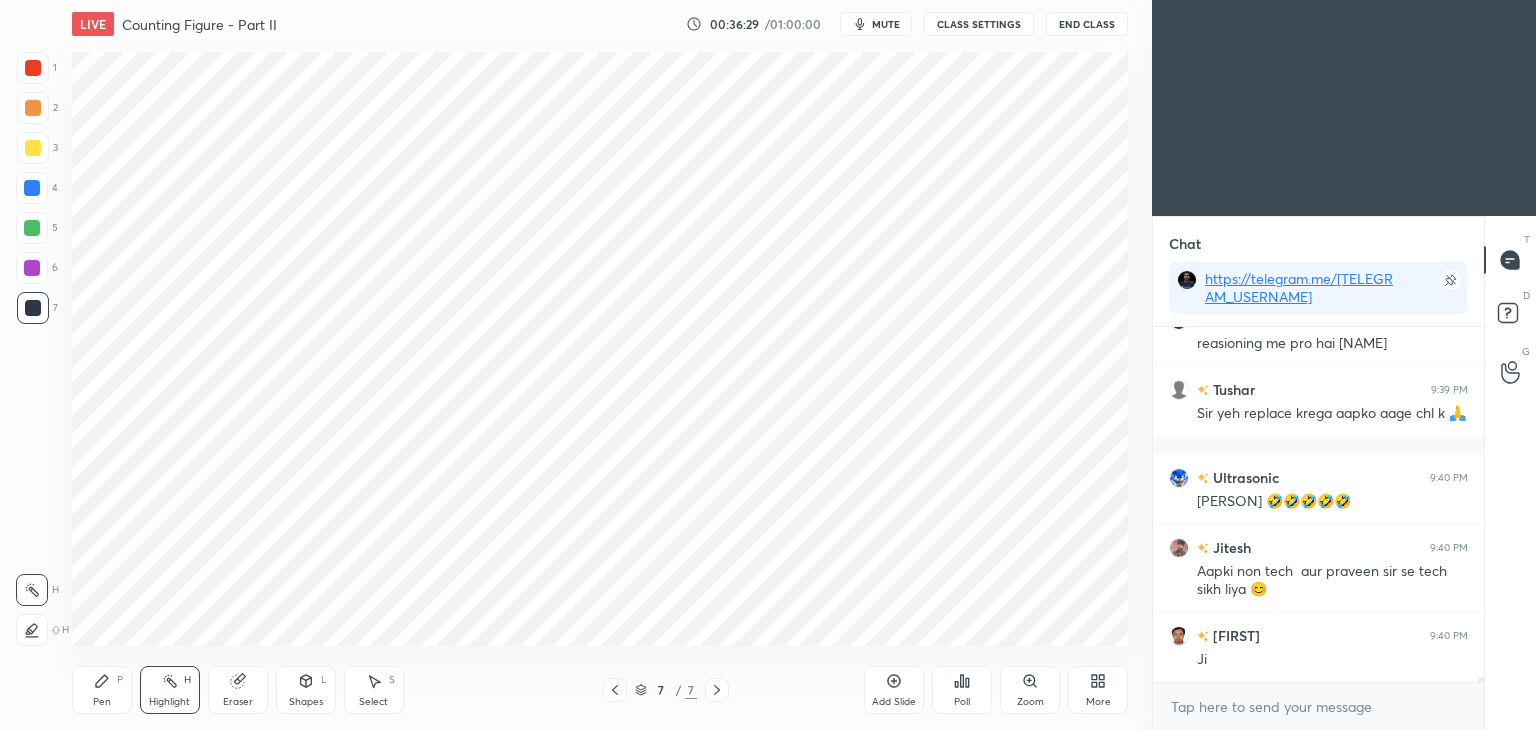click on "Add Slide" at bounding box center [894, 690] 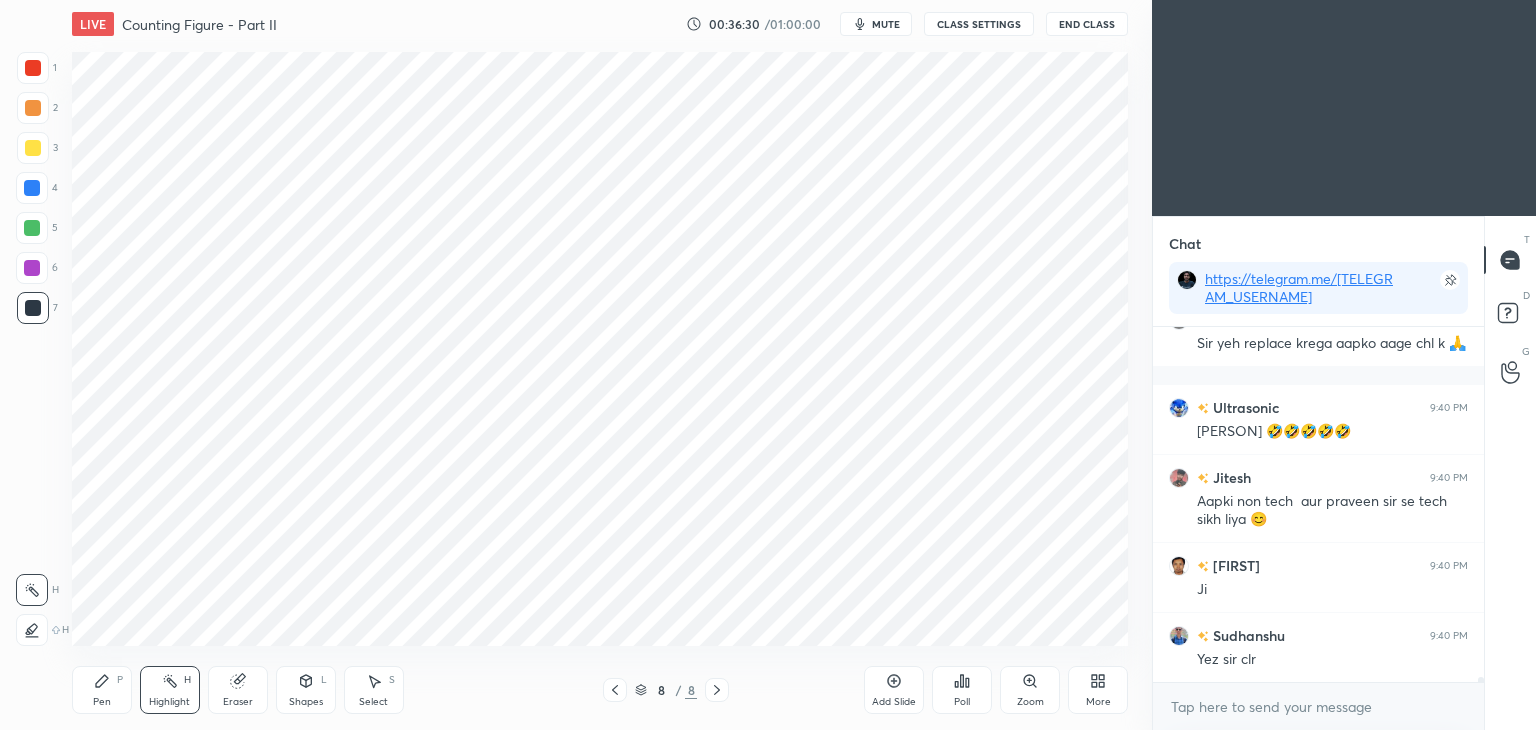 scroll, scrollTop: 26644, scrollLeft: 0, axis: vertical 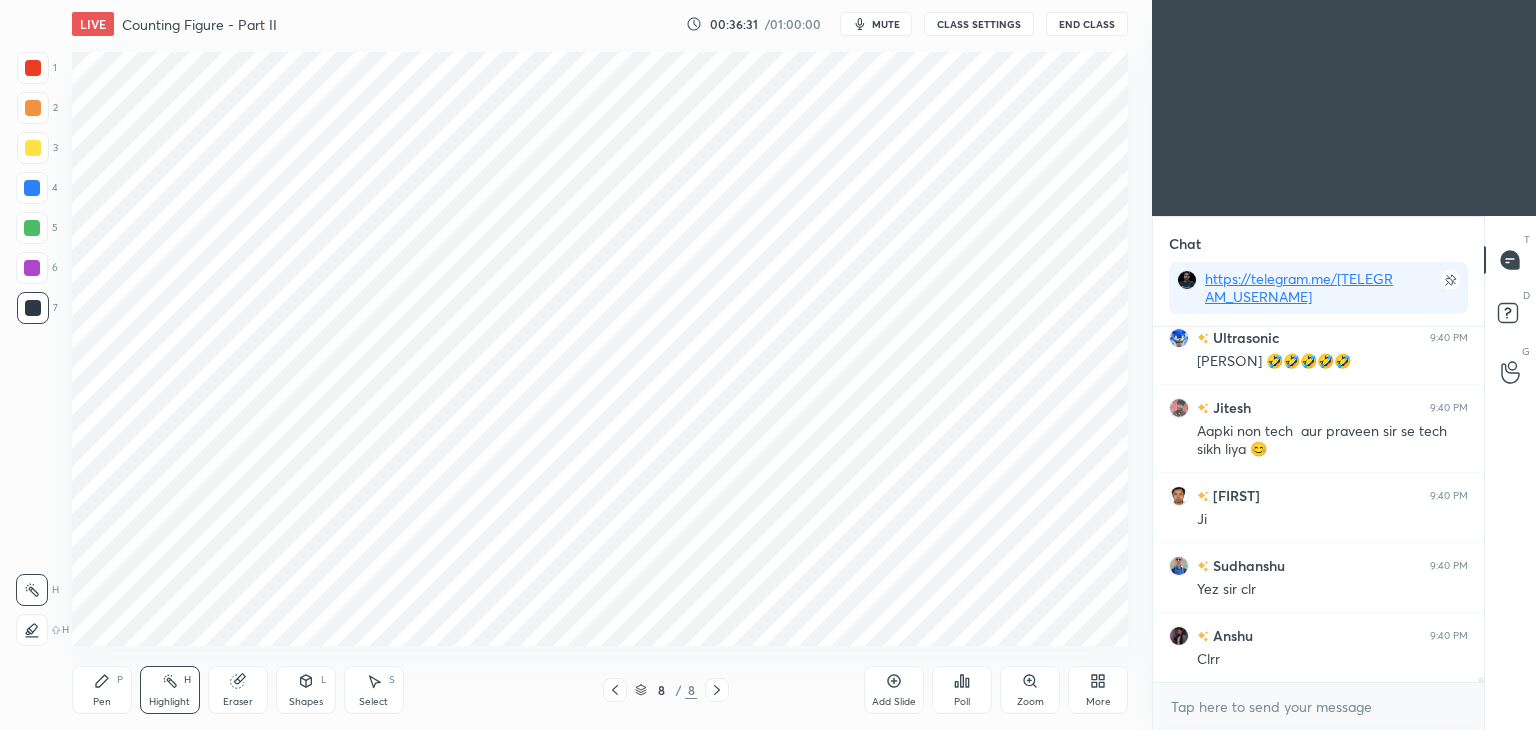 click on "Shapes L" at bounding box center [306, 690] 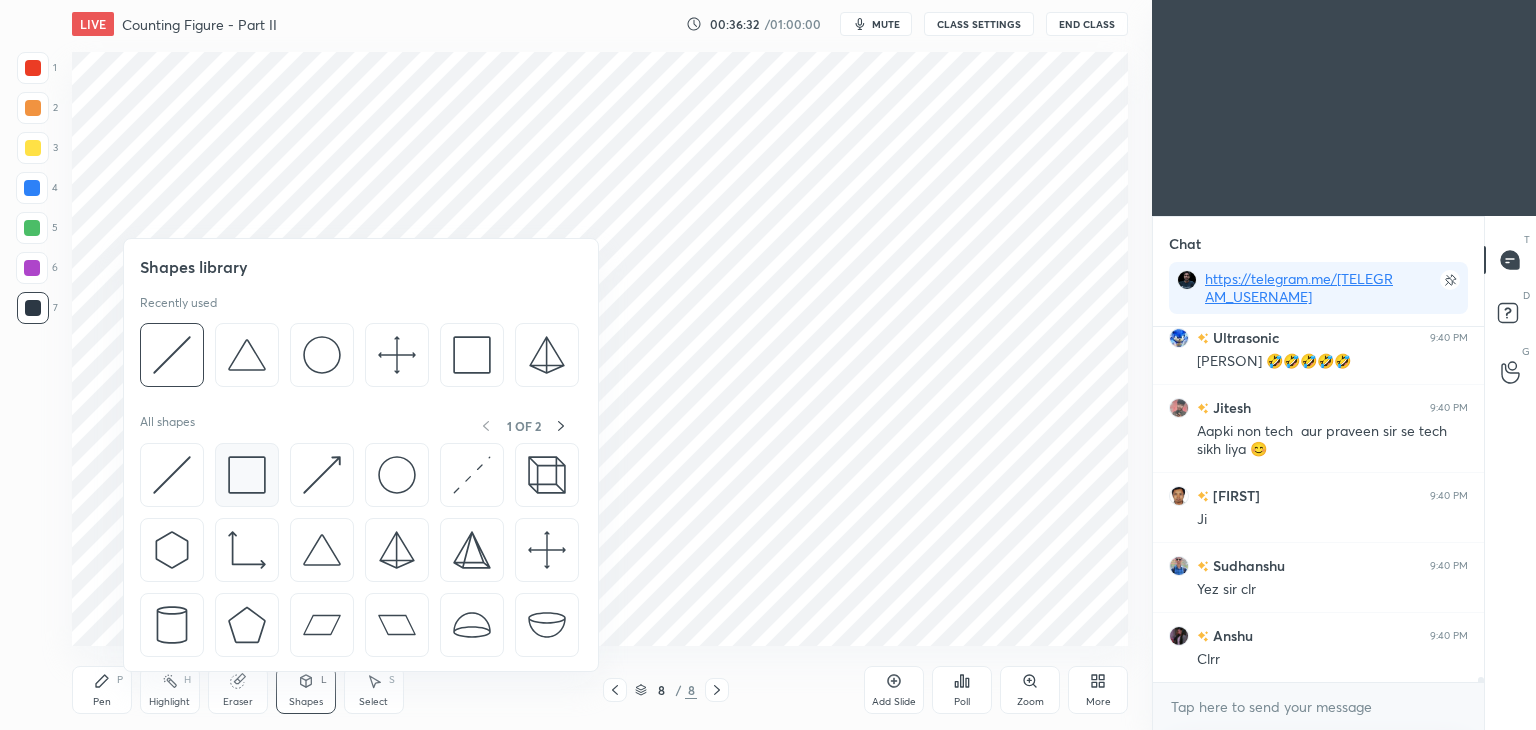 click at bounding box center [247, 475] 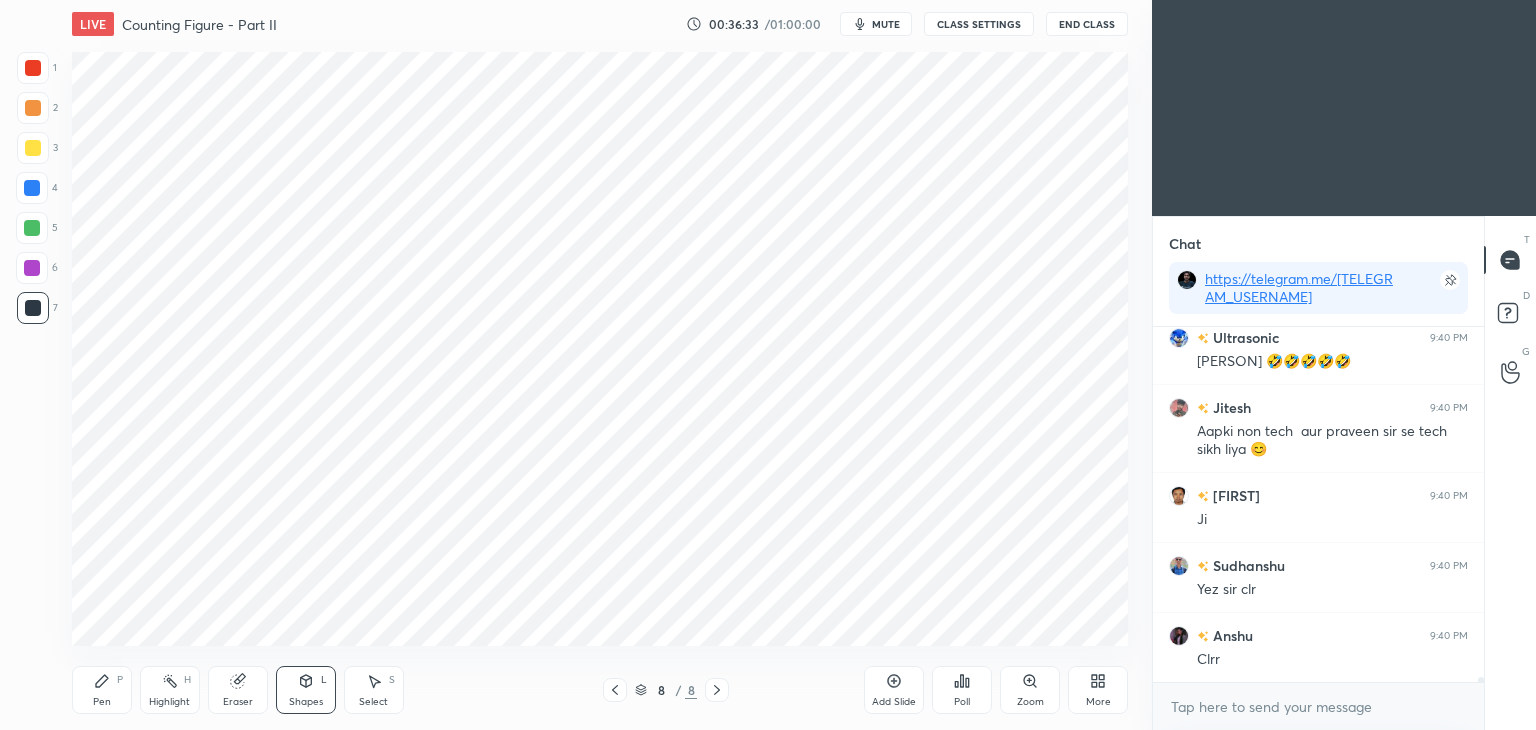click on "Shapes L" at bounding box center [306, 690] 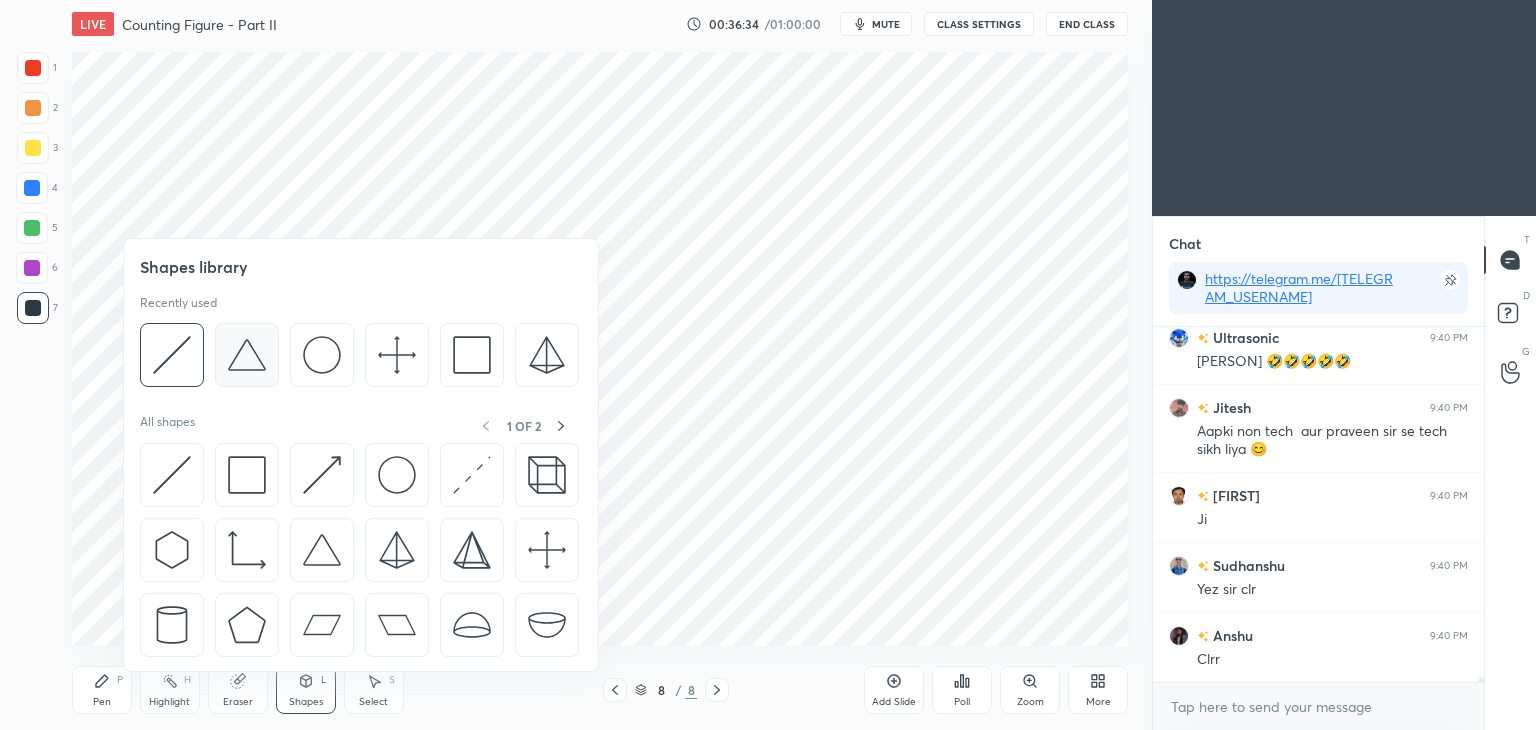 click at bounding box center (247, 355) 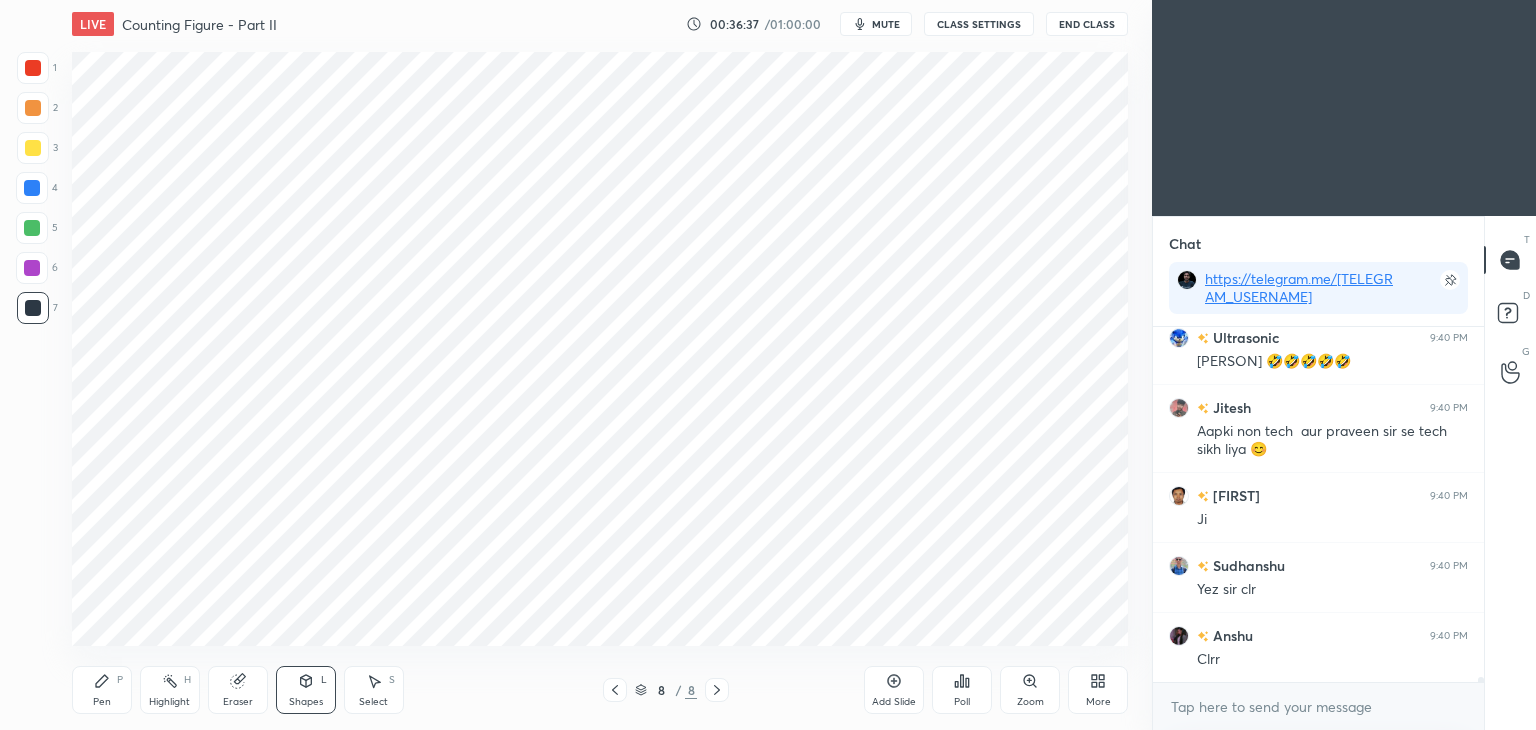 click on "Shapes L" at bounding box center (306, 690) 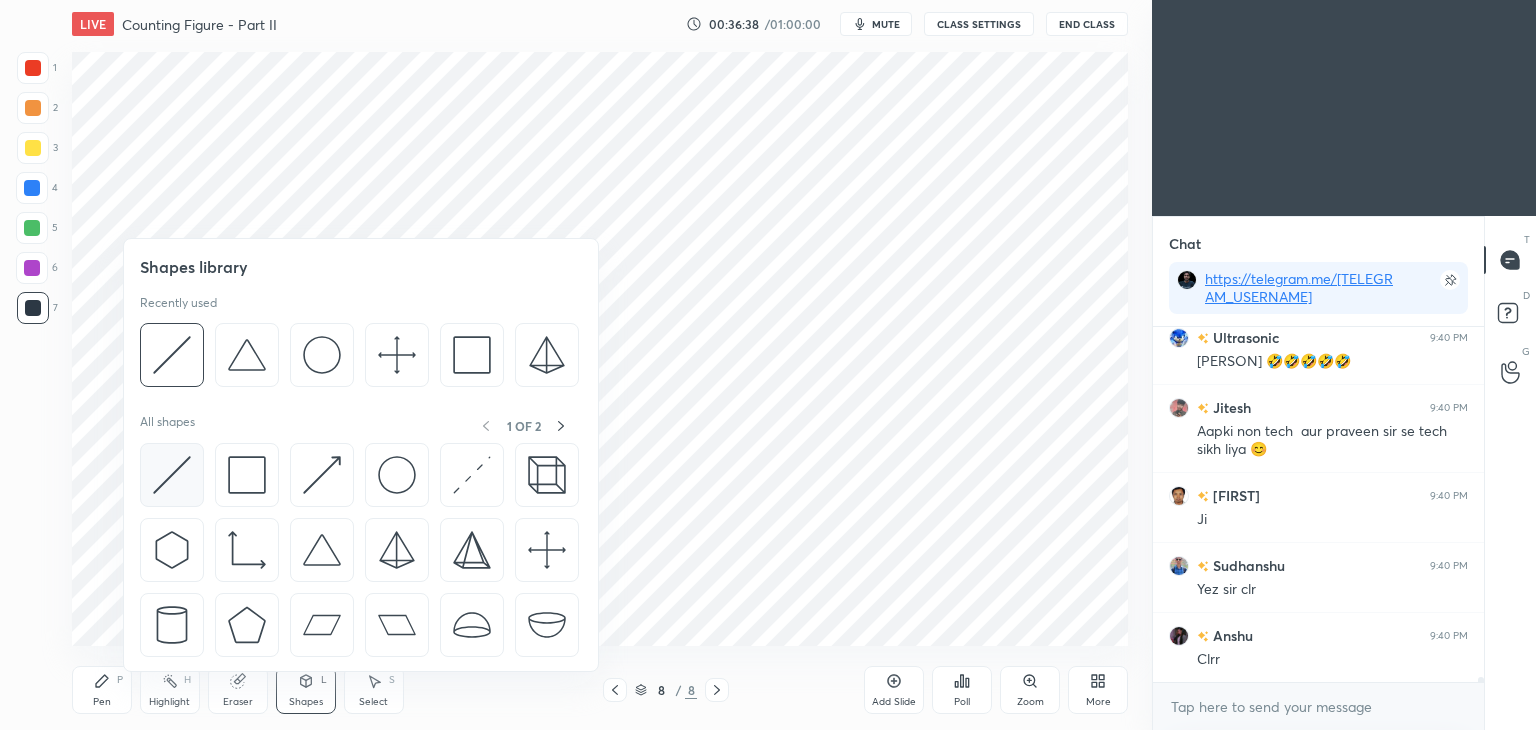 click at bounding box center (172, 475) 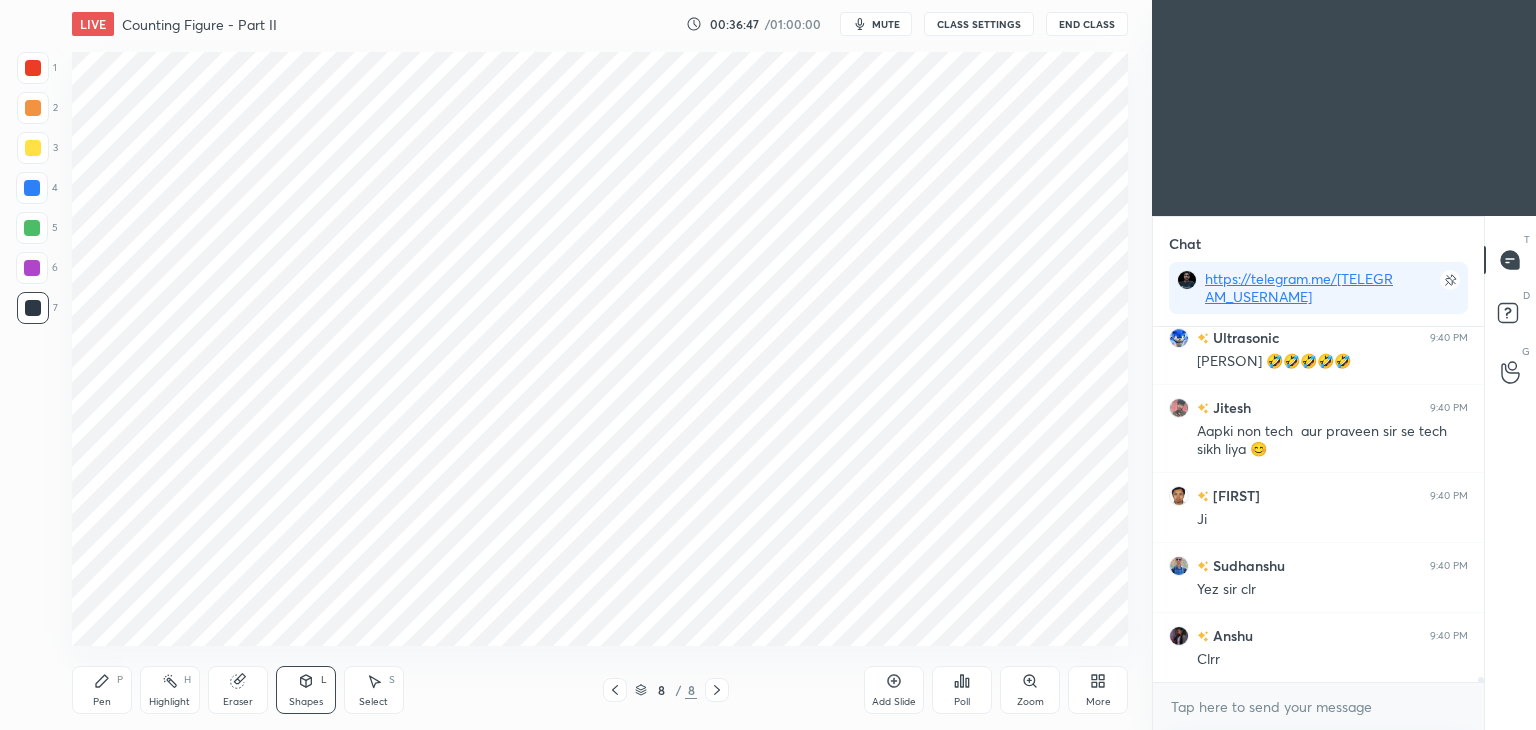 click on "Pen P Highlight H Eraser Shapes L Select S 8 / 8 Add Slide Poll Zoom More" at bounding box center (600, 690) 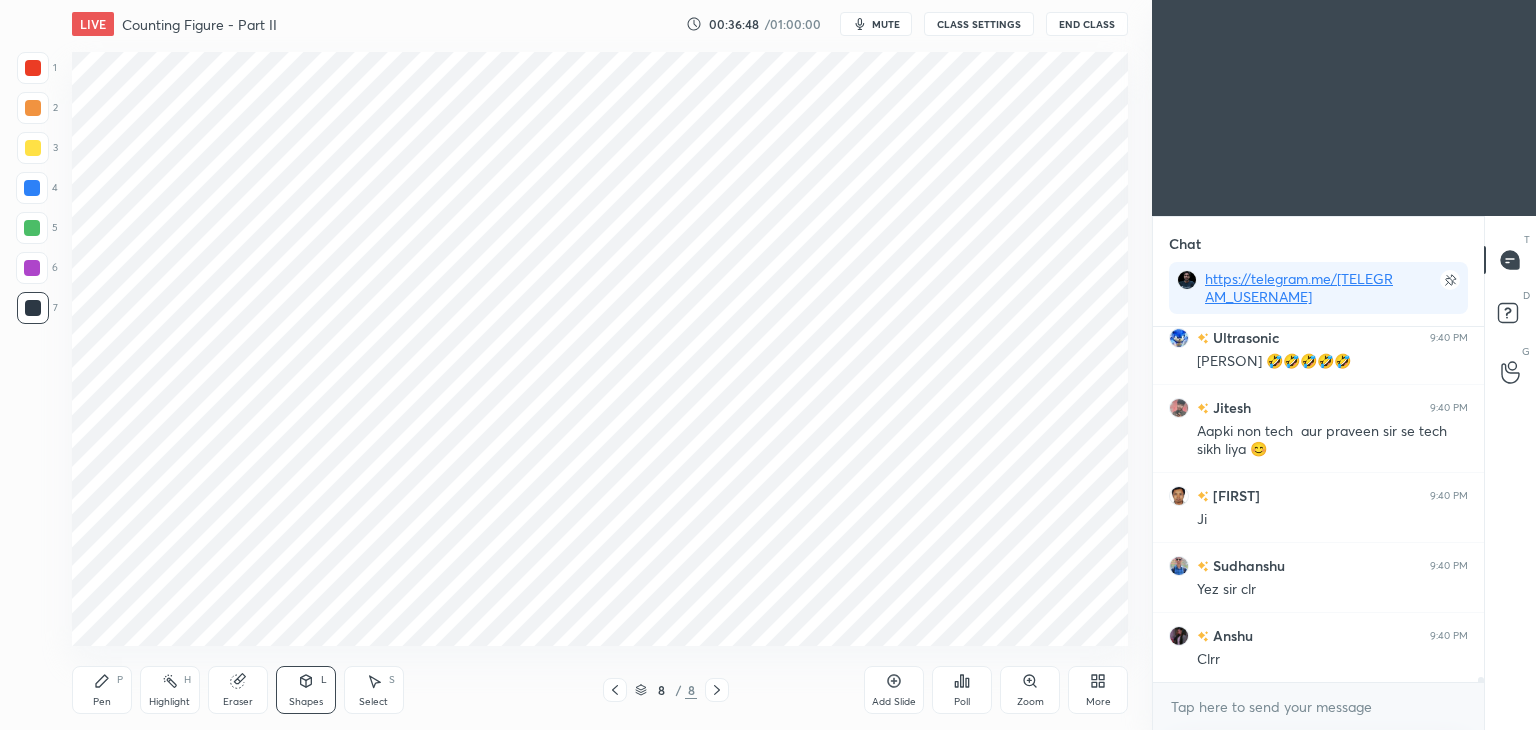 click on "Shapes L" at bounding box center [306, 690] 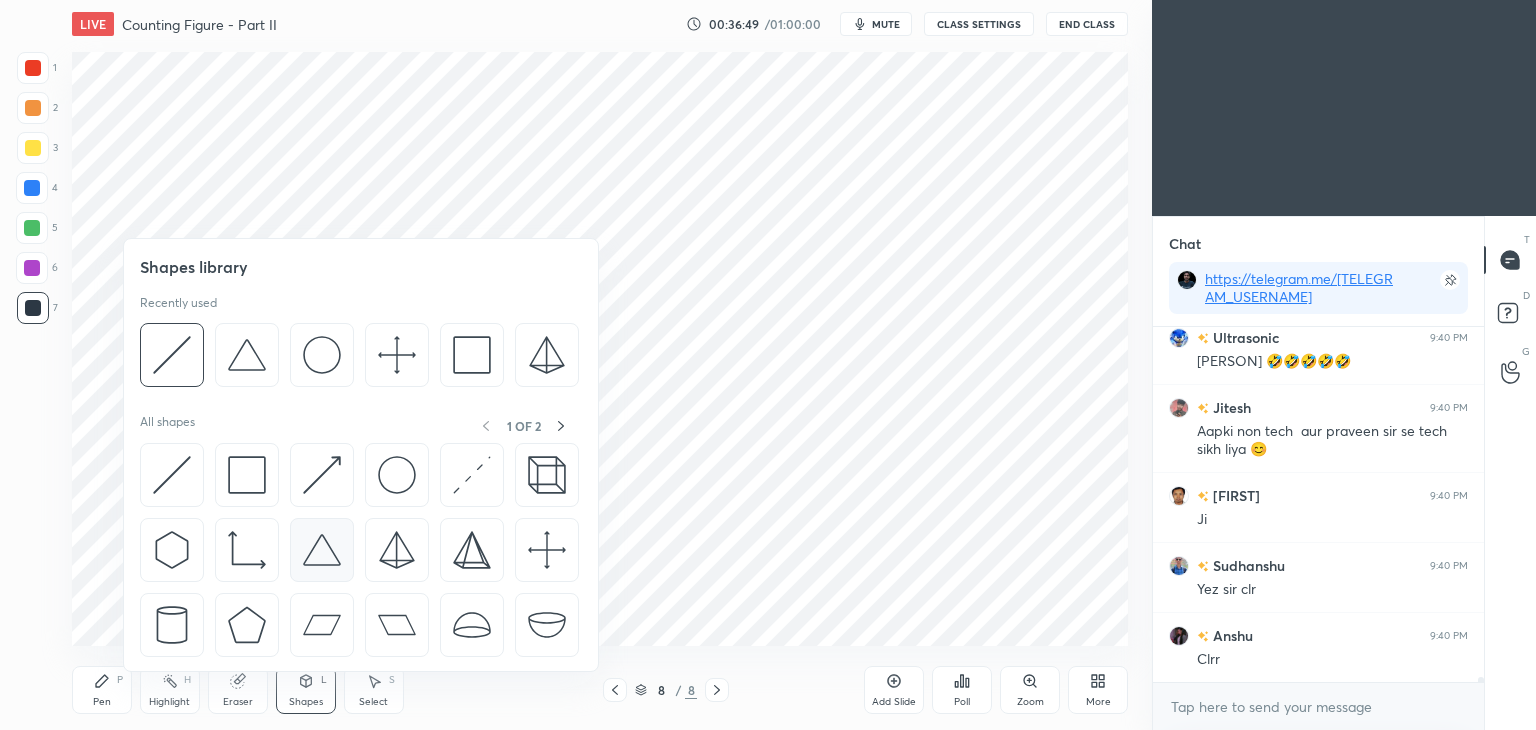 click at bounding box center [322, 550] 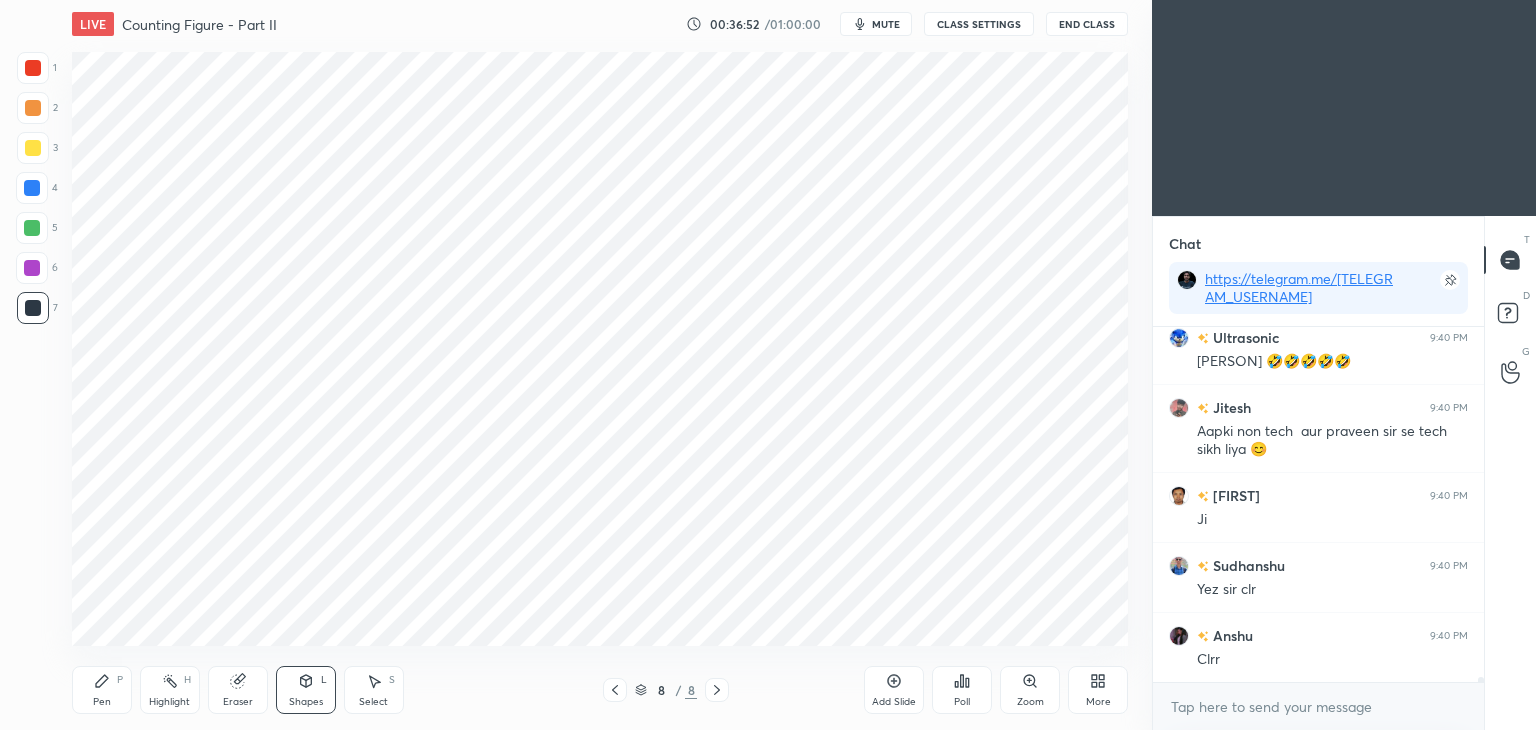 click on "Shapes" at bounding box center (306, 702) 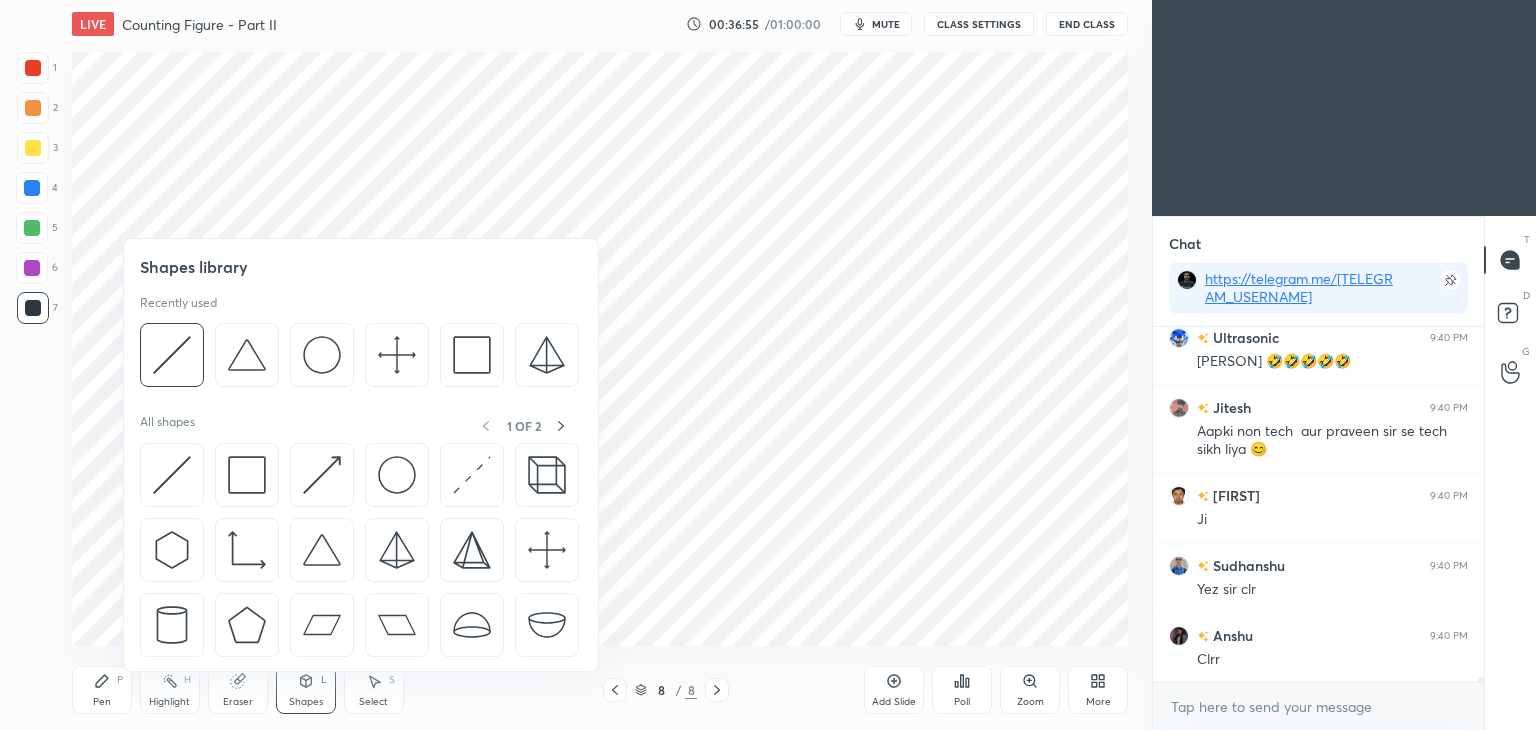 click on "Pen P" at bounding box center [102, 690] 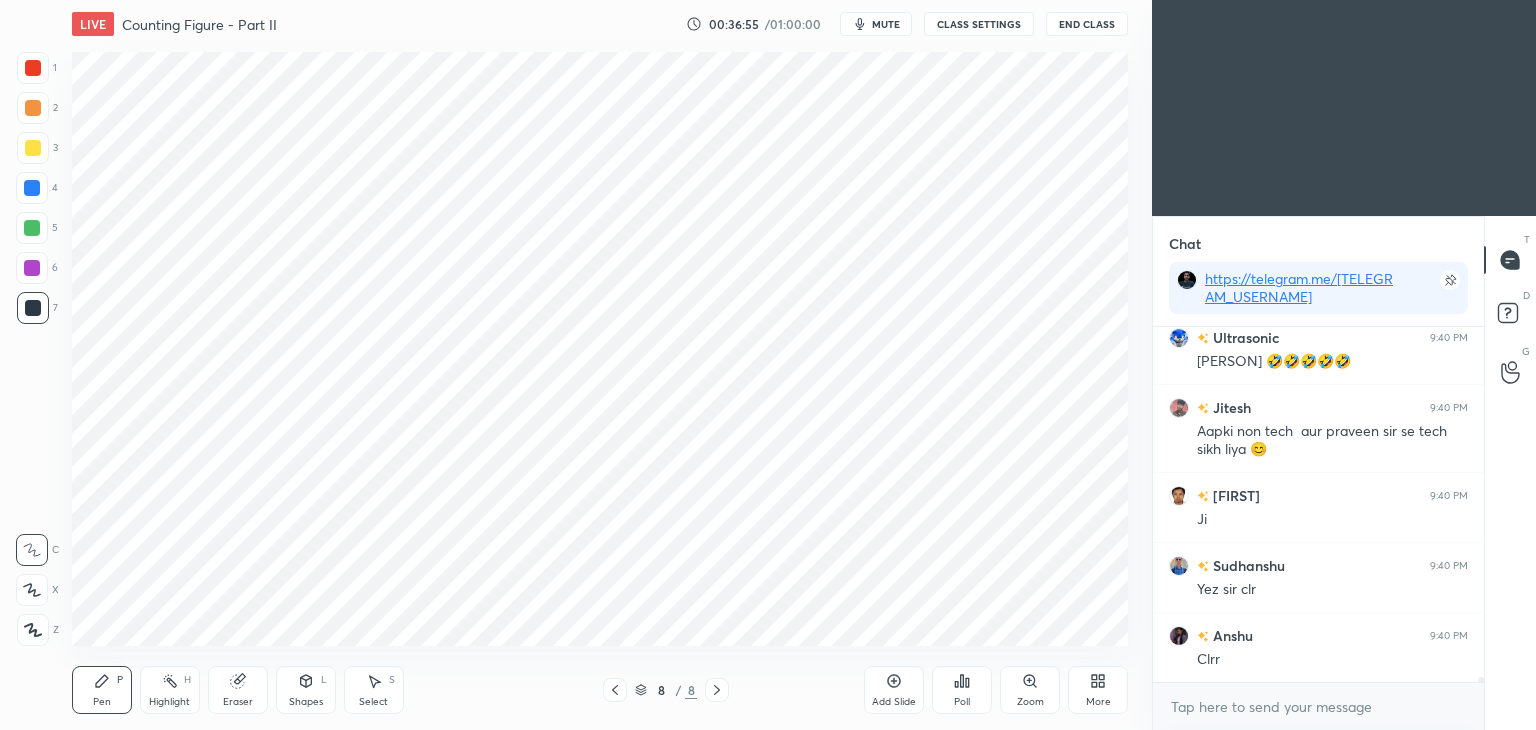 click on "Pen" at bounding box center (102, 702) 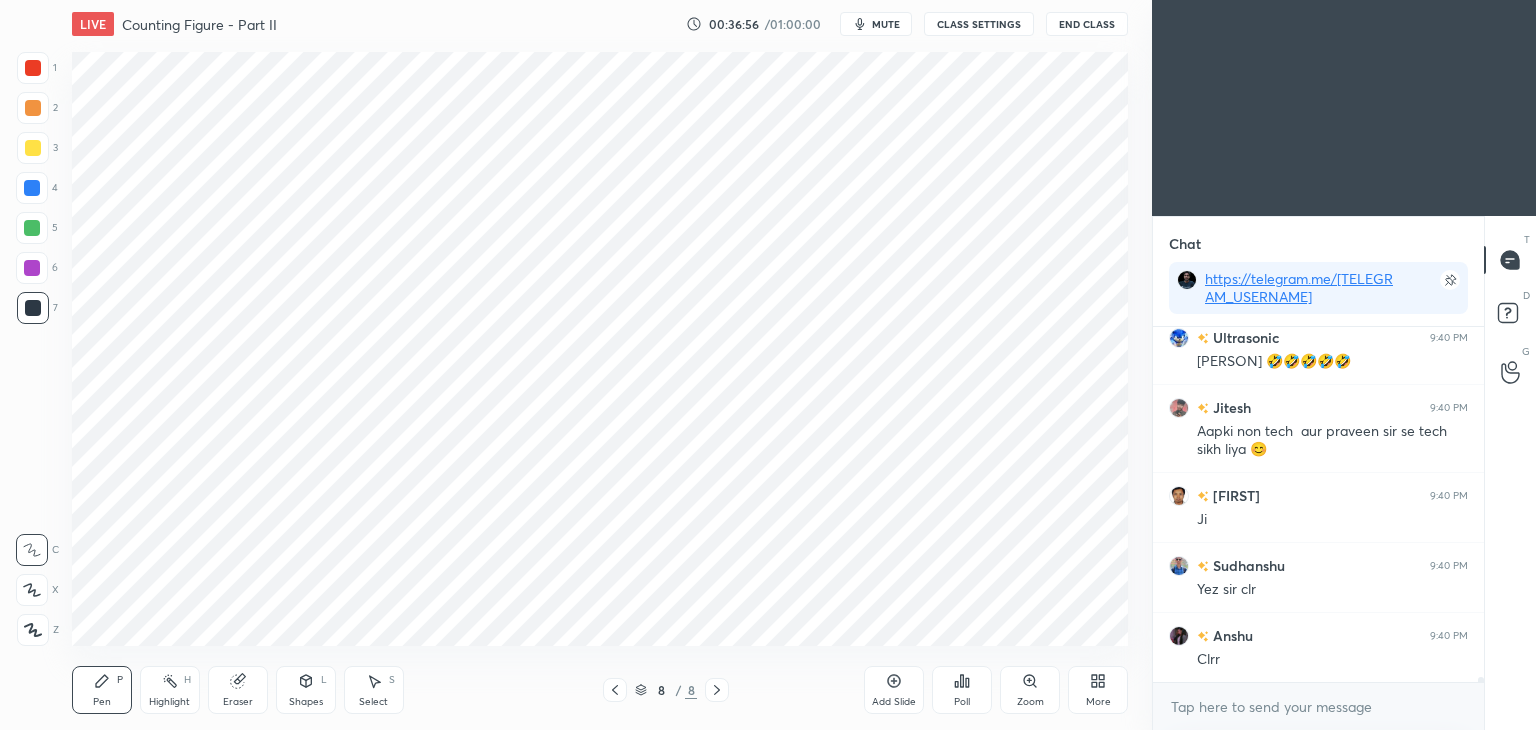 click 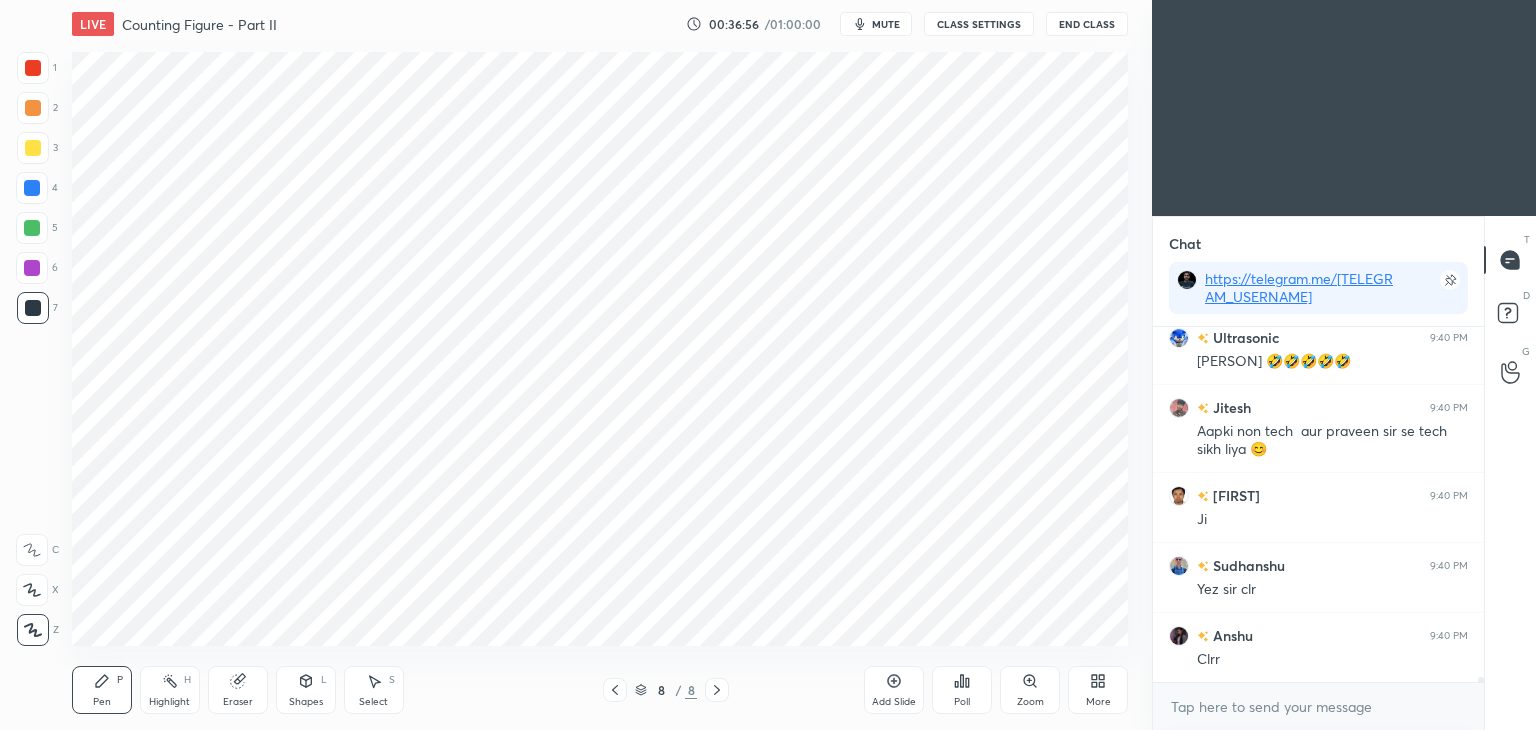 click on "Shapes L" at bounding box center [306, 690] 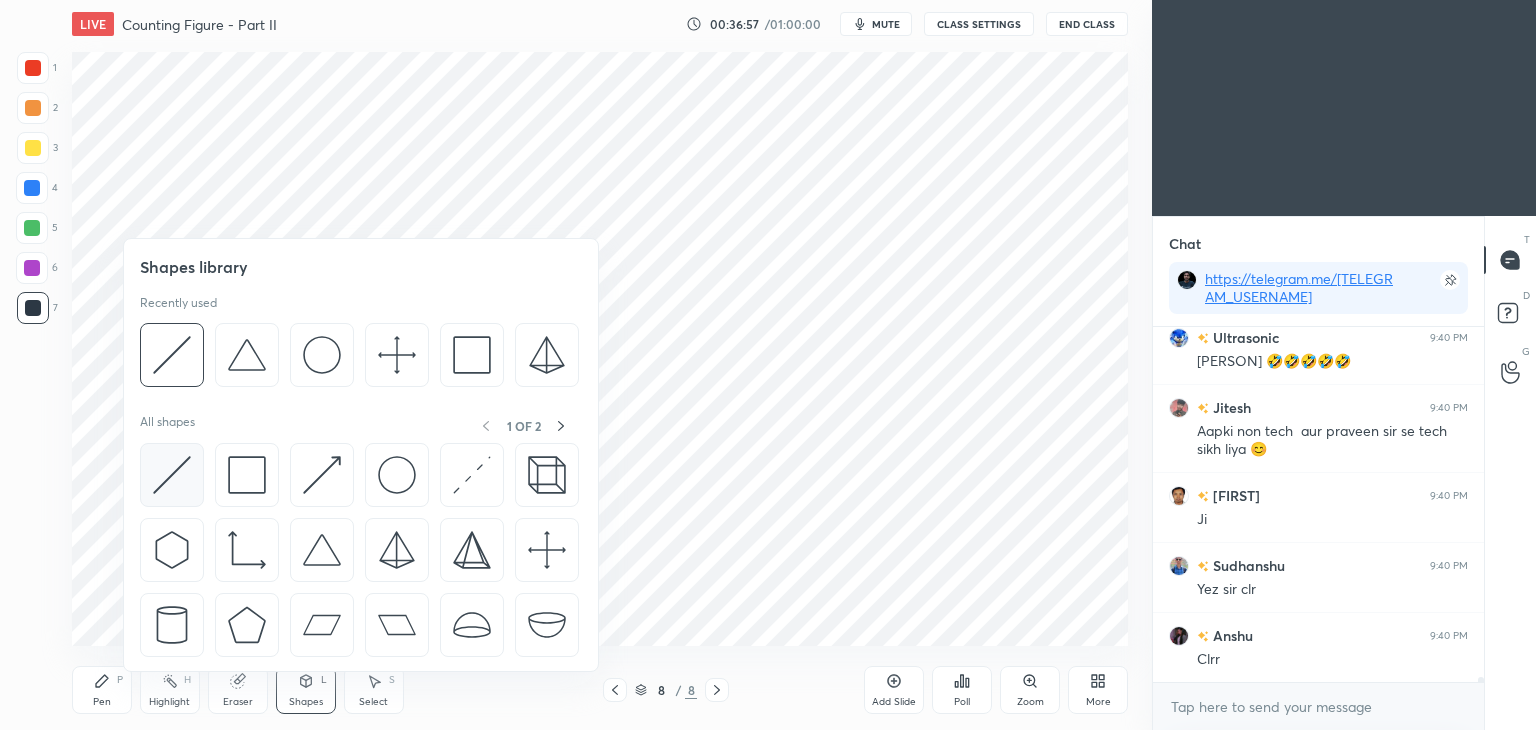 click at bounding box center [172, 475] 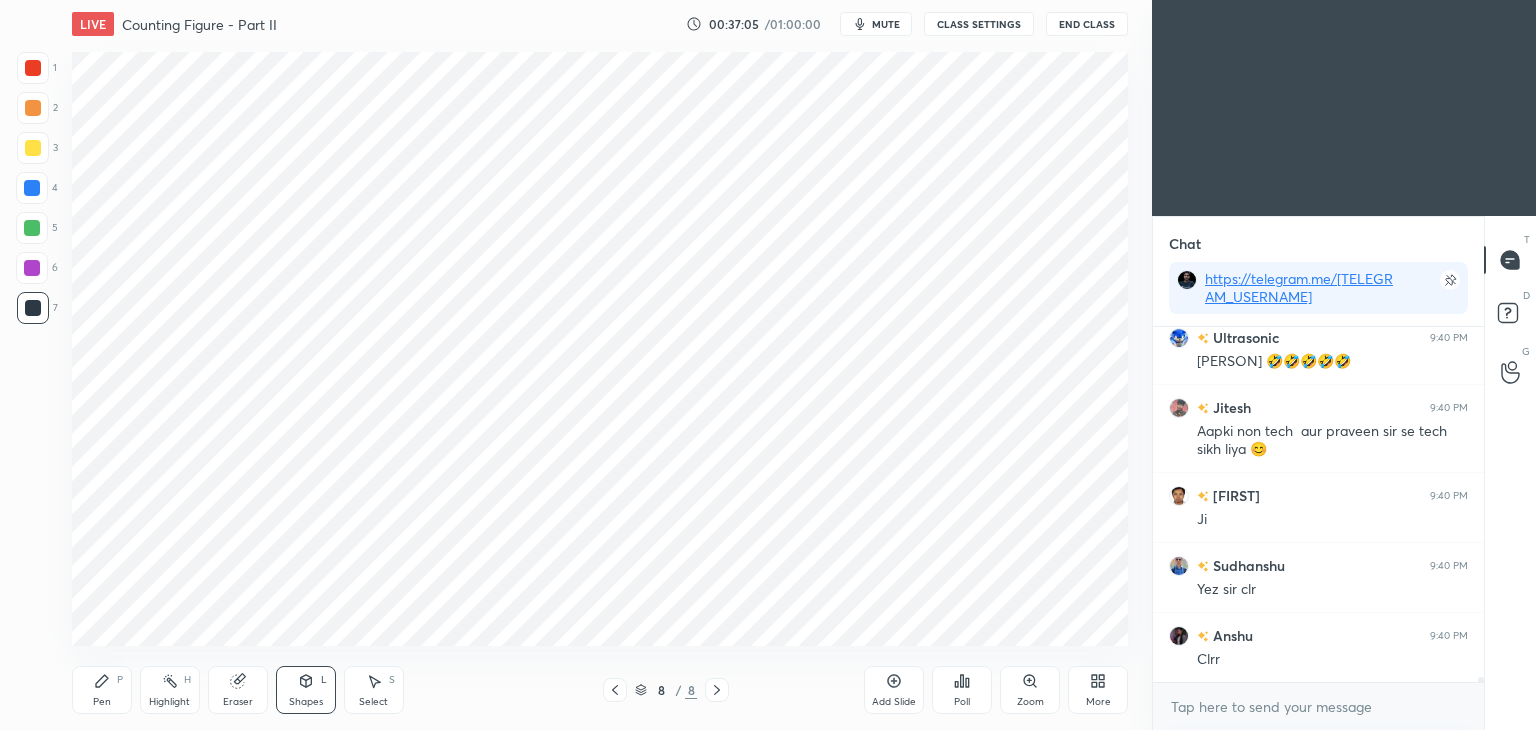 click on "Pen" at bounding box center [102, 702] 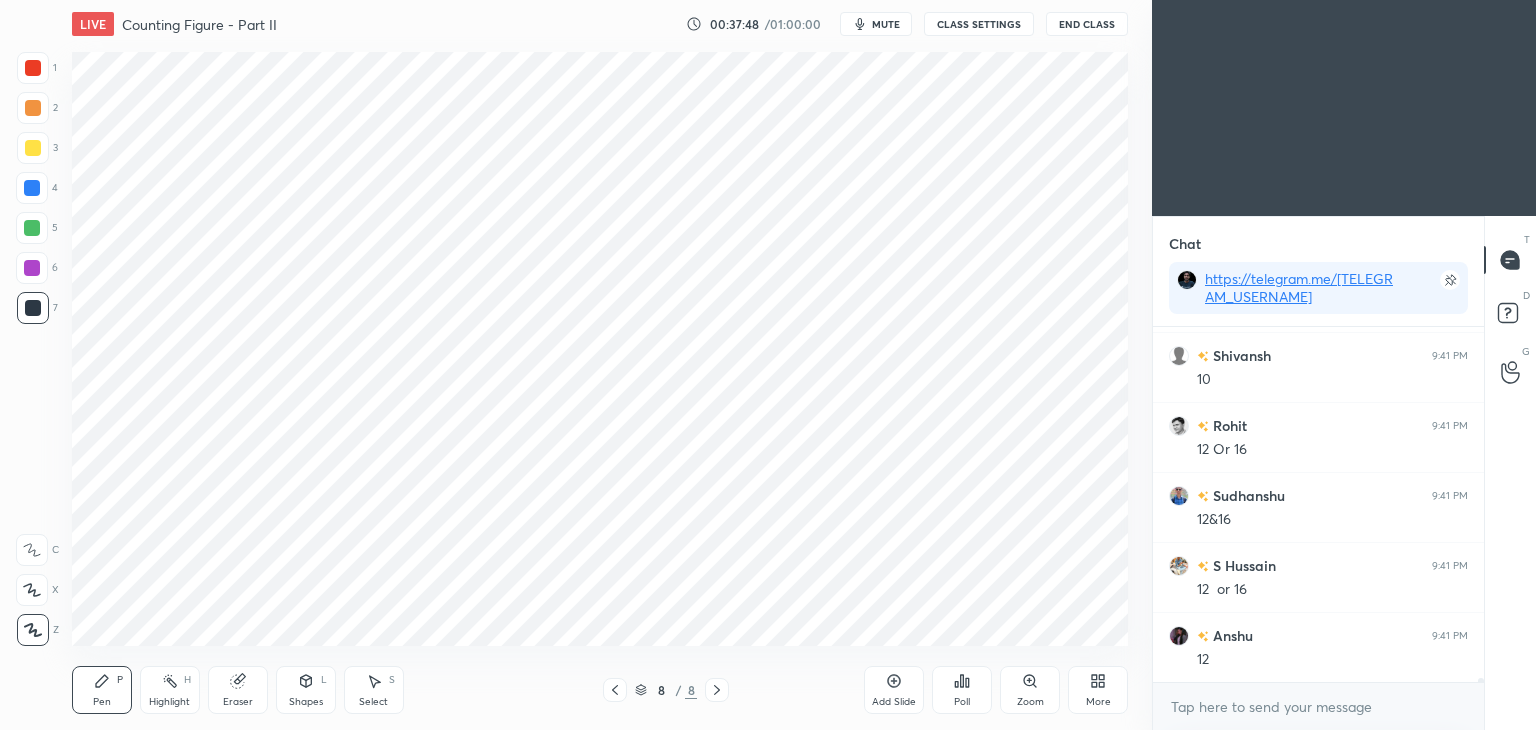 scroll, scrollTop: 27834, scrollLeft: 0, axis: vertical 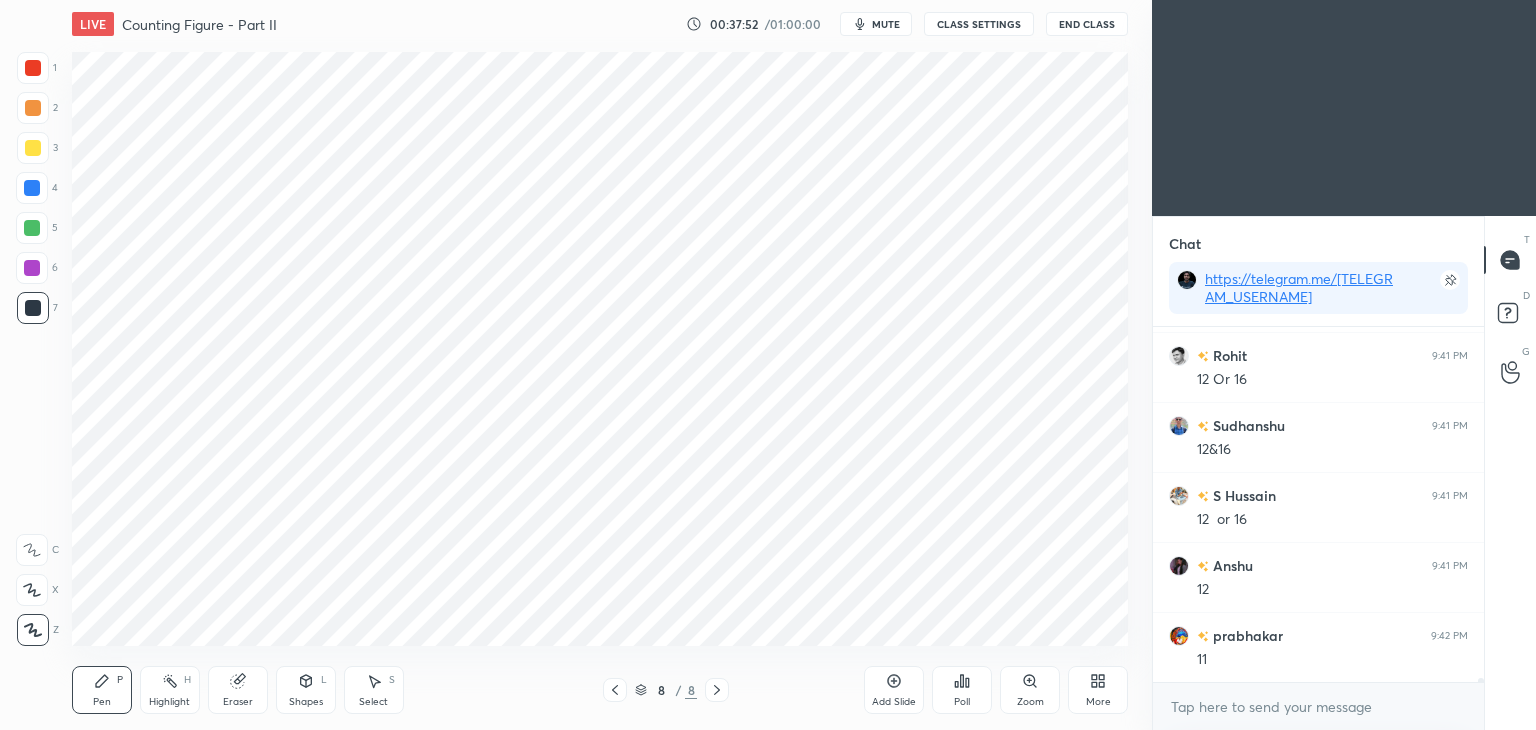 click on "Shapes" at bounding box center [306, 702] 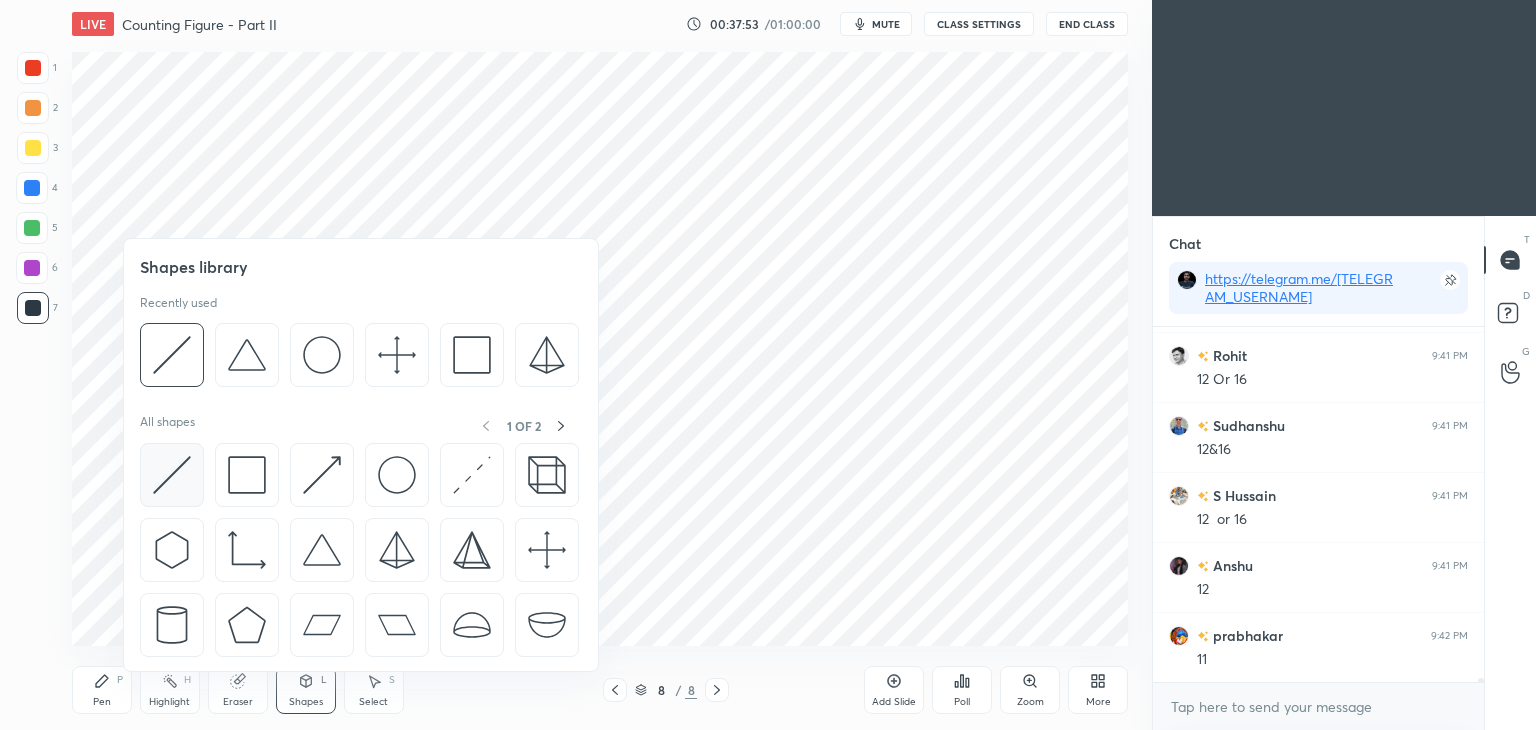 click at bounding box center [172, 475] 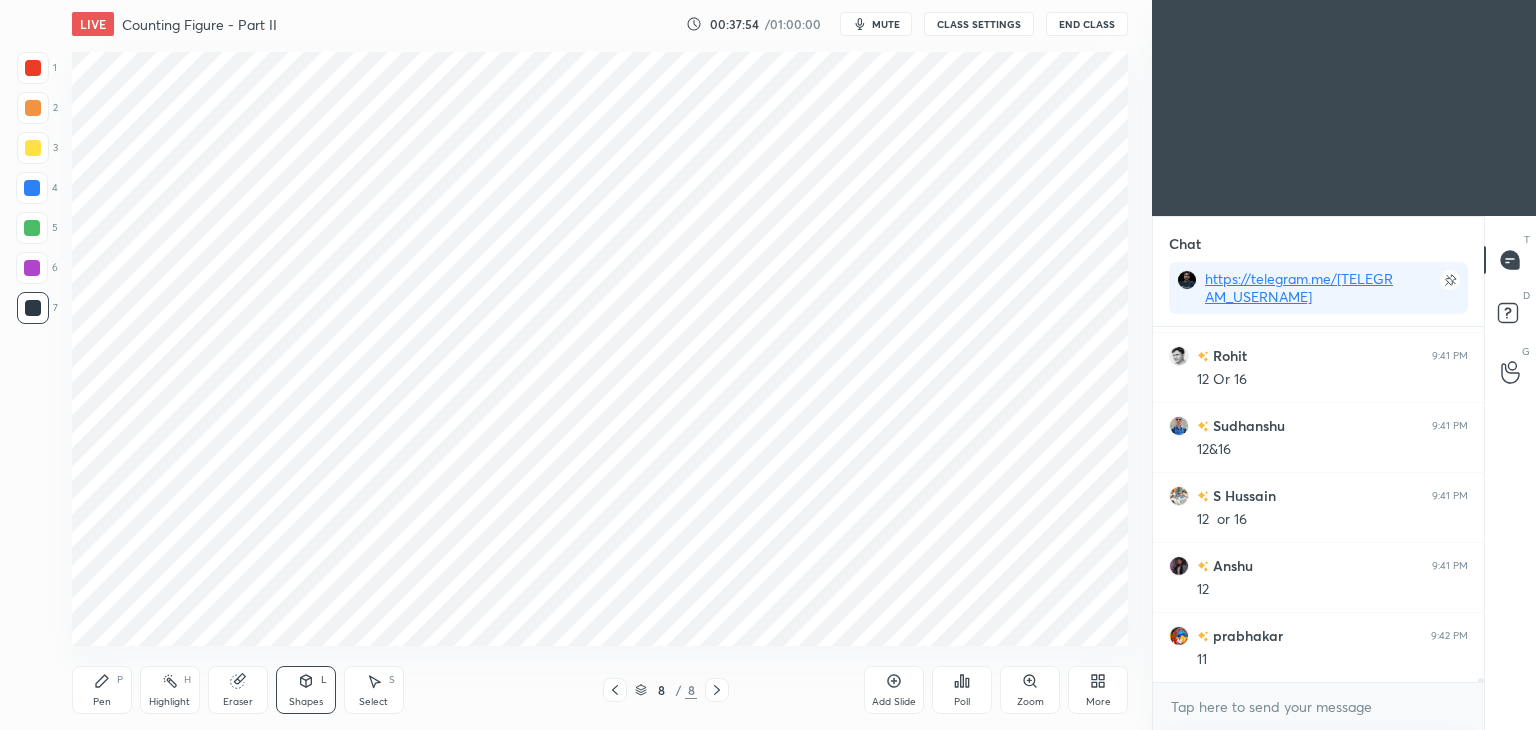scroll, scrollTop: 27904, scrollLeft: 0, axis: vertical 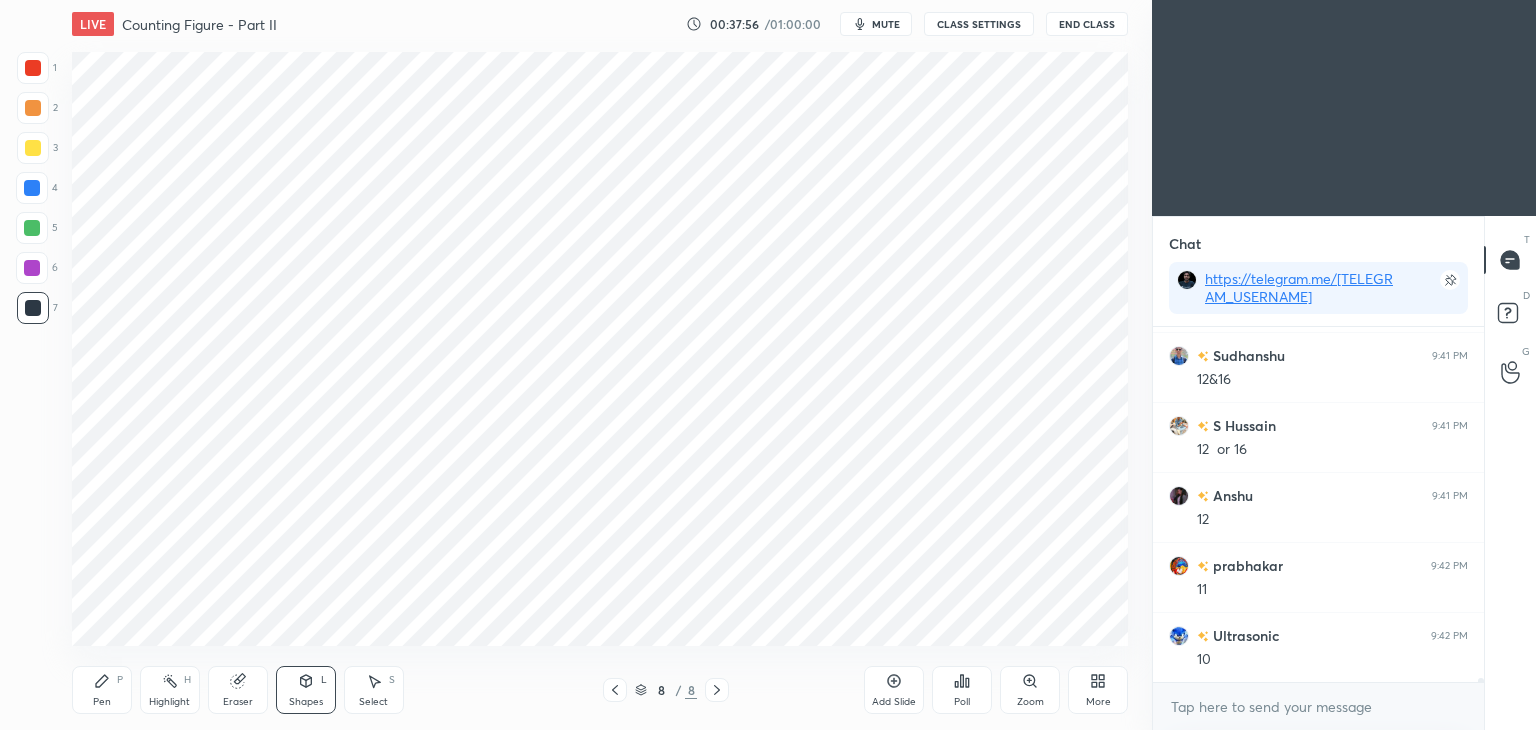 click on "Eraser" at bounding box center (238, 702) 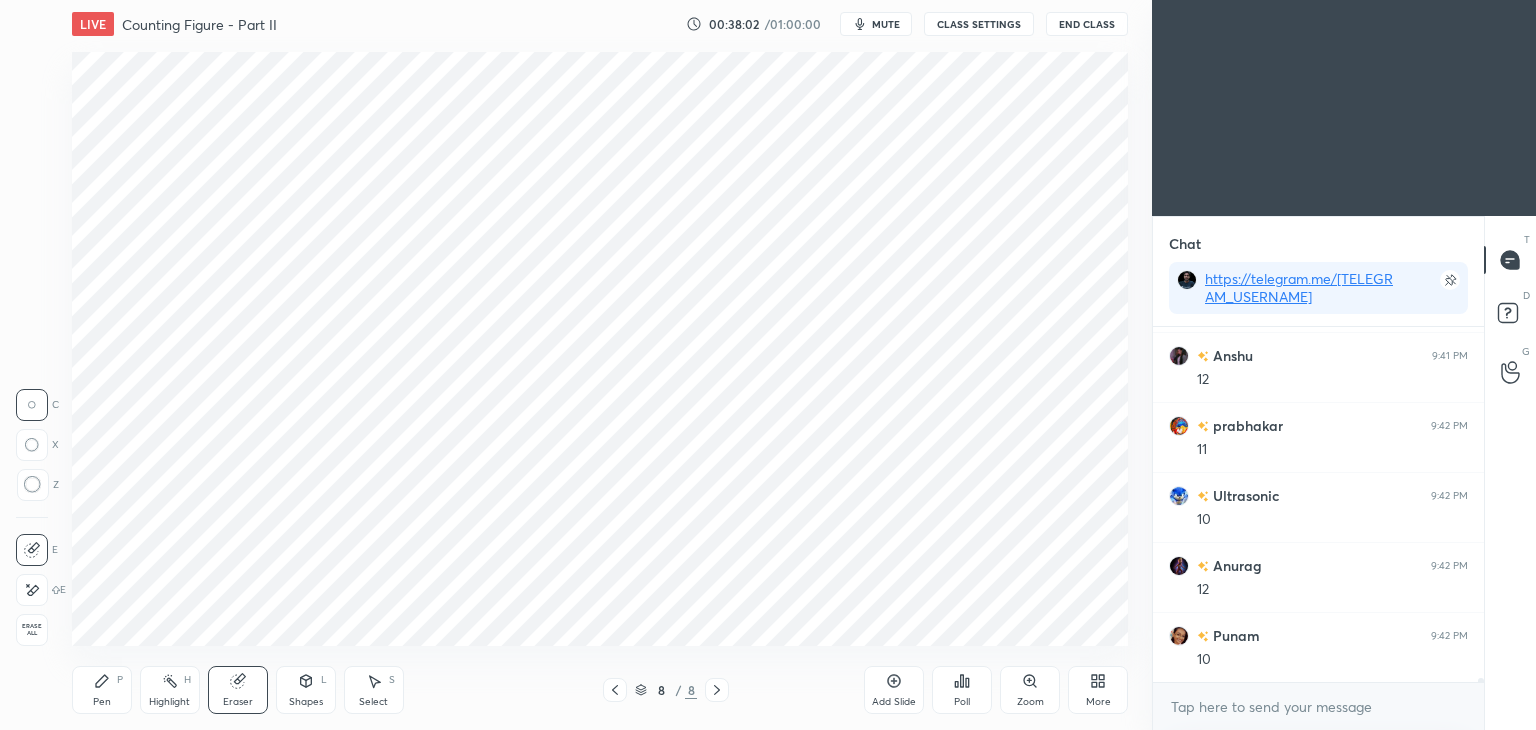 scroll, scrollTop: 28114, scrollLeft: 0, axis: vertical 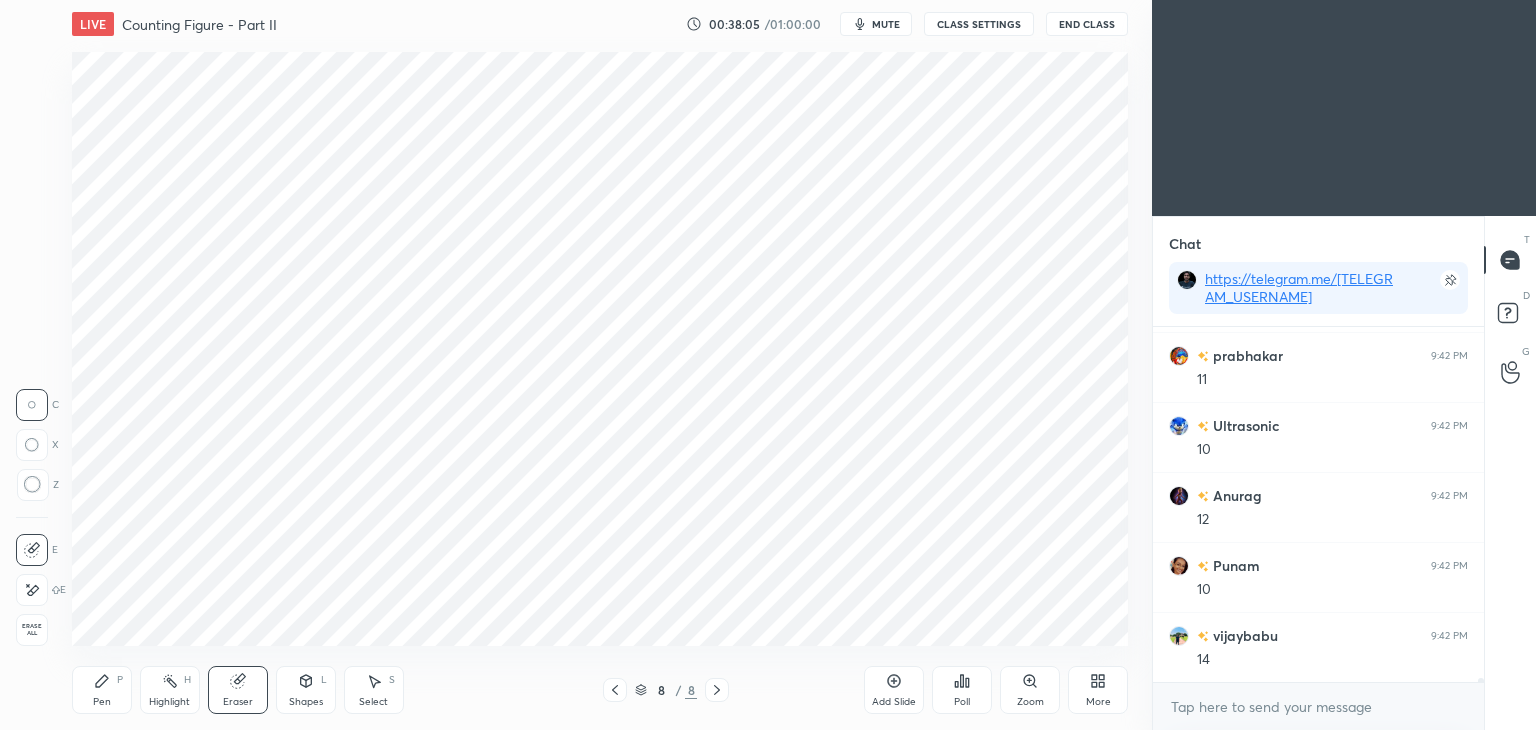 click on "Pen P" at bounding box center (102, 690) 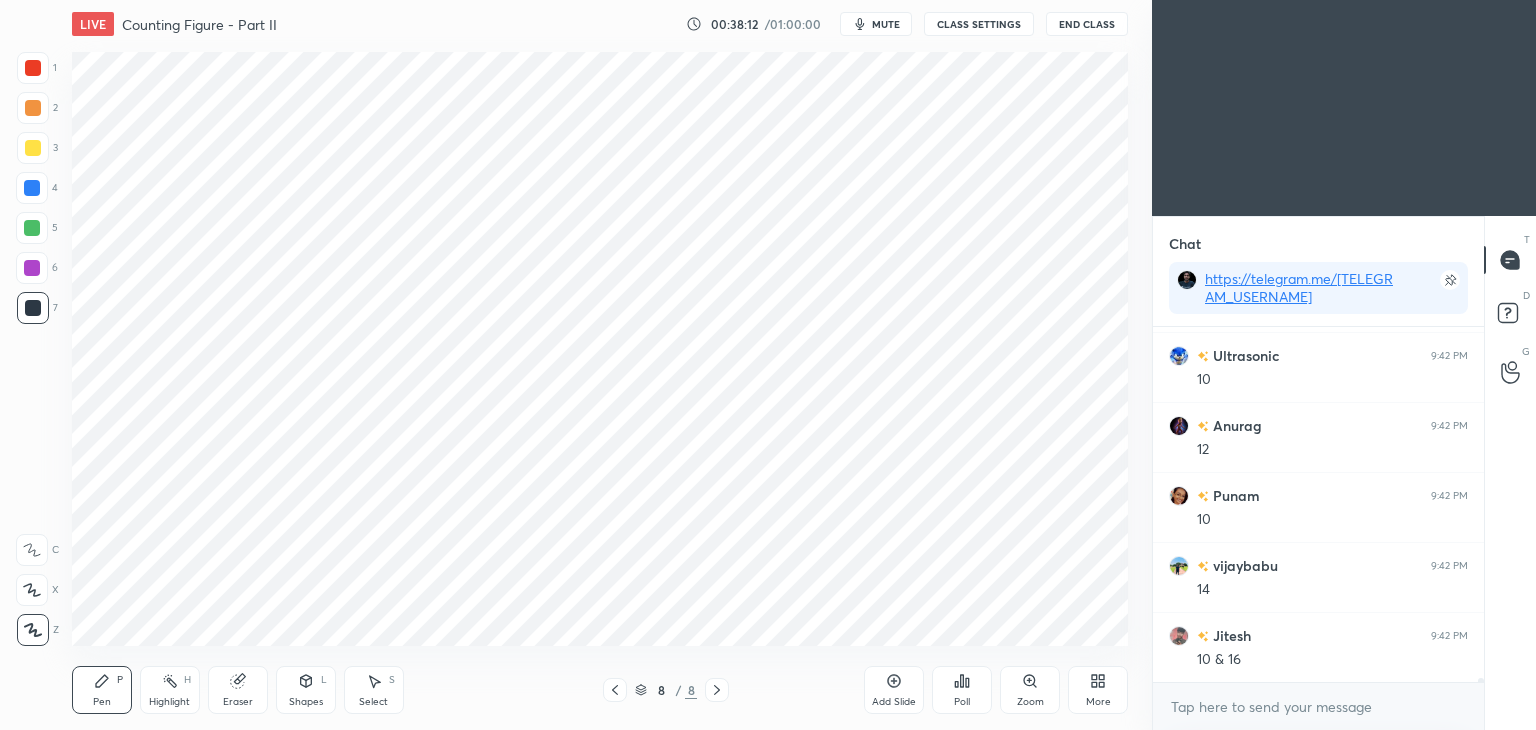scroll, scrollTop: 28254, scrollLeft: 0, axis: vertical 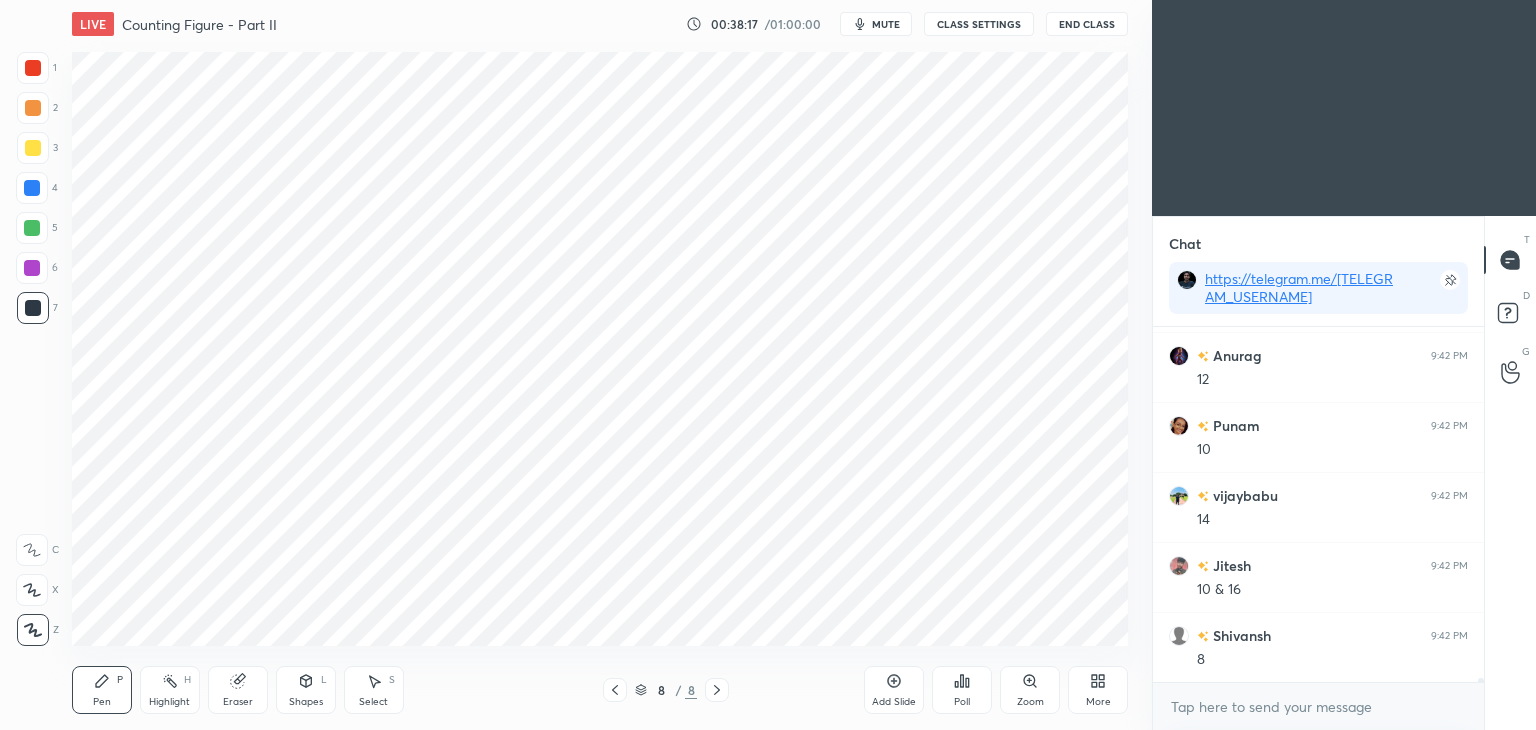 click at bounding box center [33, 68] 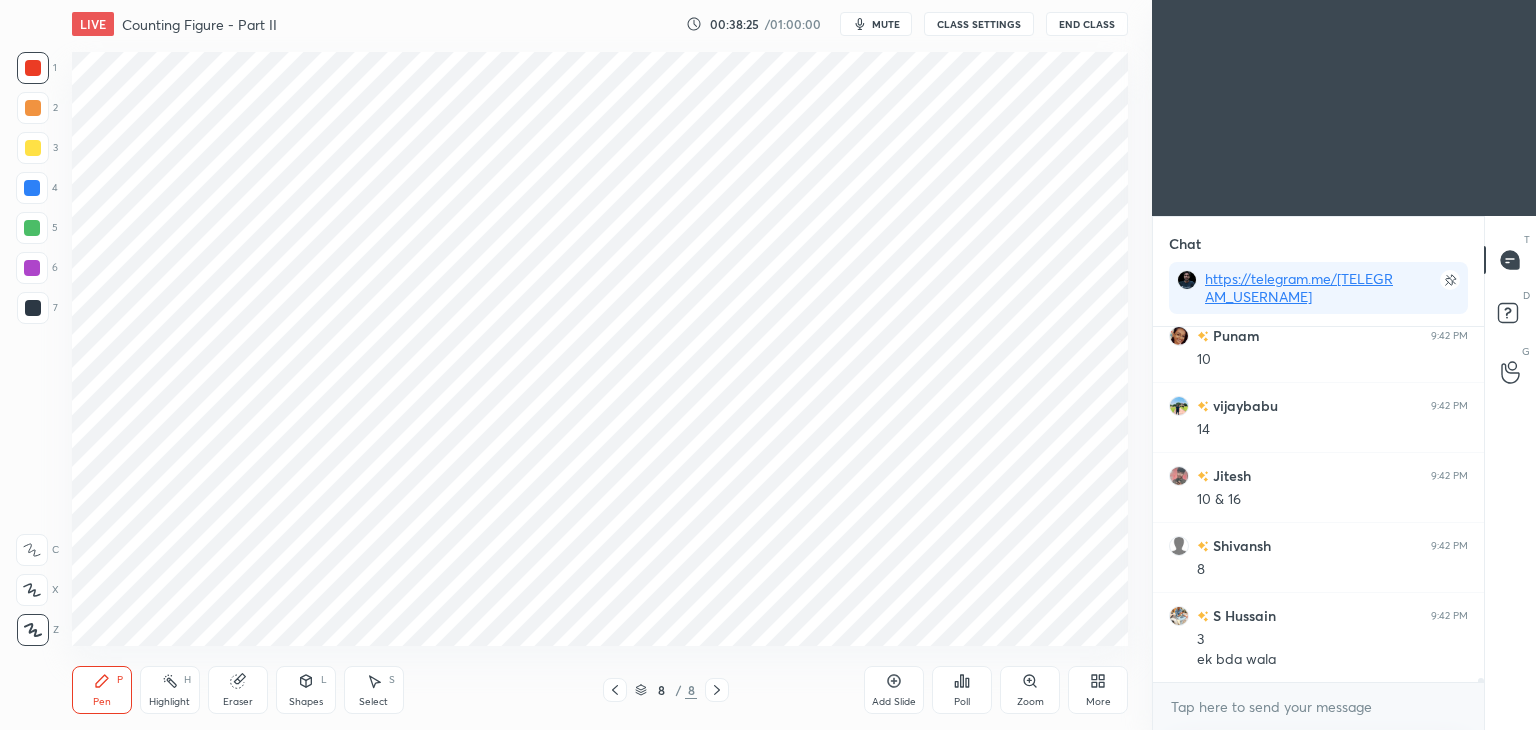 scroll, scrollTop: 28414, scrollLeft: 0, axis: vertical 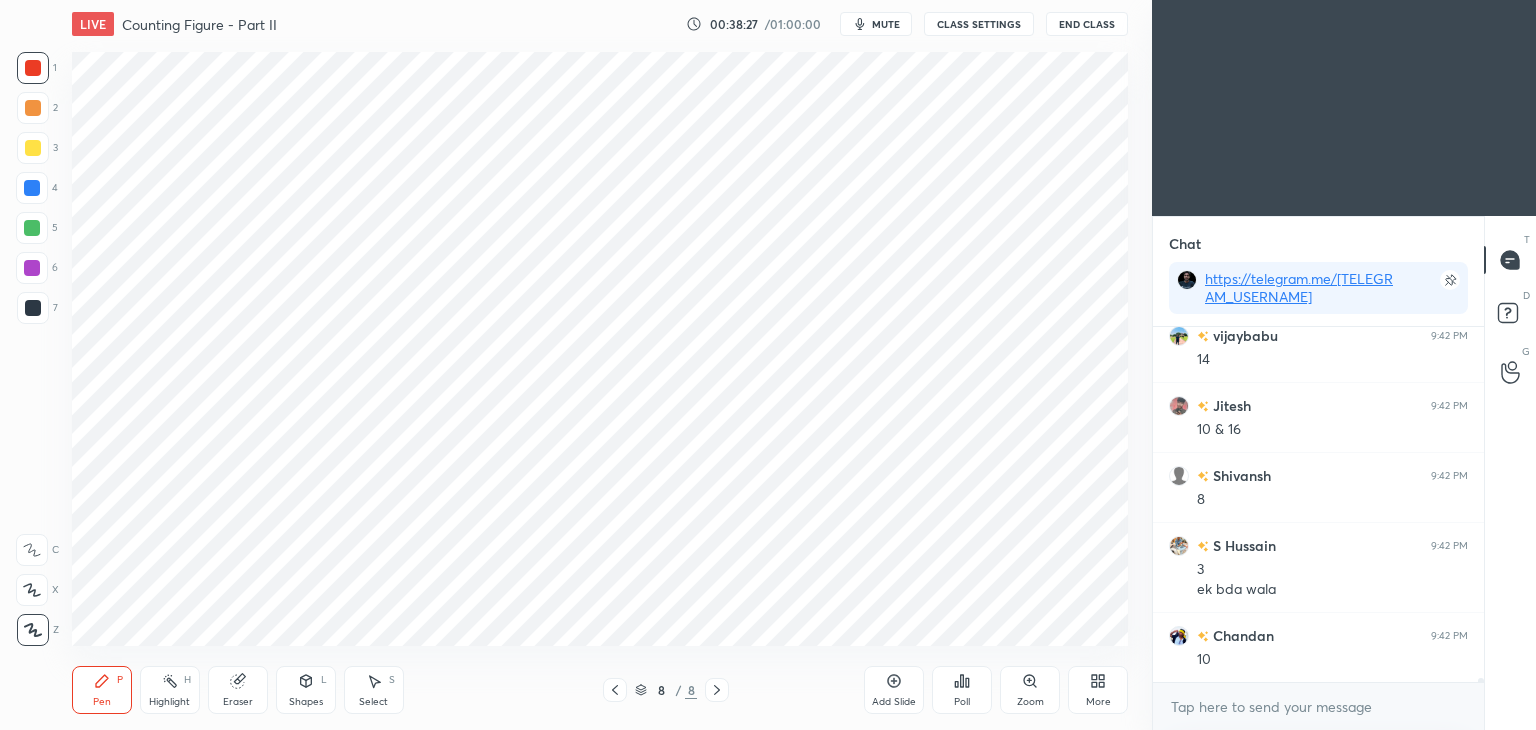 click on "Highlight H" at bounding box center [170, 690] 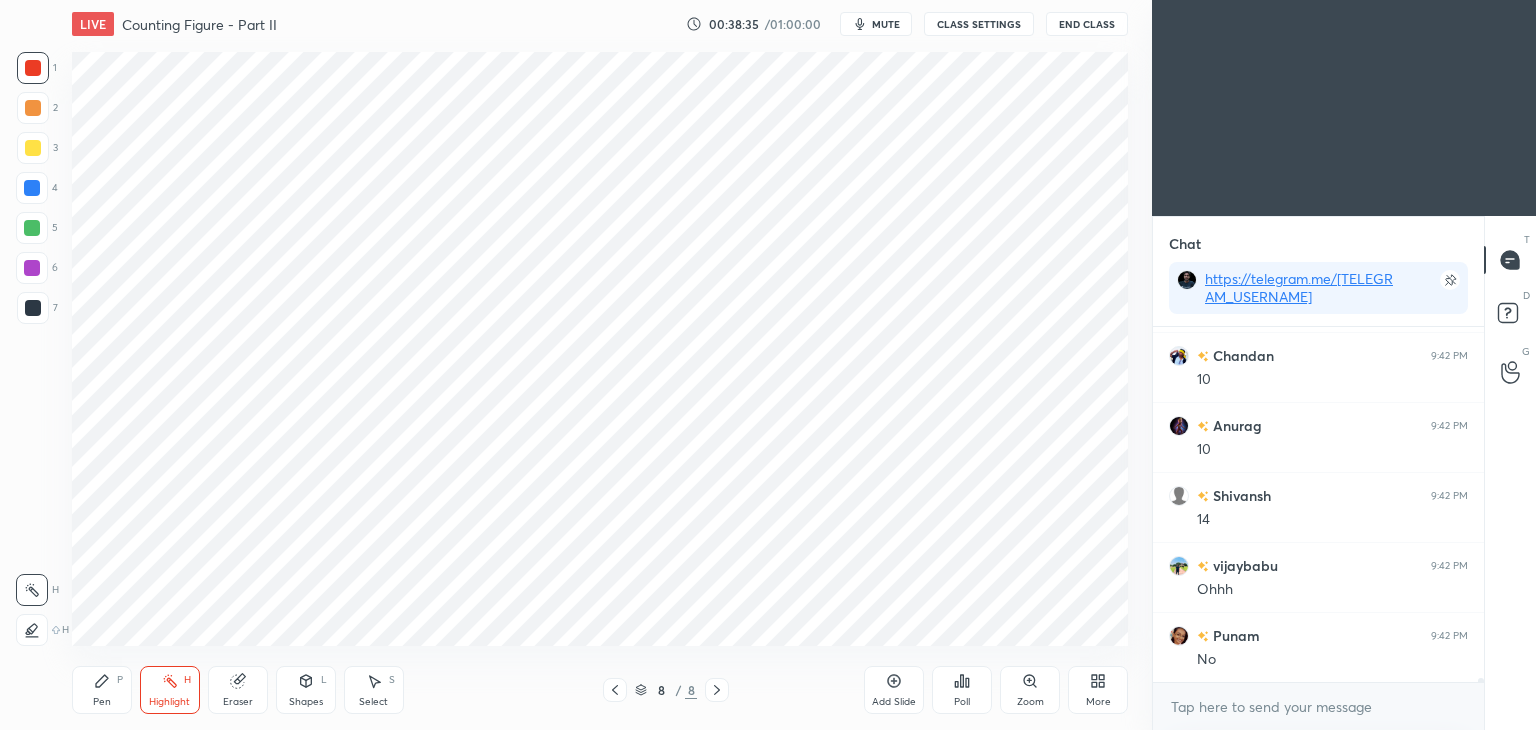 scroll, scrollTop: 28764, scrollLeft: 0, axis: vertical 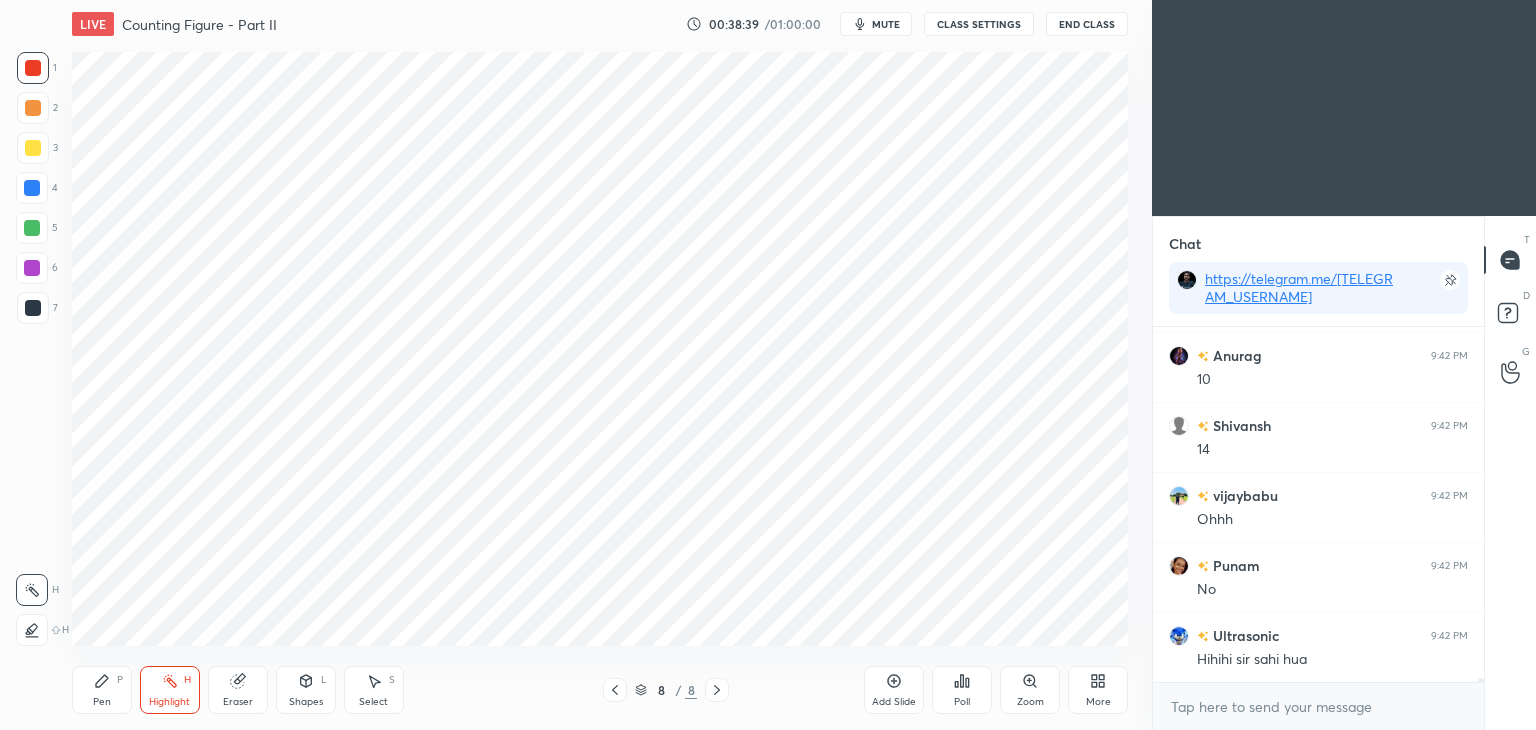 click on "Pen P" at bounding box center (102, 690) 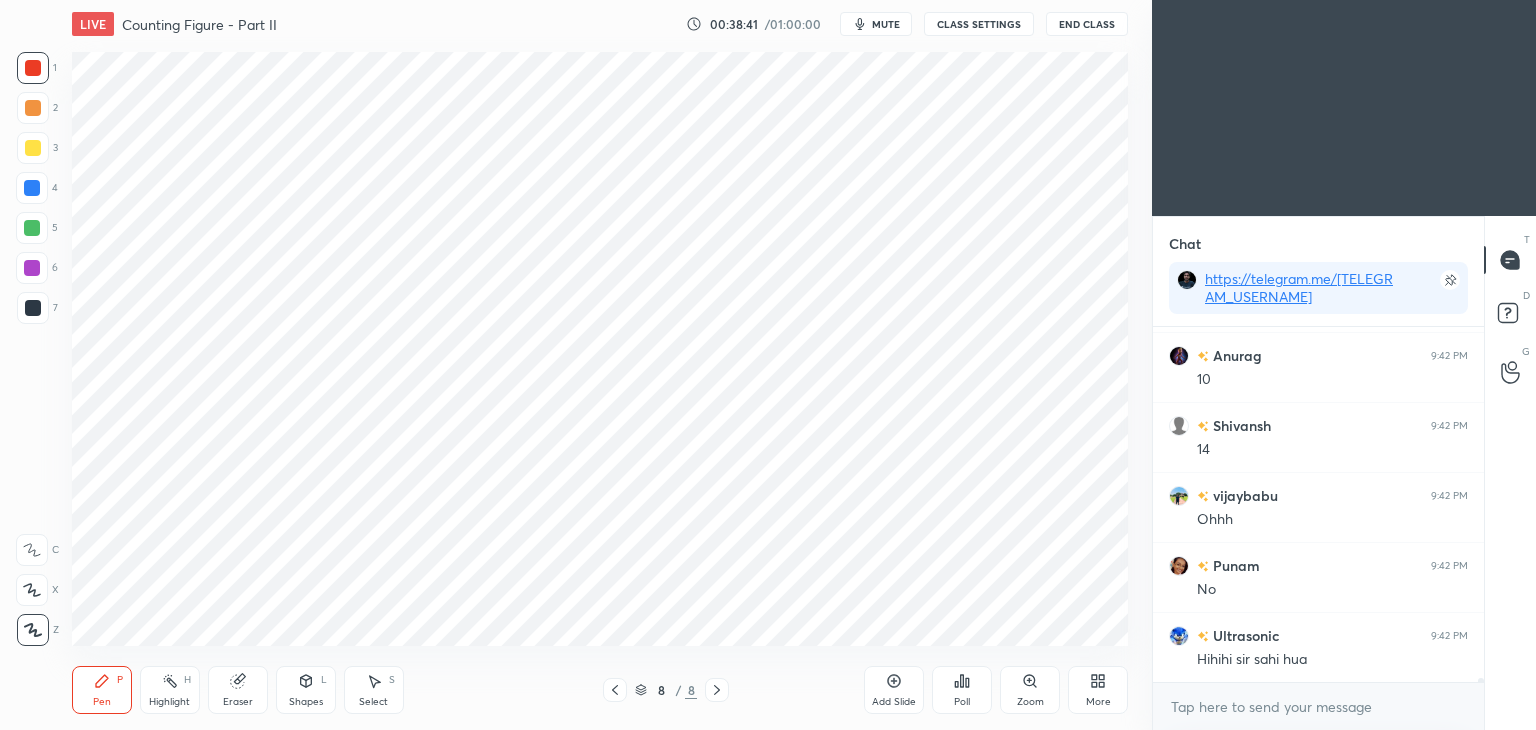 scroll, scrollTop: 28834, scrollLeft: 0, axis: vertical 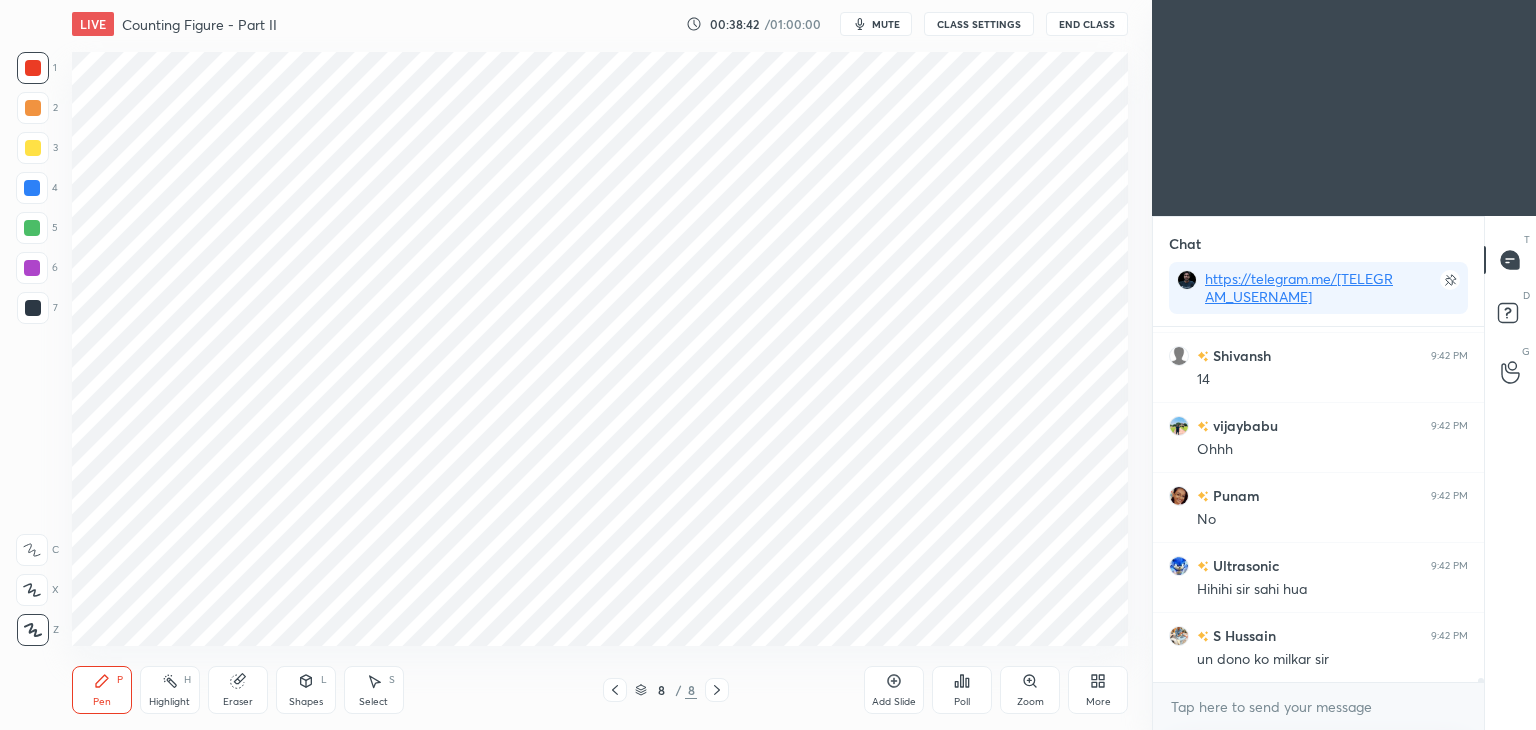 click on "Eraser" at bounding box center (238, 702) 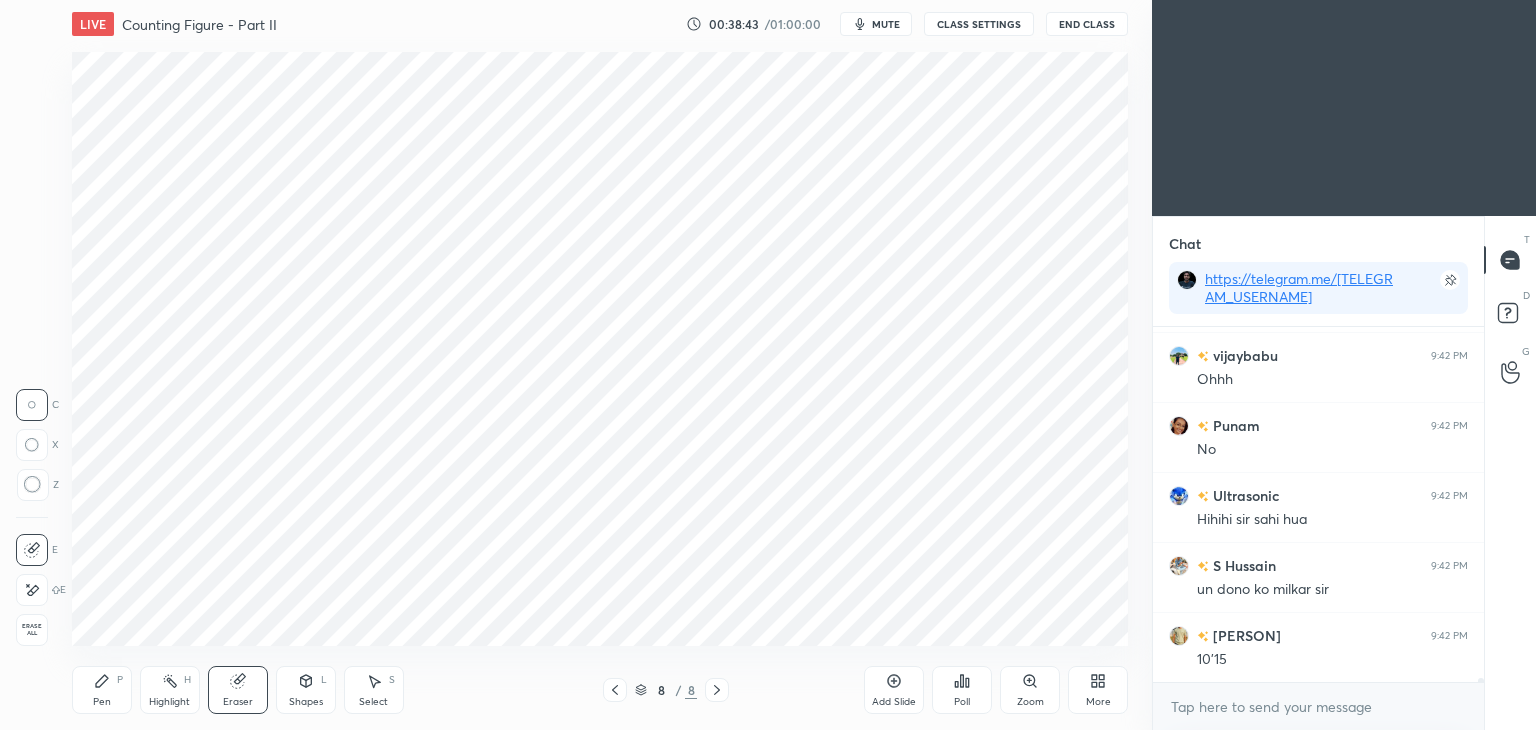 scroll, scrollTop: 28974, scrollLeft: 0, axis: vertical 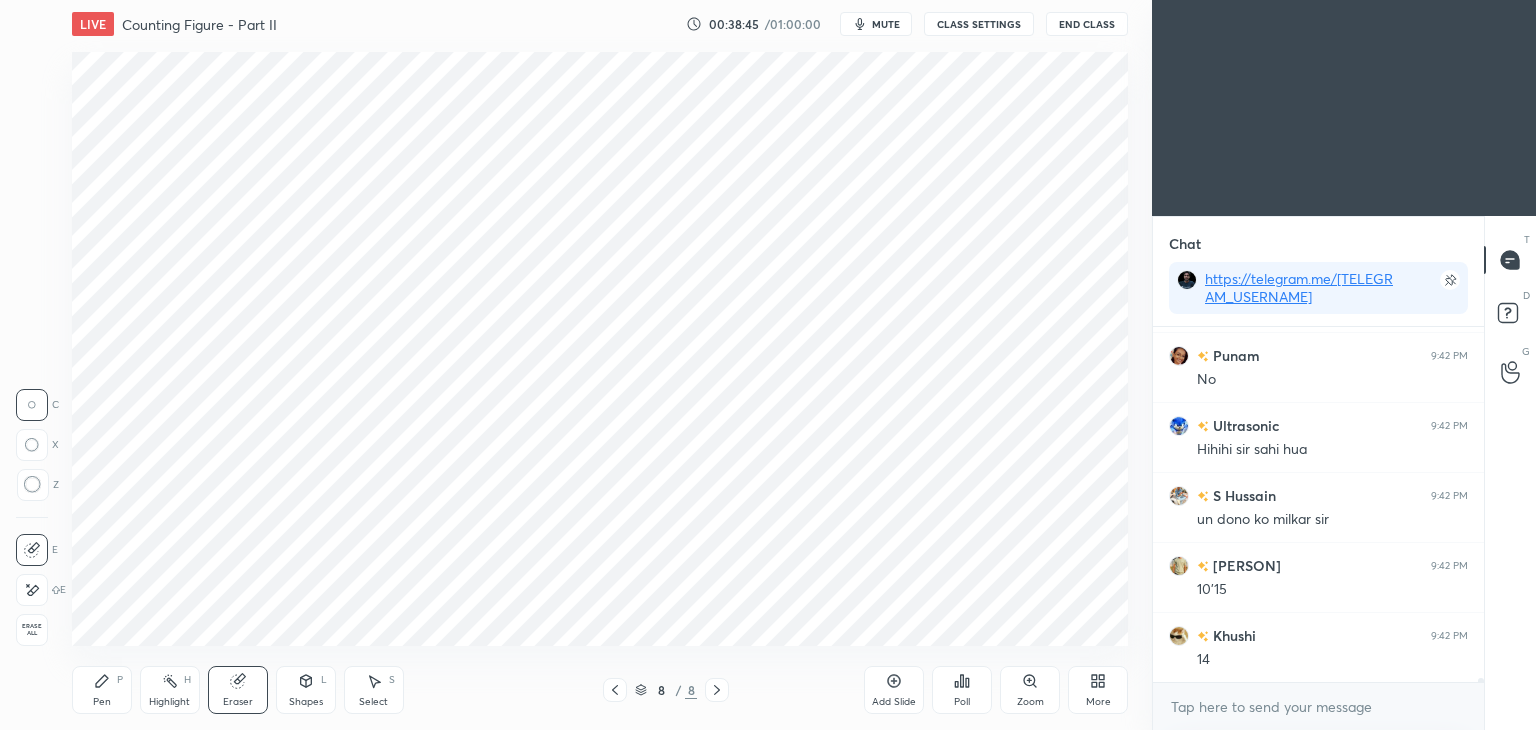 click on "Pen P" at bounding box center [102, 690] 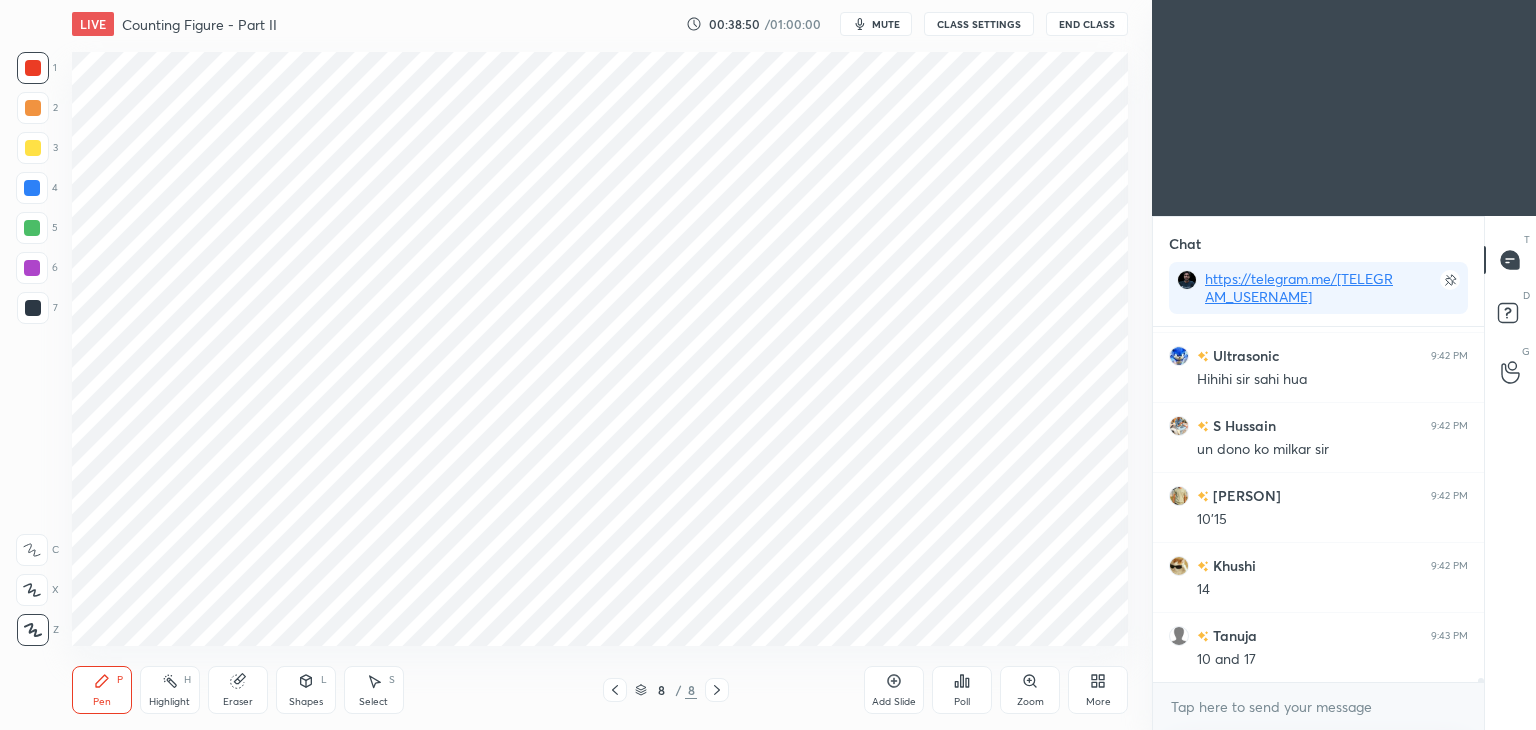 scroll, scrollTop: 29114, scrollLeft: 0, axis: vertical 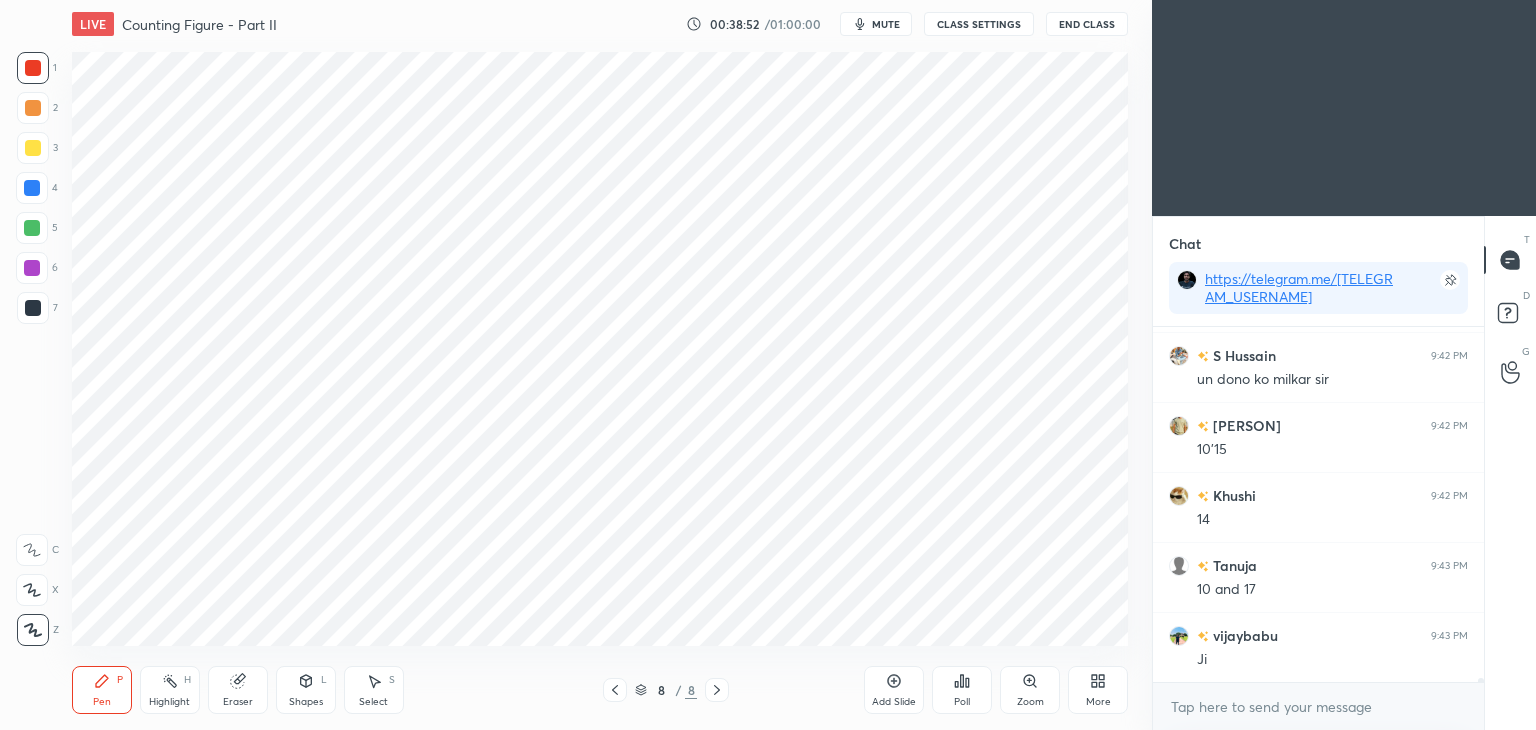 click on "Shapes" at bounding box center (306, 702) 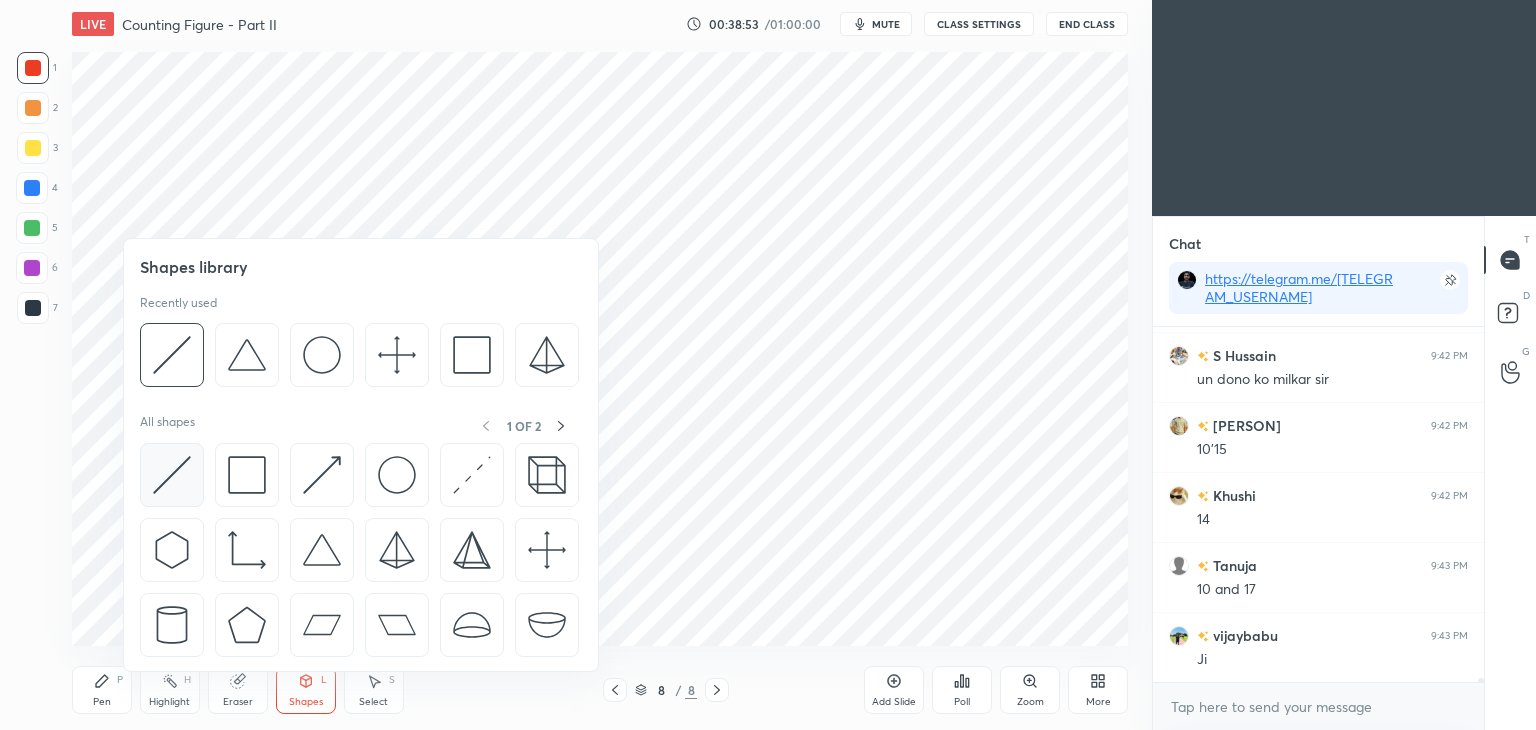 scroll, scrollTop: 29184, scrollLeft: 0, axis: vertical 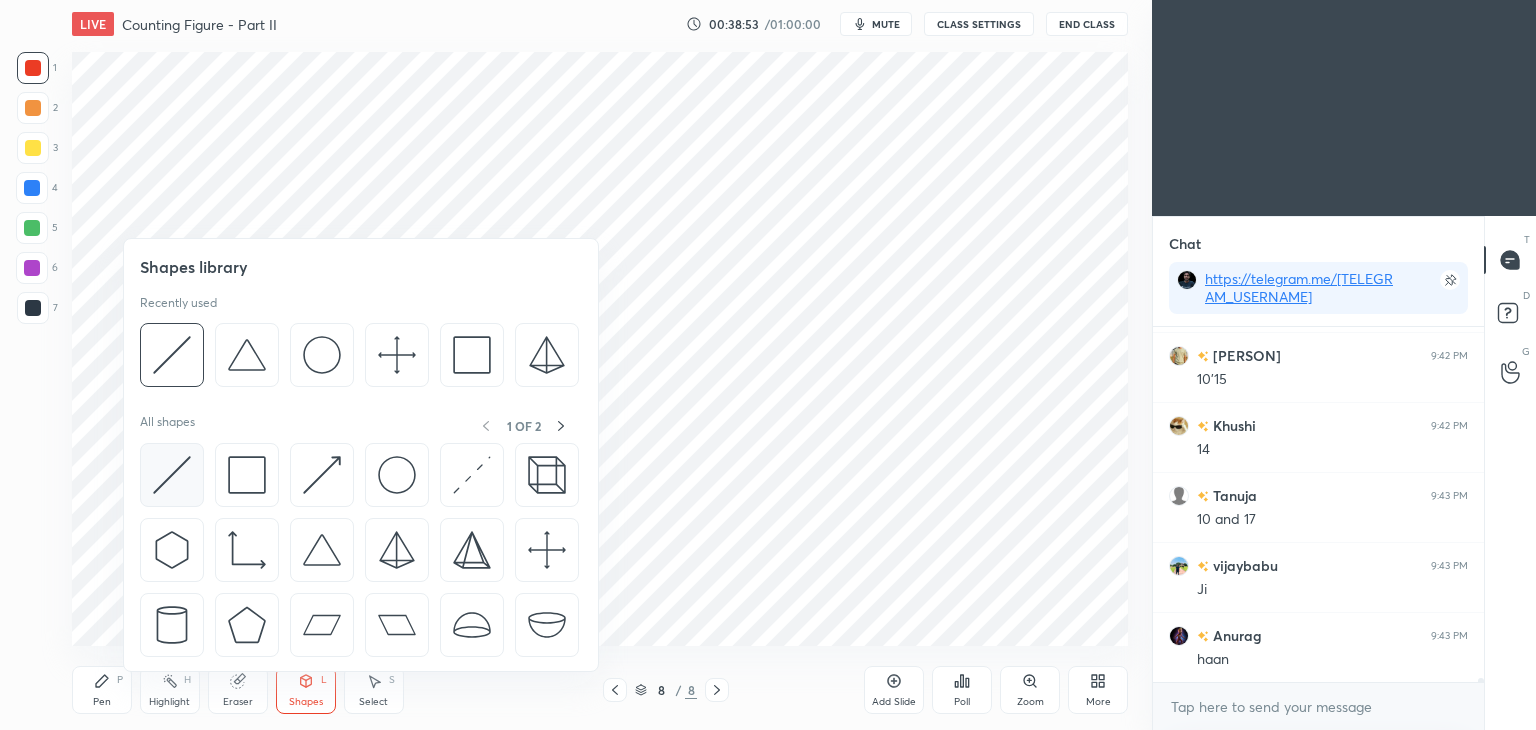 click at bounding box center [172, 475] 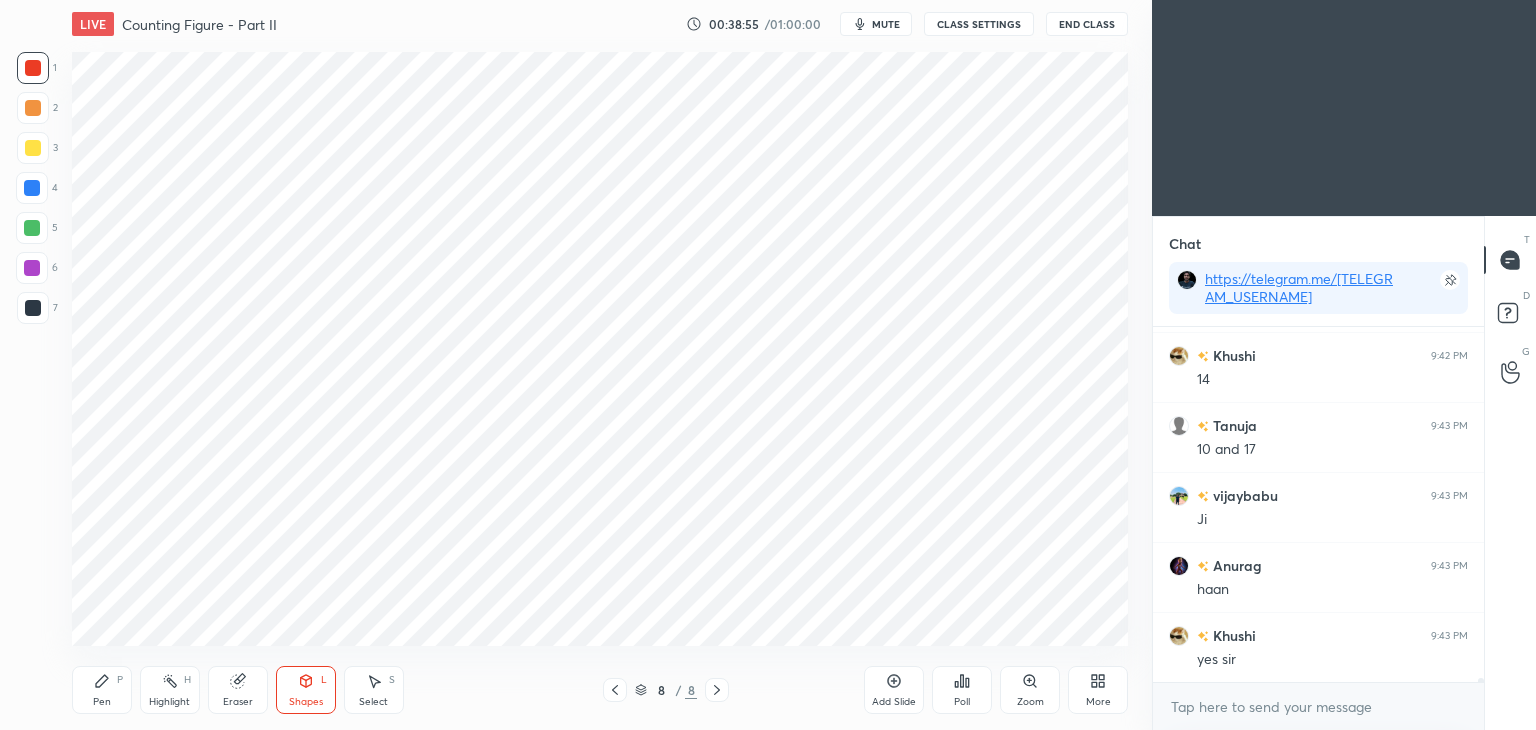 scroll, scrollTop: 29394, scrollLeft: 0, axis: vertical 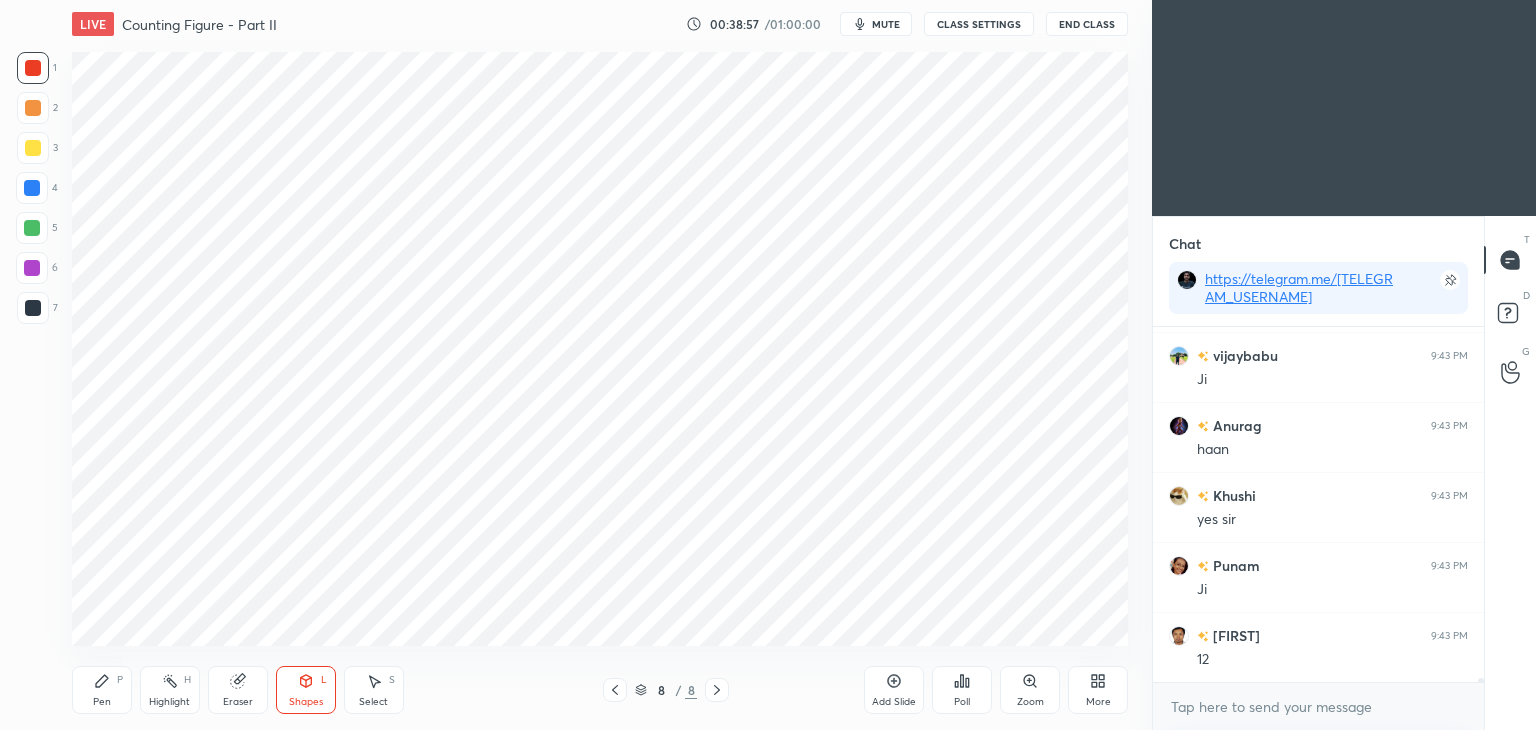 click on "Pen P" at bounding box center (102, 690) 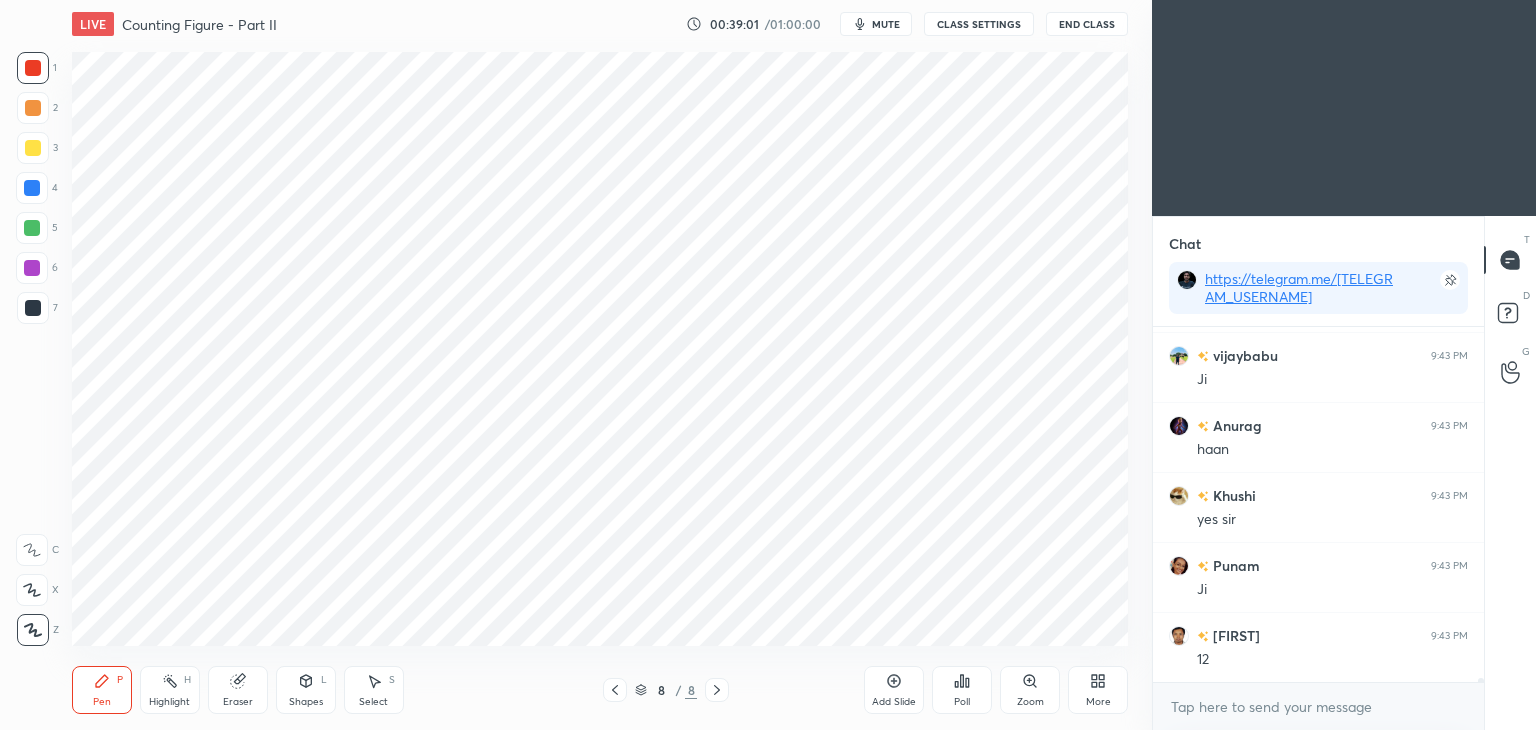 click on "Highlight" at bounding box center [169, 702] 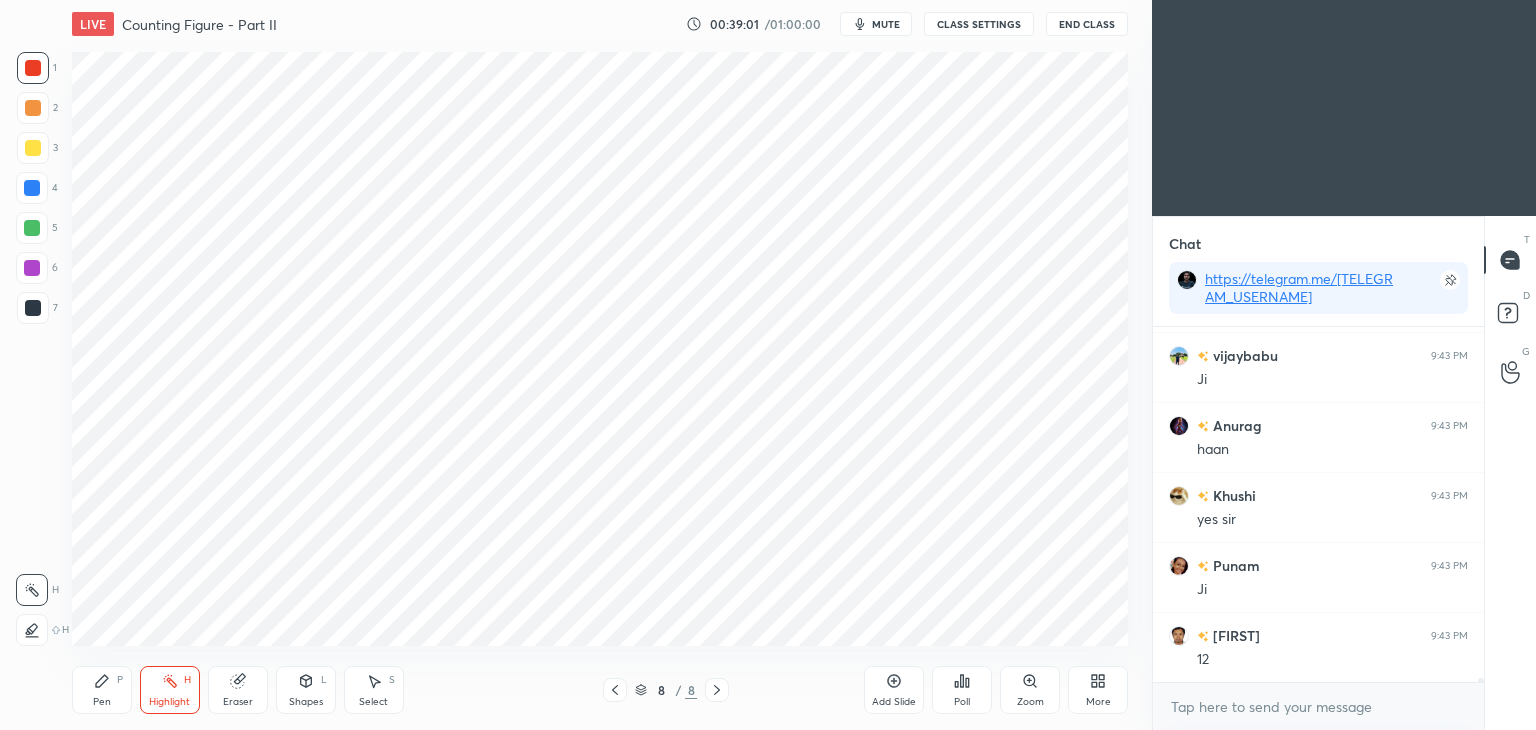 scroll, scrollTop: 29464, scrollLeft: 0, axis: vertical 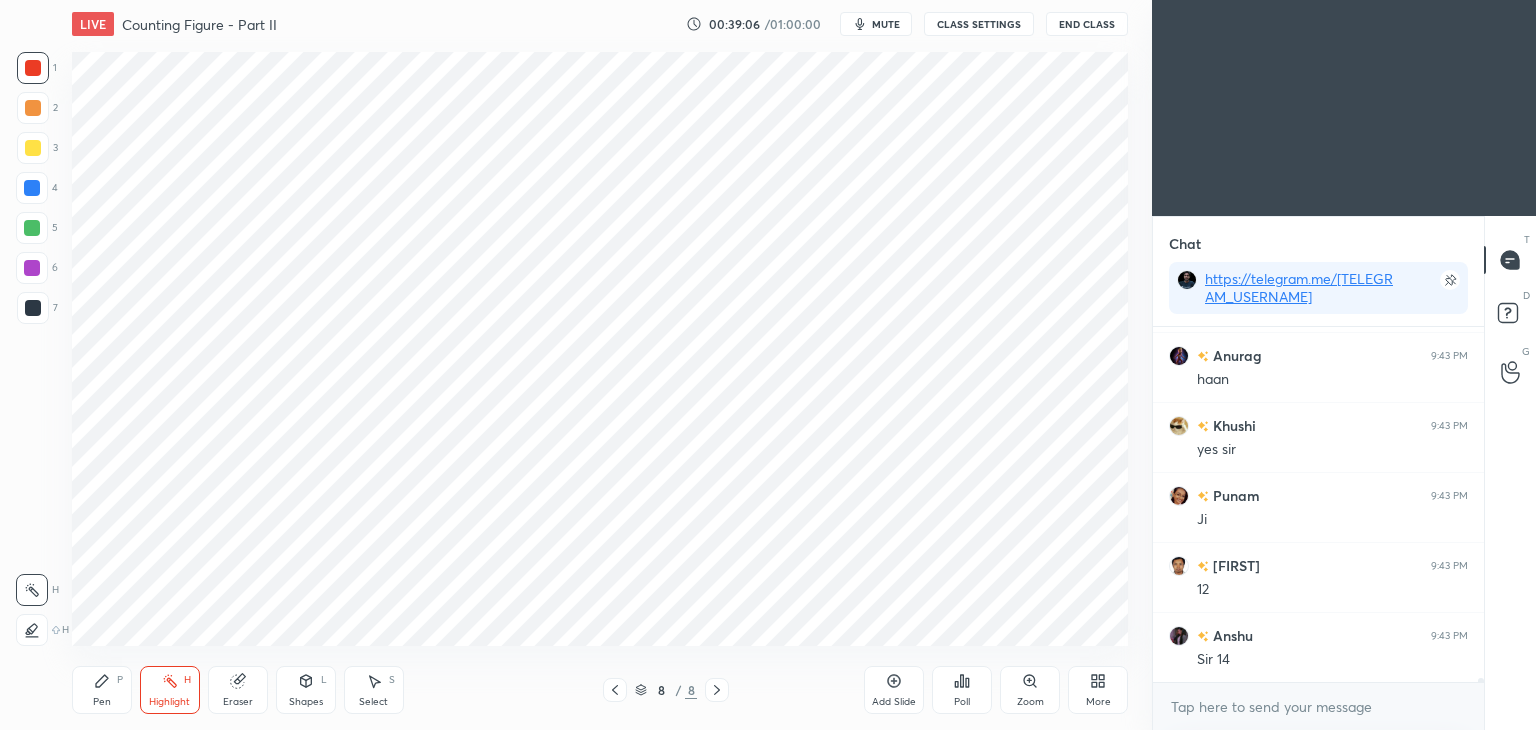 click on "Pen" at bounding box center (102, 702) 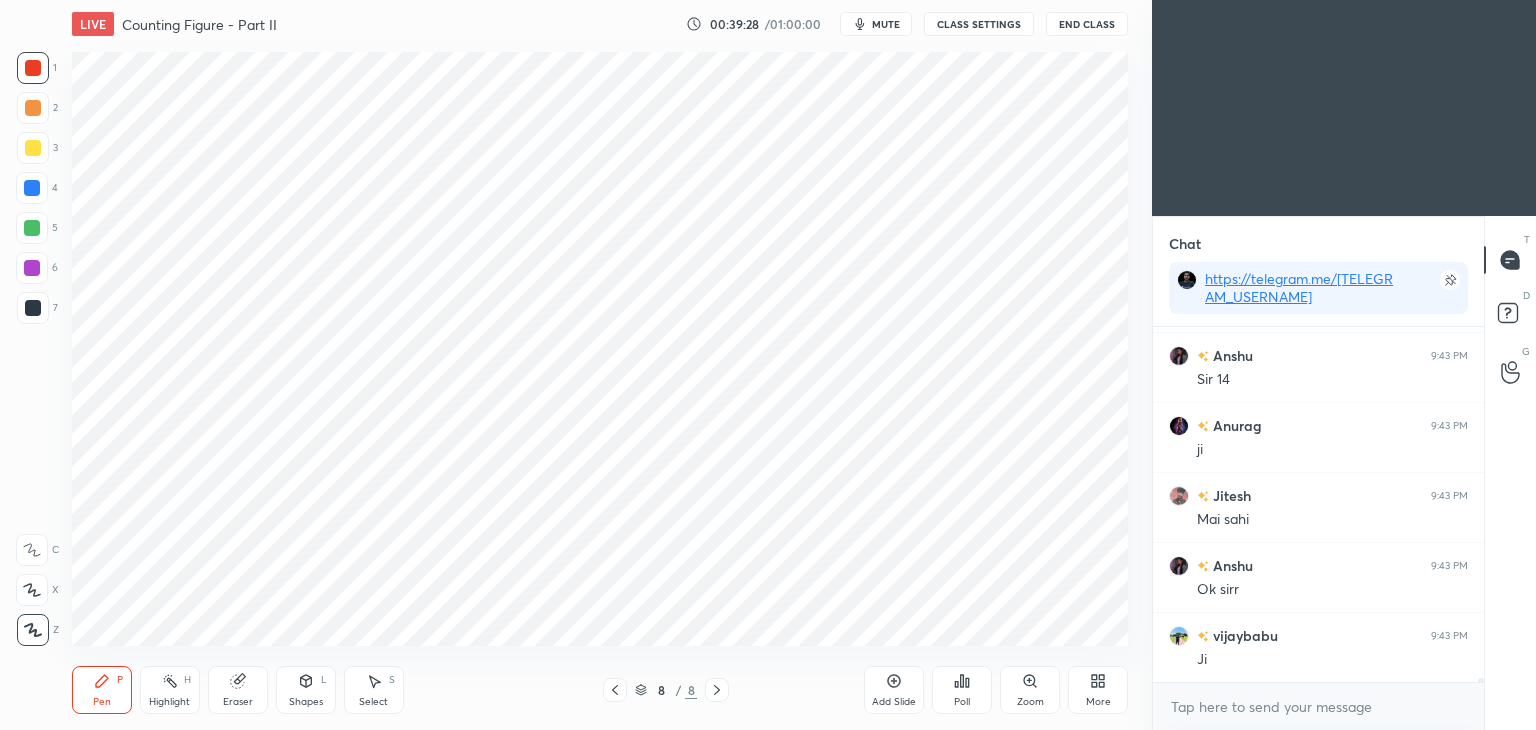 scroll, scrollTop: 29814, scrollLeft: 0, axis: vertical 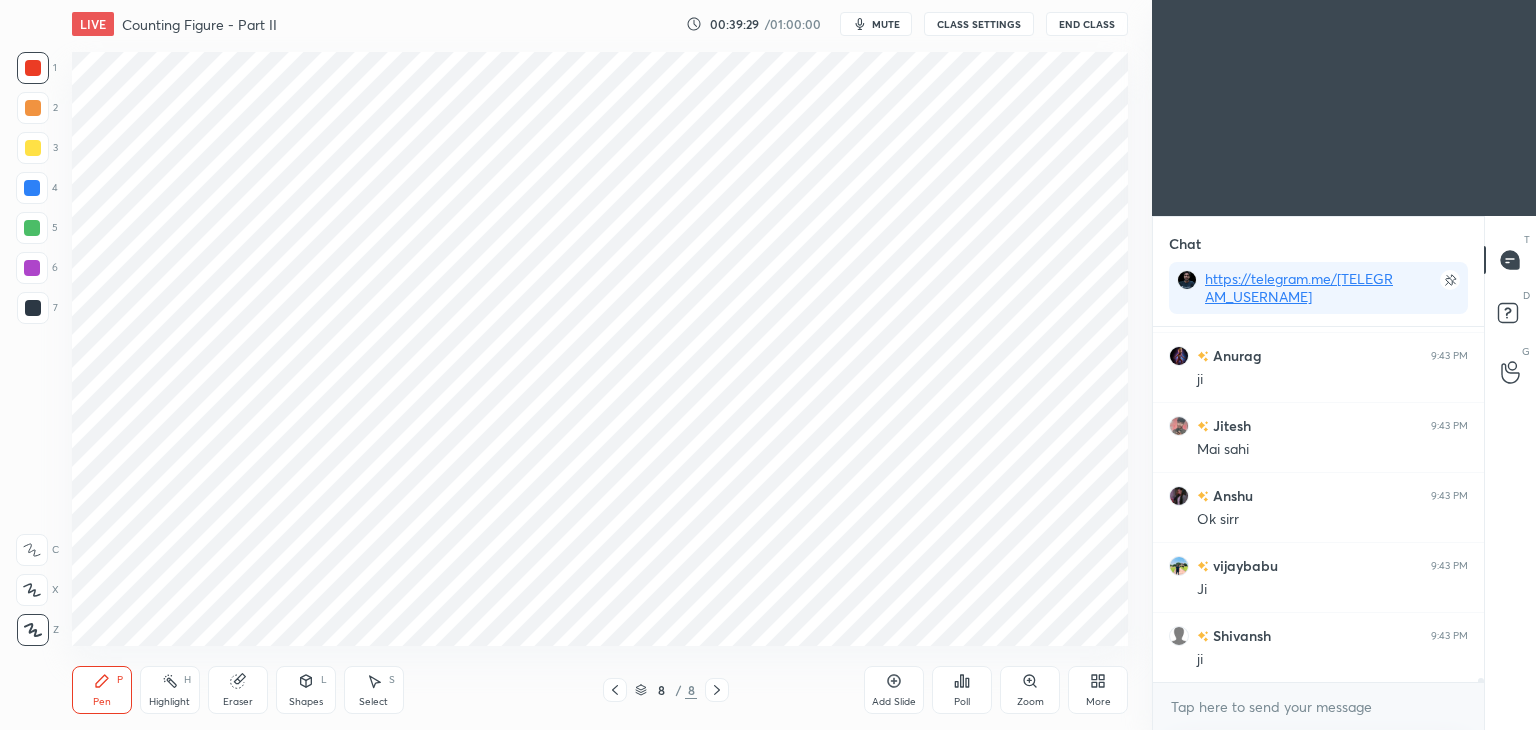 click on "mute" at bounding box center (886, 24) 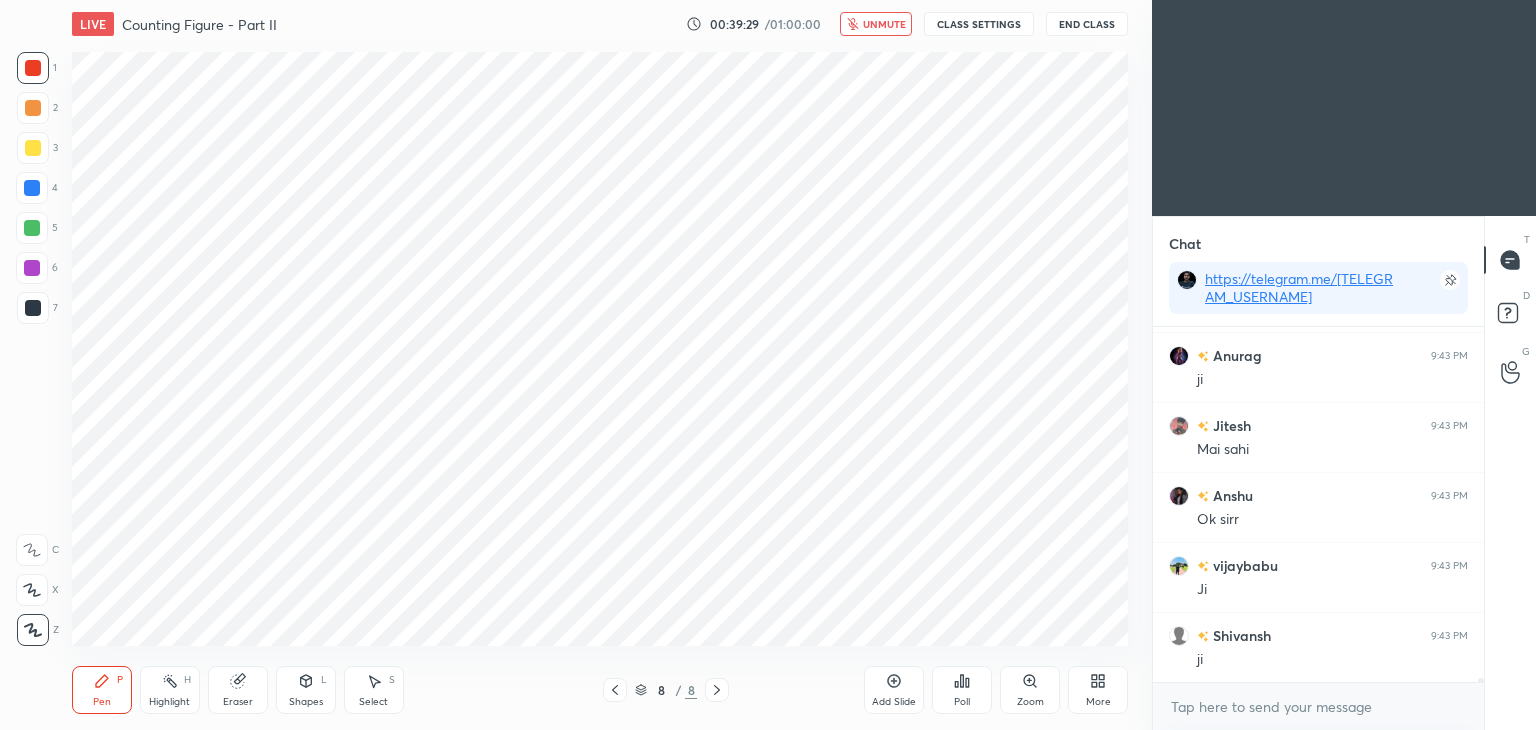 scroll, scrollTop: 29884, scrollLeft: 0, axis: vertical 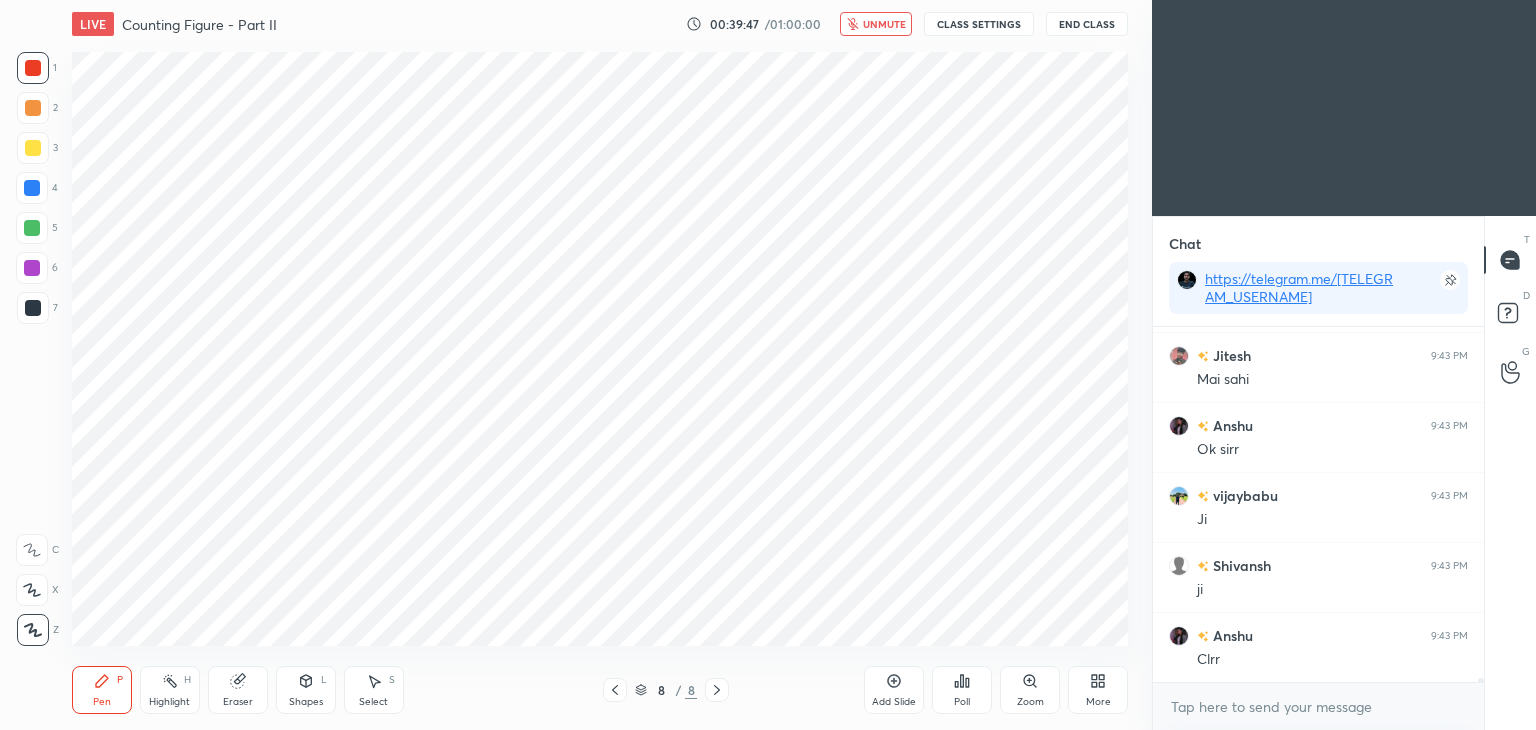 click on "unmute" at bounding box center (884, 24) 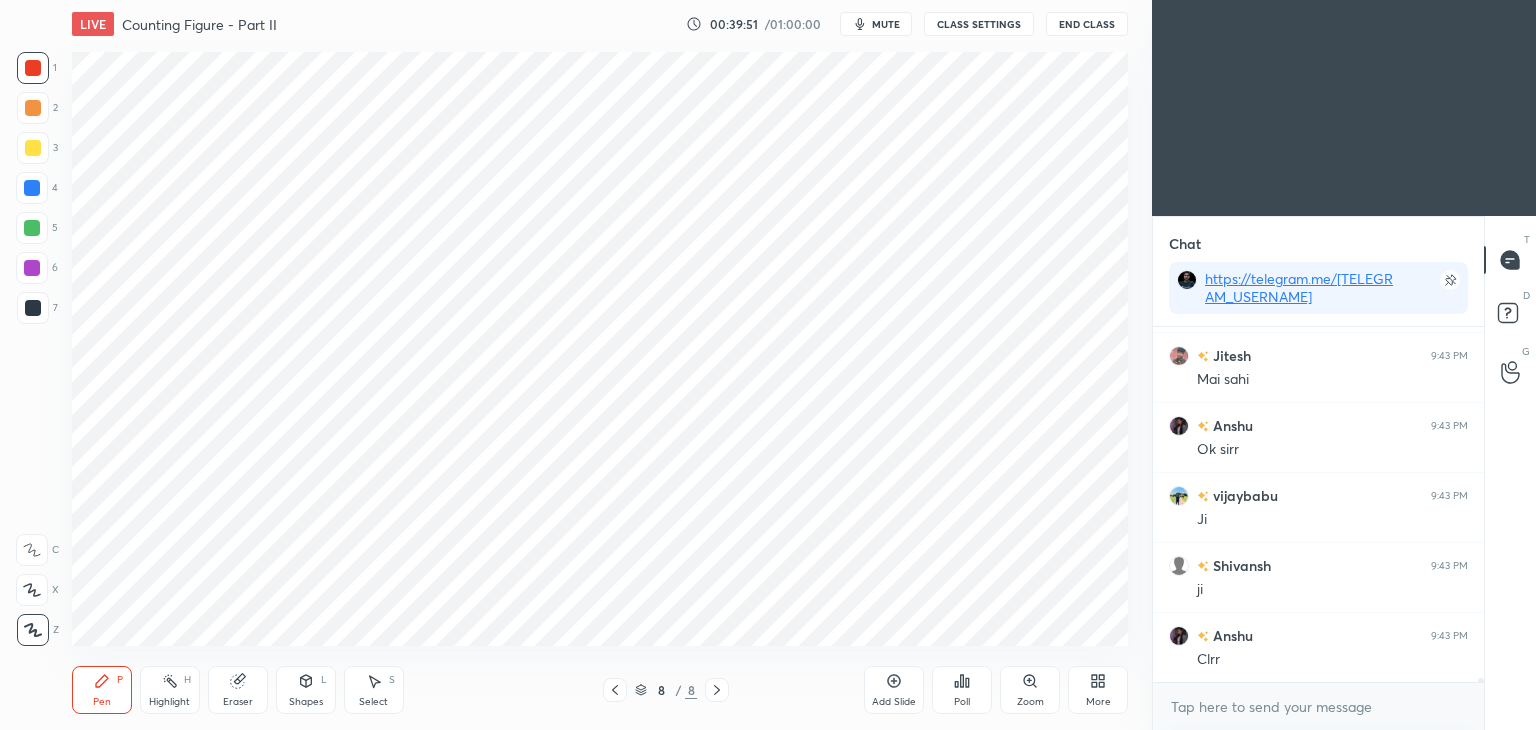scroll, scrollTop: 29972, scrollLeft: 0, axis: vertical 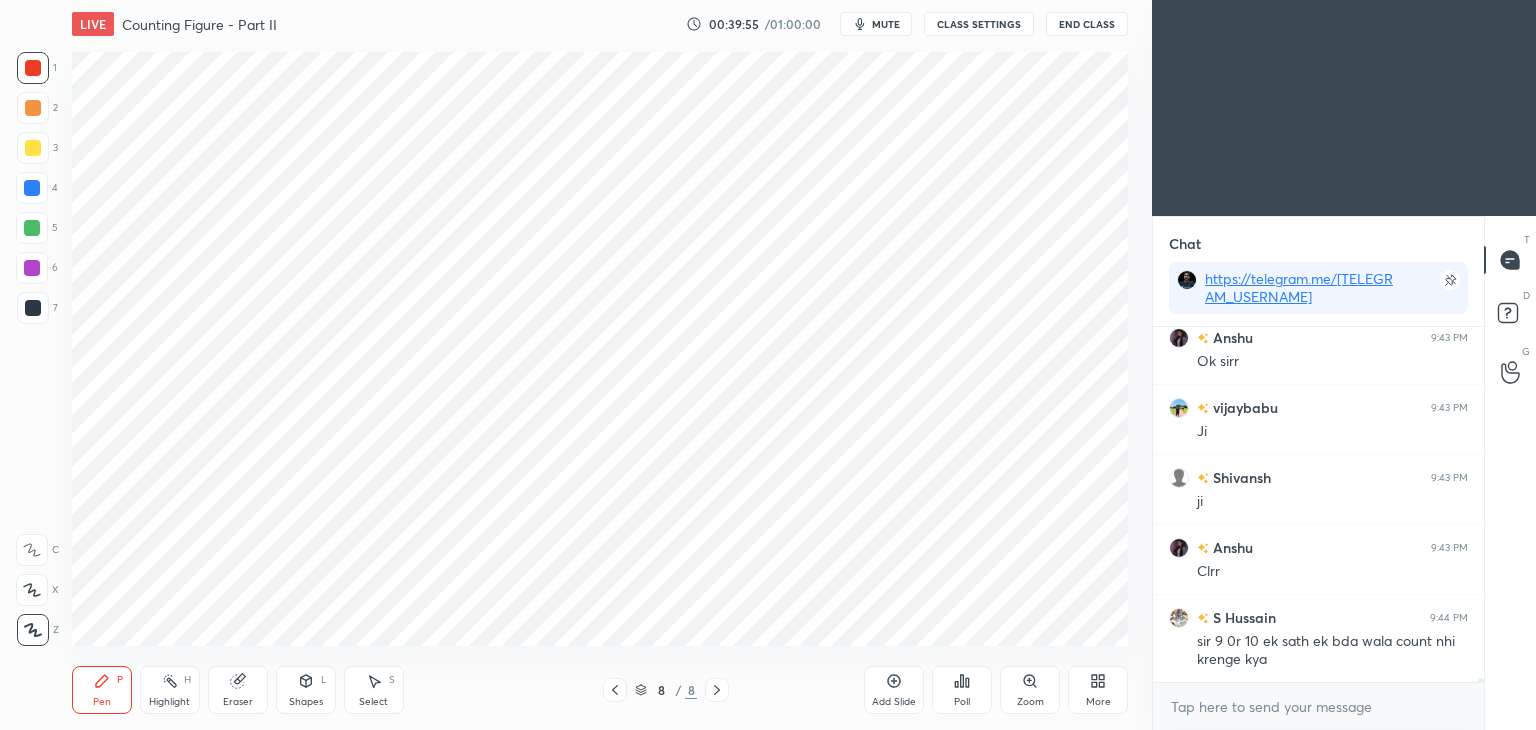 click on "Highlight H" at bounding box center (170, 690) 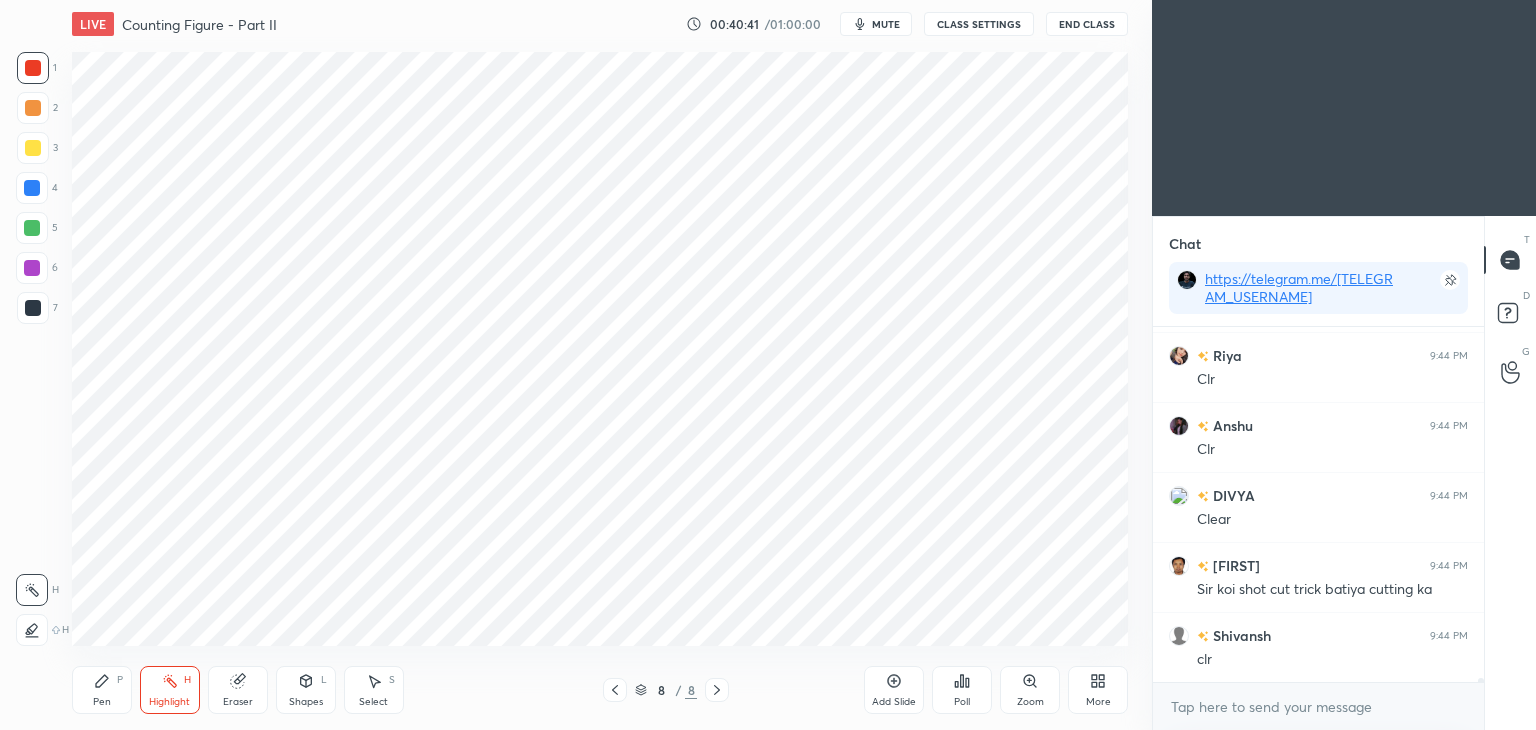 scroll, scrollTop: 30412, scrollLeft: 0, axis: vertical 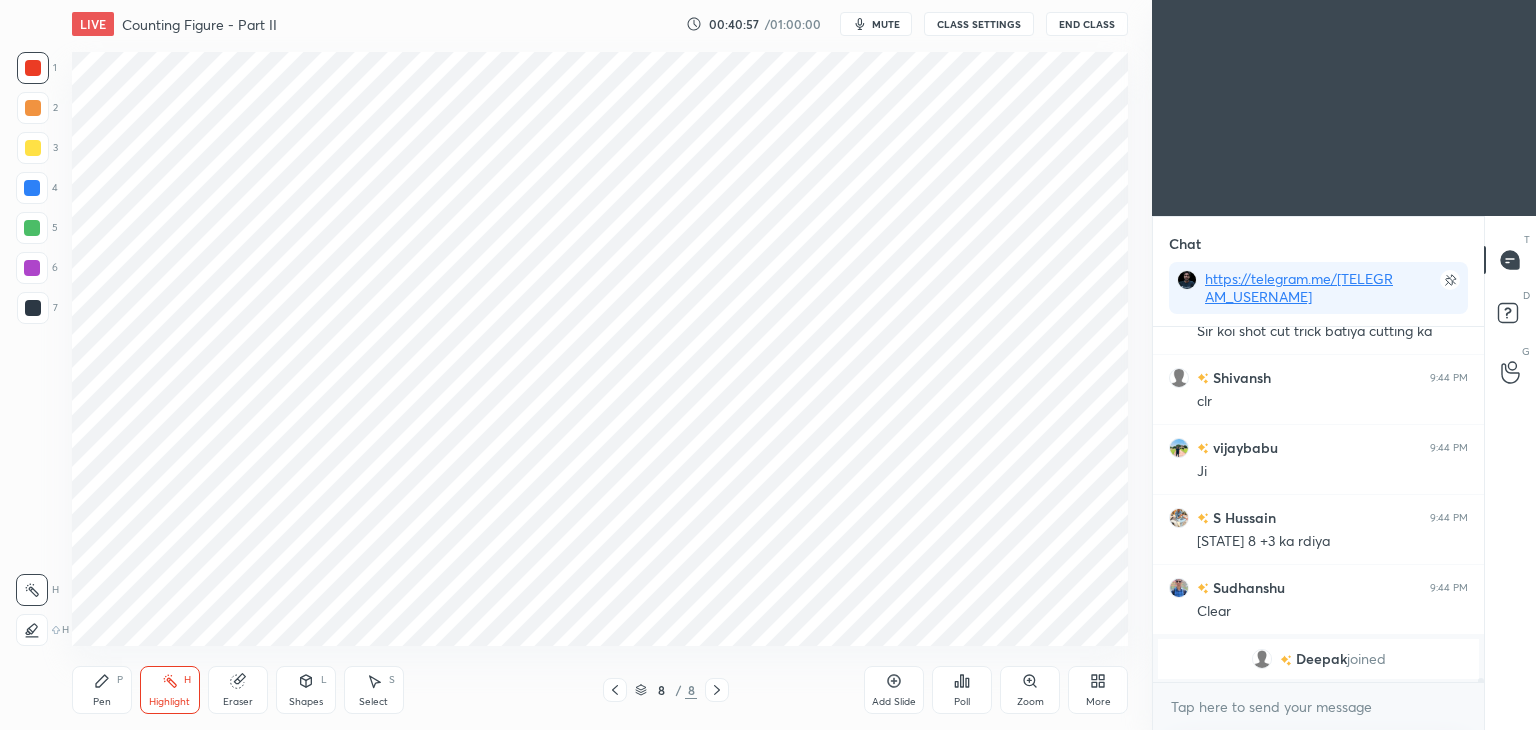 click 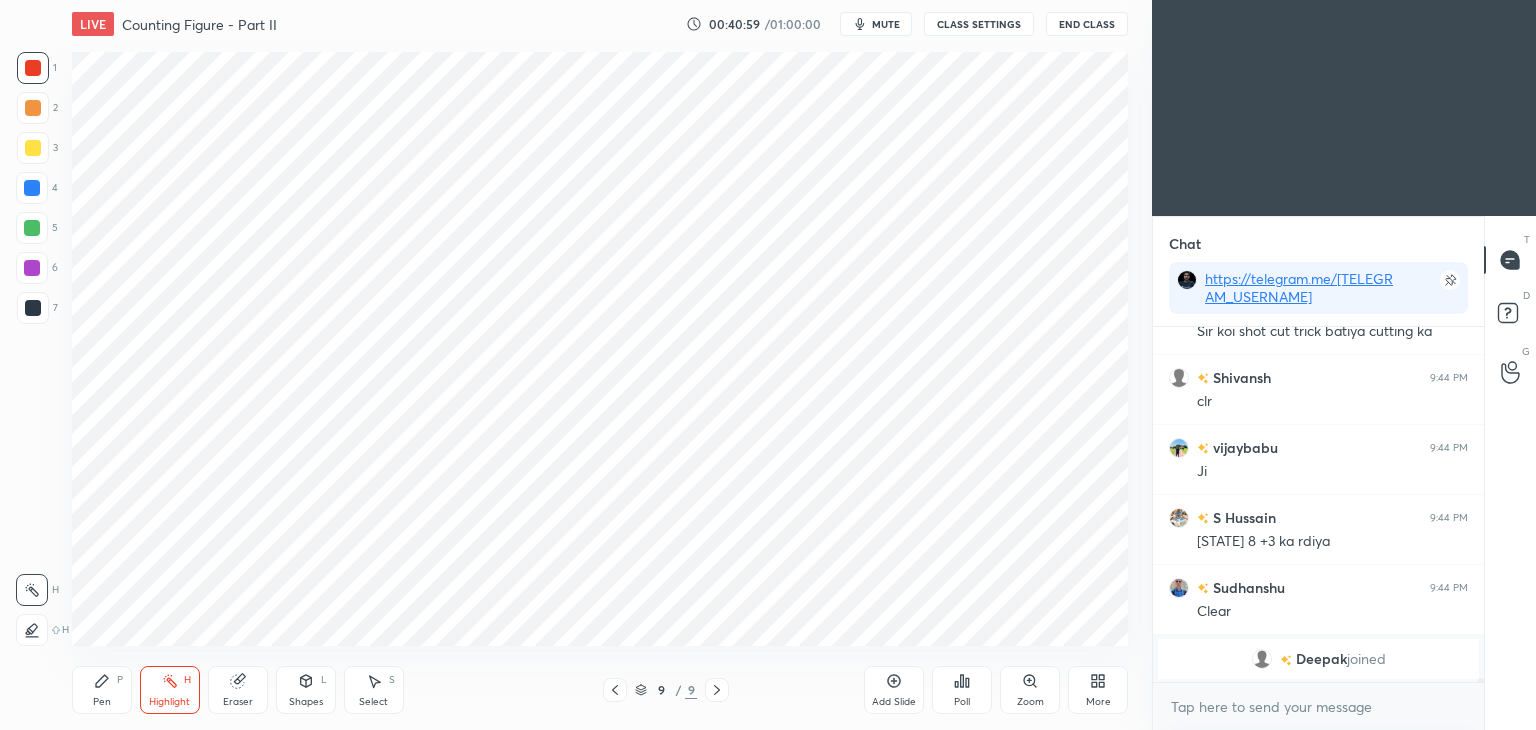 click on "Shapes L" at bounding box center [306, 690] 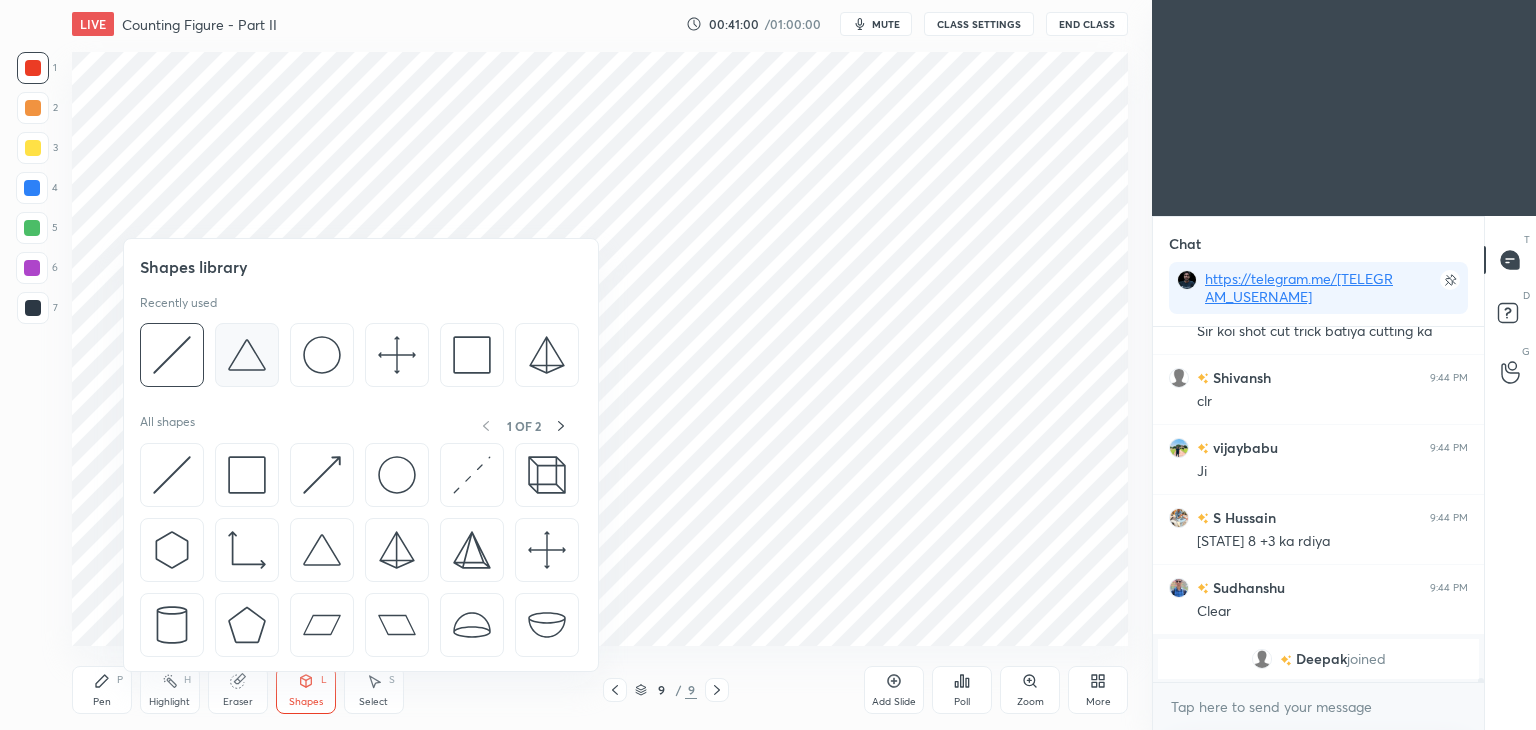 click at bounding box center [247, 355] 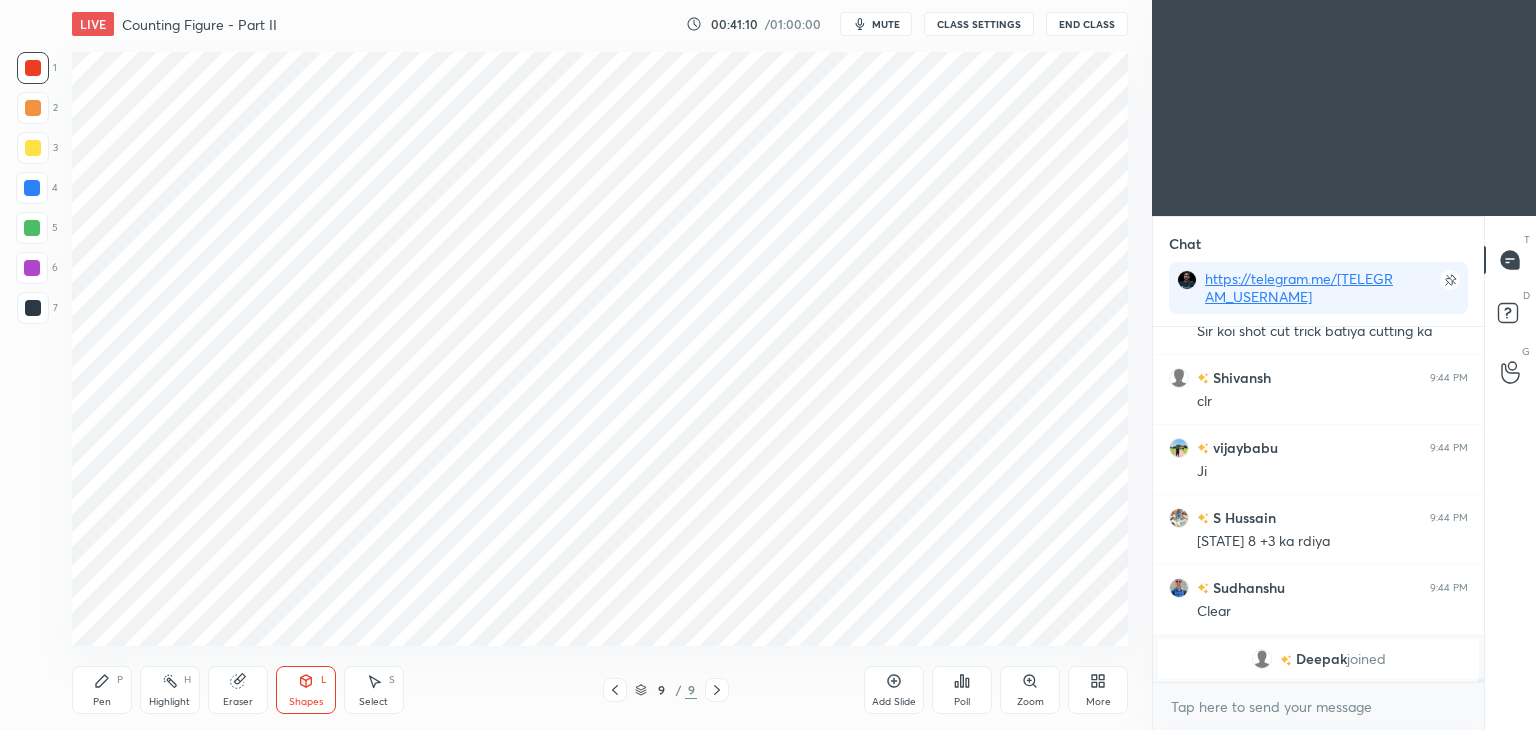 click 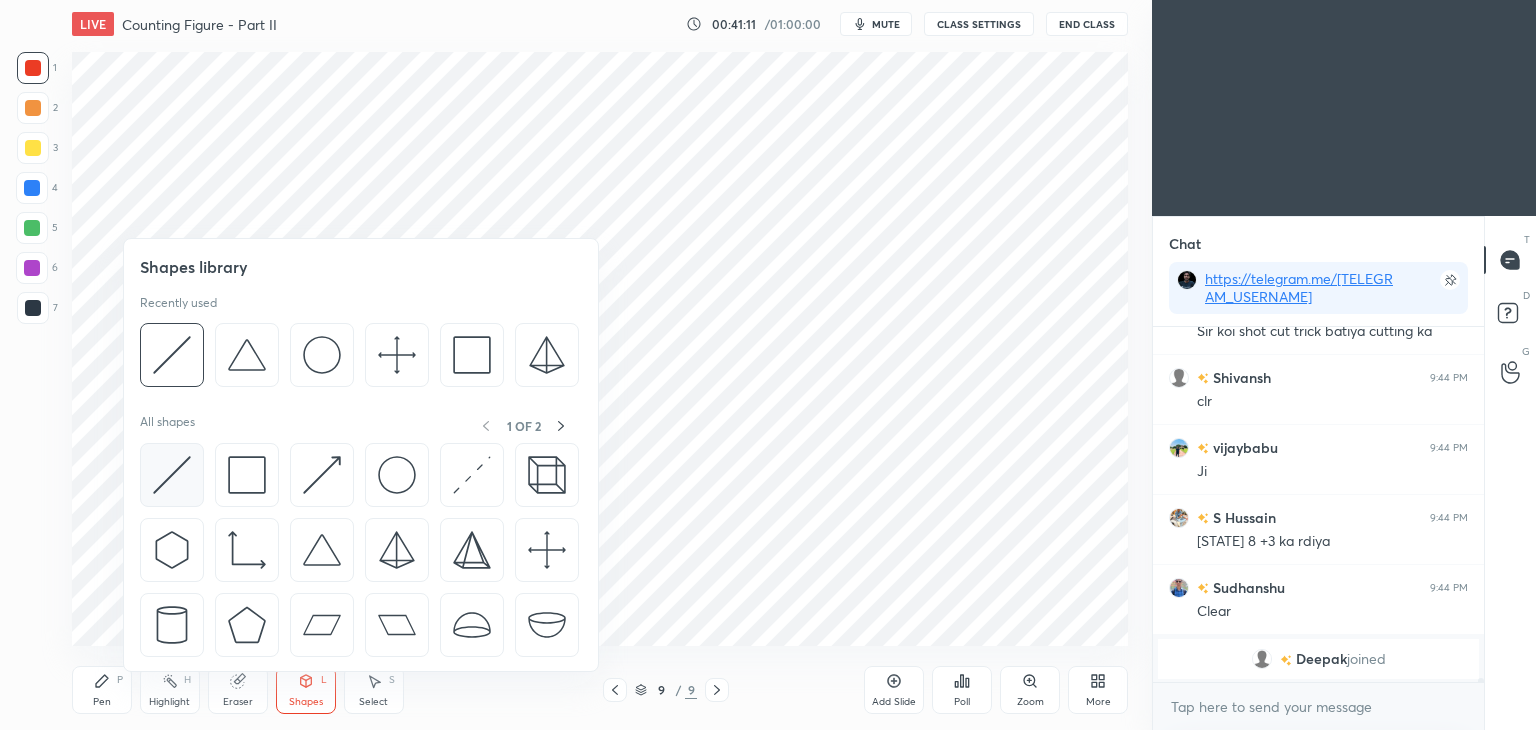 click at bounding box center [172, 475] 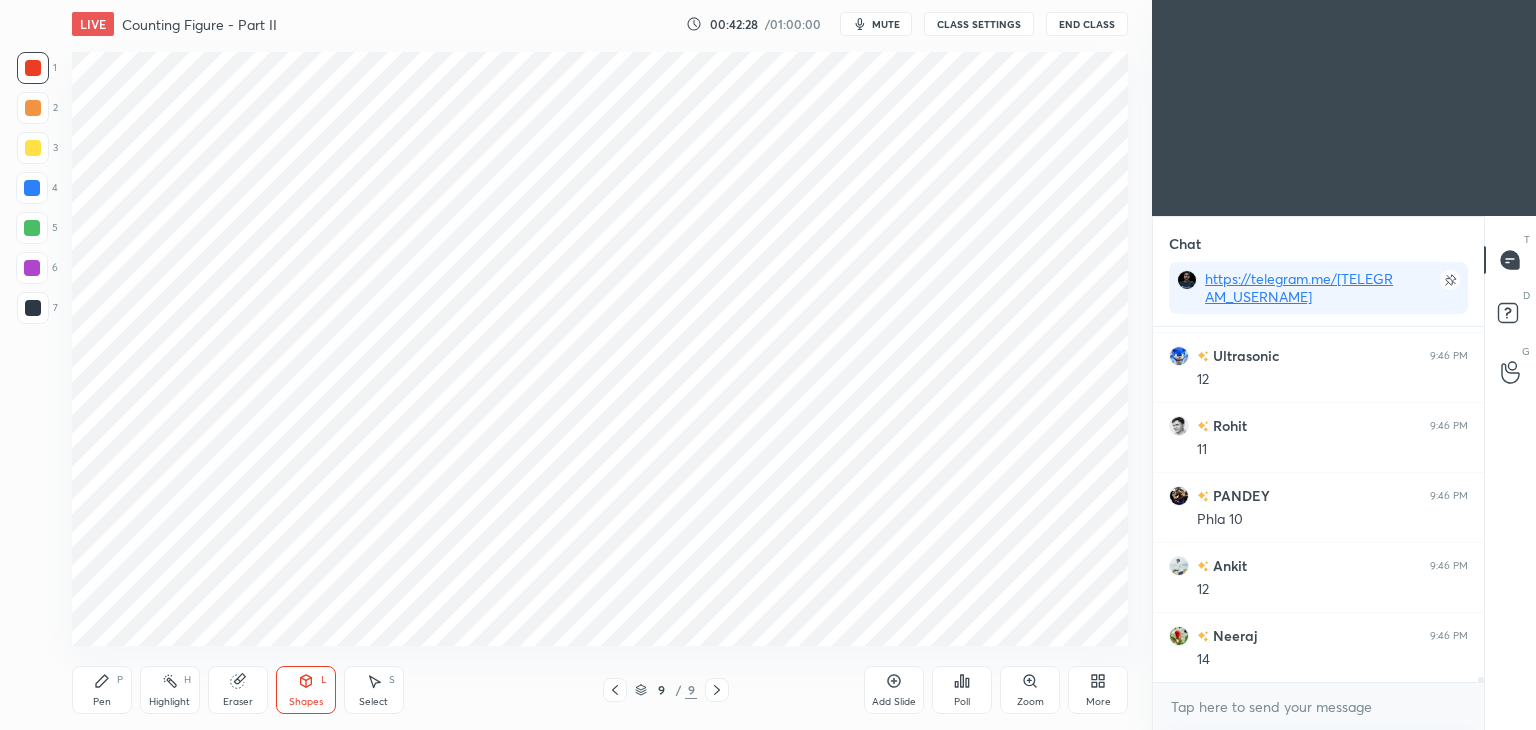 scroll, scrollTop: 27640, scrollLeft: 0, axis: vertical 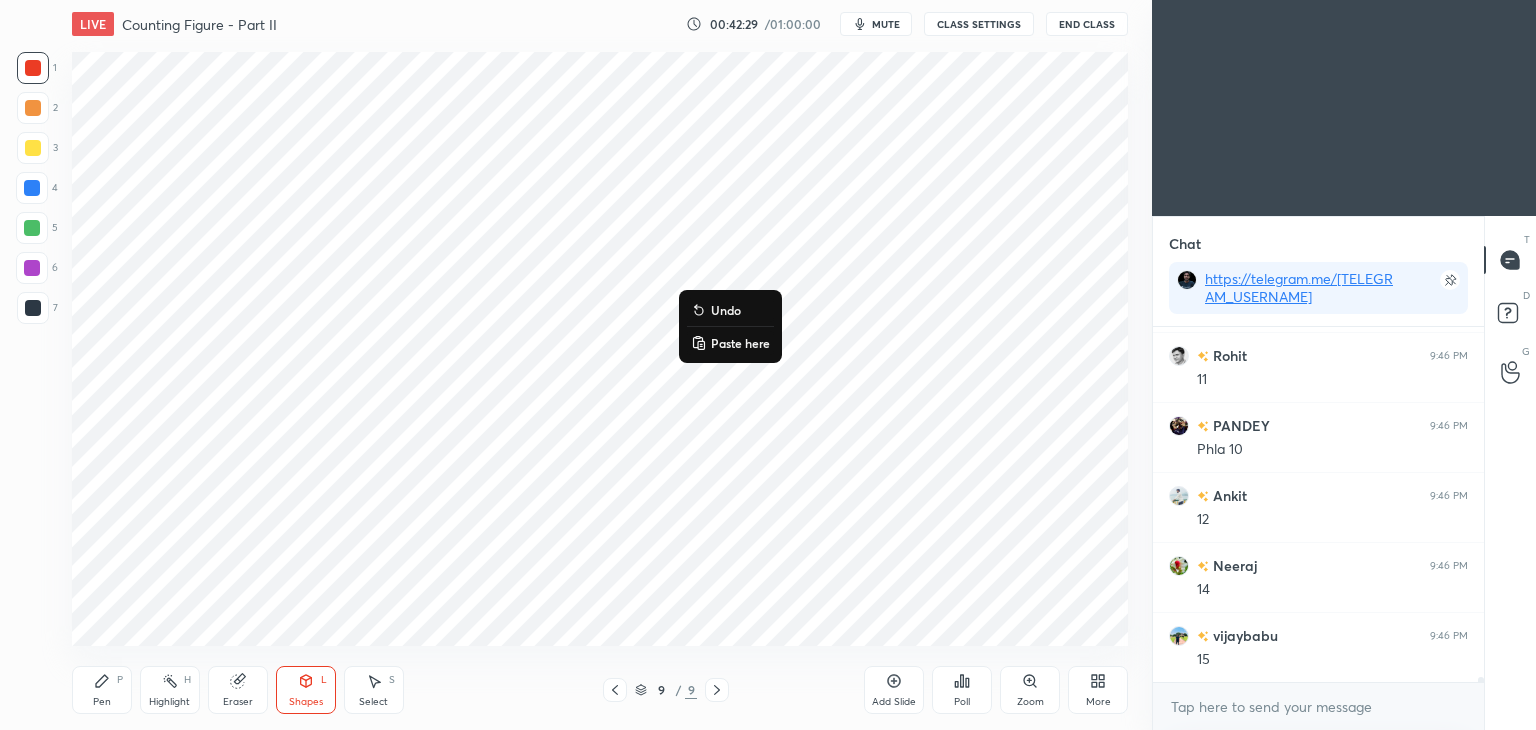 click on "mute" at bounding box center (886, 24) 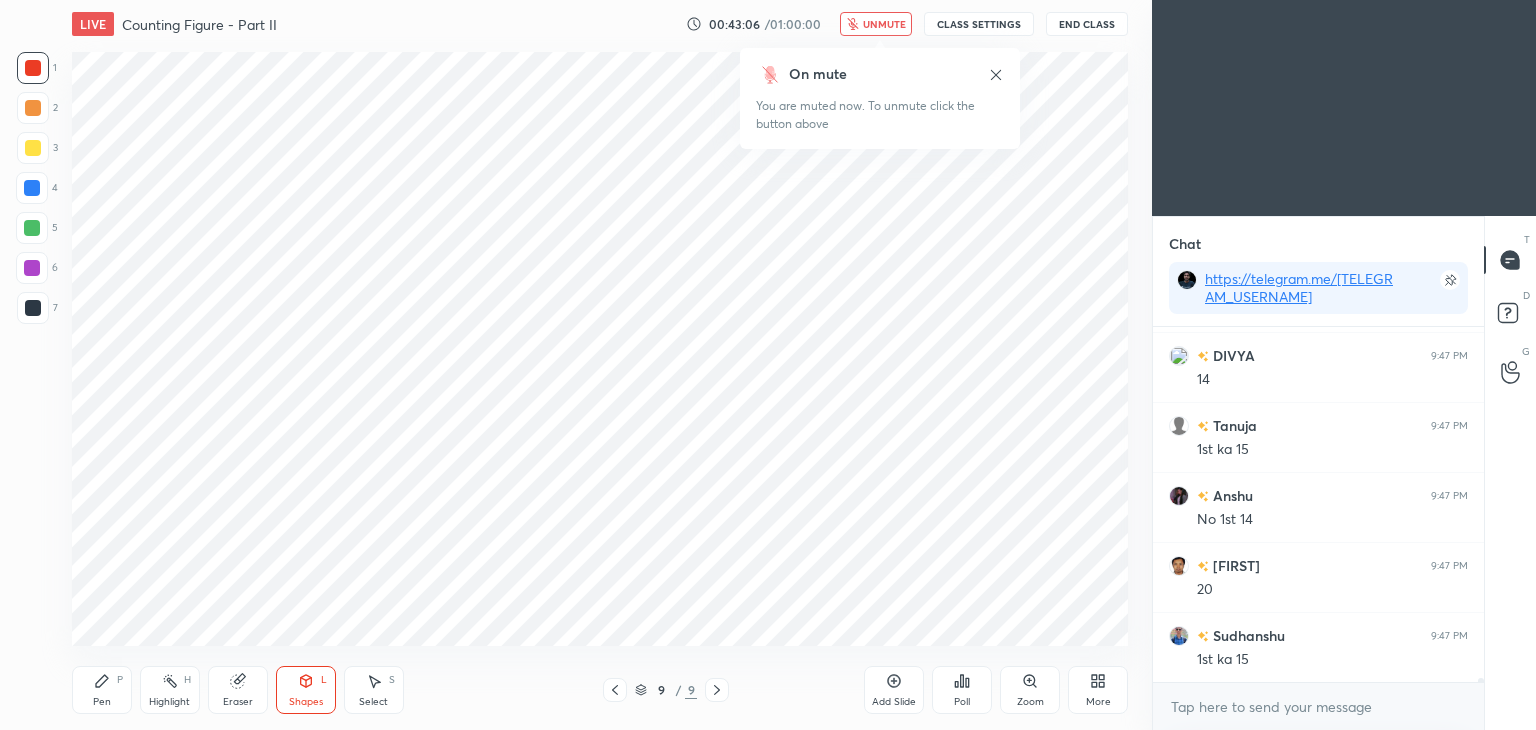 scroll, scrollTop: 28550, scrollLeft: 0, axis: vertical 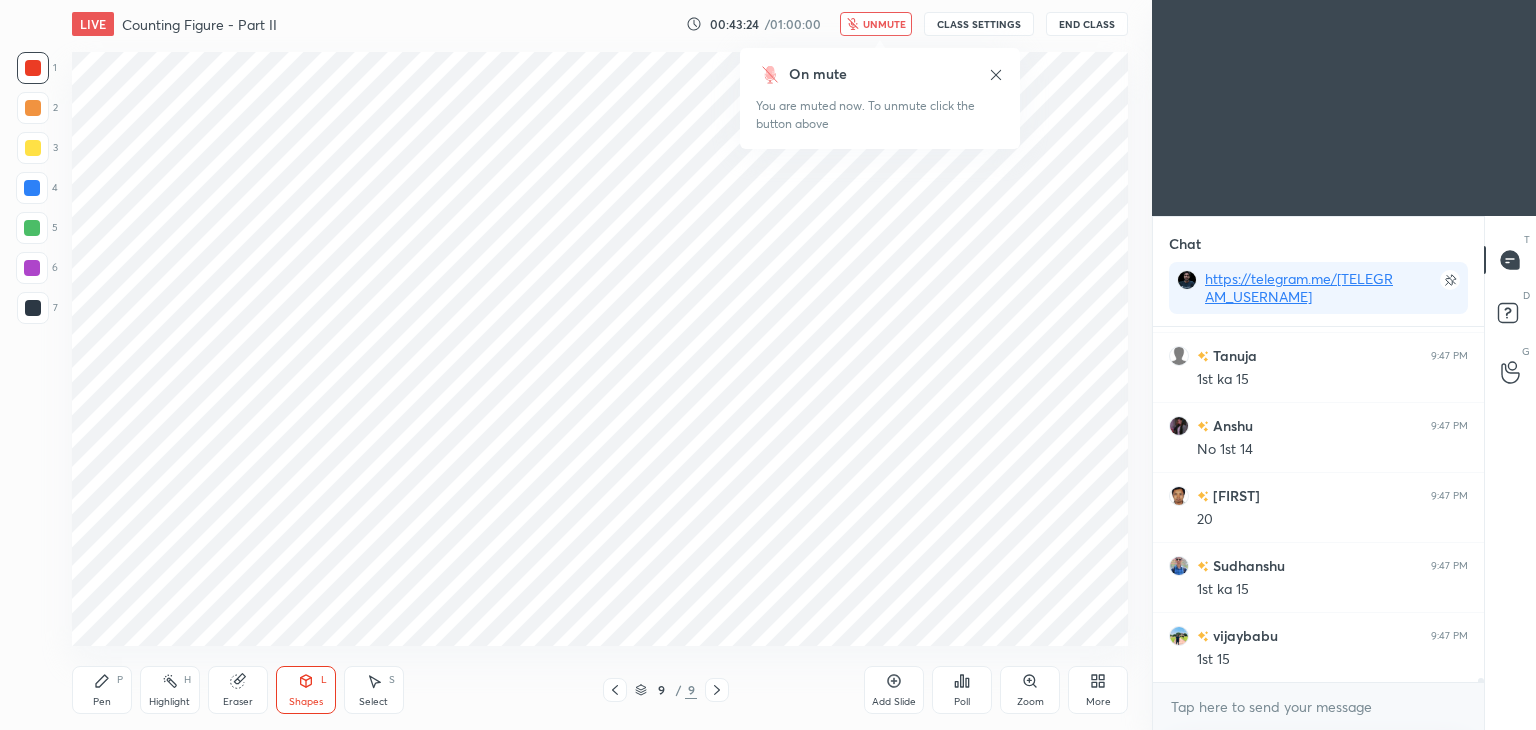 click on "unmute" at bounding box center (884, 24) 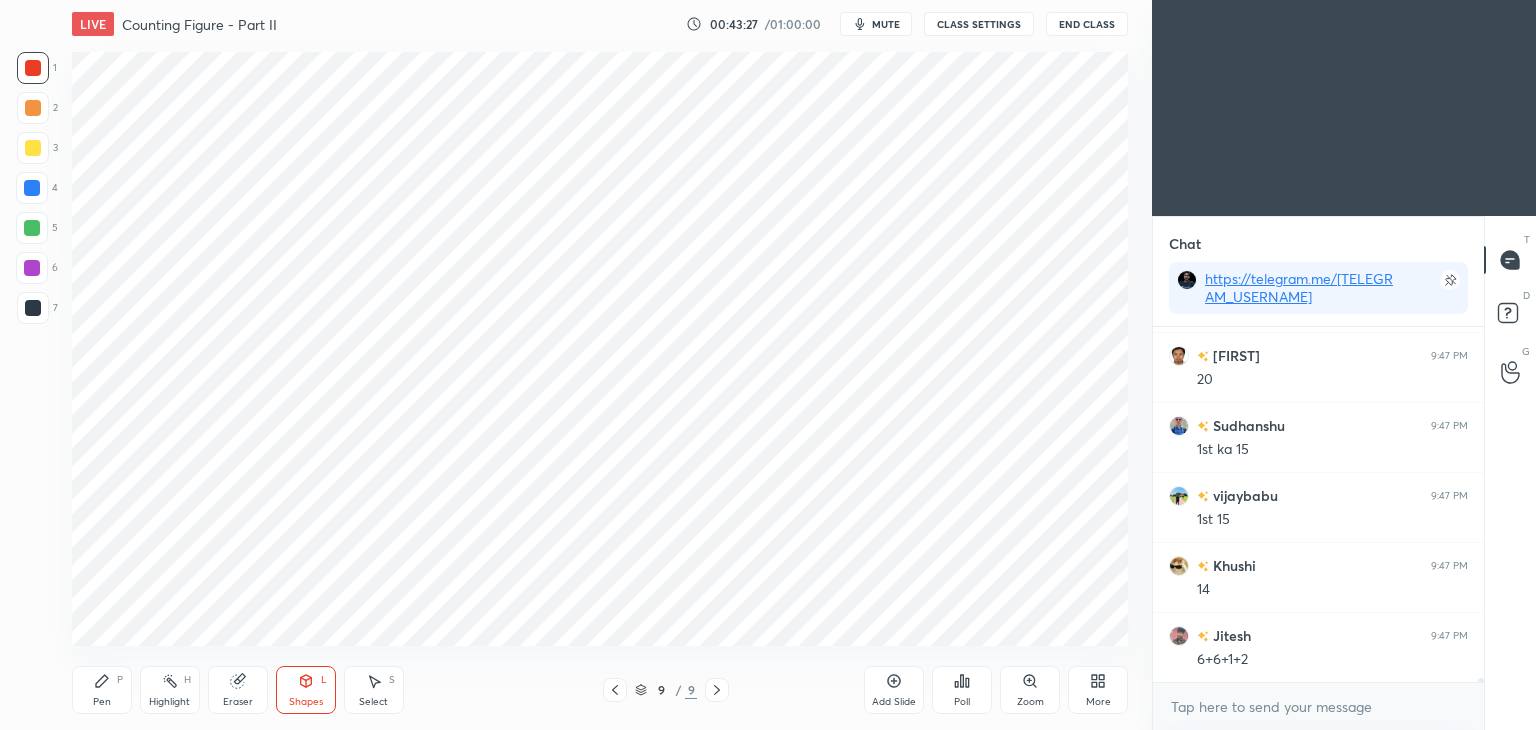 scroll, scrollTop: 28760, scrollLeft: 0, axis: vertical 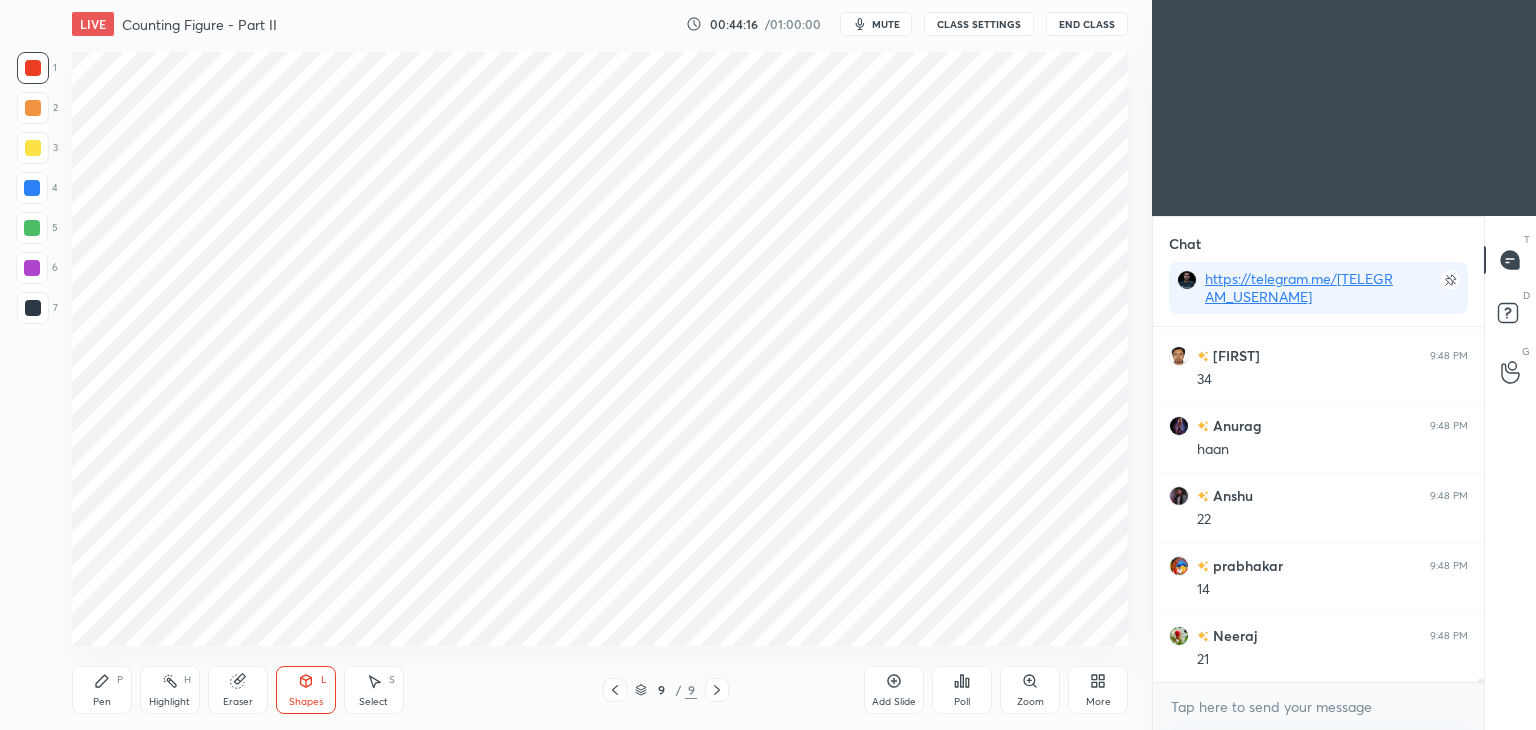 click on "Highlight H" at bounding box center [170, 690] 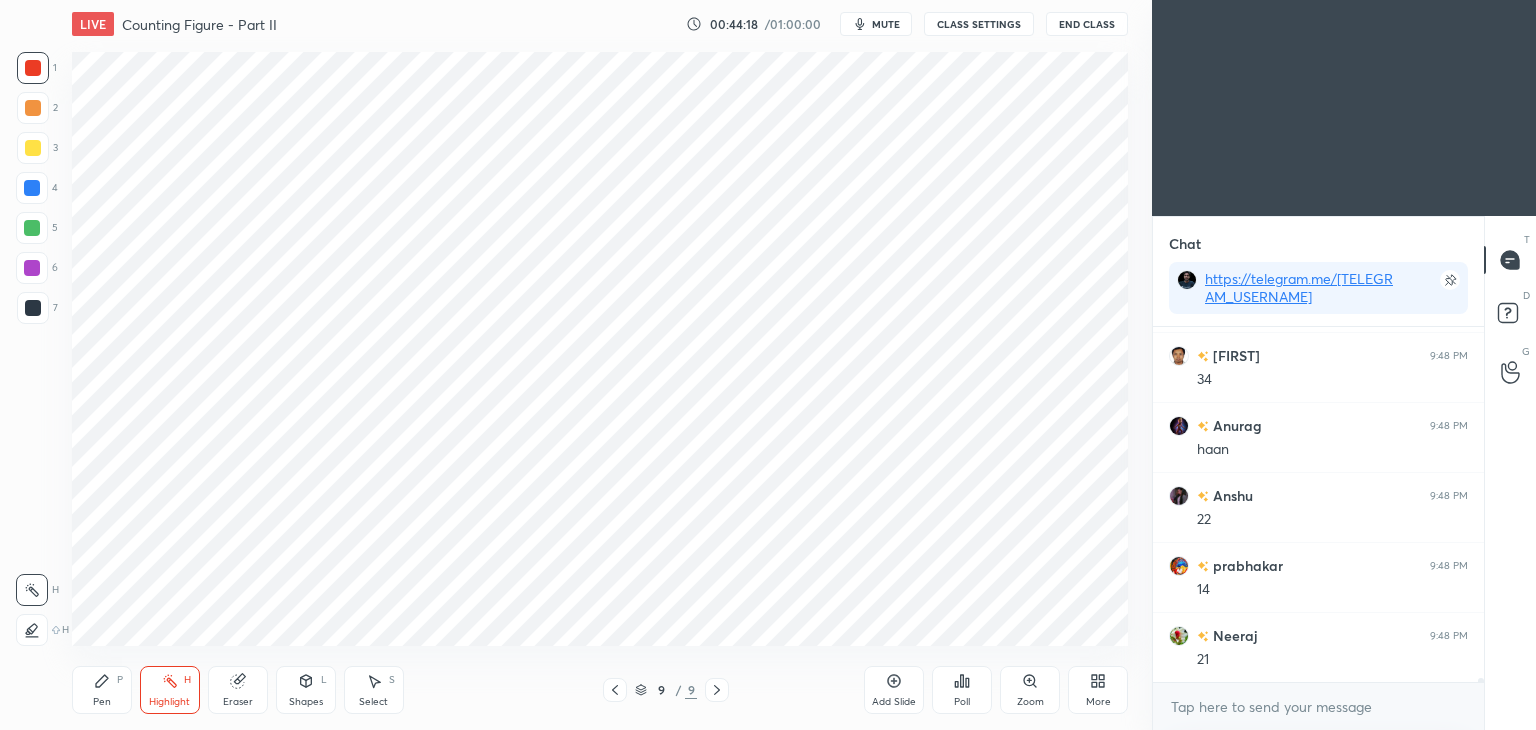 click 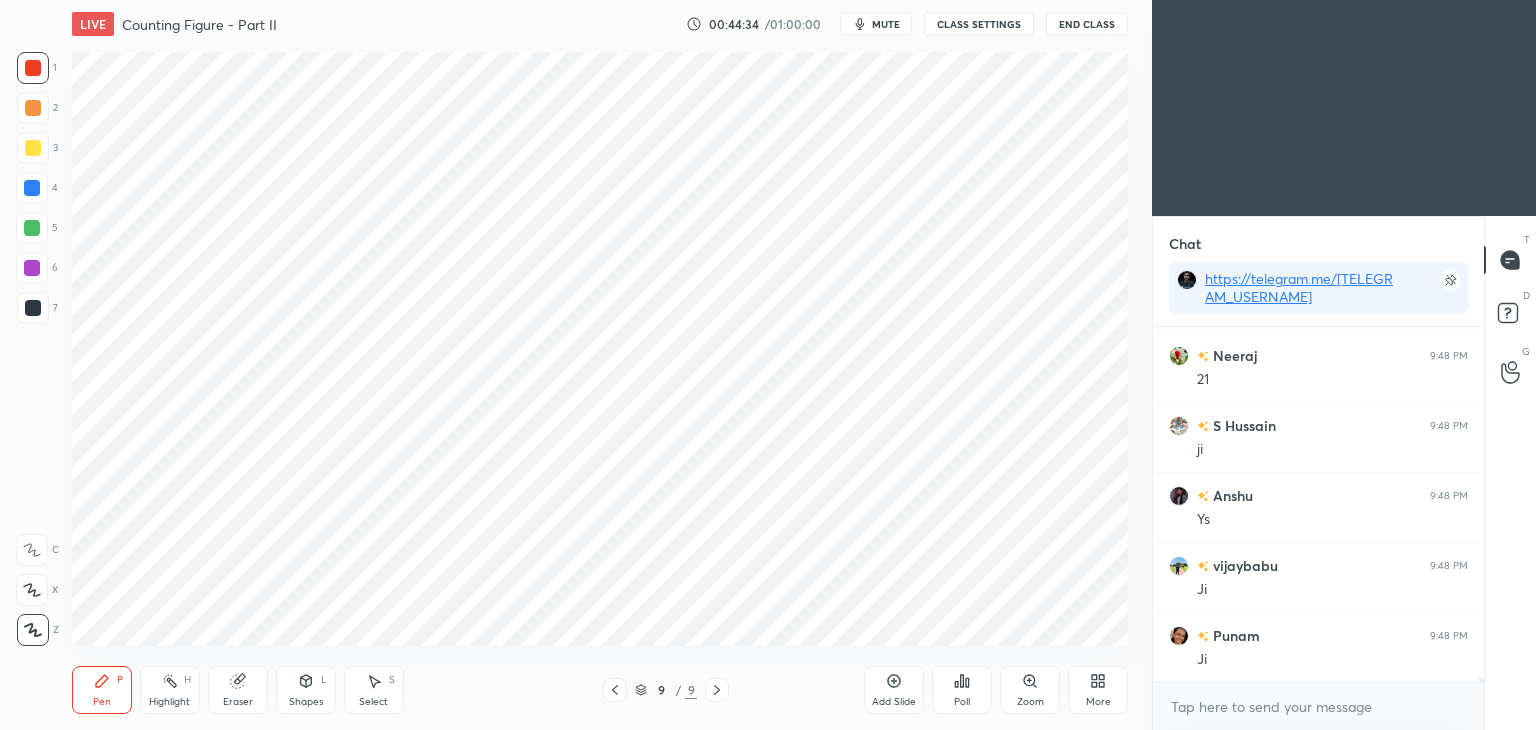 scroll, scrollTop: 29950, scrollLeft: 0, axis: vertical 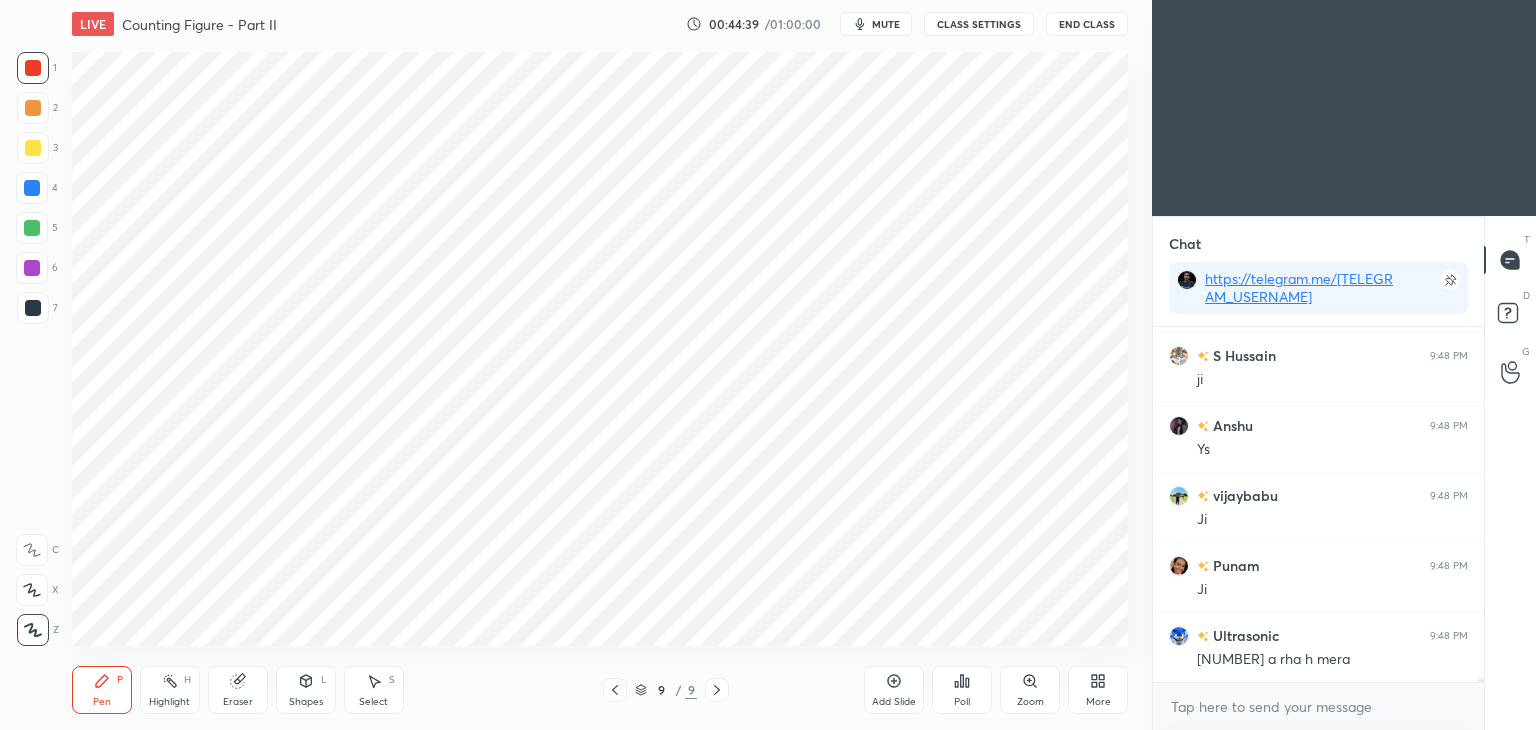 click on "Pen" at bounding box center (102, 702) 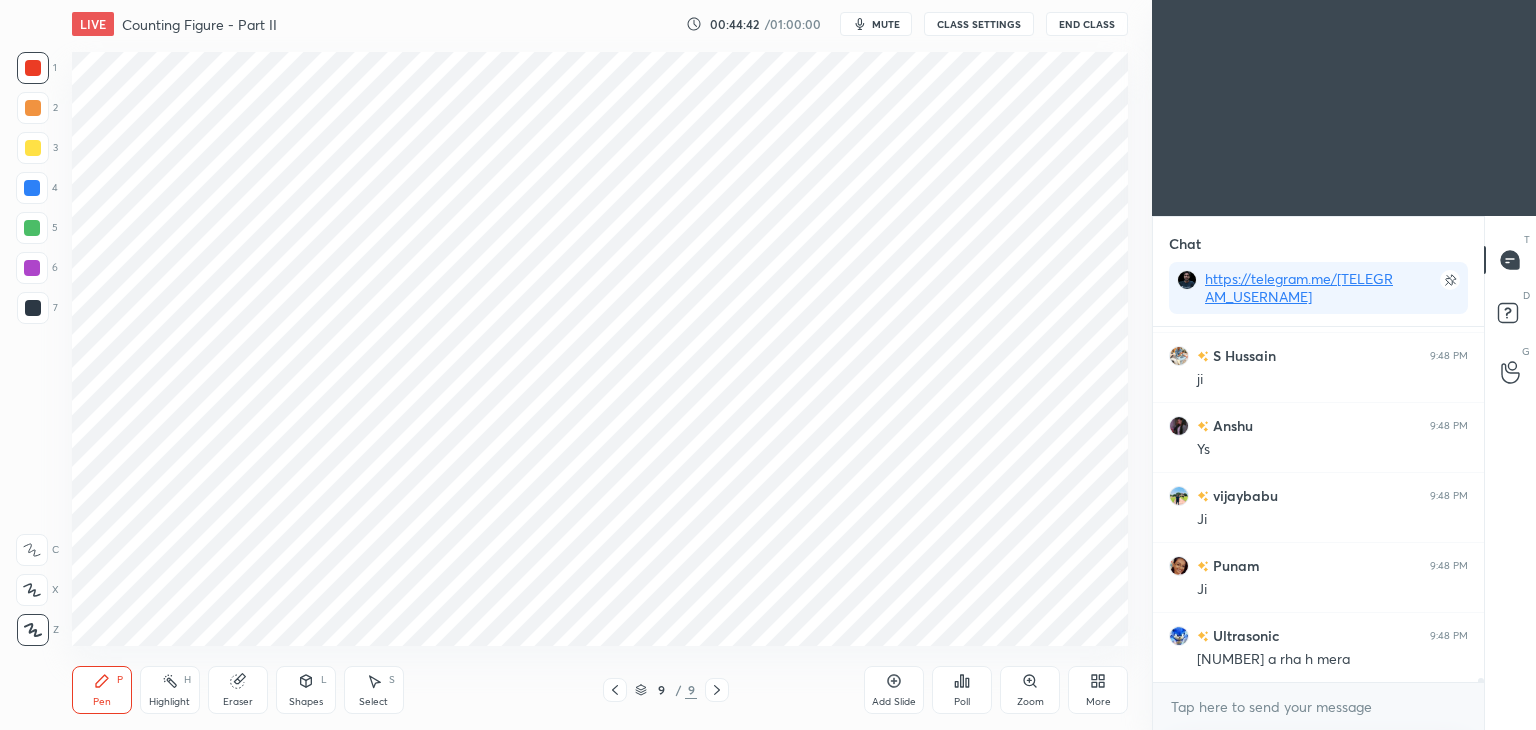 click 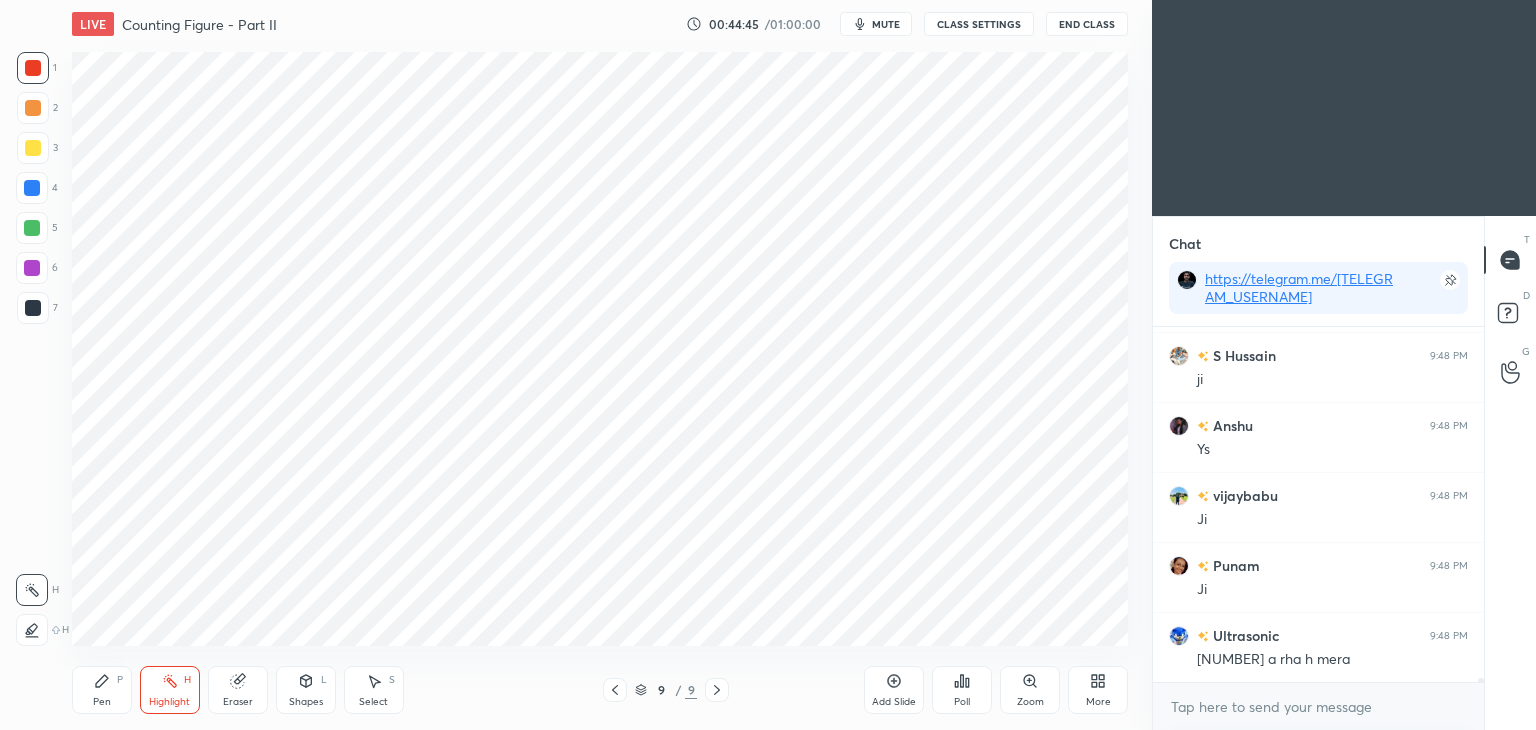 click on "Pen" at bounding box center [102, 702] 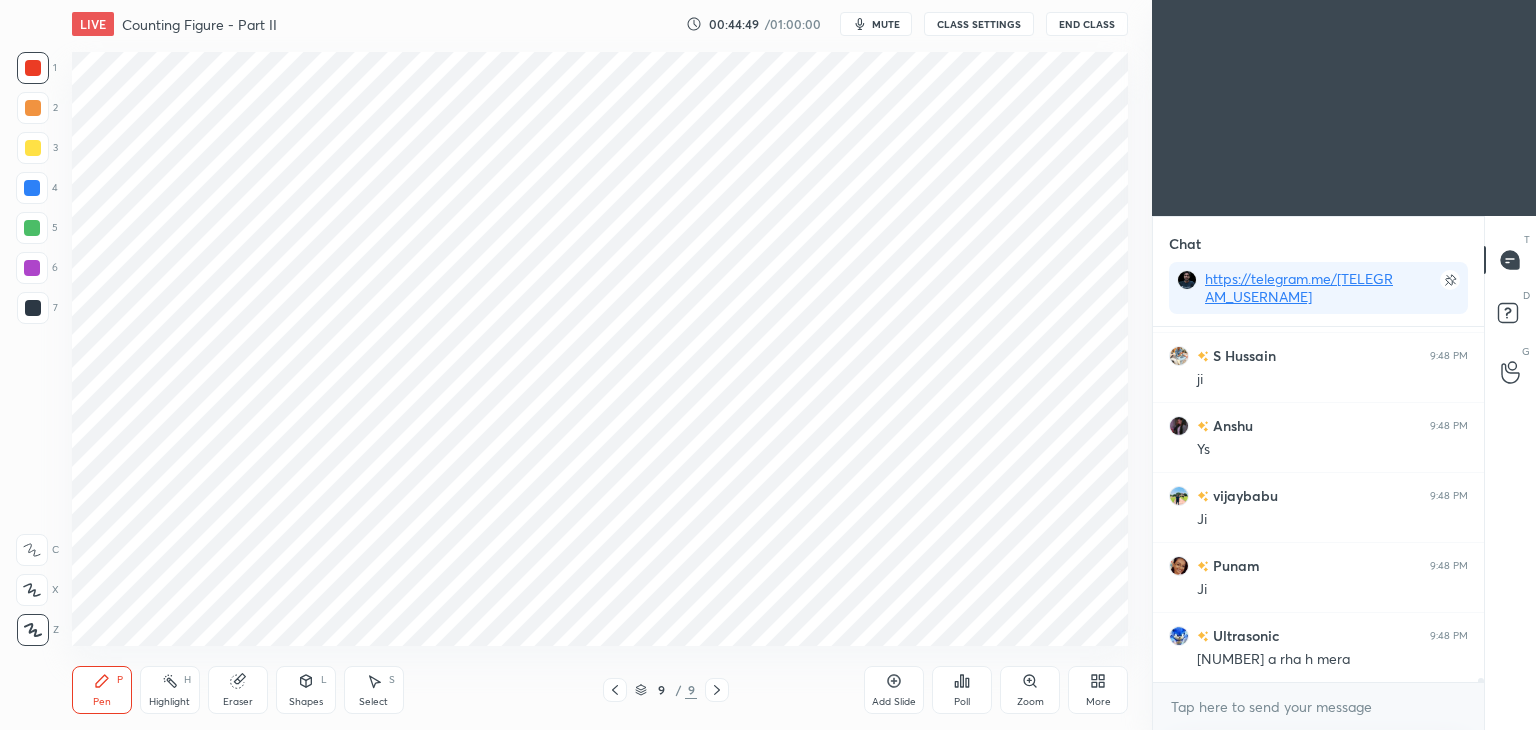 scroll, scrollTop: 30020, scrollLeft: 0, axis: vertical 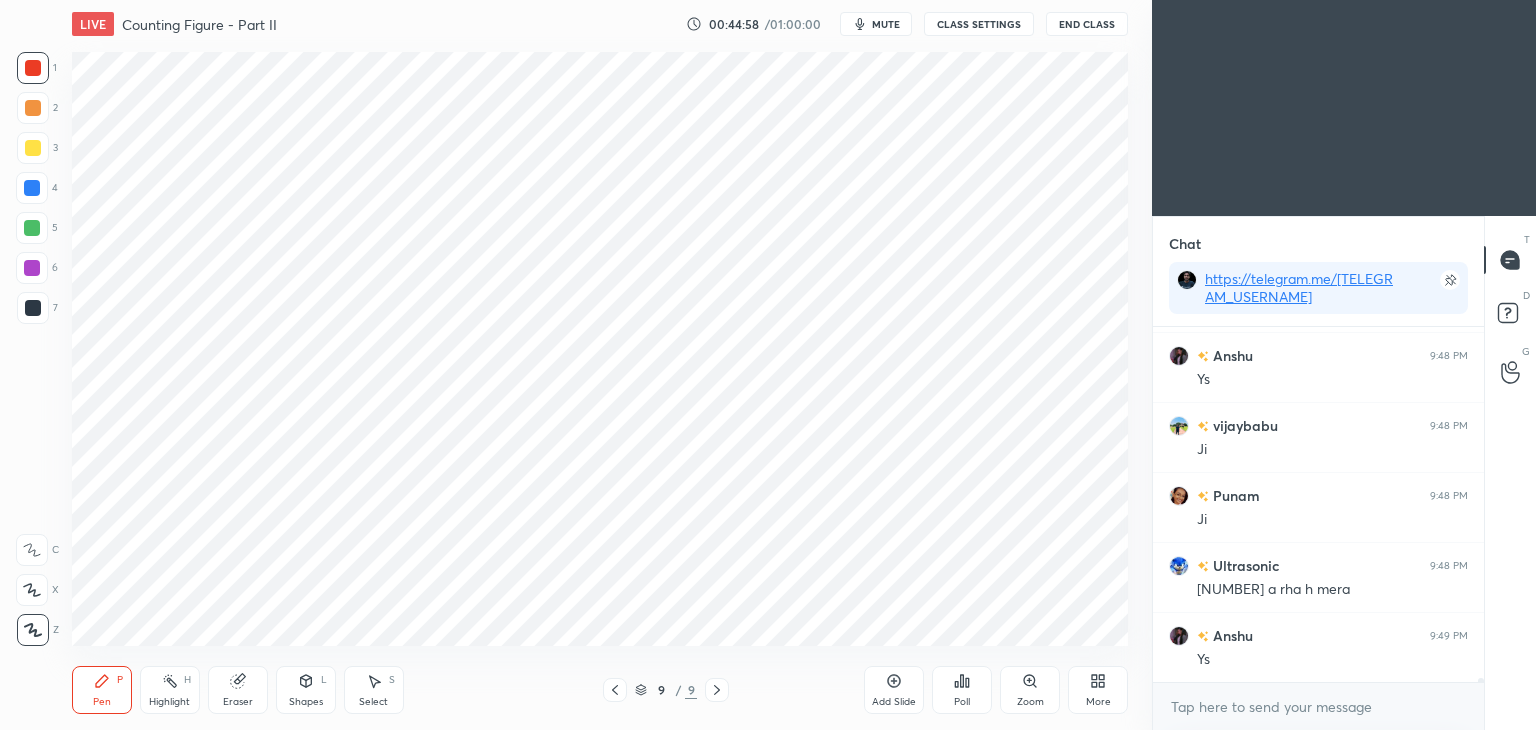 click on "Highlight H" at bounding box center (170, 690) 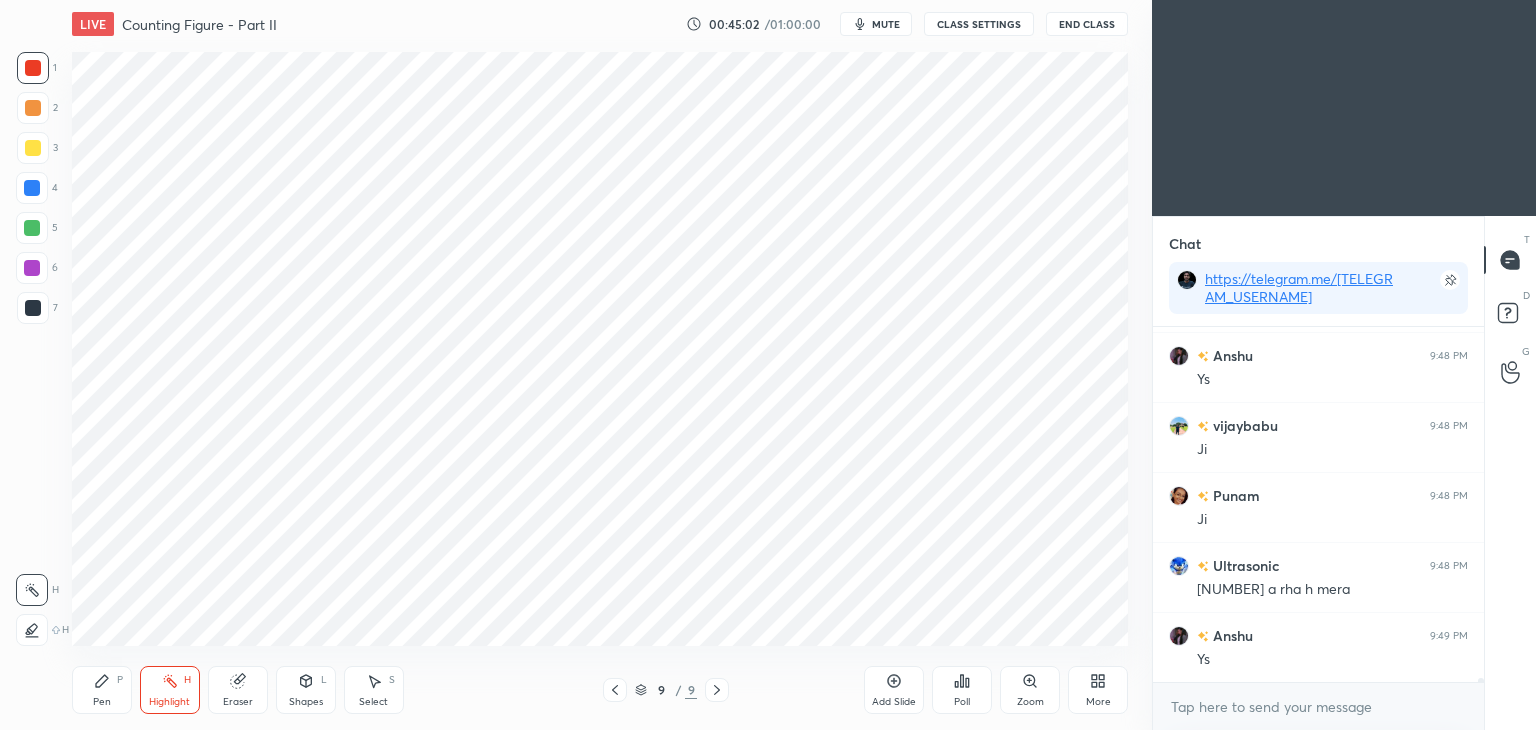 click on "Pen" at bounding box center [102, 702] 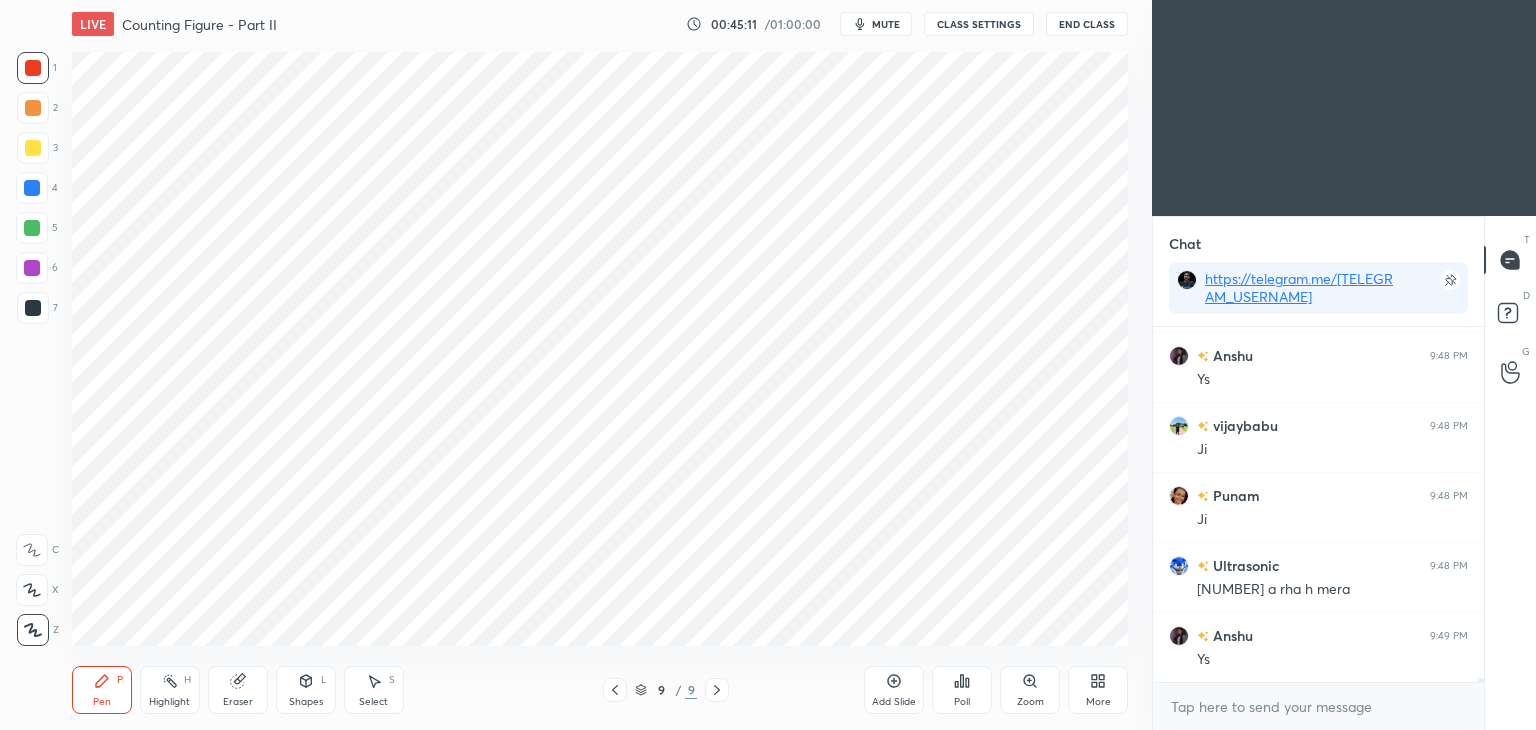 click on "mute" at bounding box center (886, 24) 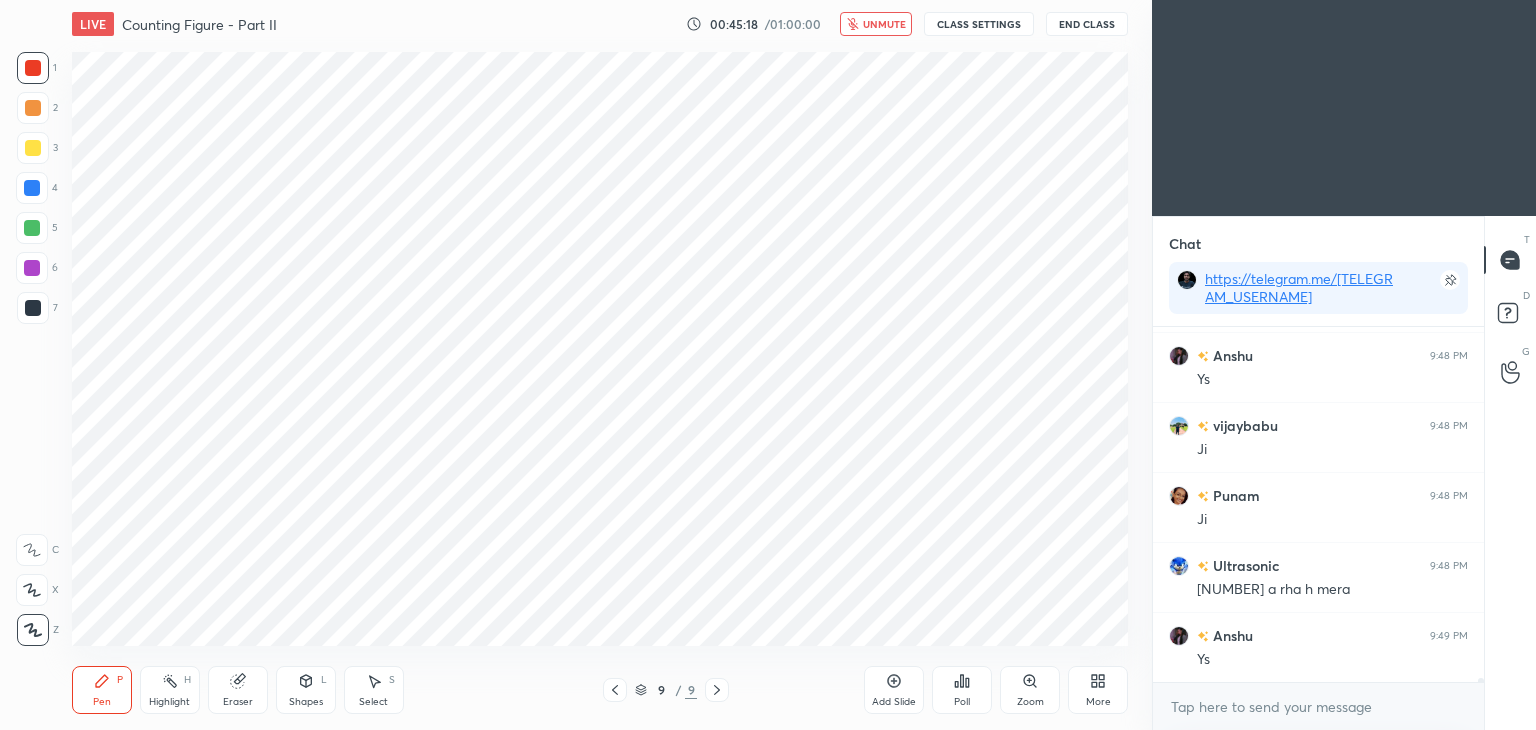 click on "unmute" at bounding box center [884, 24] 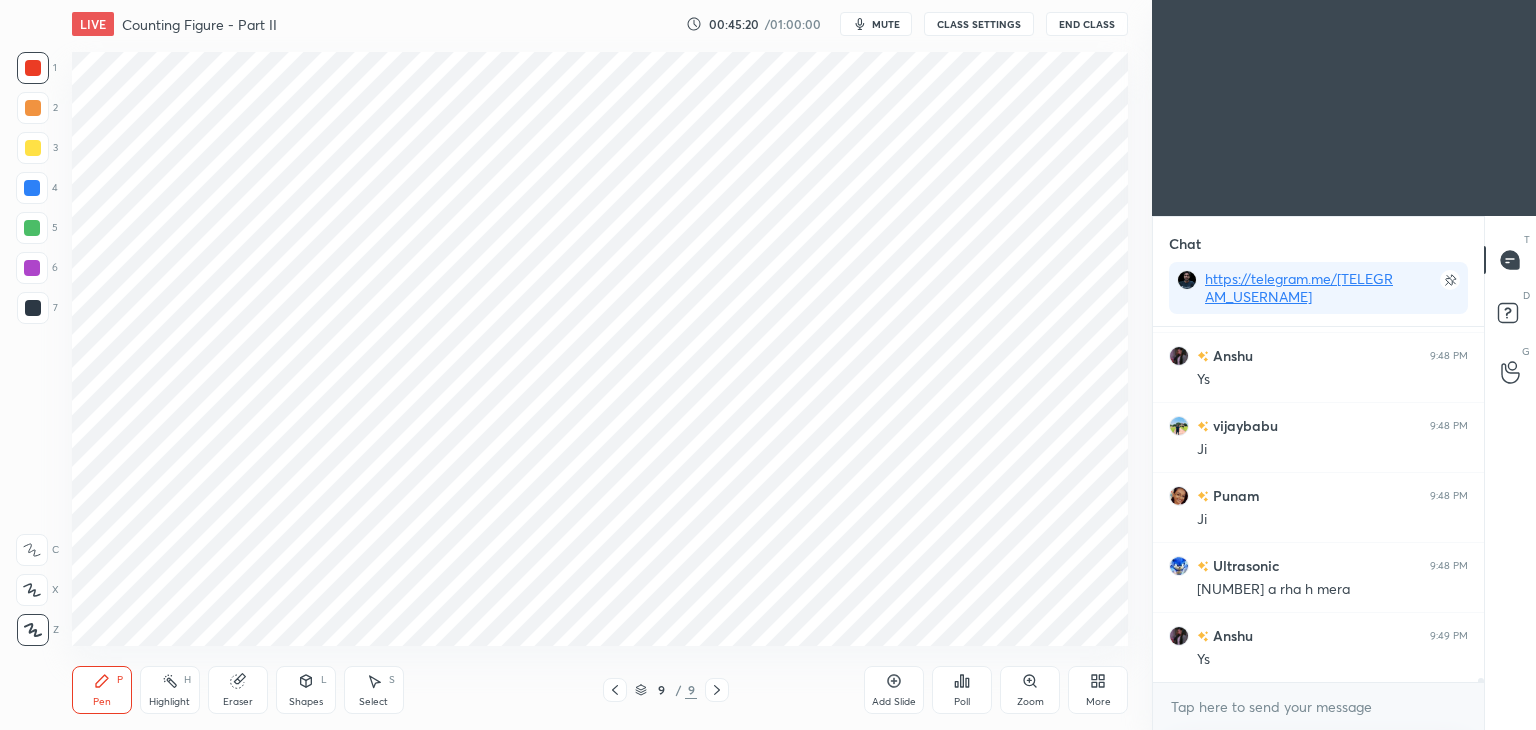 click on "Highlight" at bounding box center [169, 702] 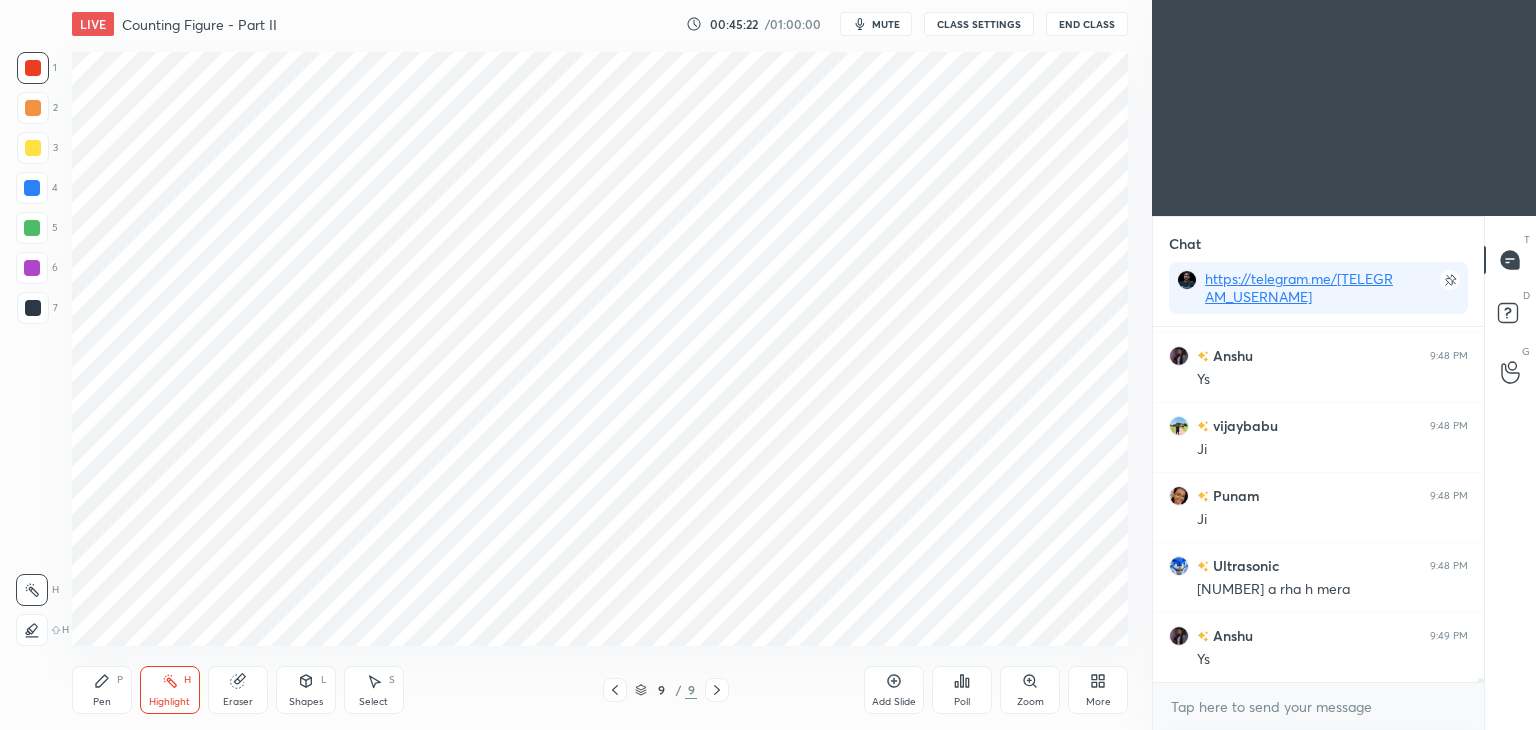 click on "Pen" at bounding box center (102, 702) 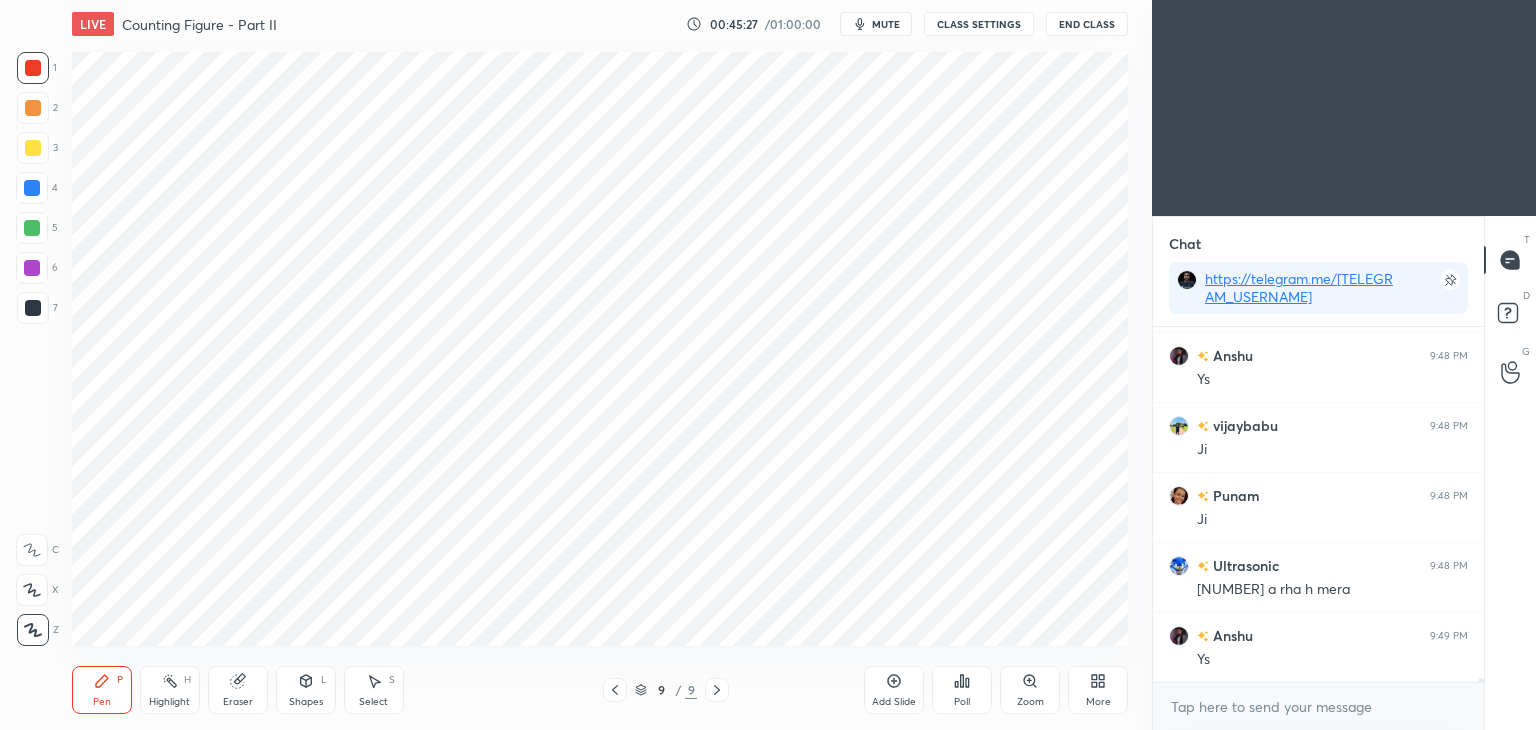 scroll, scrollTop: 30090, scrollLeft: 0, axis: vertical 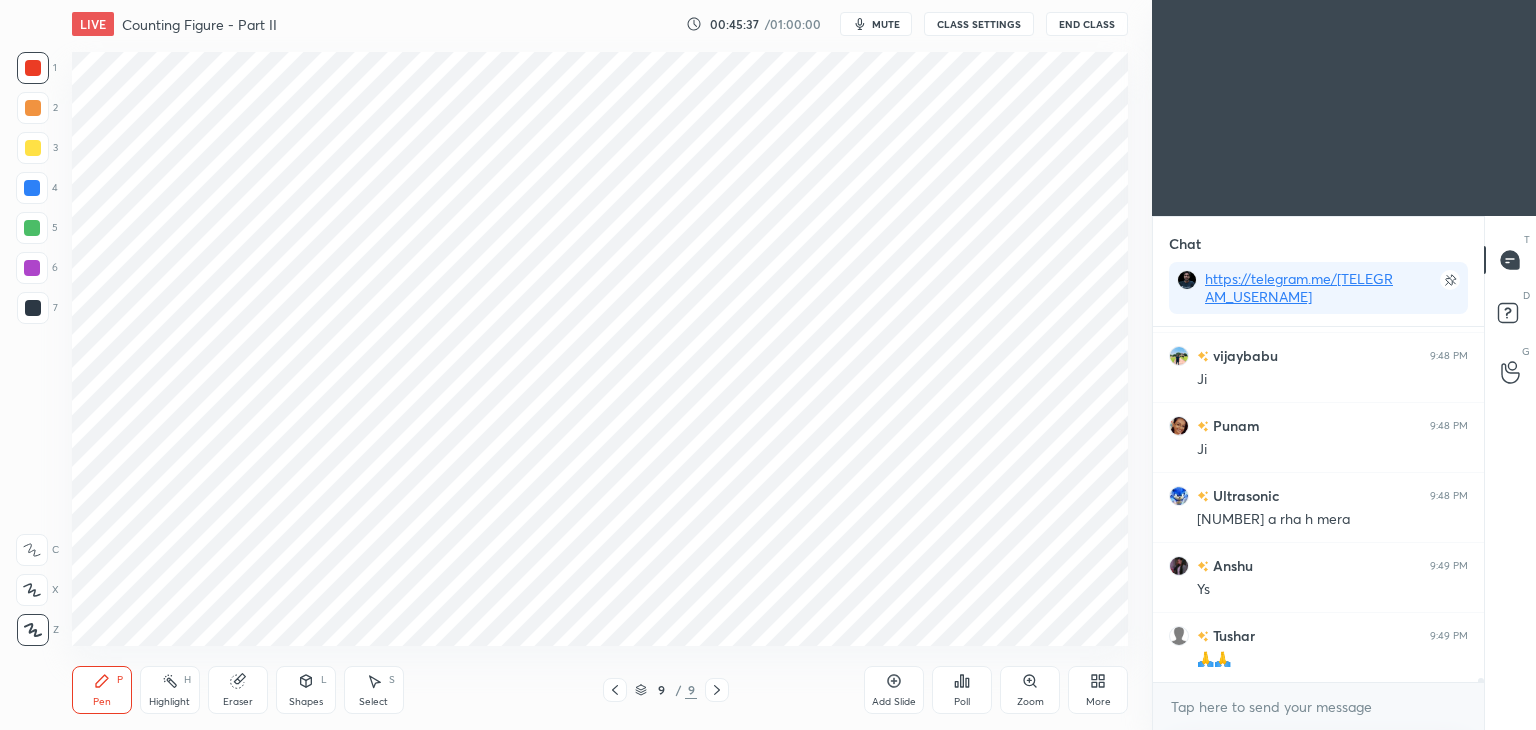click at bounding box center [33, 308] 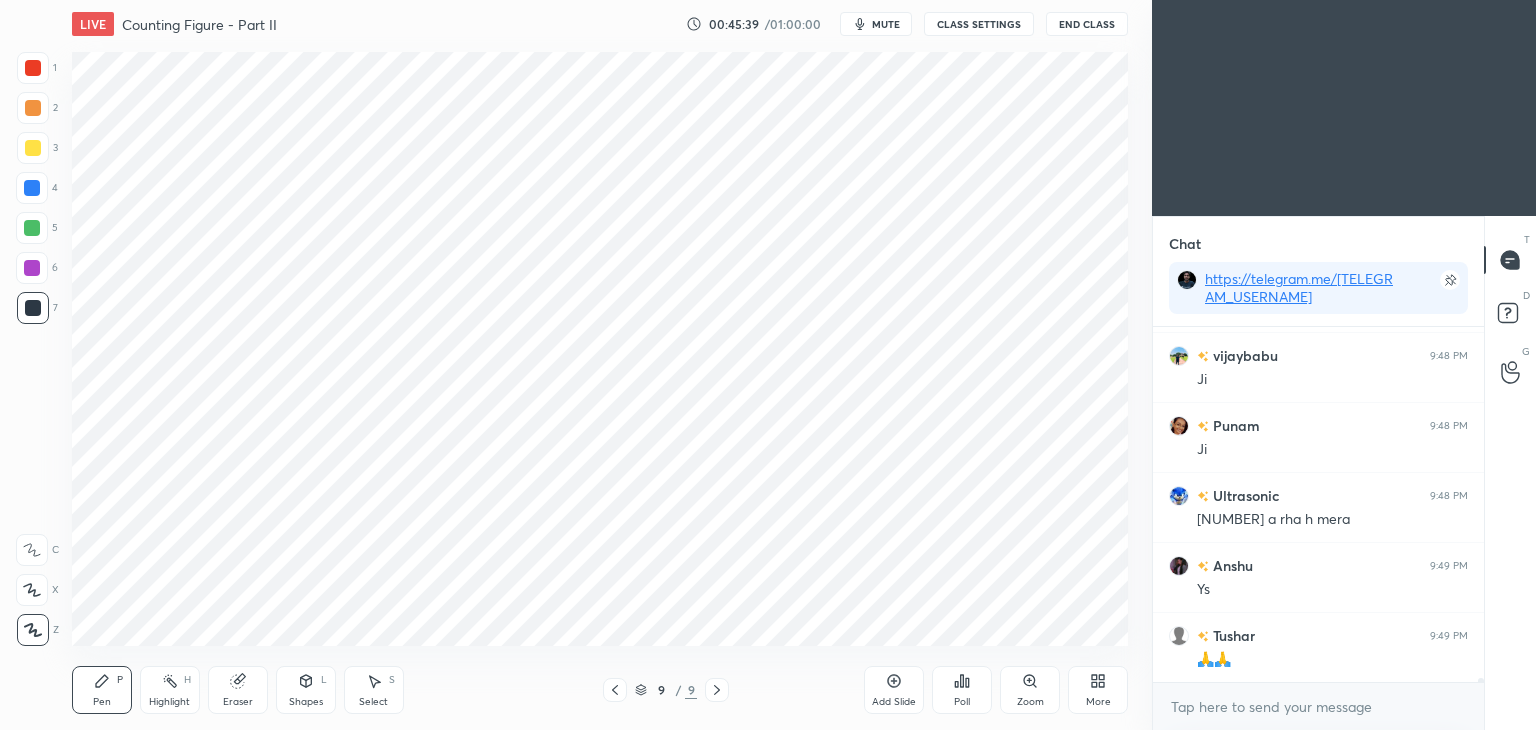 scroll, scrollTop: 30160, scrollLeft: 0, axis: vertical 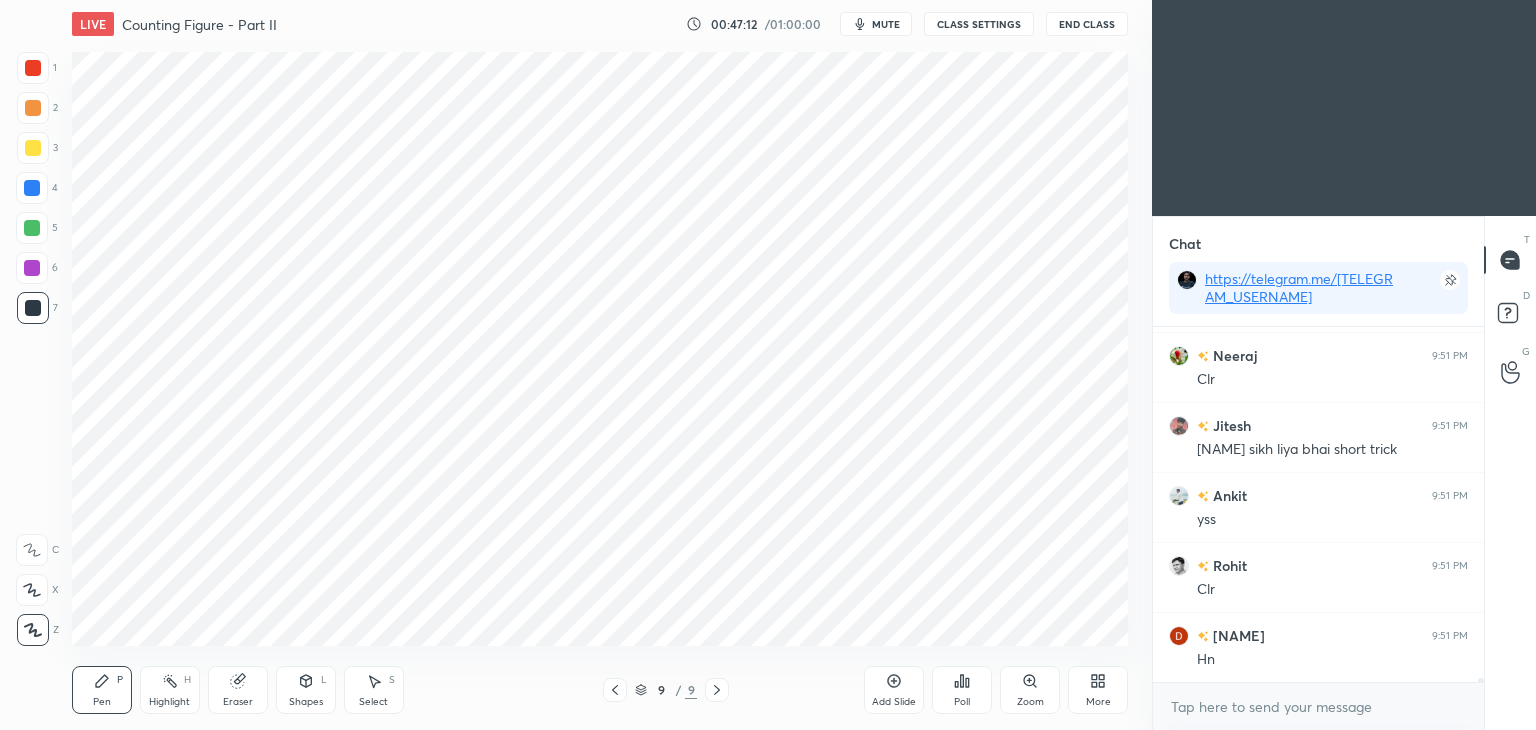 click 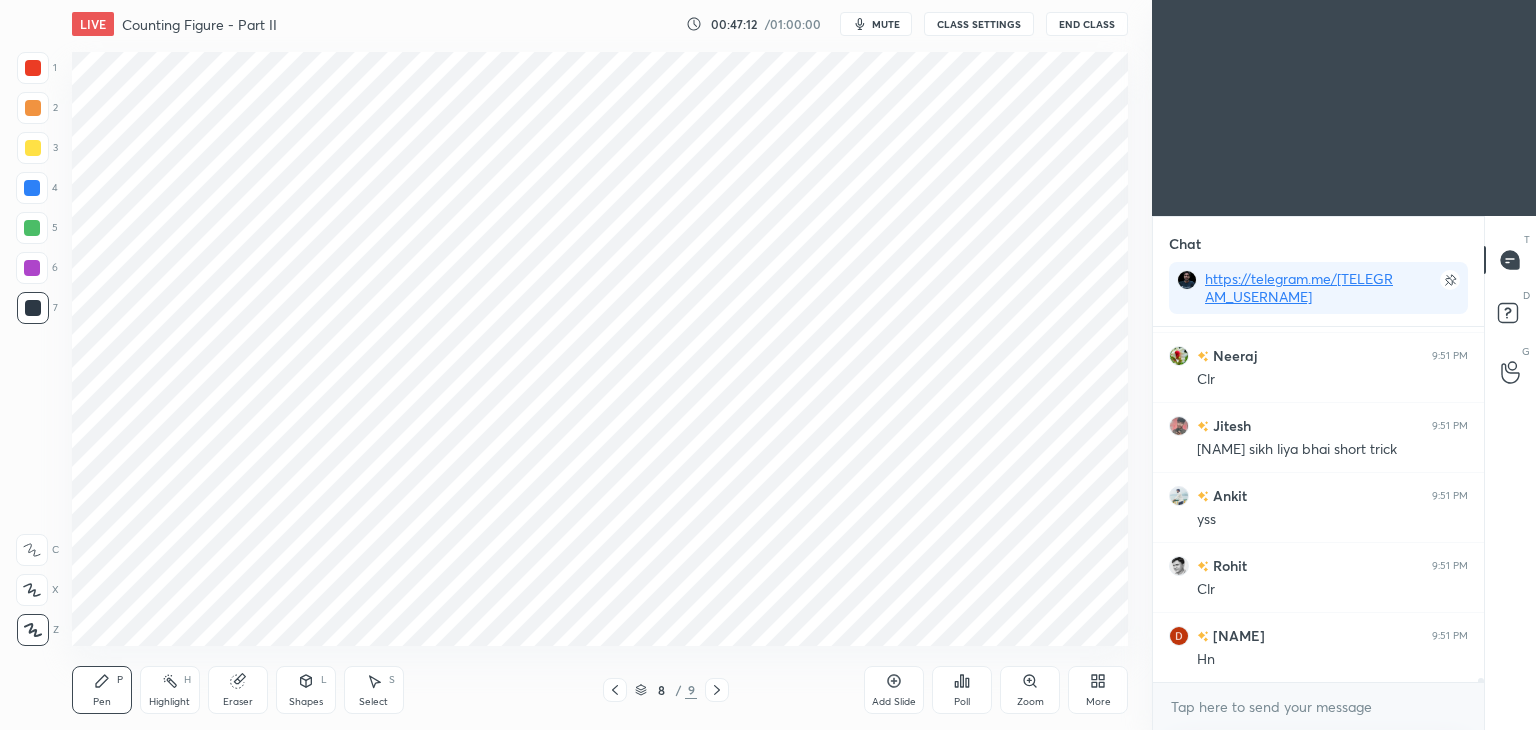 click 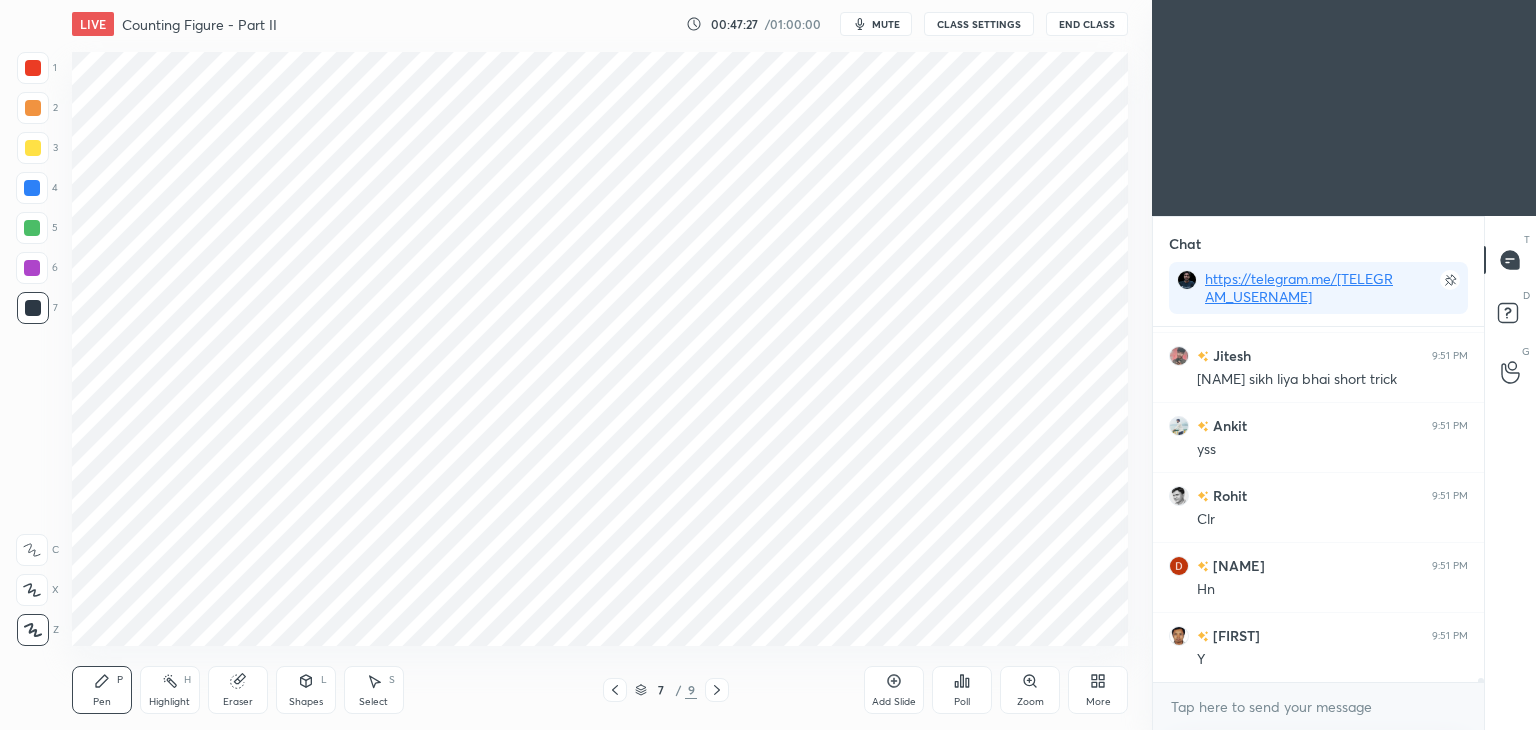 scroll, scrollTop: 32190, scrollLeft: 0, axis: vertical 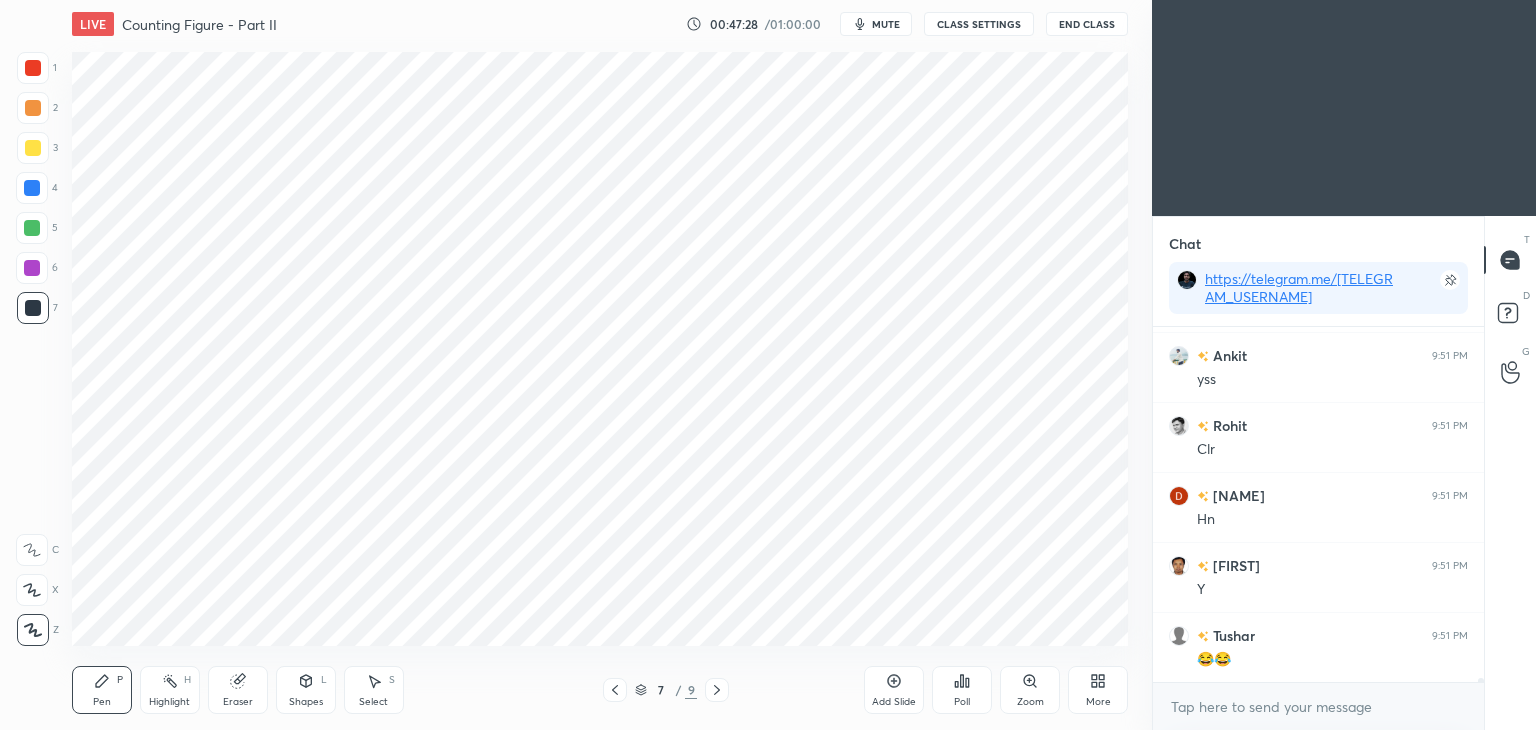 click 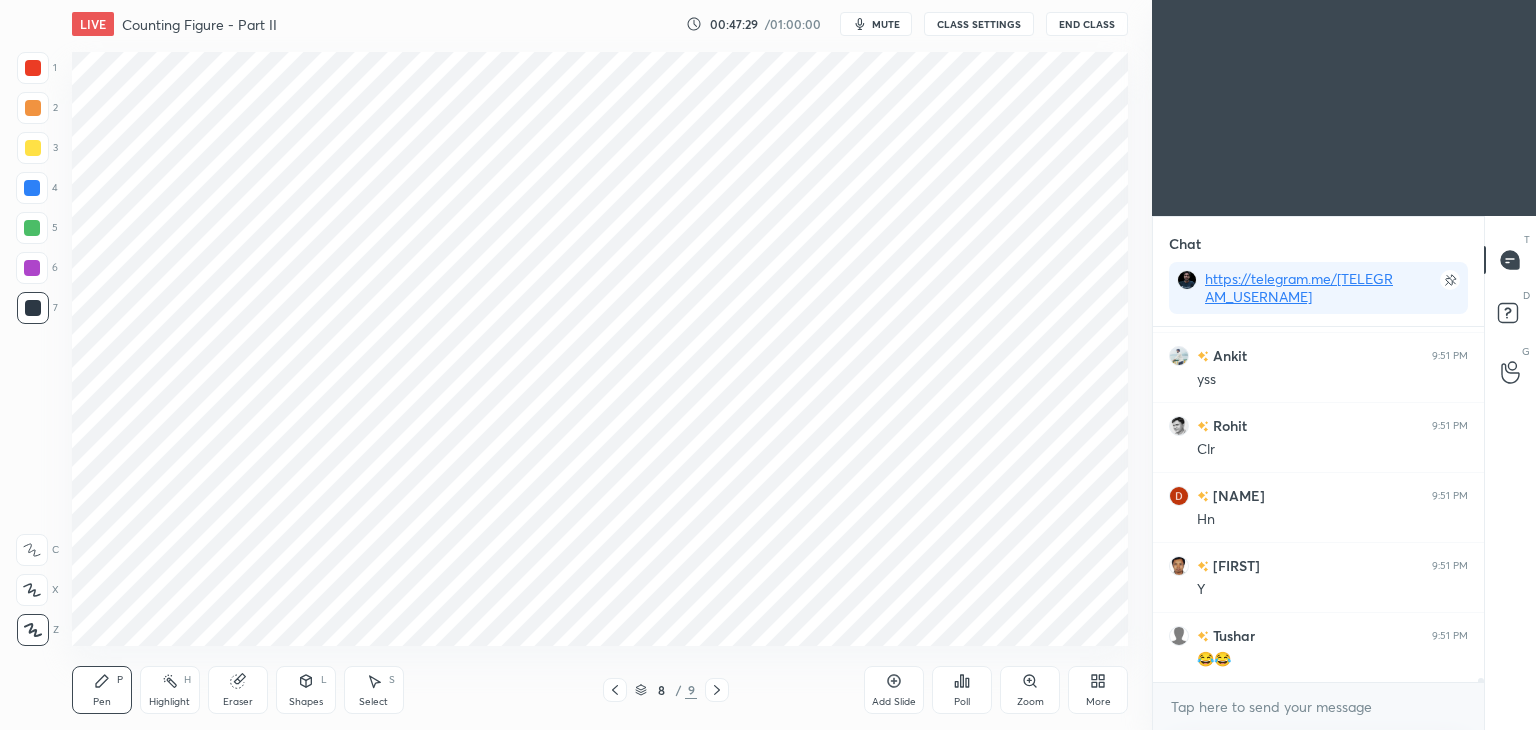 click 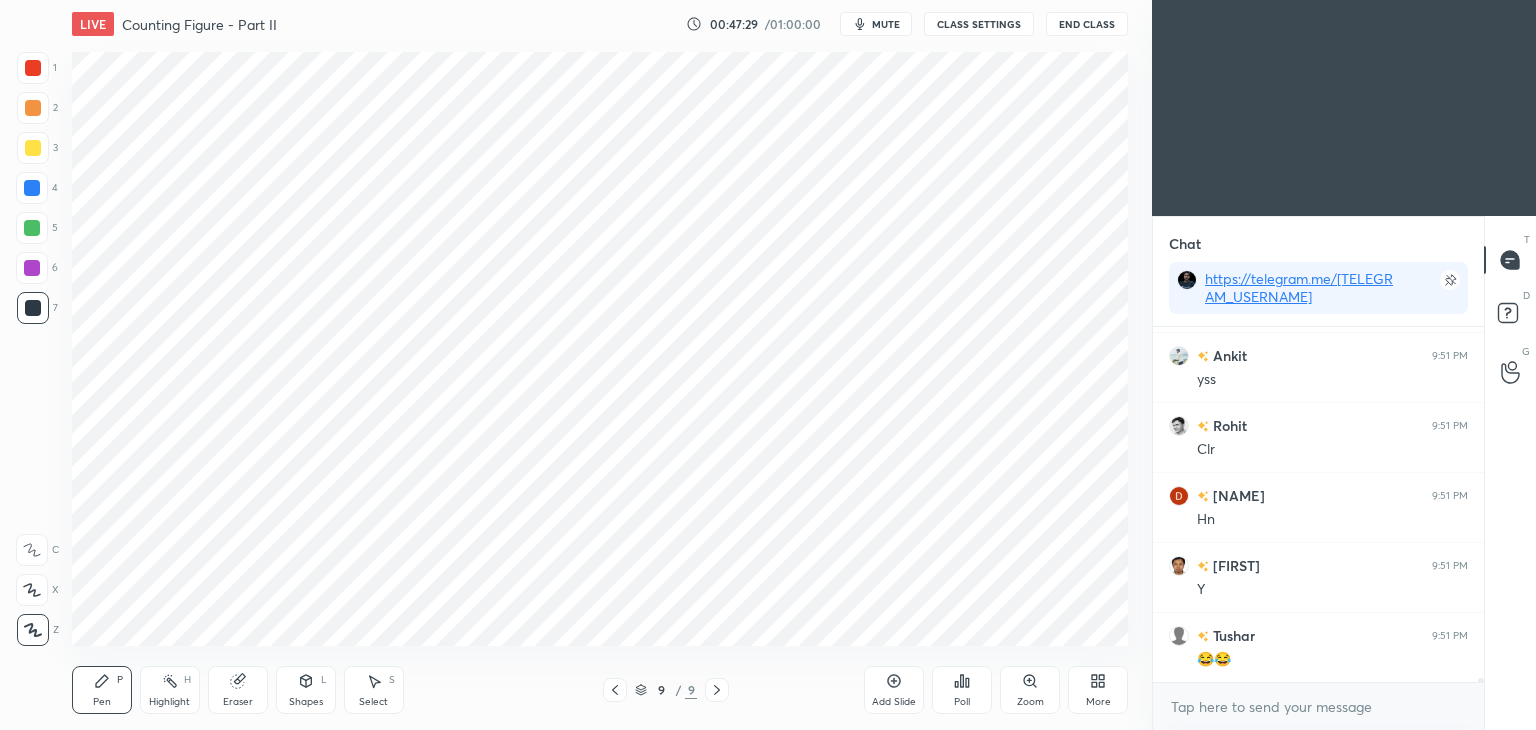 click 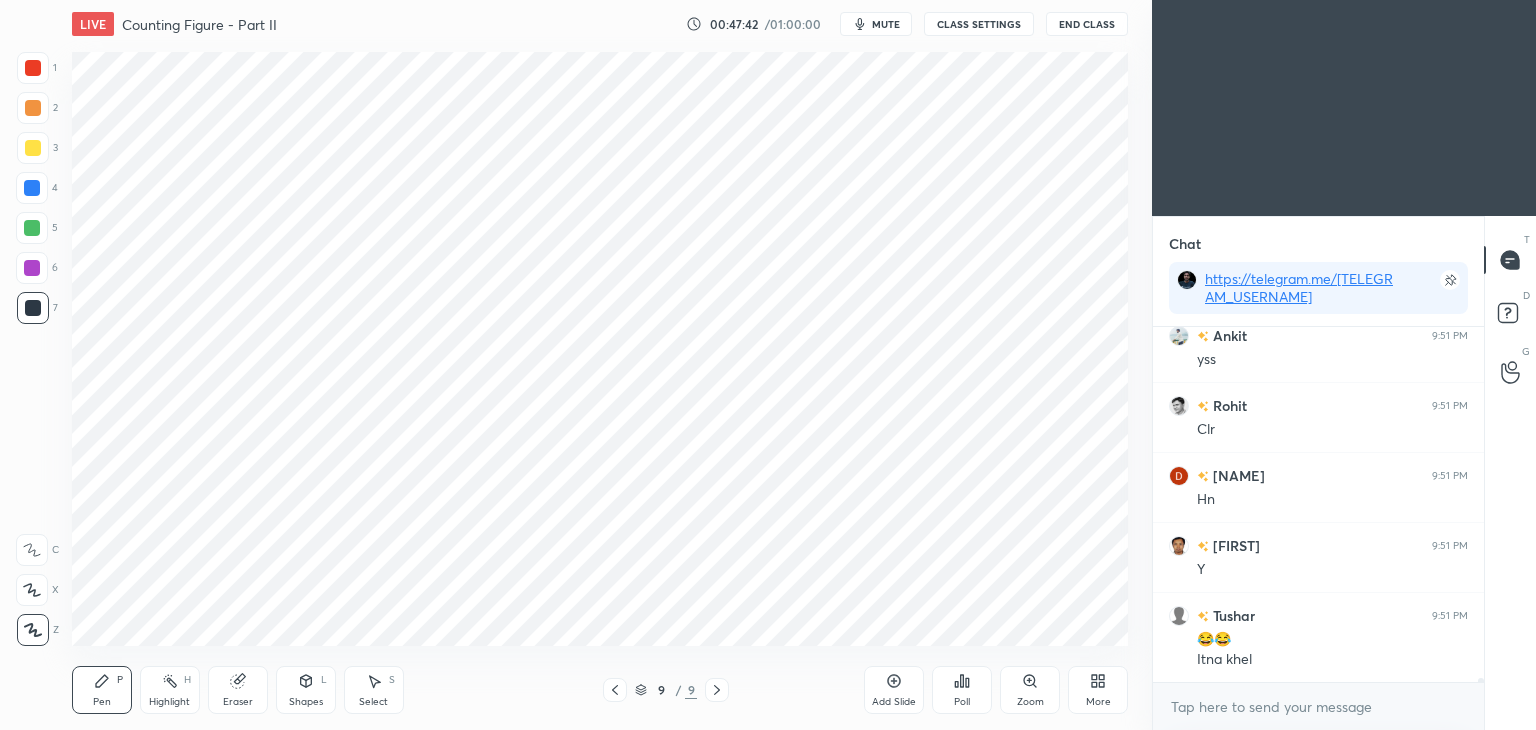scroll, scrollTop: 32280, scrollLeft: 0, axis: vertical 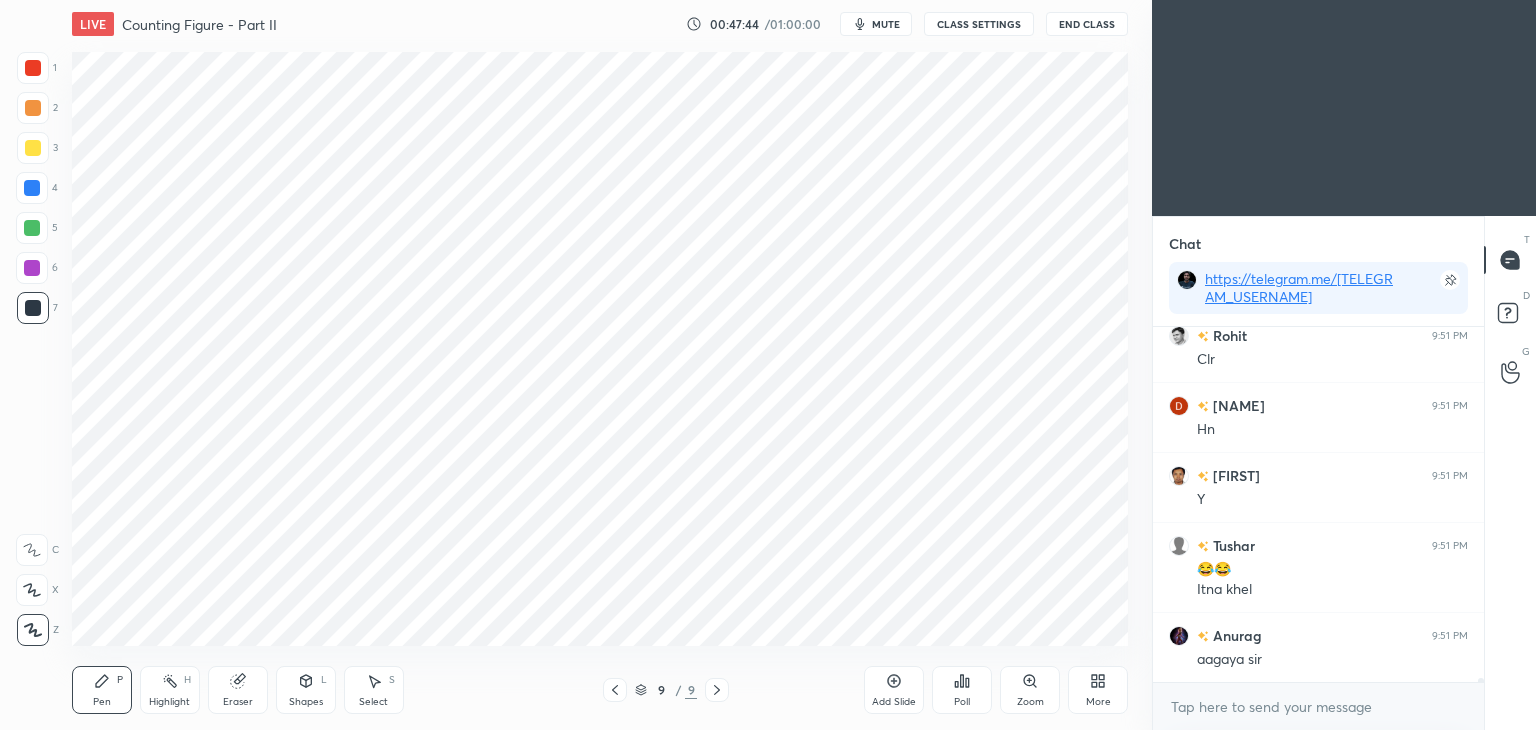 click at bounding box center (33, 68) 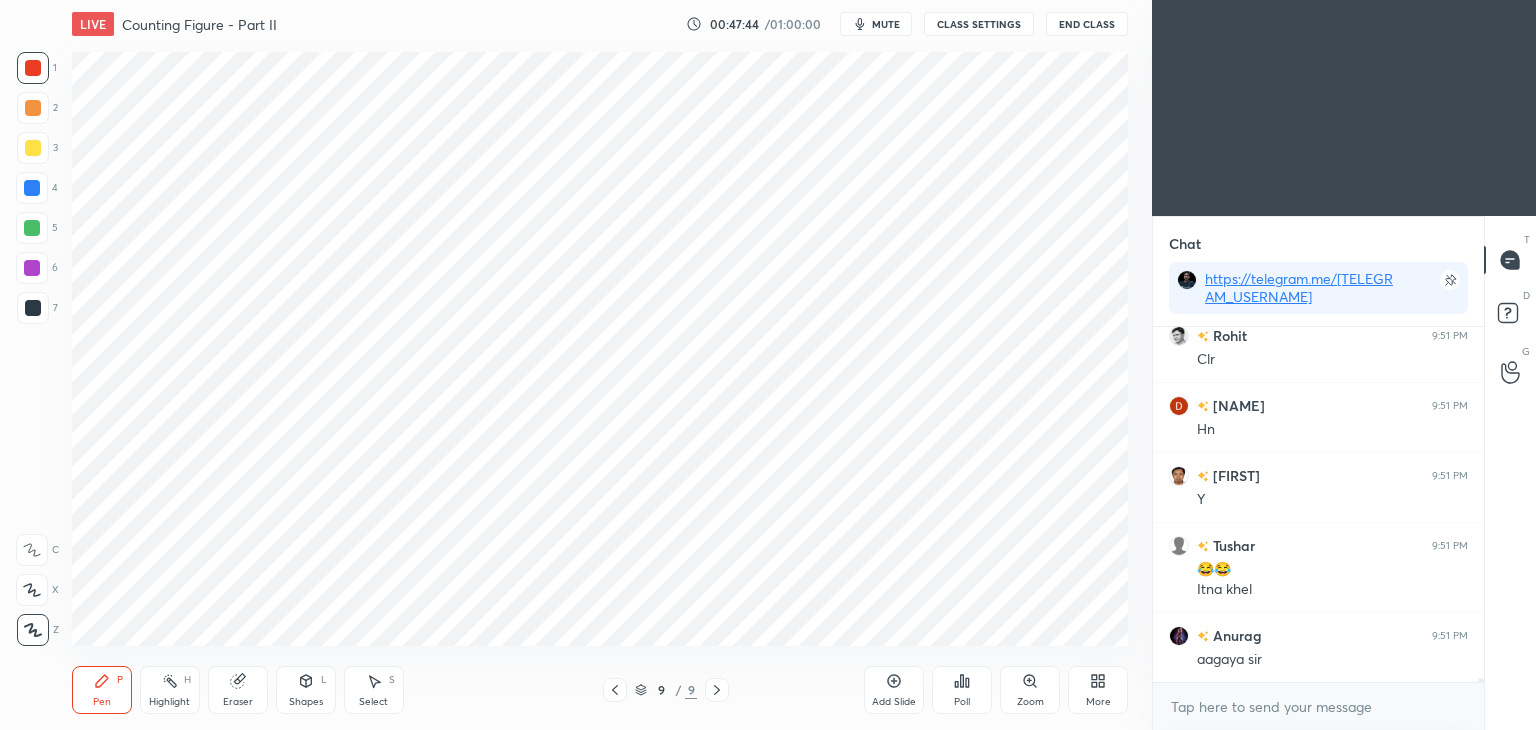 scroll, scrollTop: 32350, scrollLeft: 0, axis: vertical 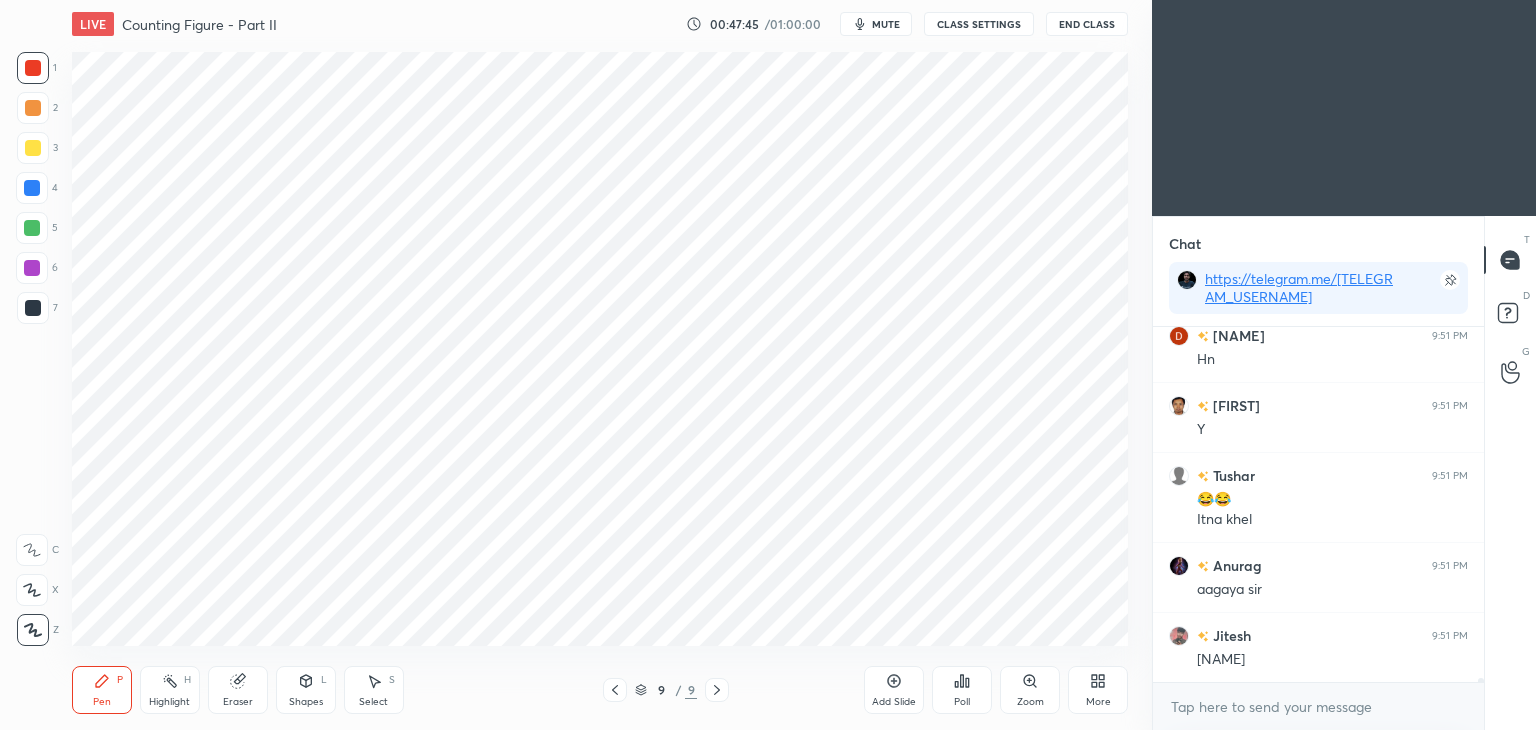 click on "Highlight H" at bounding box center (170, 690) 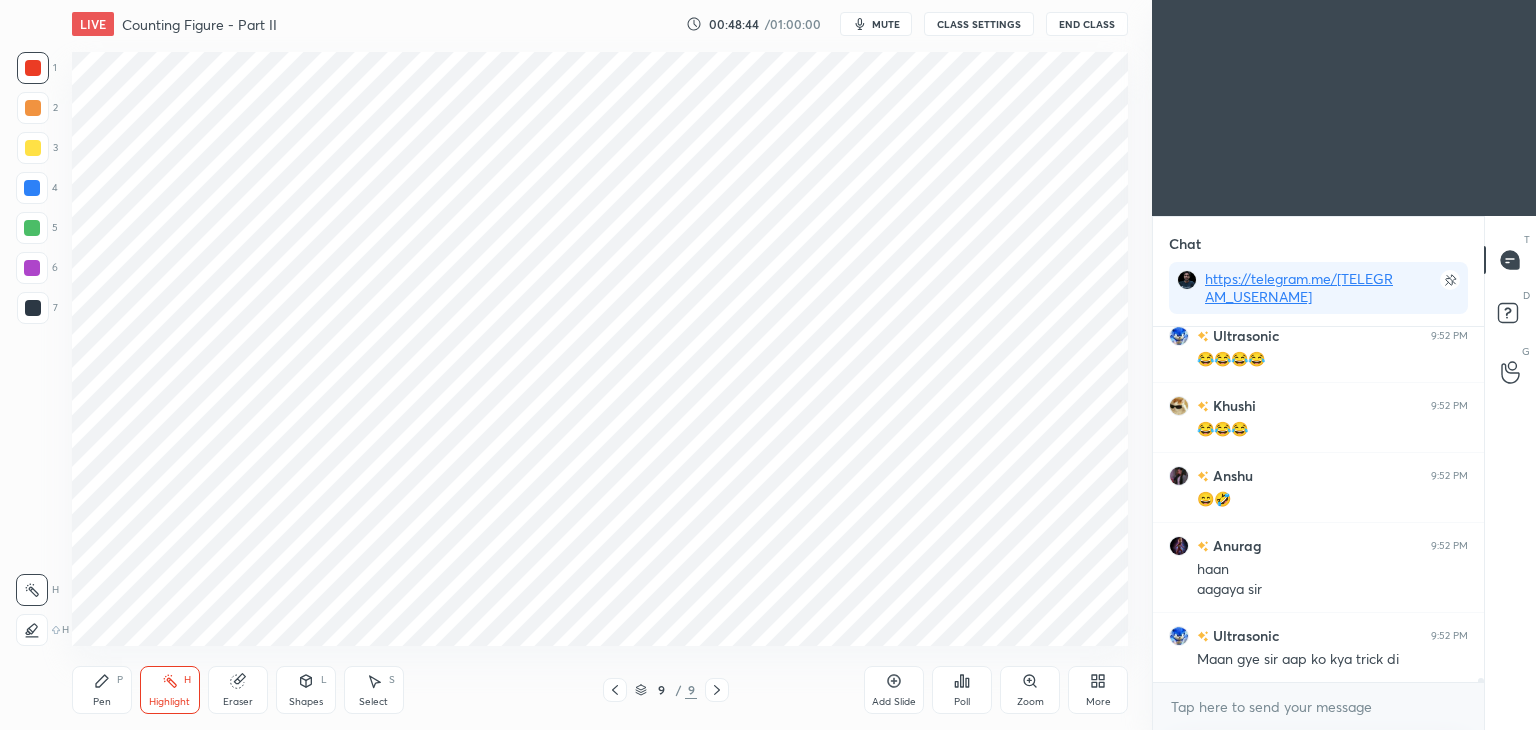 scroll, scrollTop: 32930, scrollLeft: 0, axis: vertical 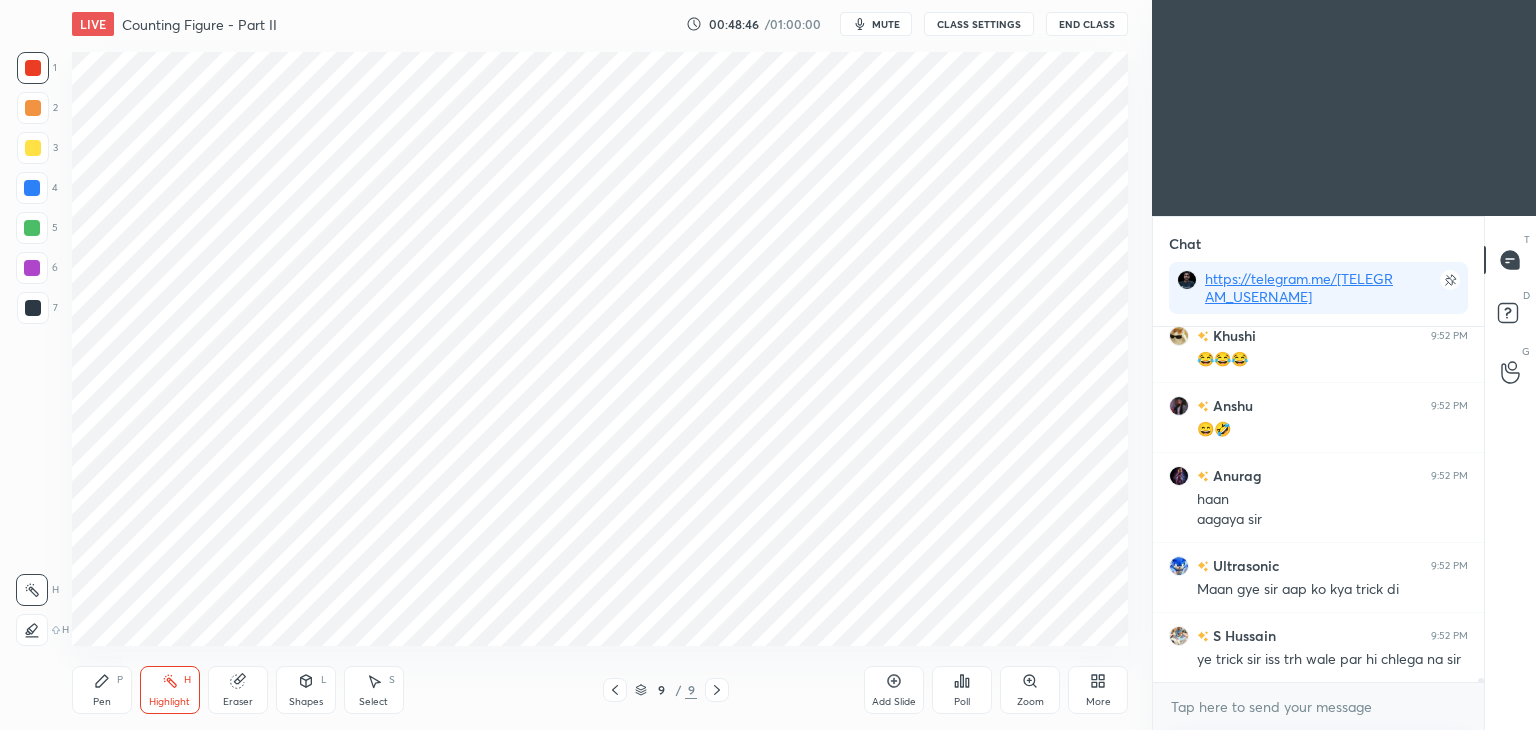 click 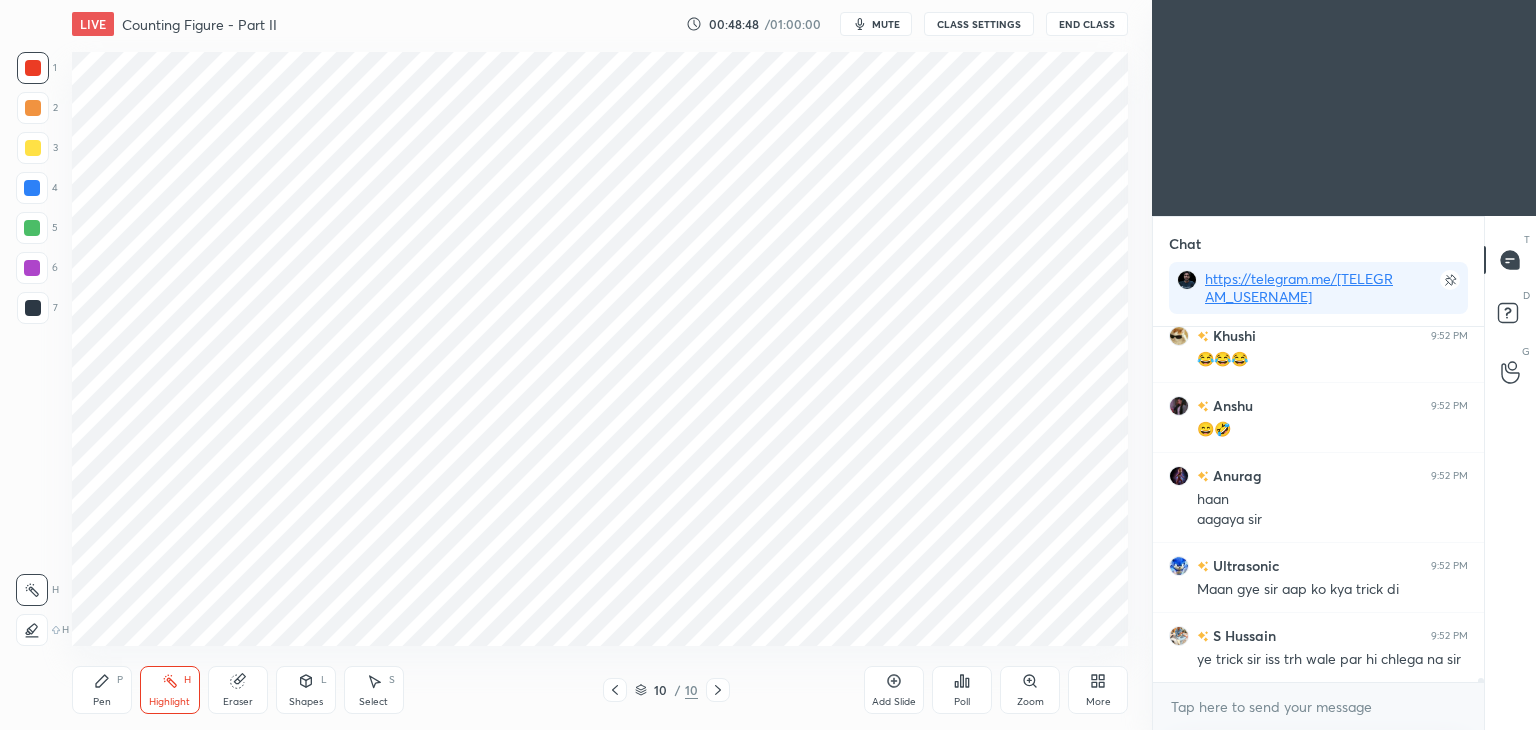 scroll, scrollTop: 33000, scrollLeft: 0, axis: vertical 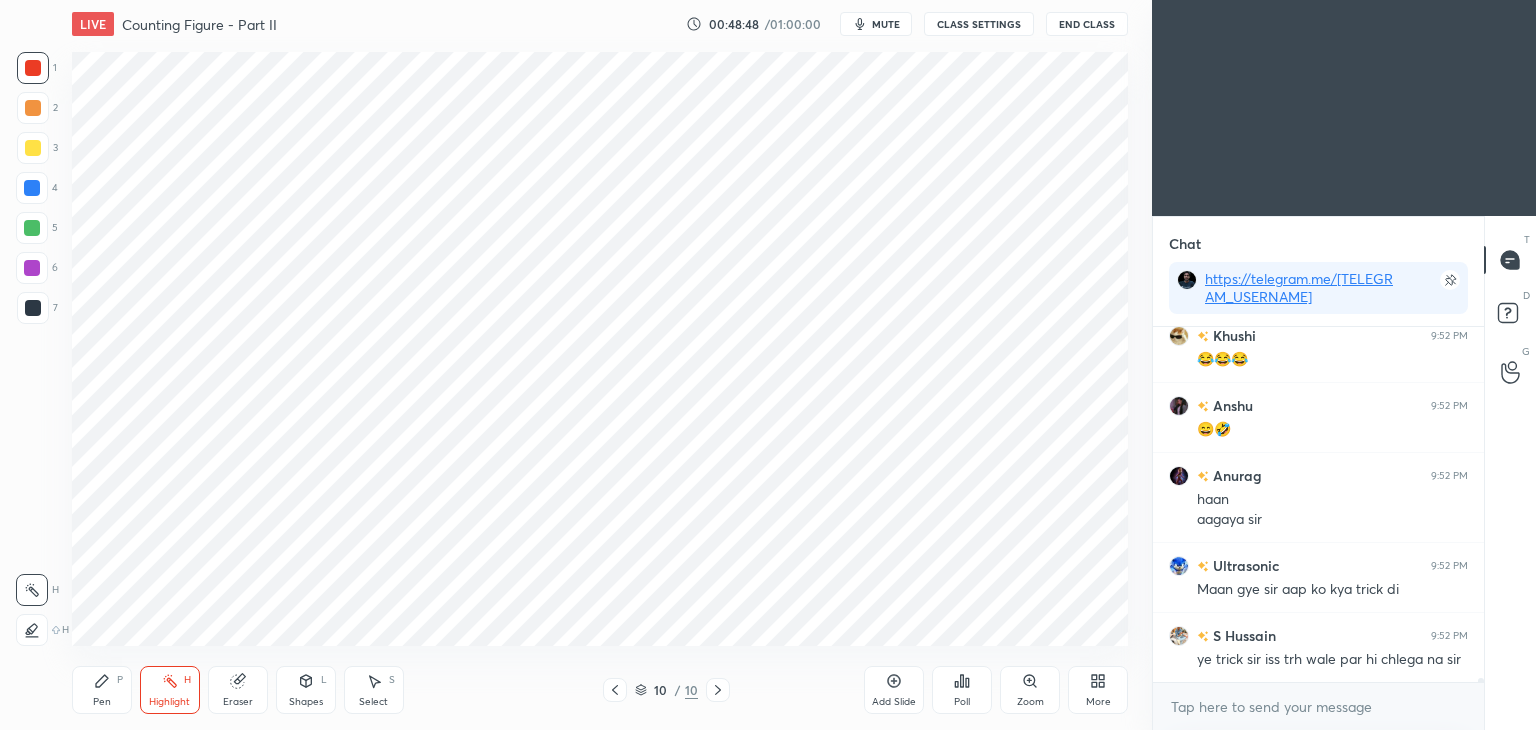 click 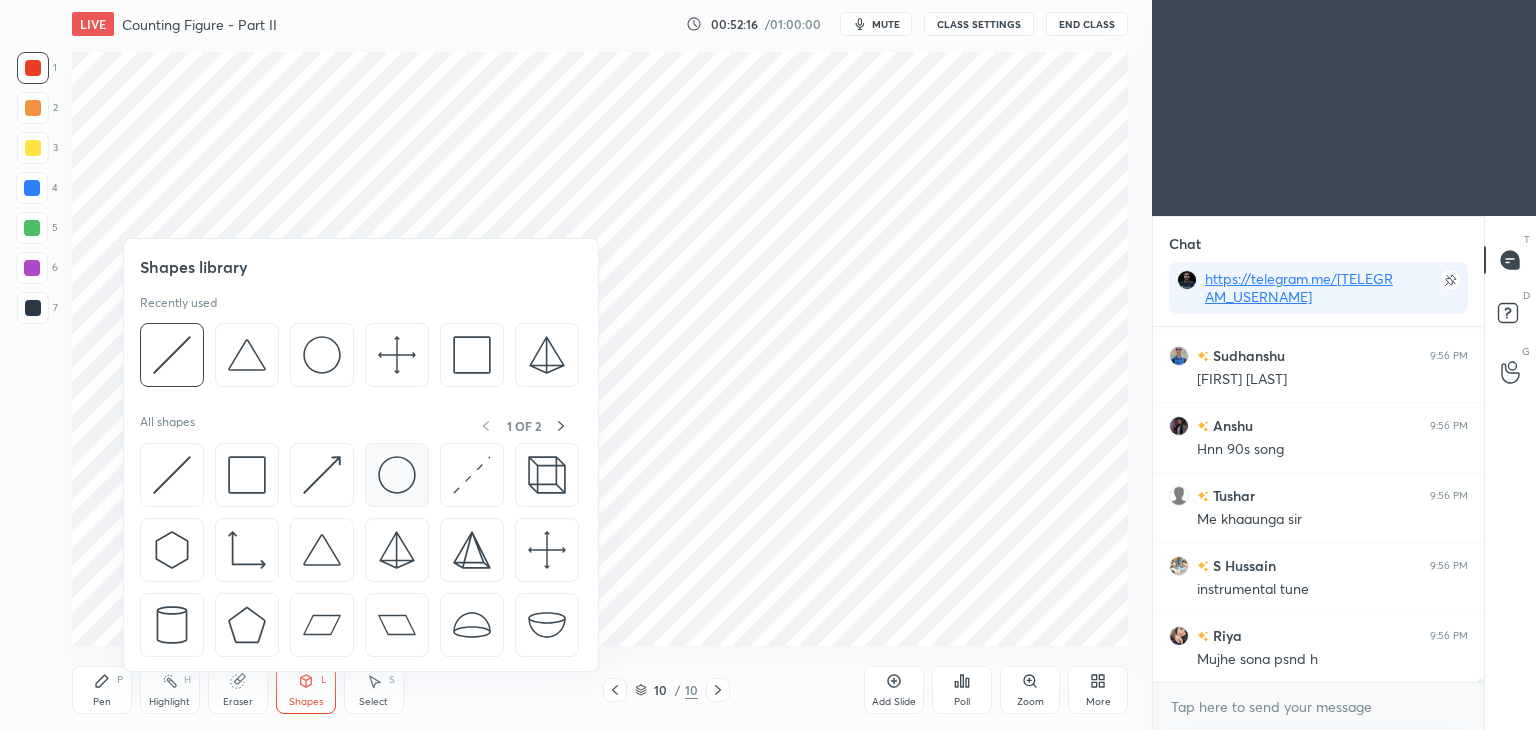 scroll, scrollTop: 36764, scrollLeft: 0, axis: vertical 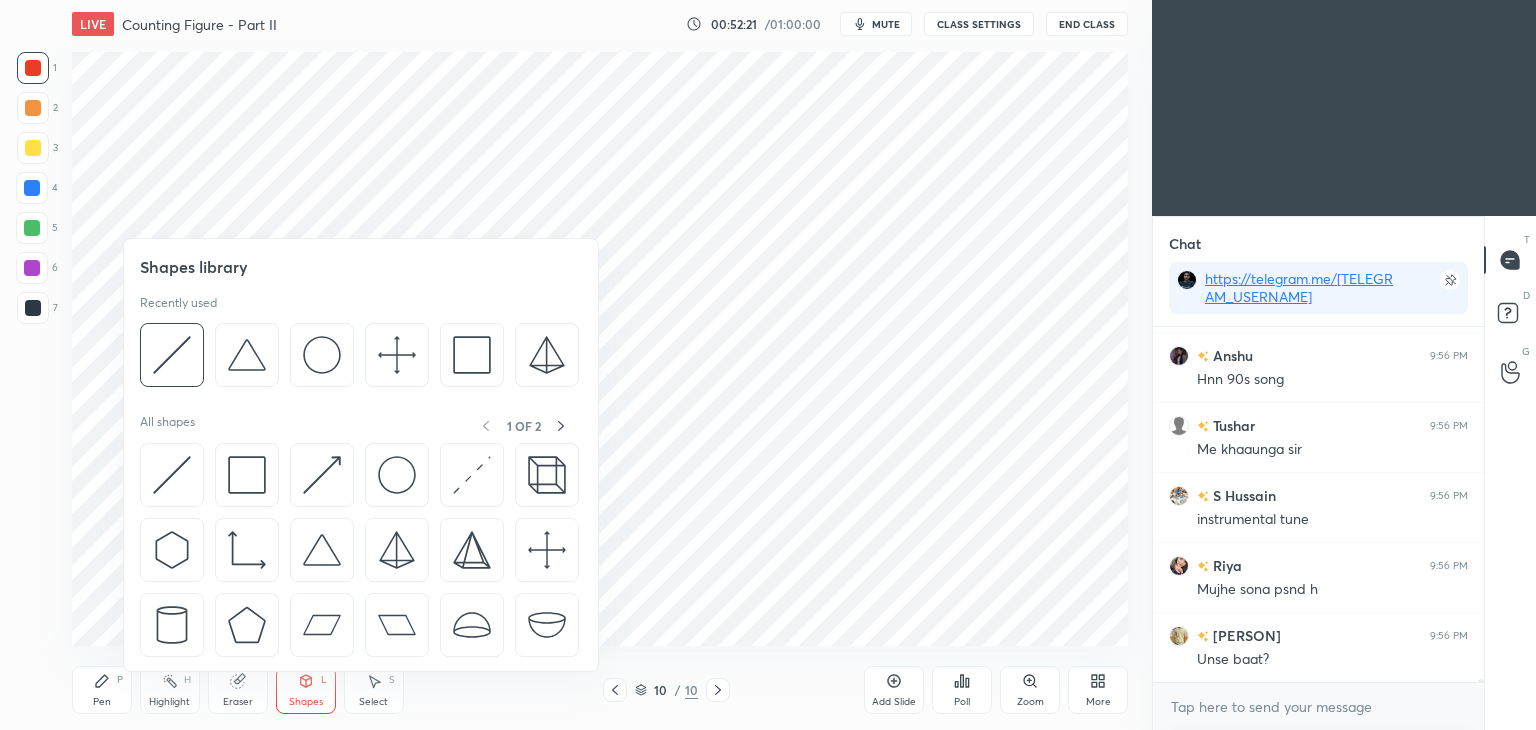 click 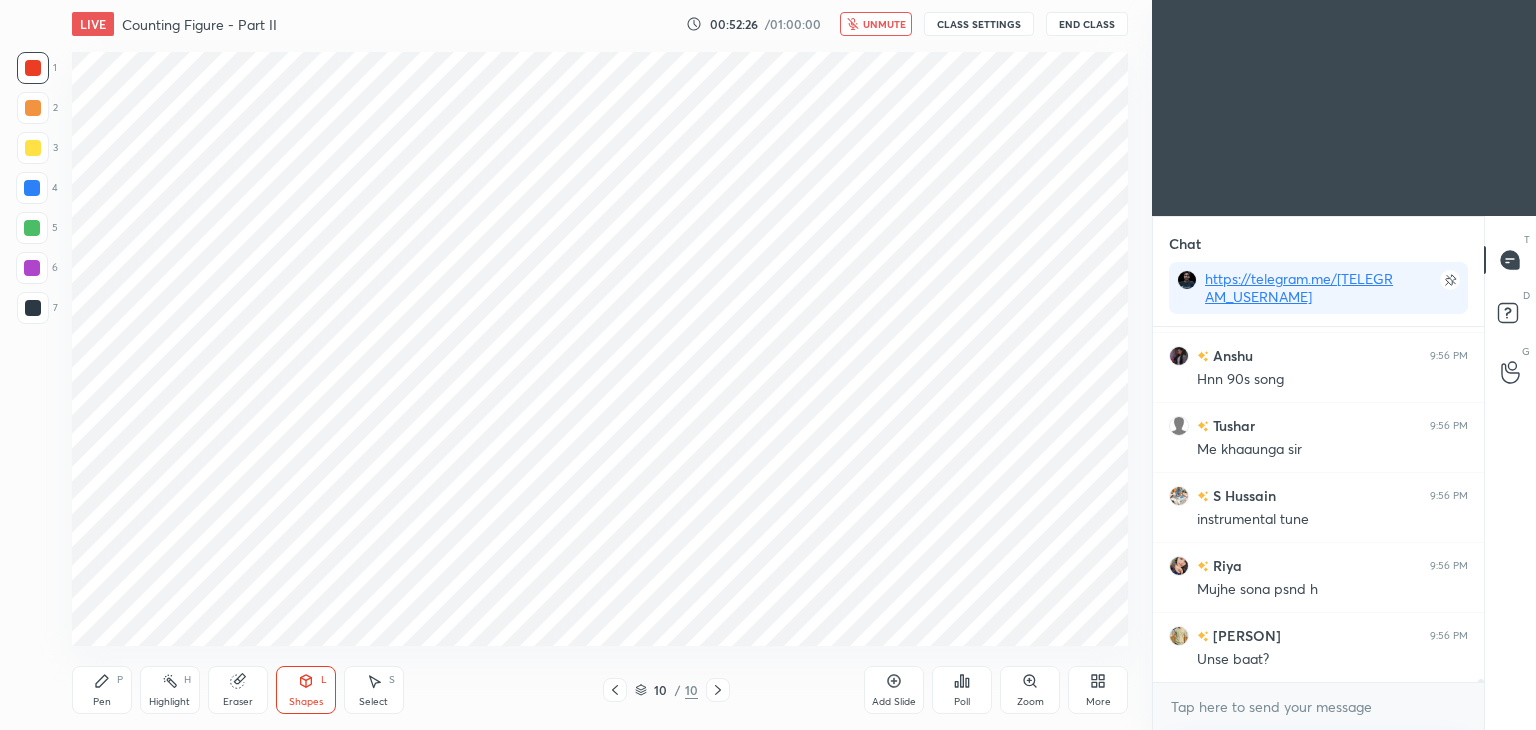 scroll, scrollTop: 36834, scrollLeft: 0, axis: vertical 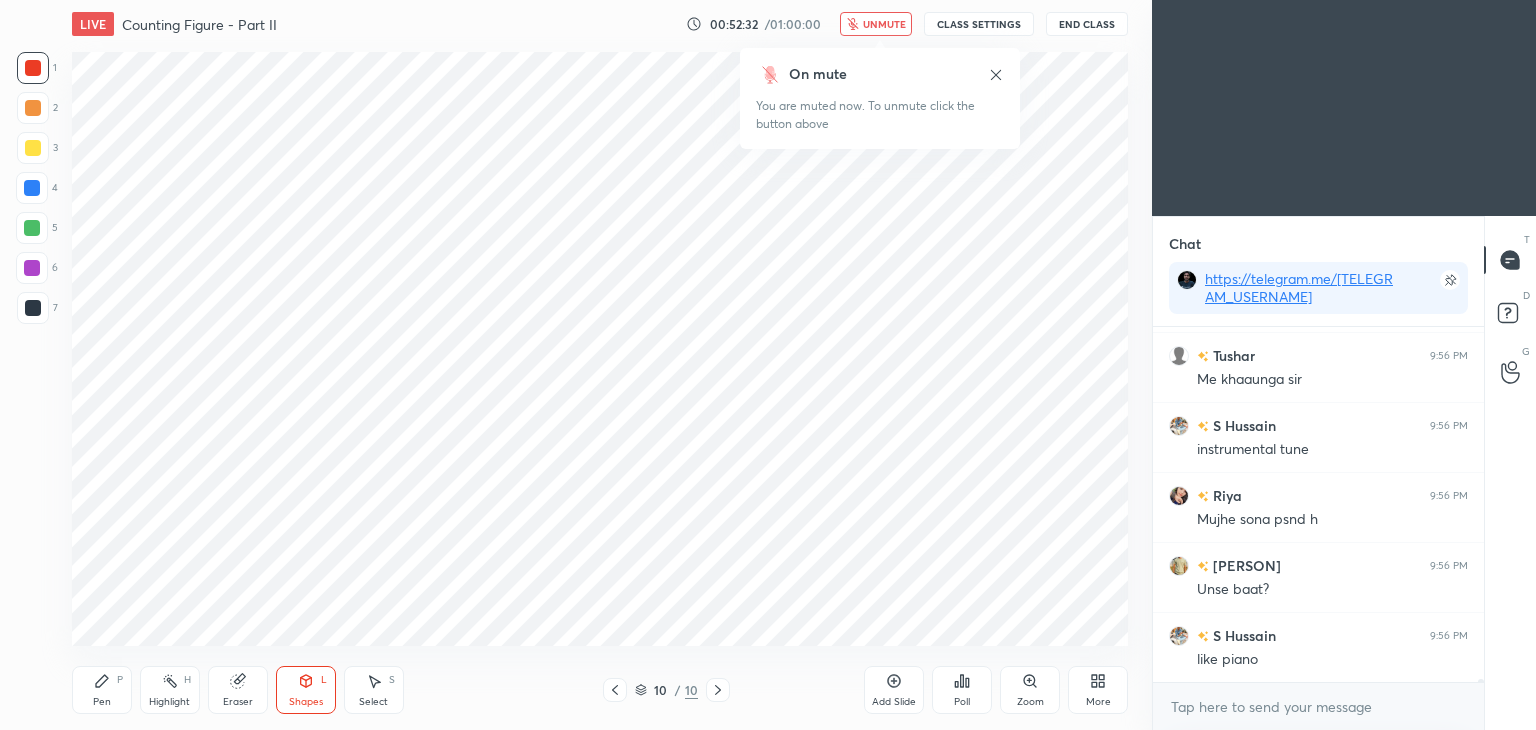 click on "unmute" at bounding box center [884, 24] 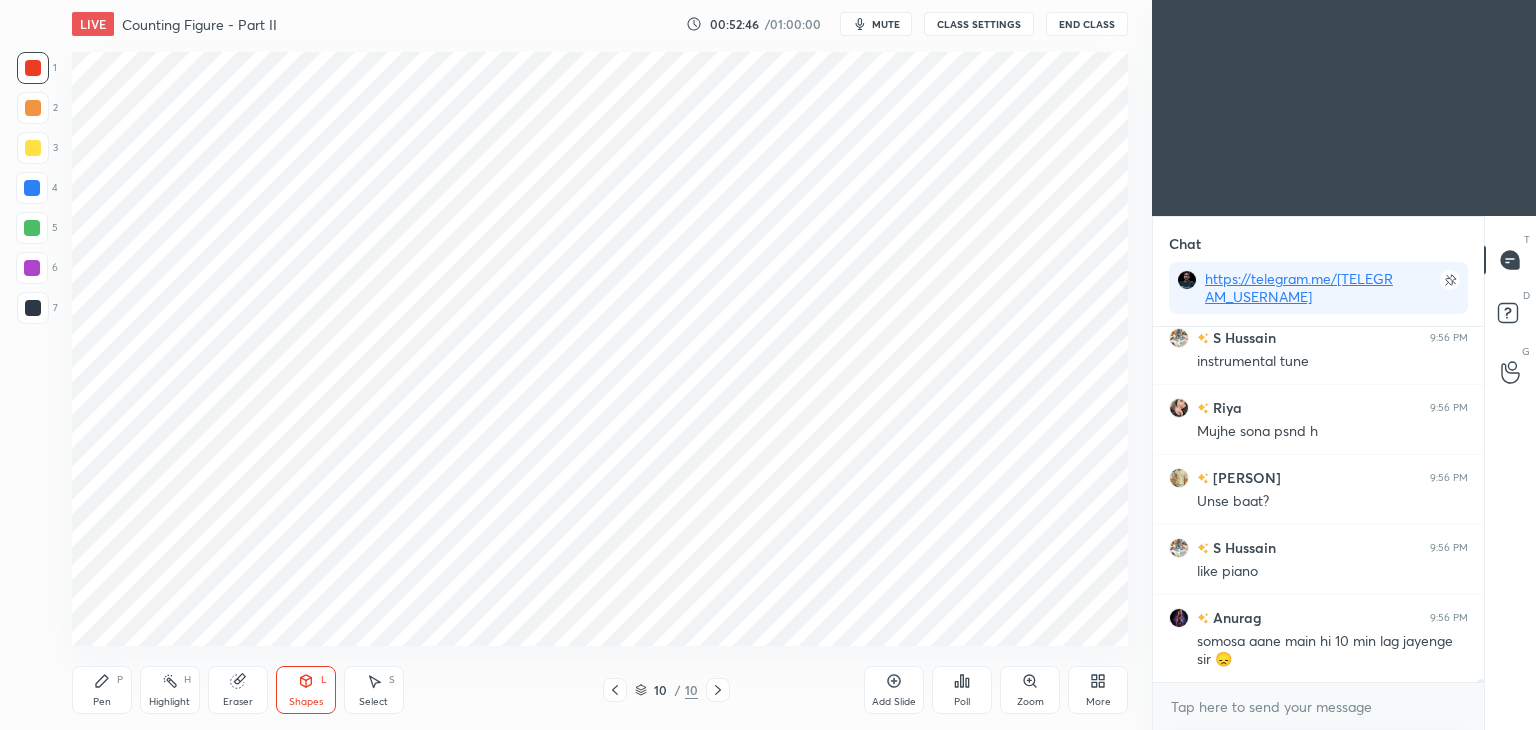 click 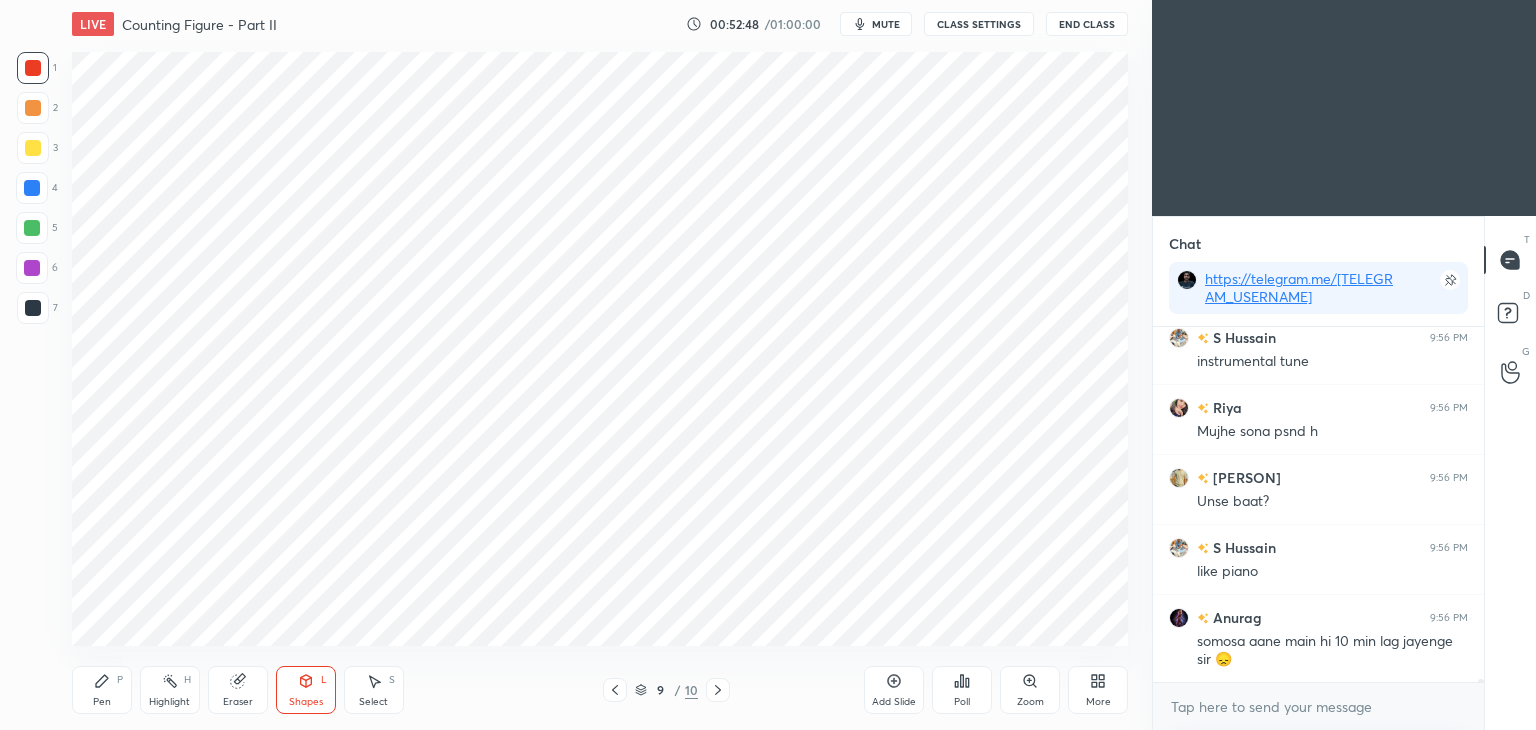scroll, scrollTop: 36992, scrollLeft: 0, axis: vertical 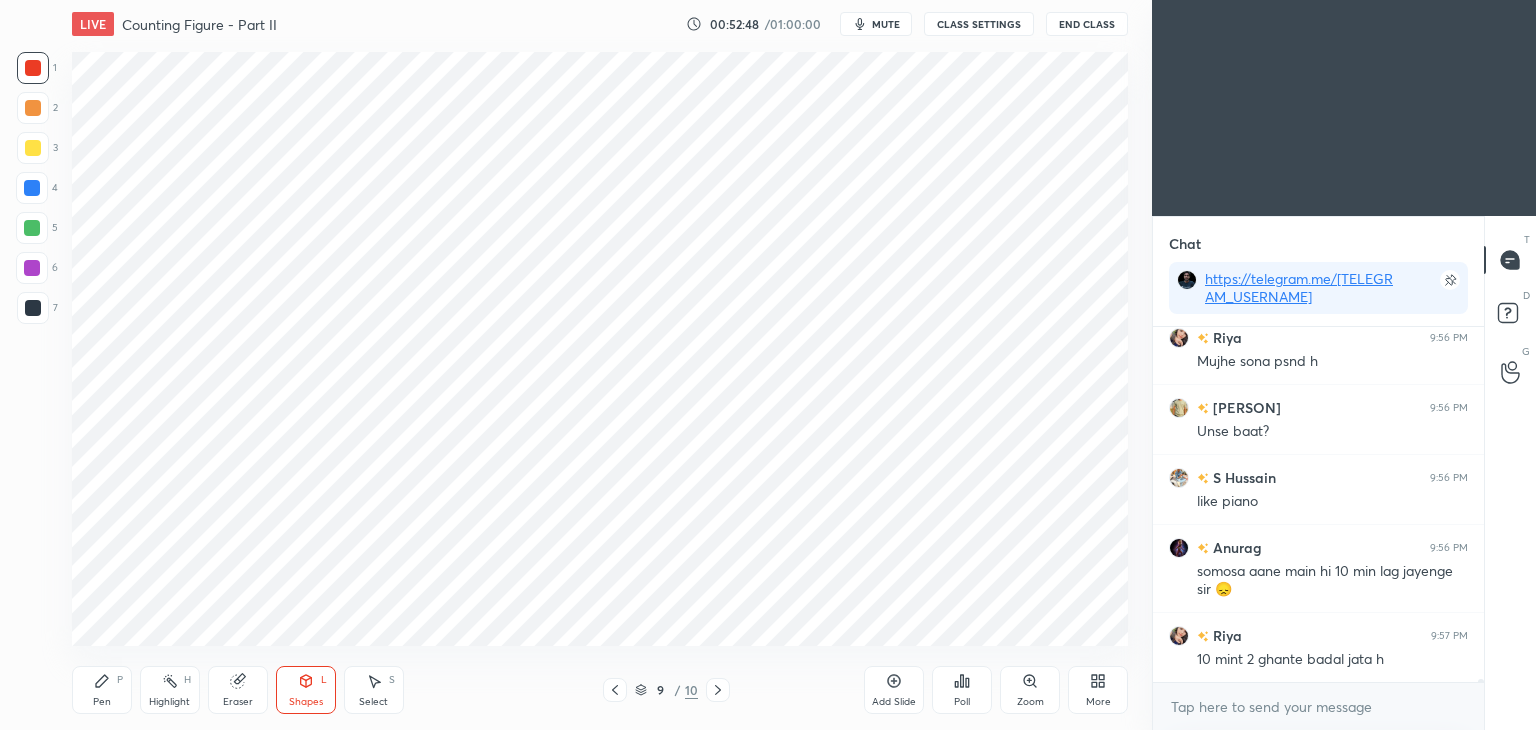 click 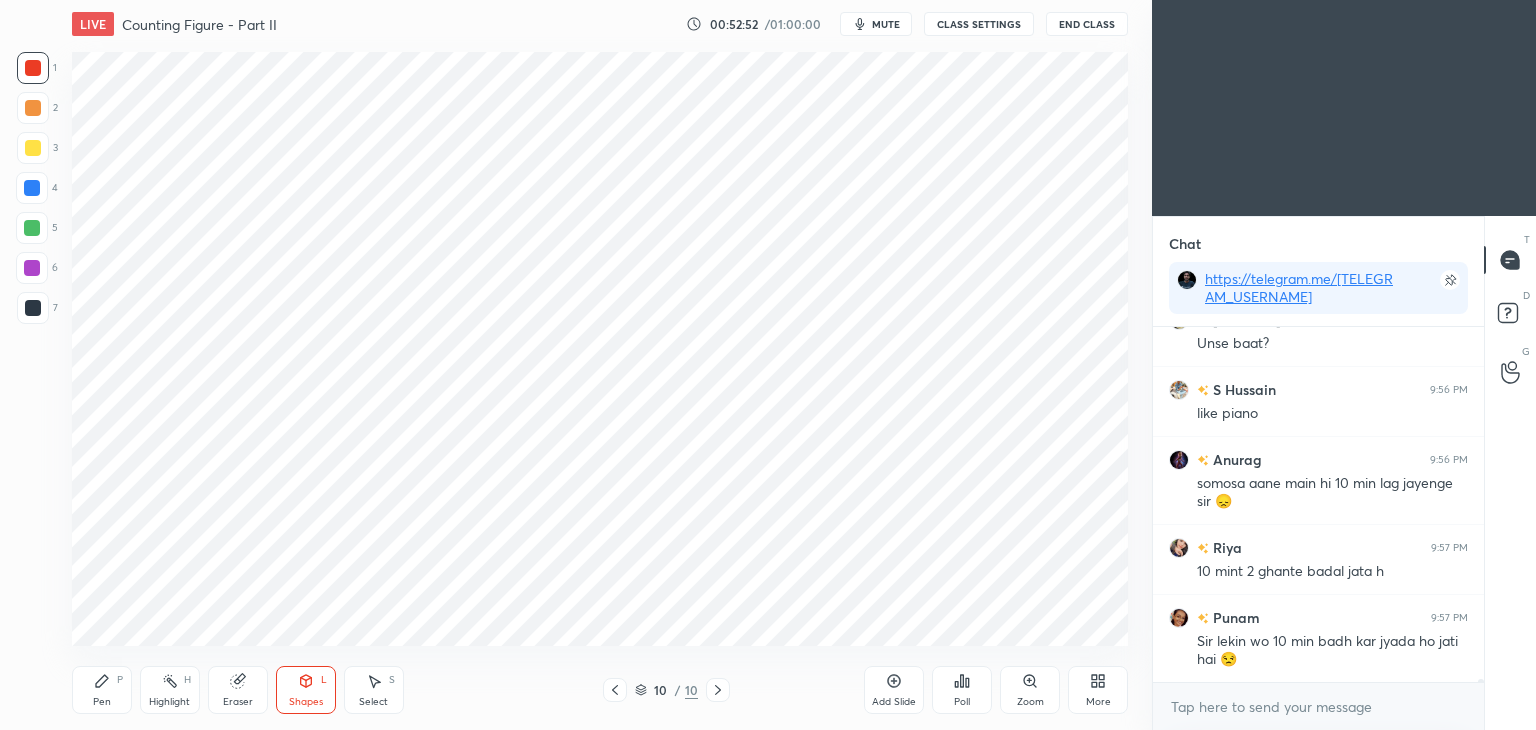 scroll, scrollTop: 37168, scrollLeft: 0, axis: vertical 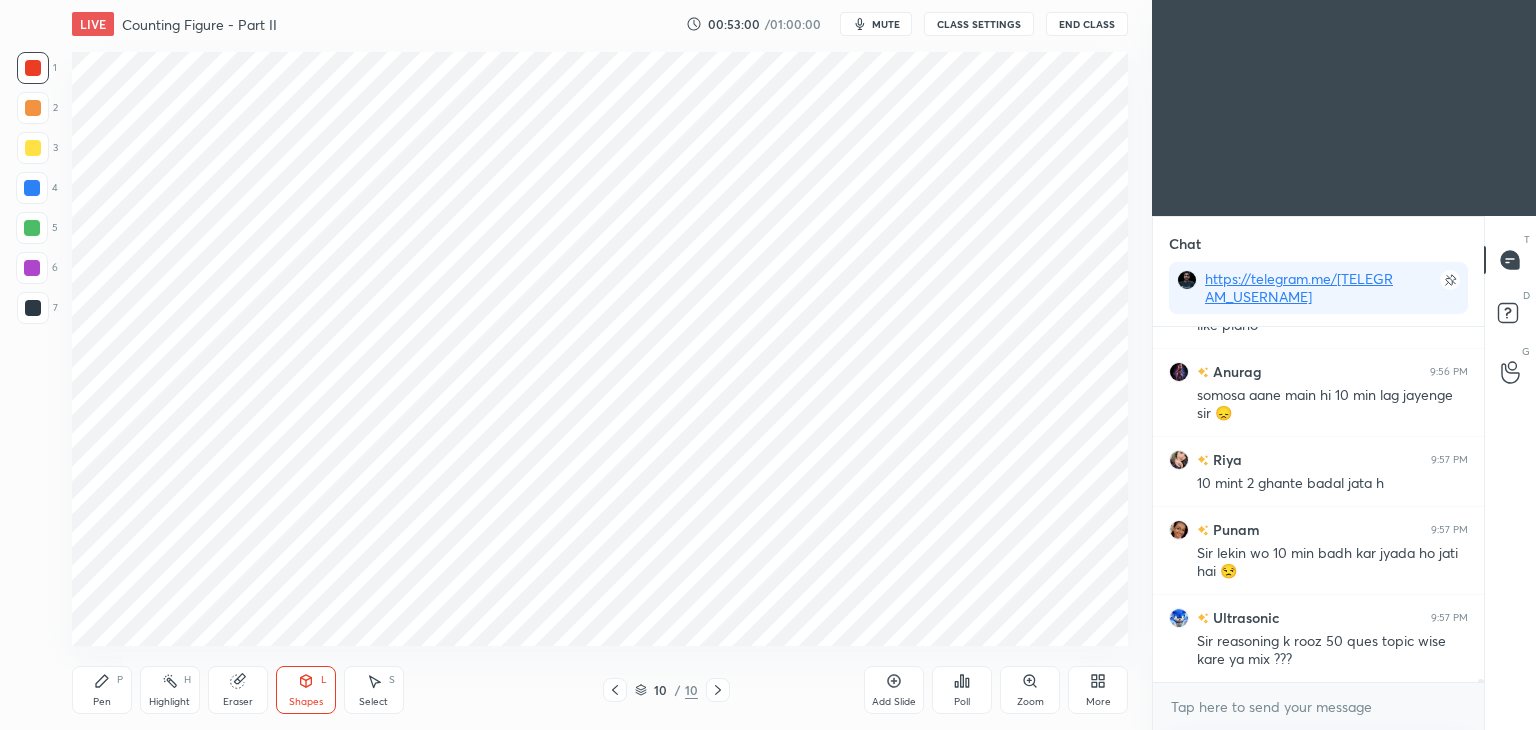 click 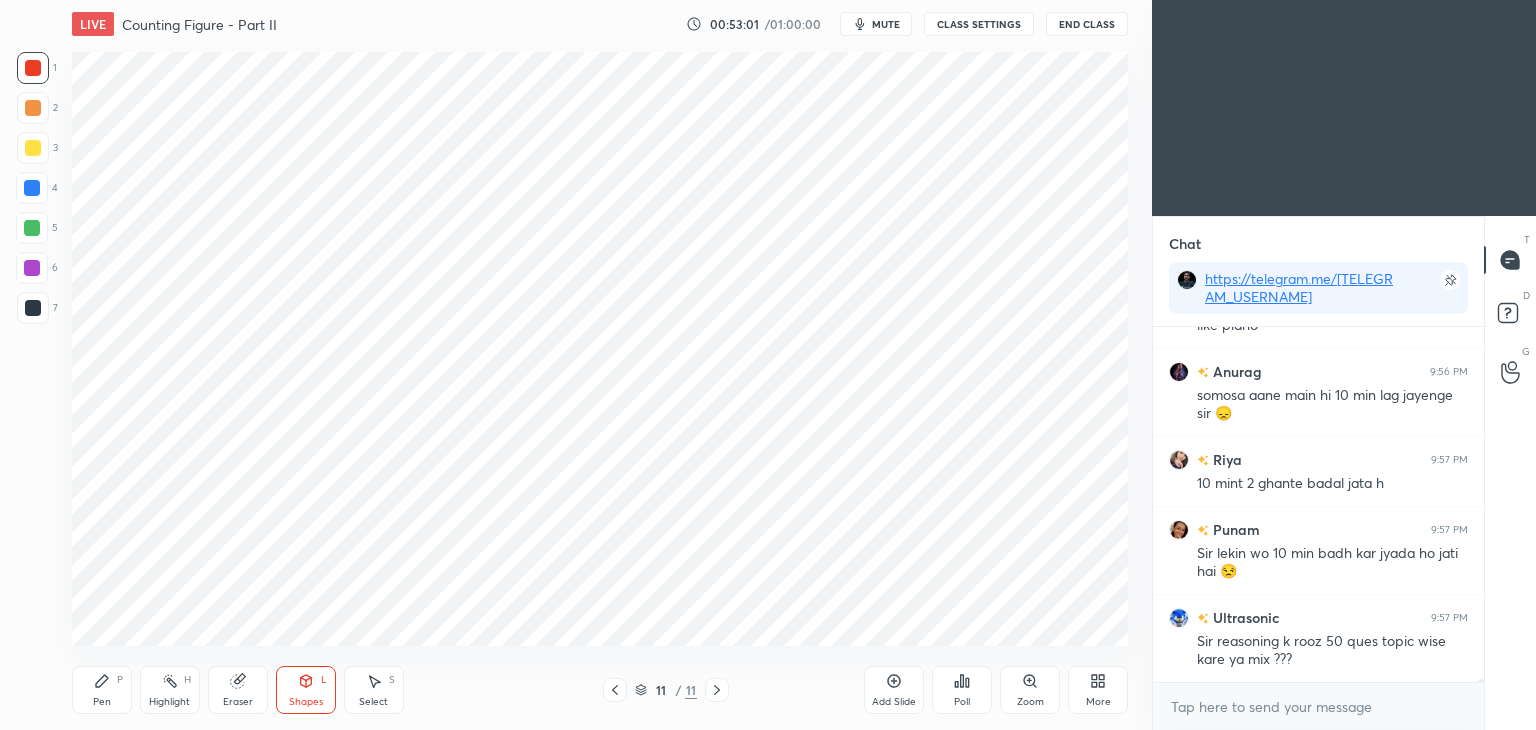 click 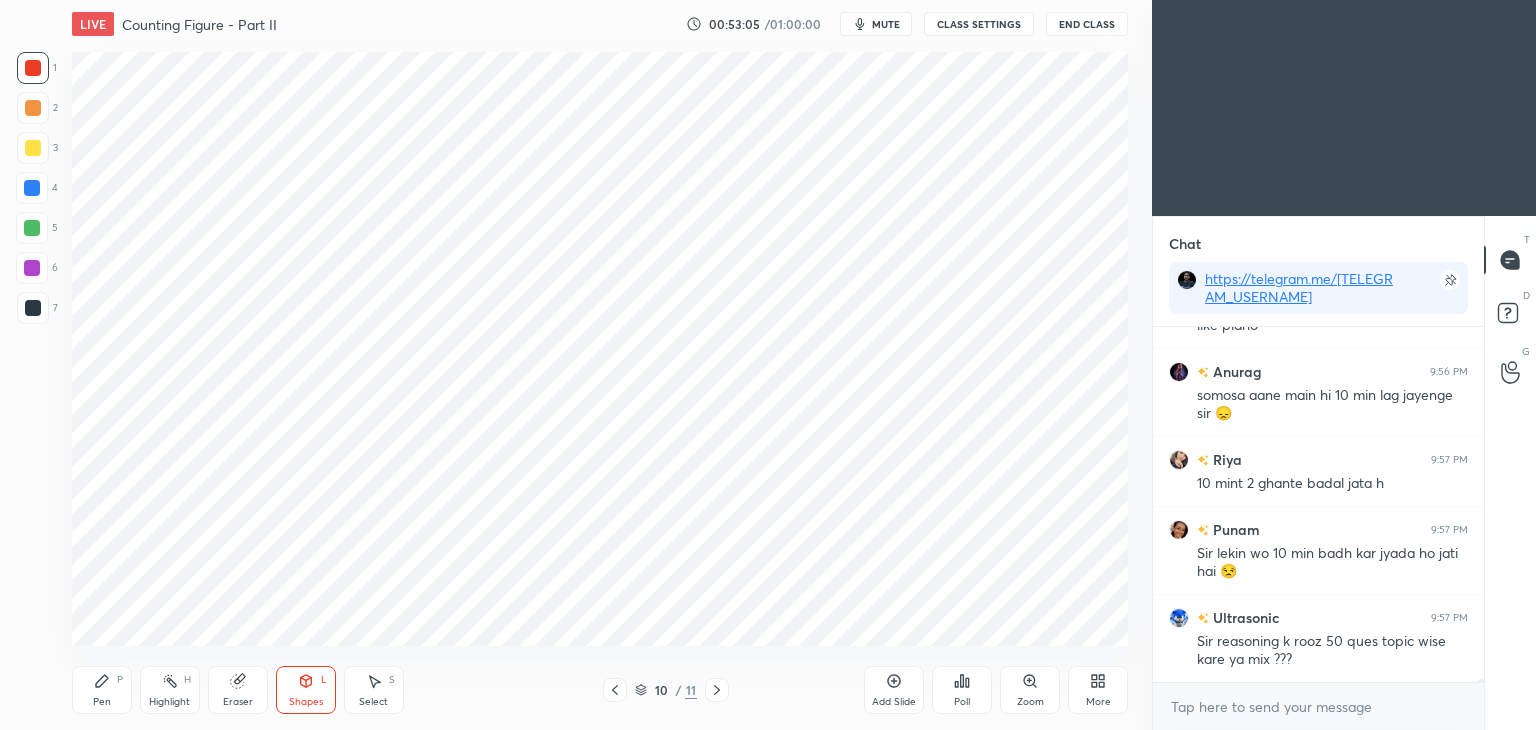 click 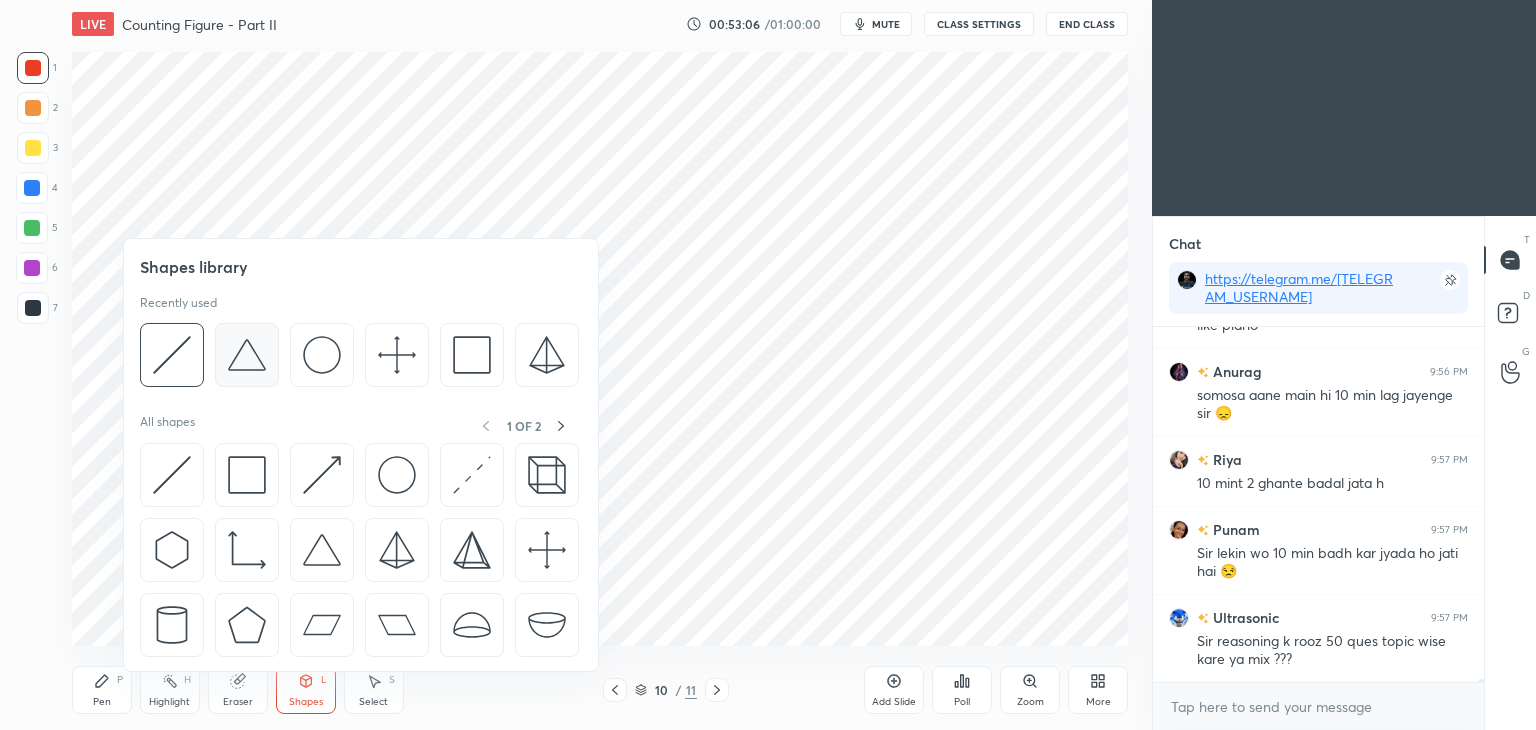 click at bounding box center (247, 355) 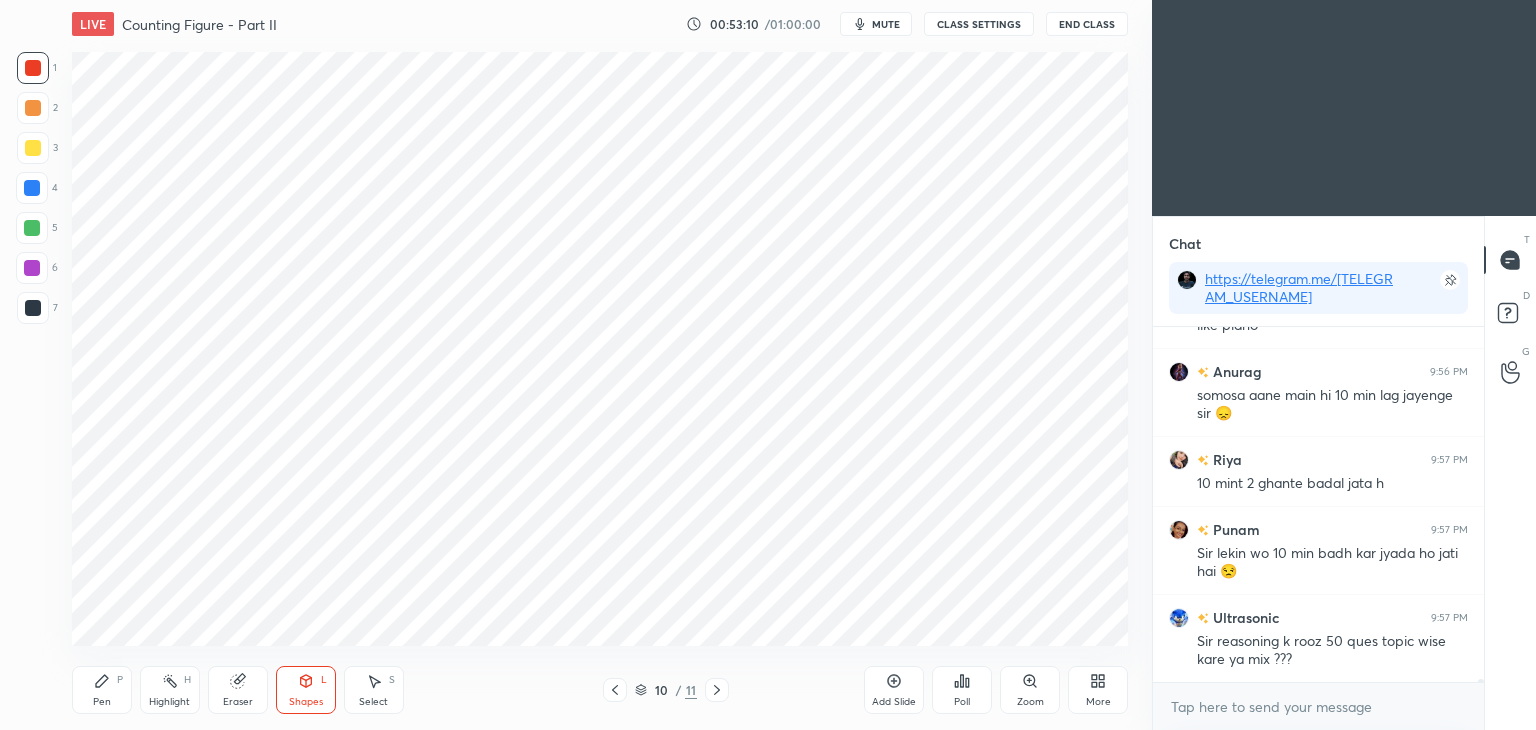 click on "Shapes L" at bounding box center (306, 690) 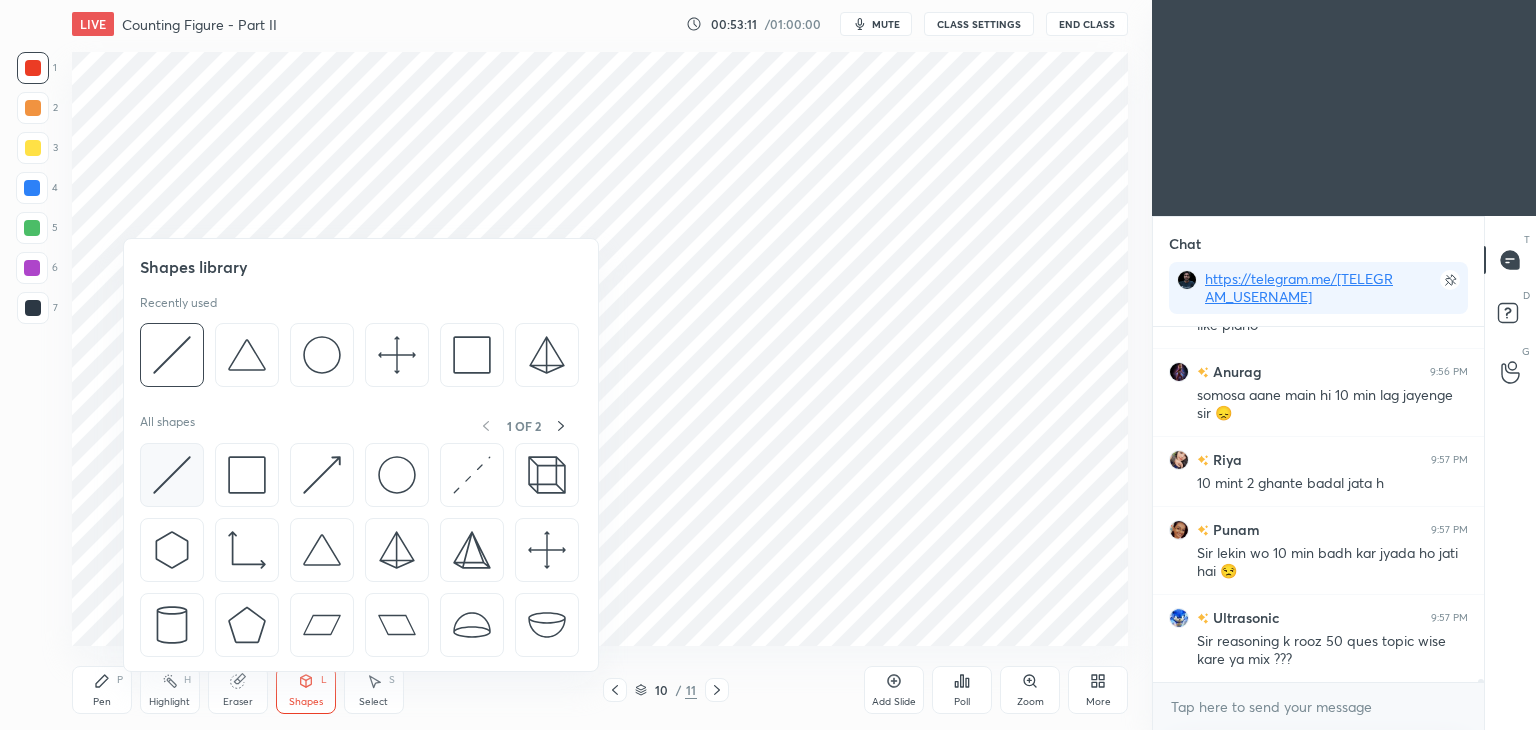 click at bounding box center [172, 475] 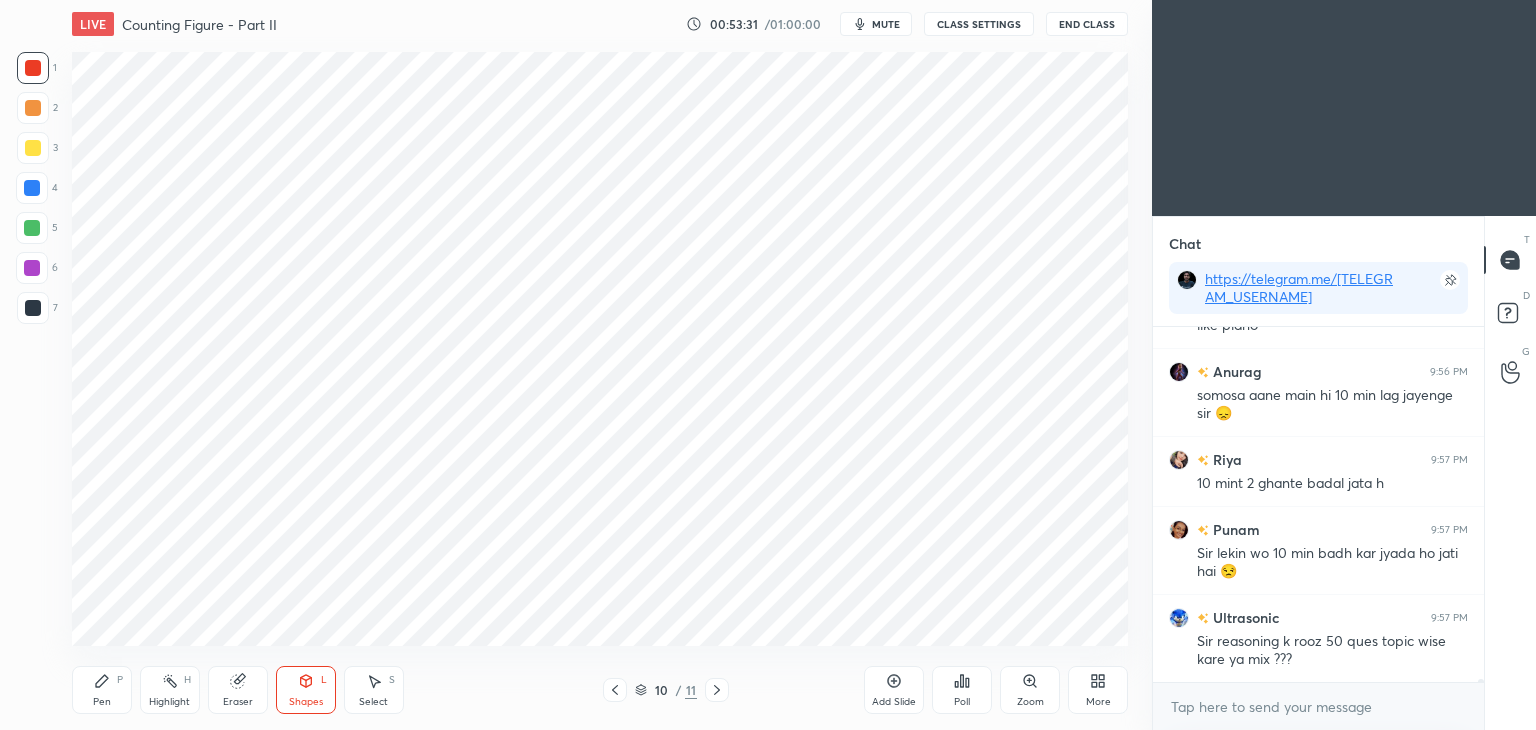 click 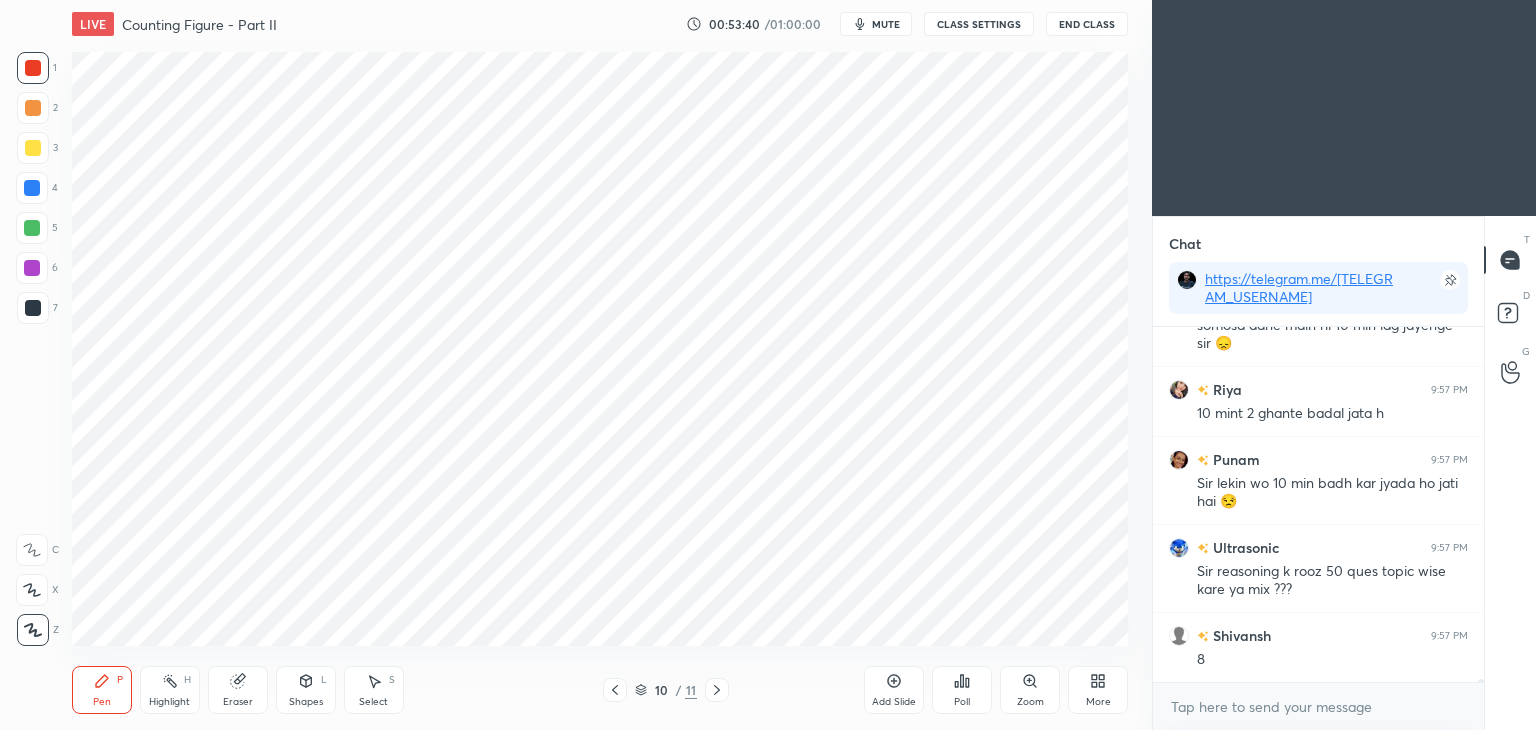 scroll, scrollTop: 37308, scrollLeft: 0, axis: vertical 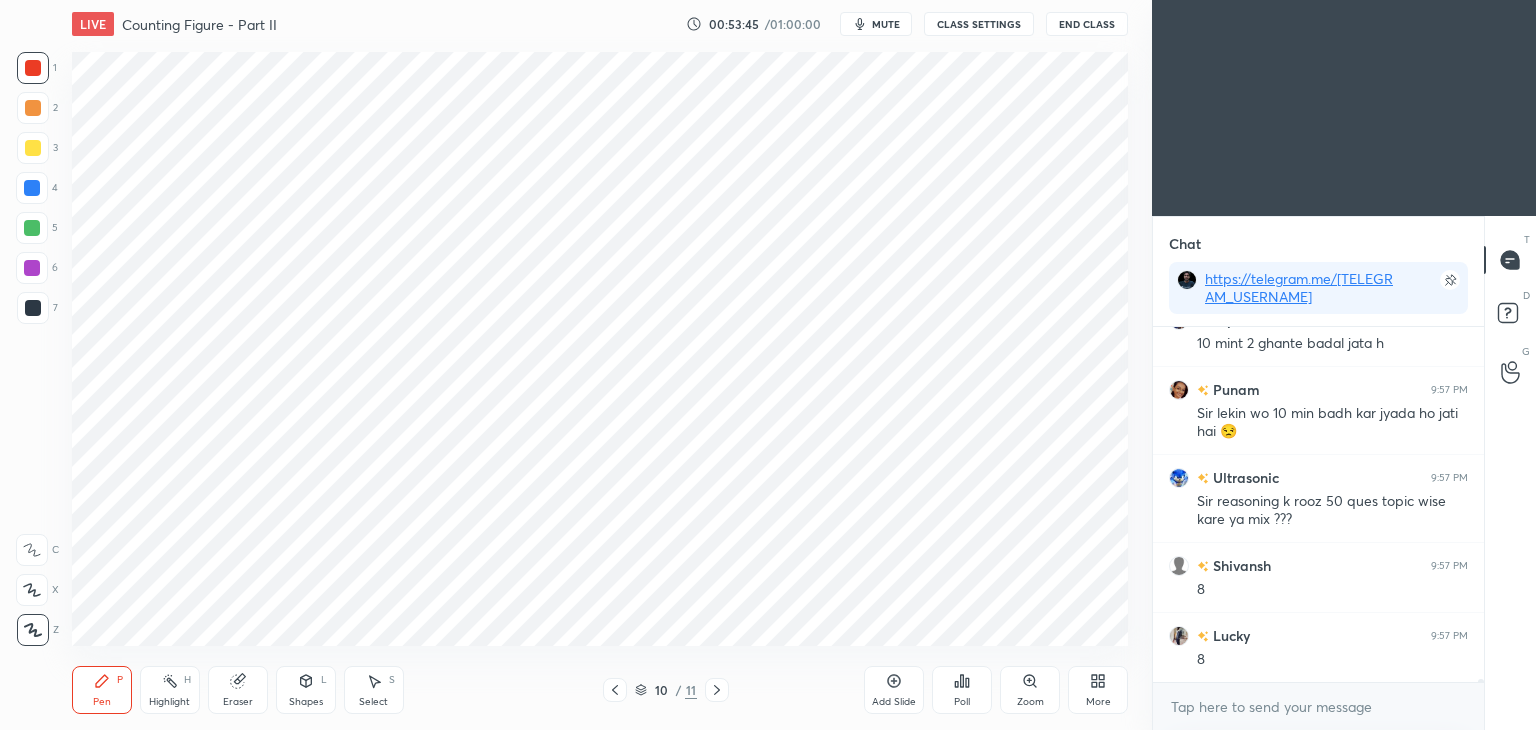 click at bounding box center [33, 308] 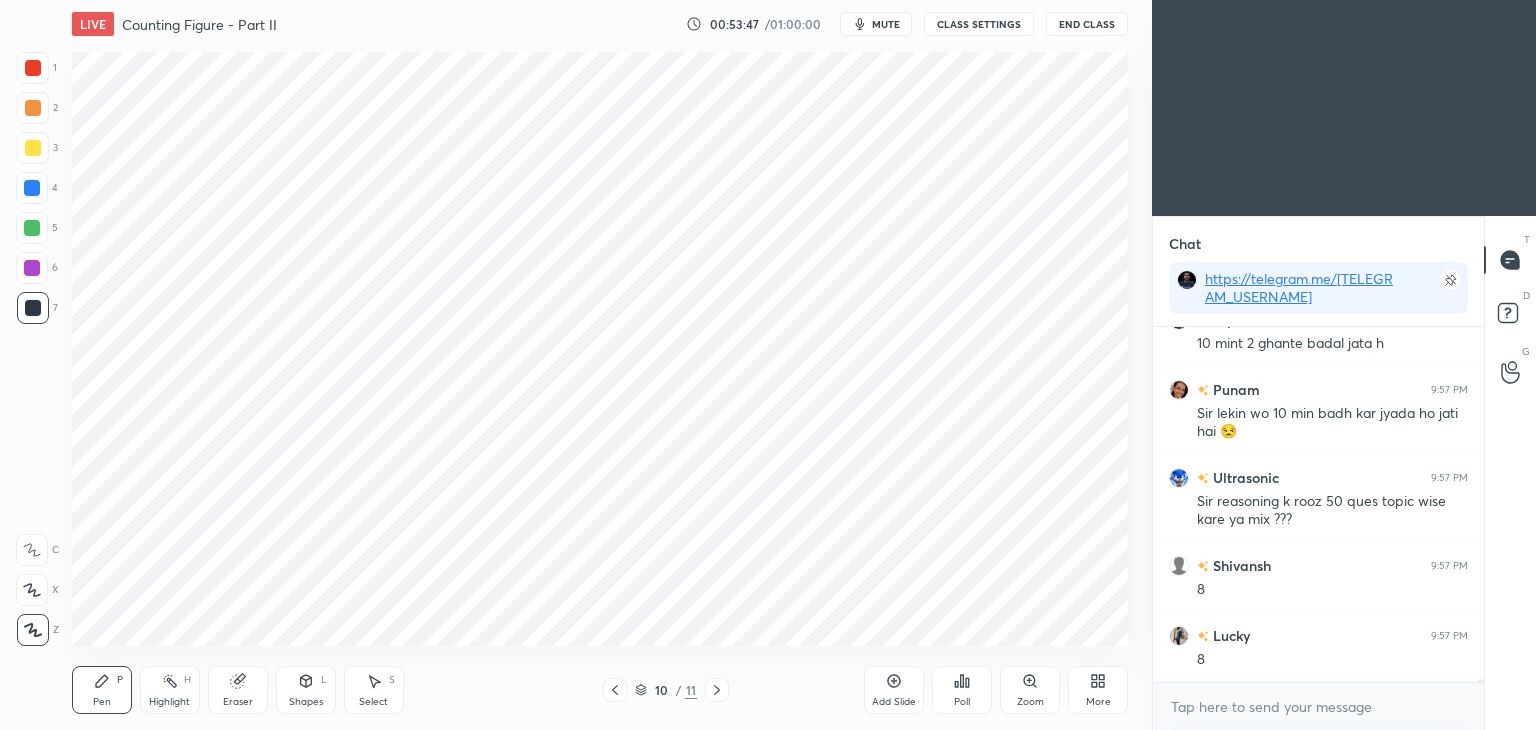scroll, scrollTop: 37378, scrollLeft: 0, axis: vertical 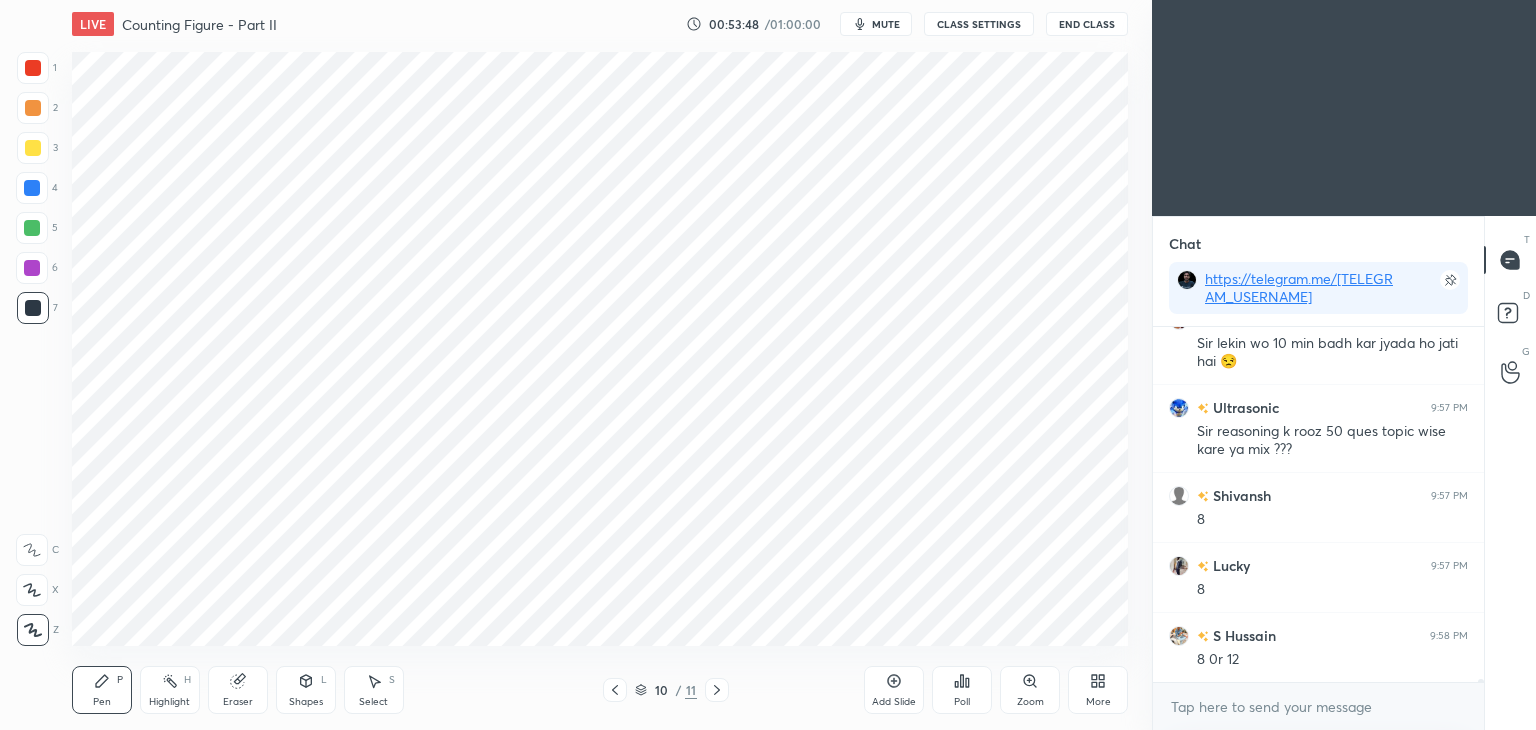 click at bounding box center [32, 590] 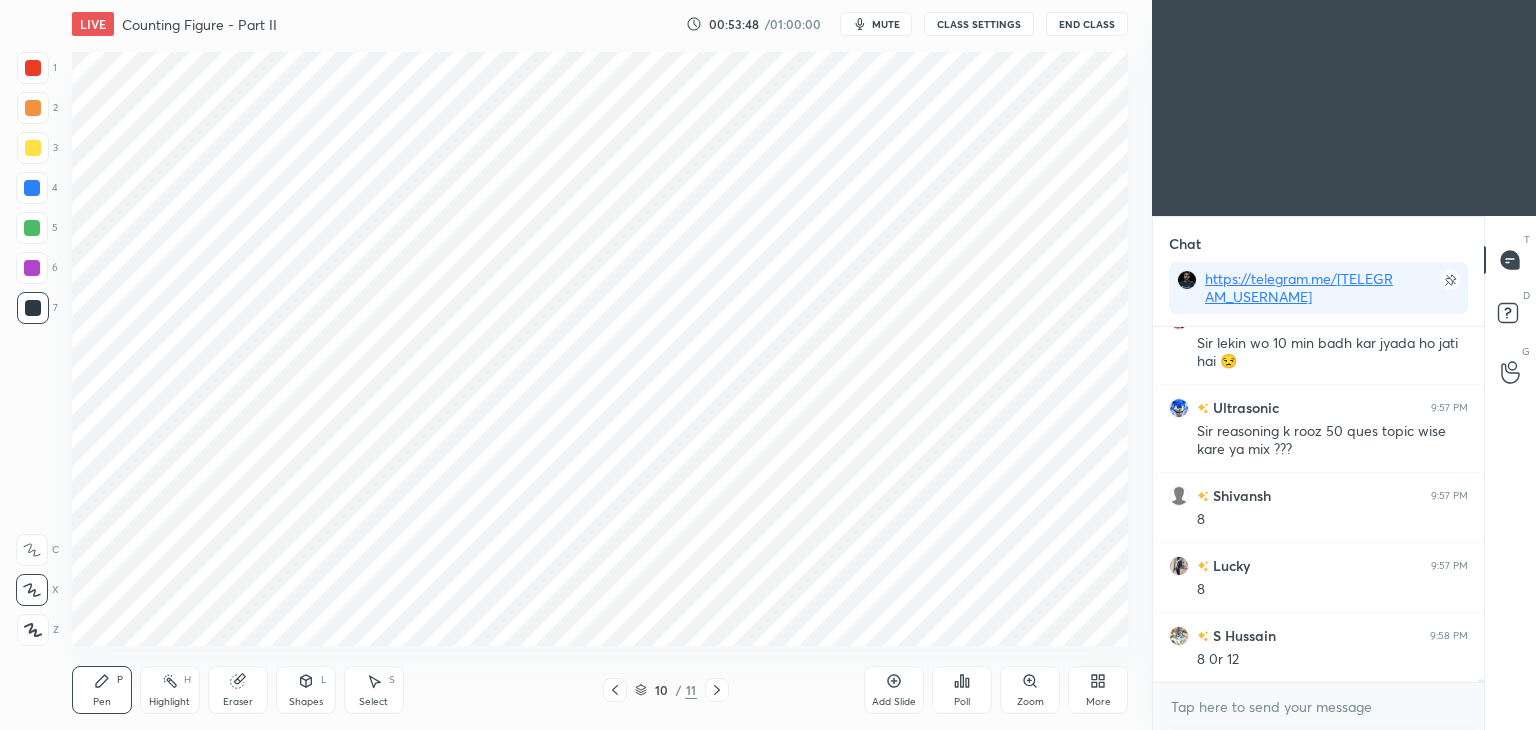 scroll, scrollTop: 37448, scrollLeft: 0, axis: vertical 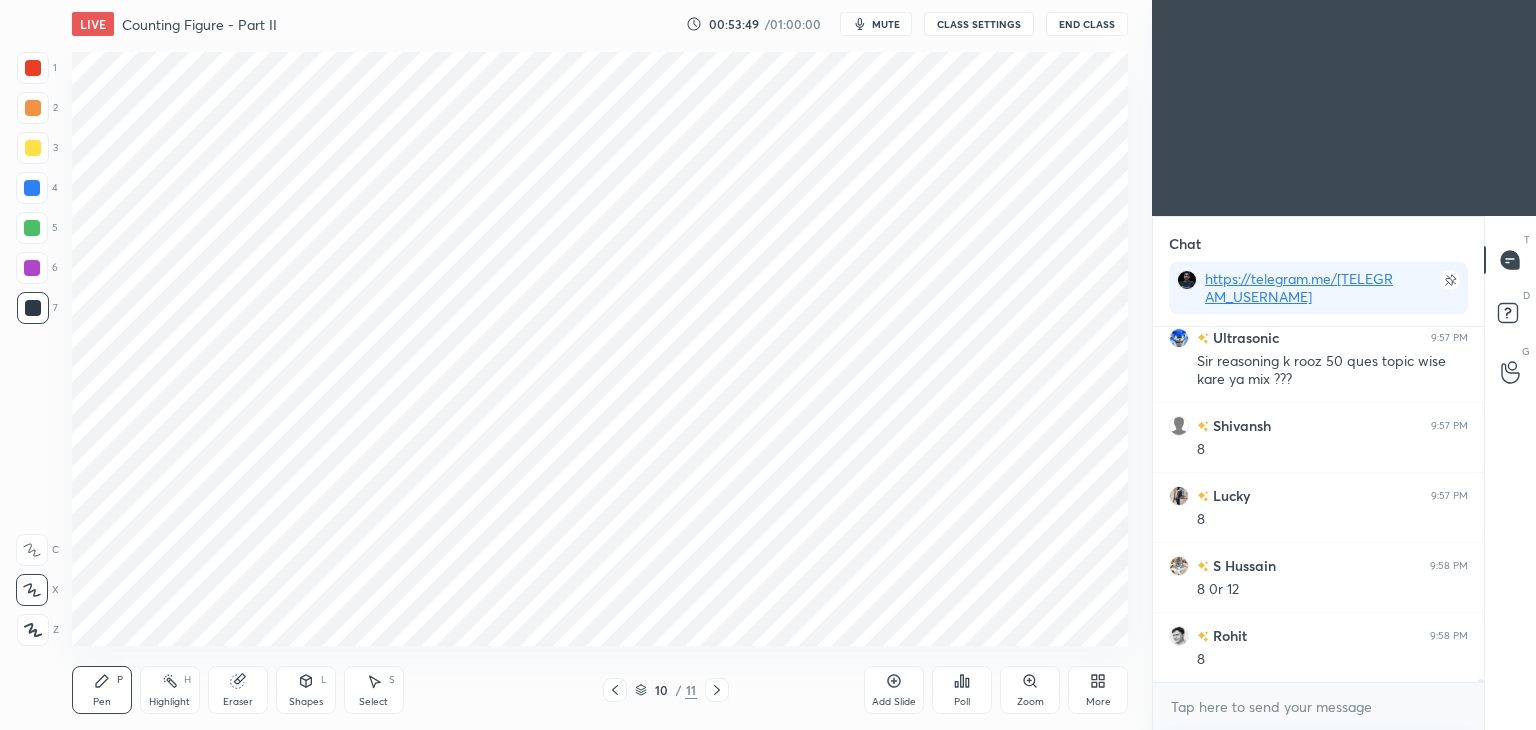 click at bounding box center (32, 550) 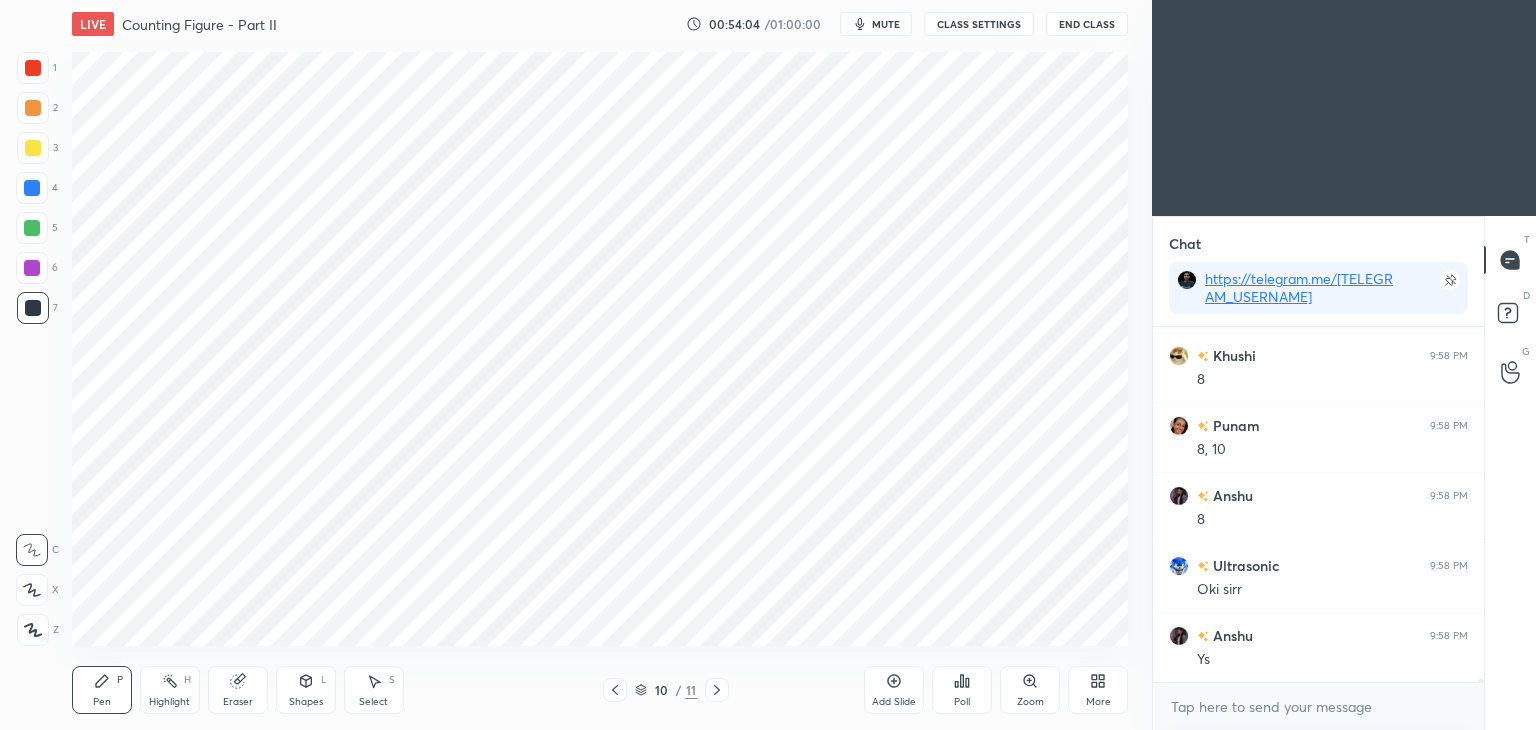 scroll, scrollTop: 37868, scrollLeft: 0, axis: vertical 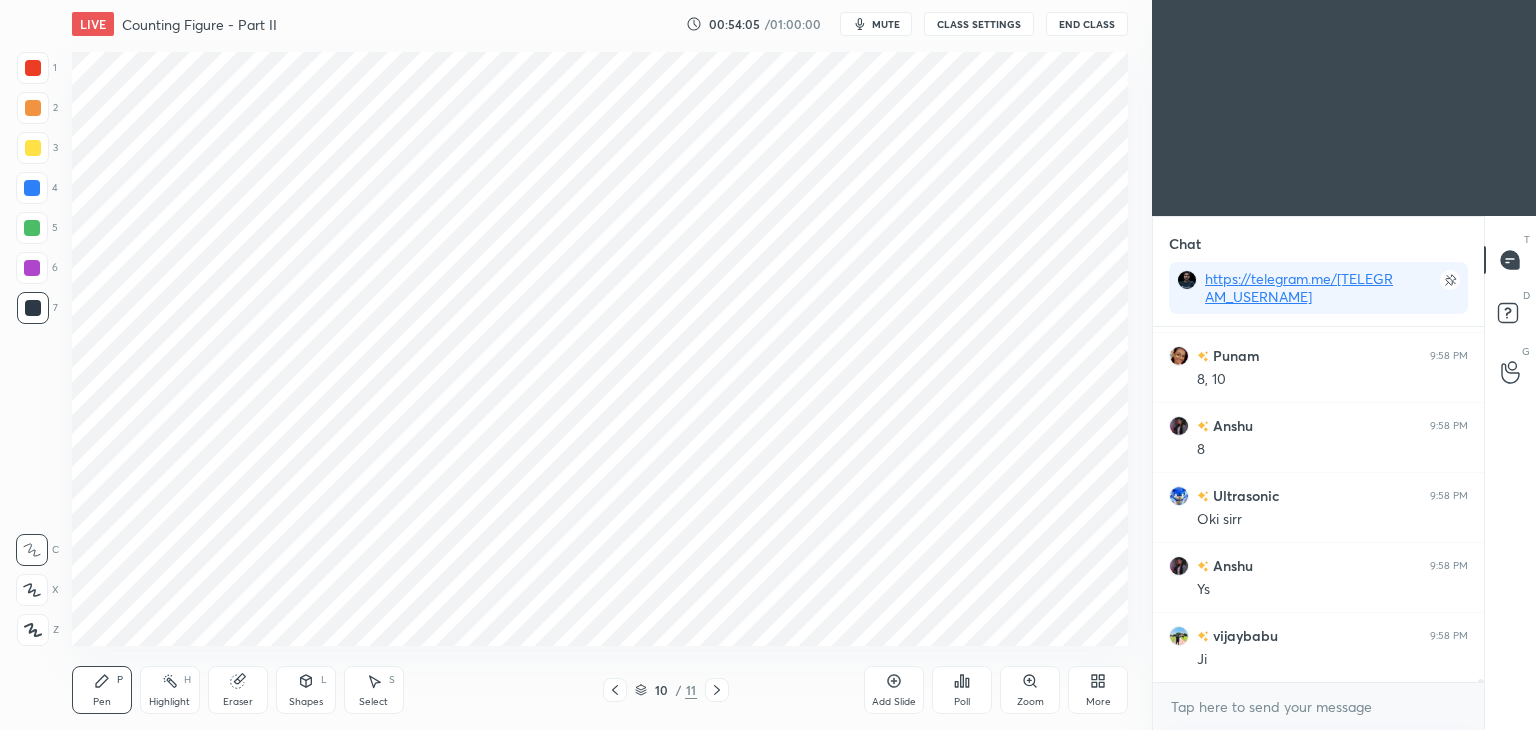 click on "Highlight H" at bounding box center [170, 690] 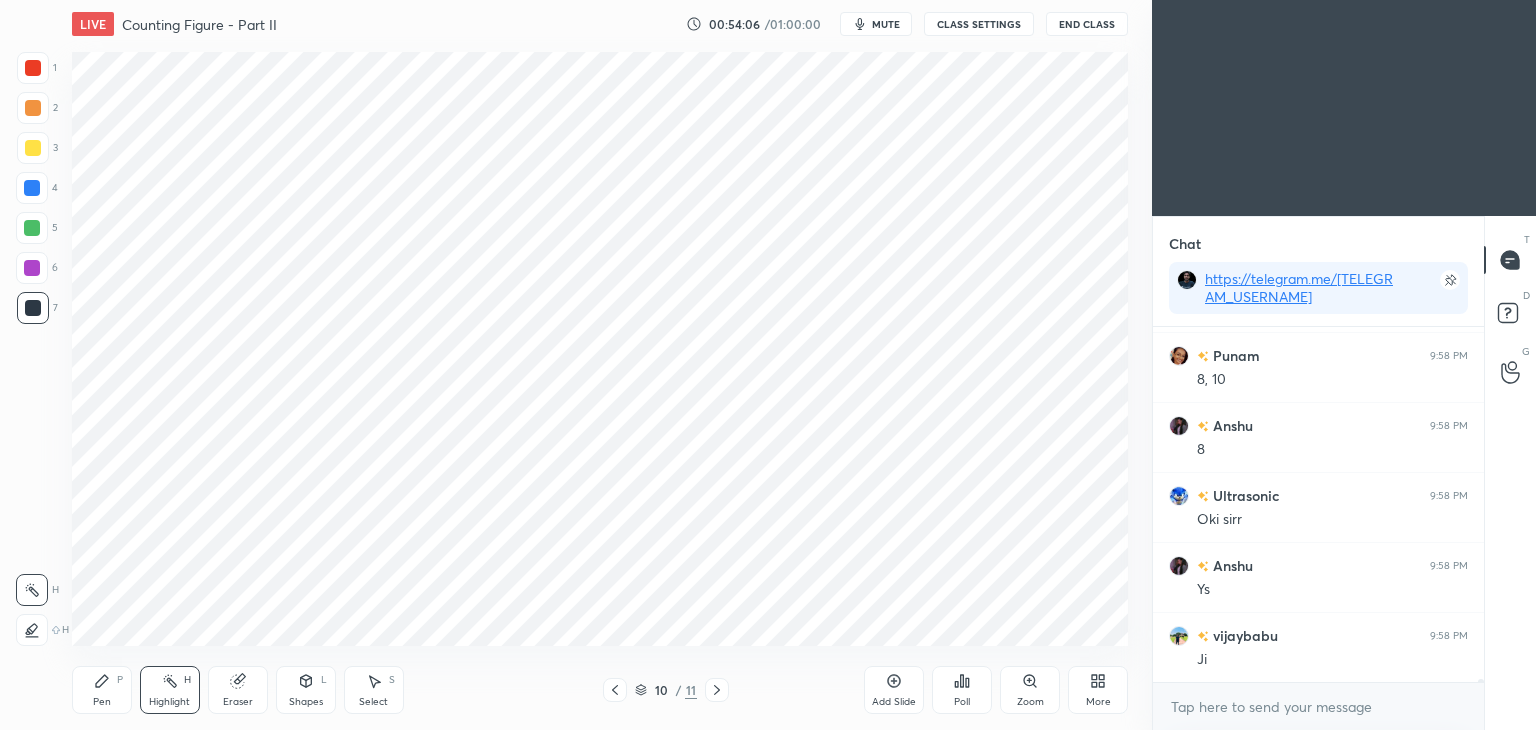 scroll, scrollTop: 37938, scrollLeft: 0, axis: vertical 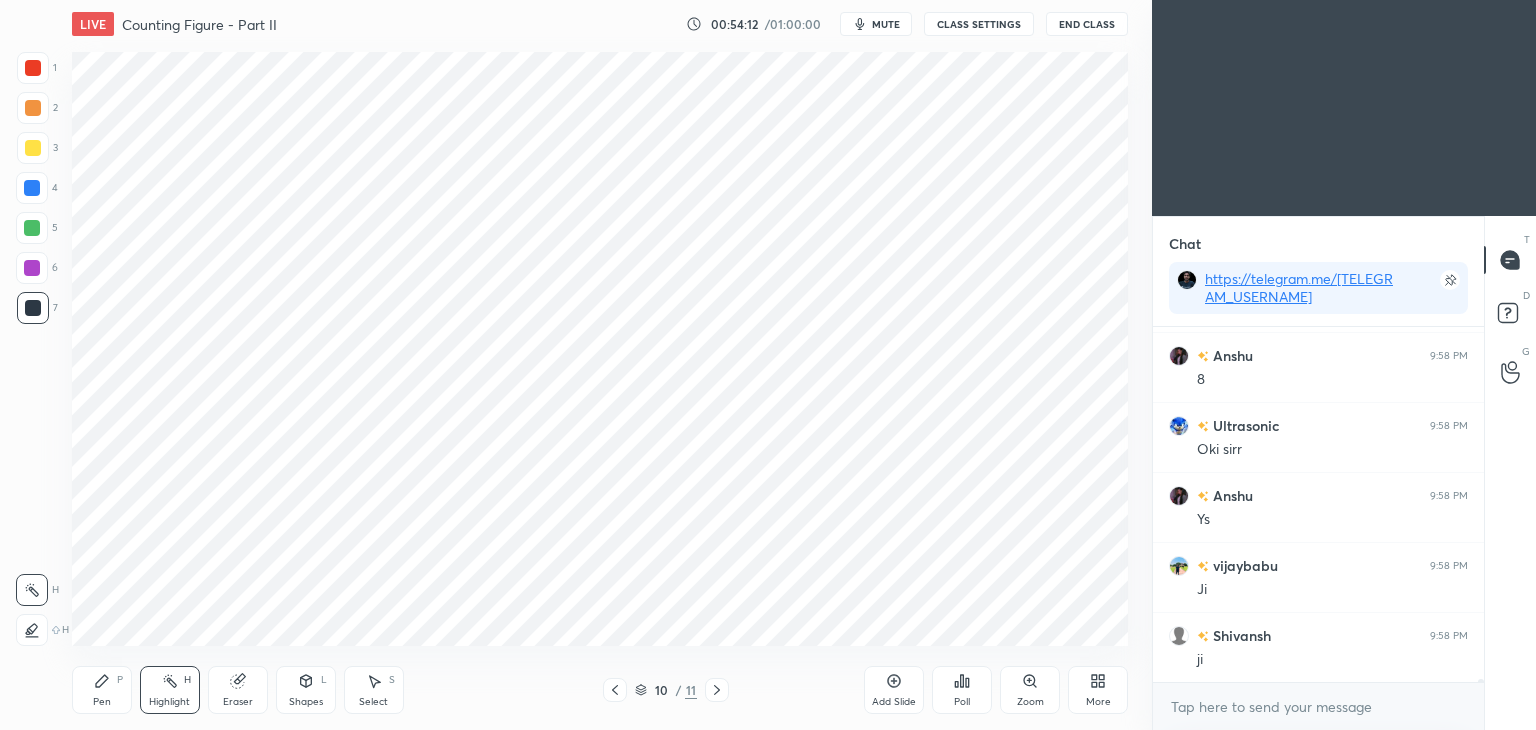 click on "Pen P" at bounding box center (102, 690) 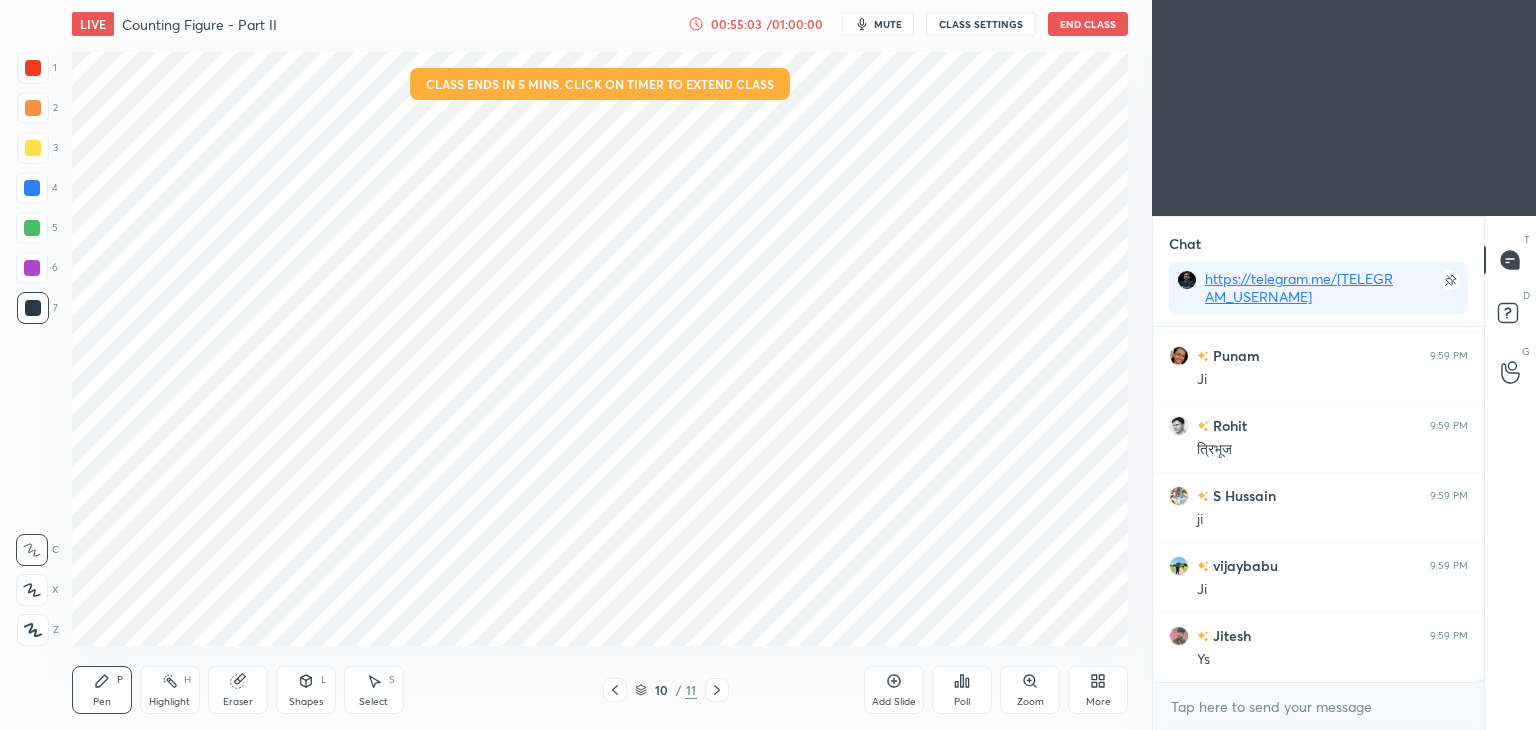 scroll, scrollTop: 39128, scrollLeft: 0, axis: vertical 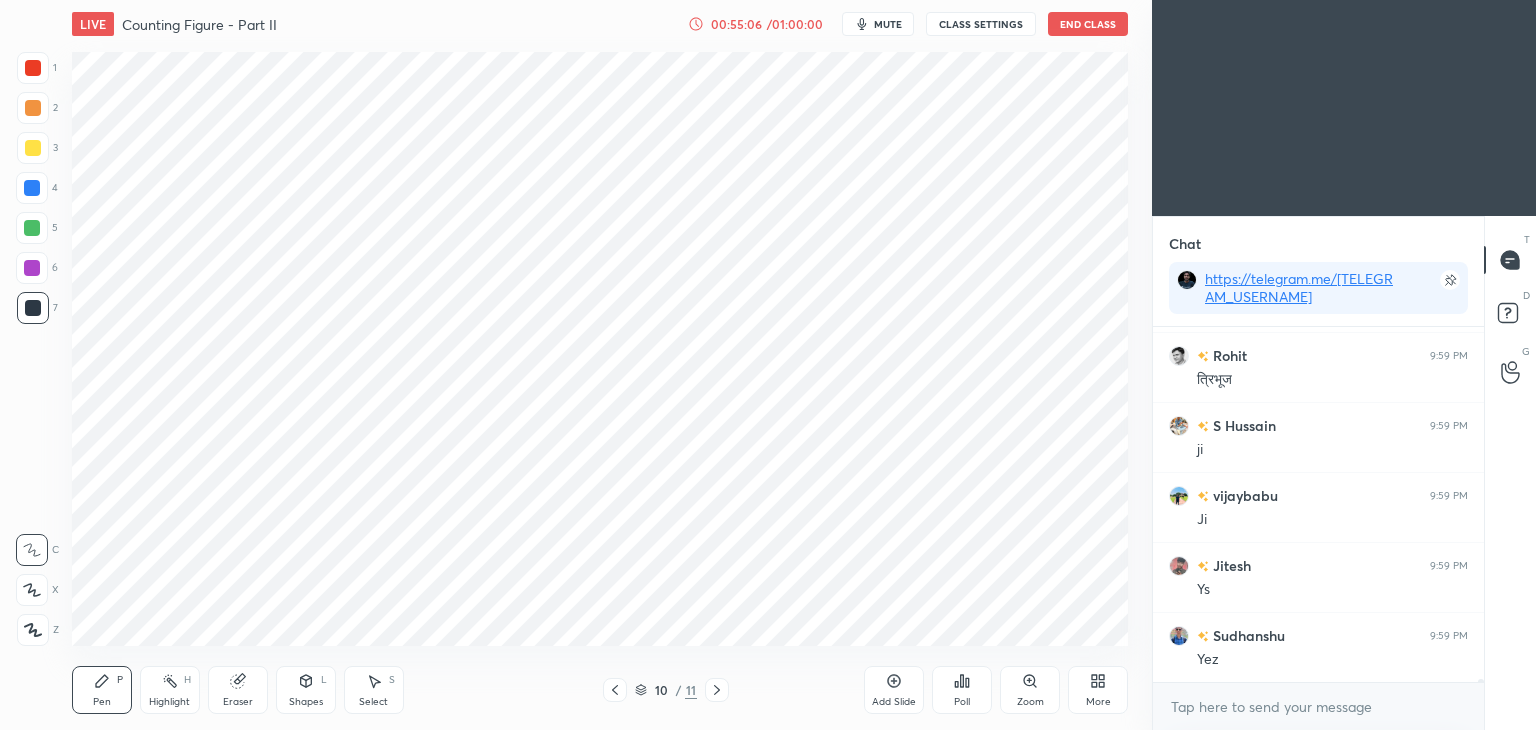 click on "Highlight H" at bounding box center (170, 690) 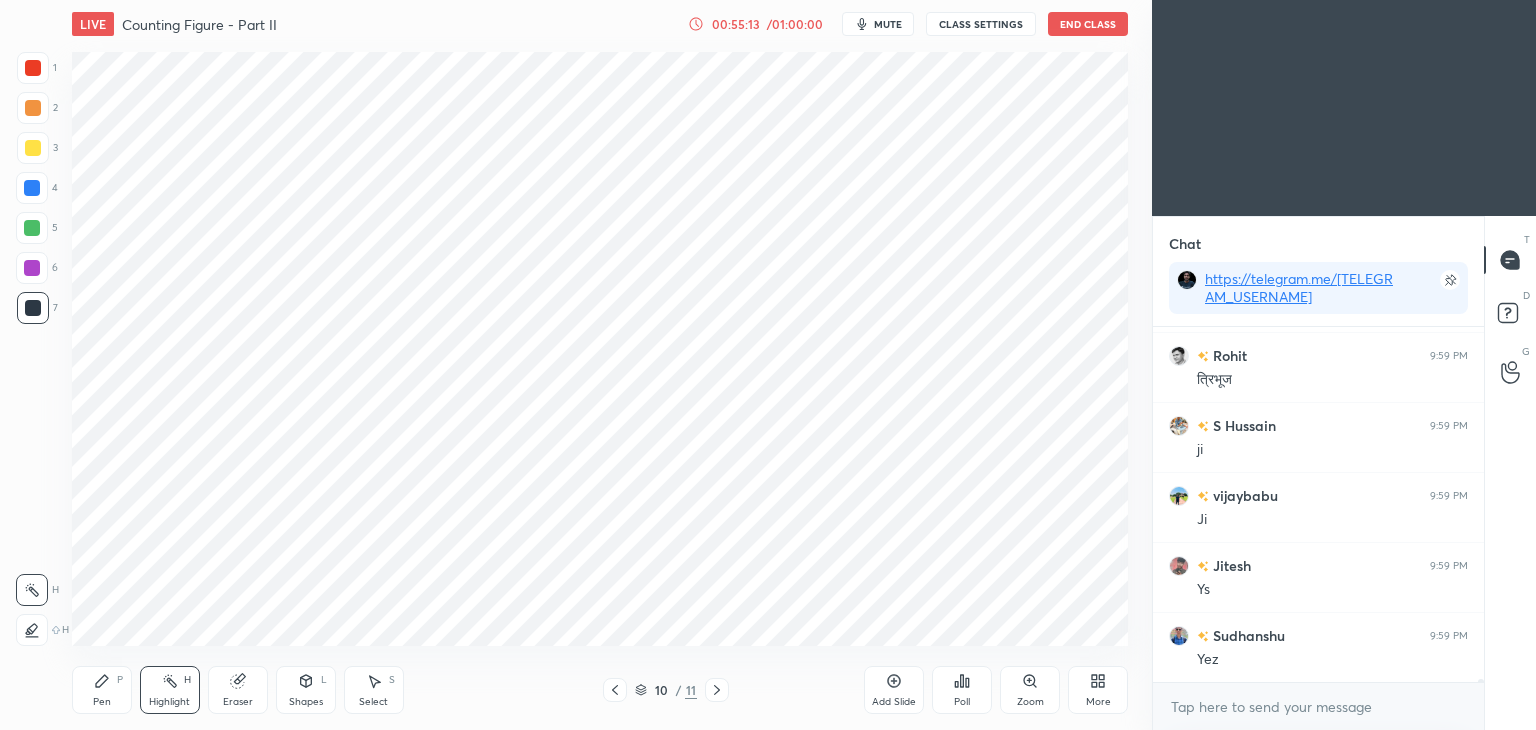 scroll, scrollTop: 39198, scrollLeft: 0, axis: vertical 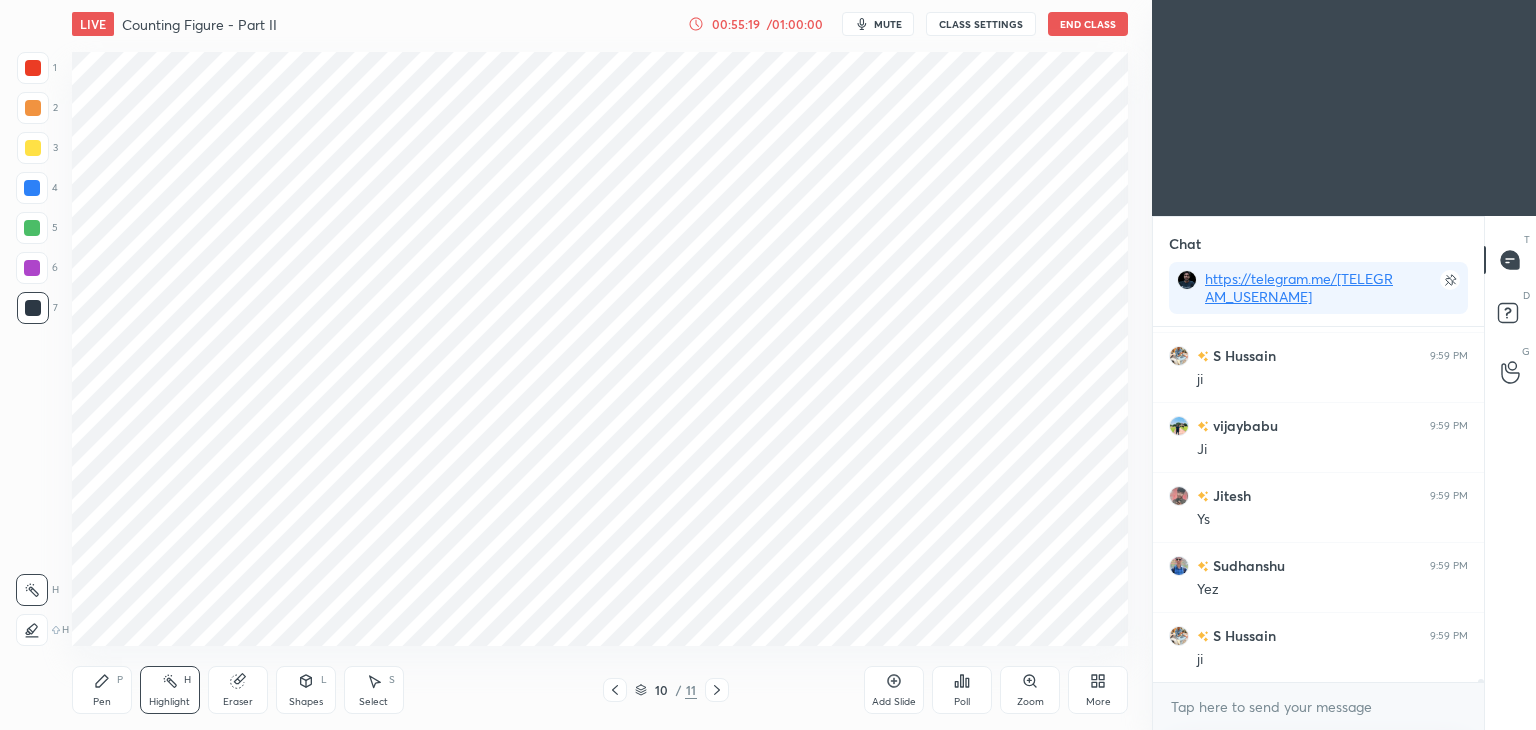 click on "Pen" at bounding box center (102, 702) 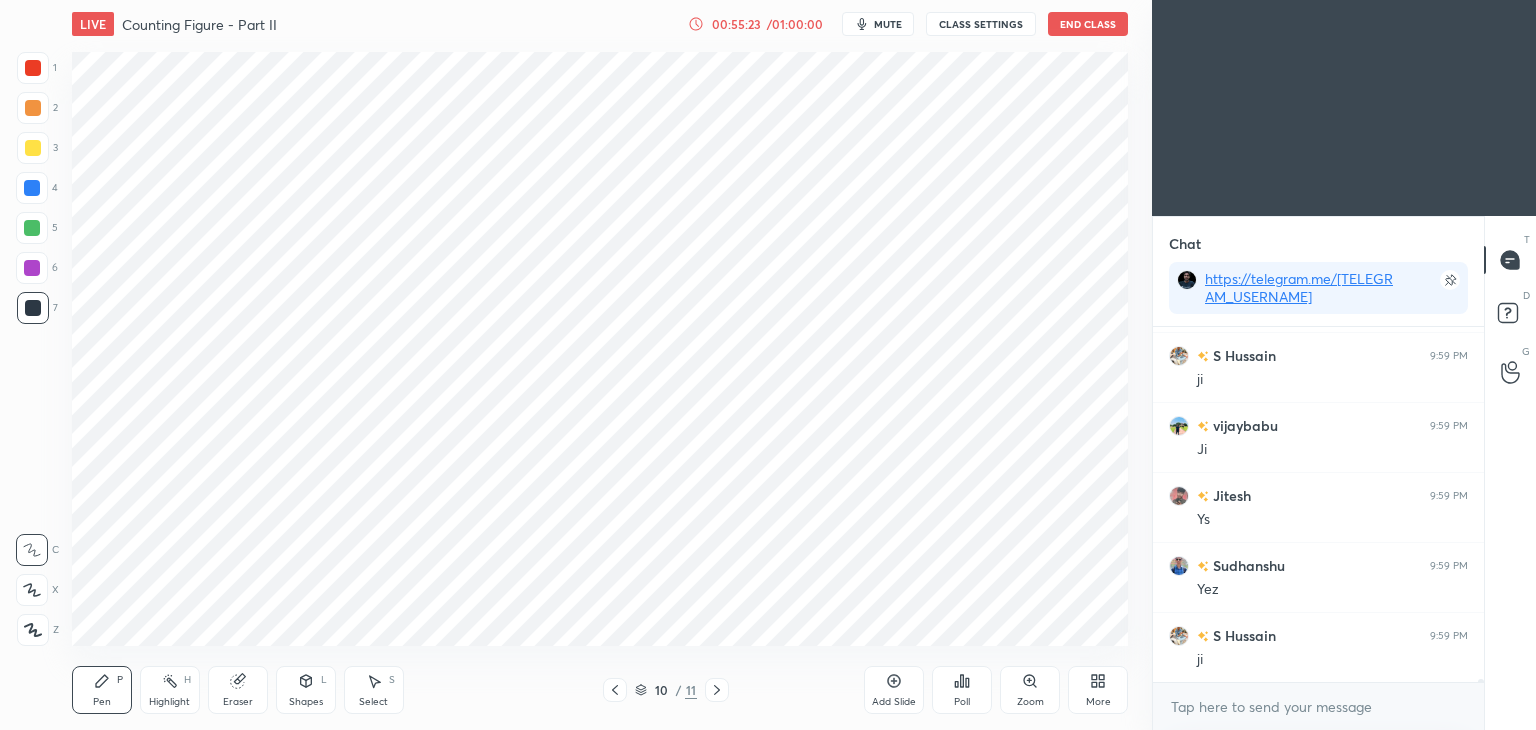 click on "Highlight" at bounding box center (169, 702) 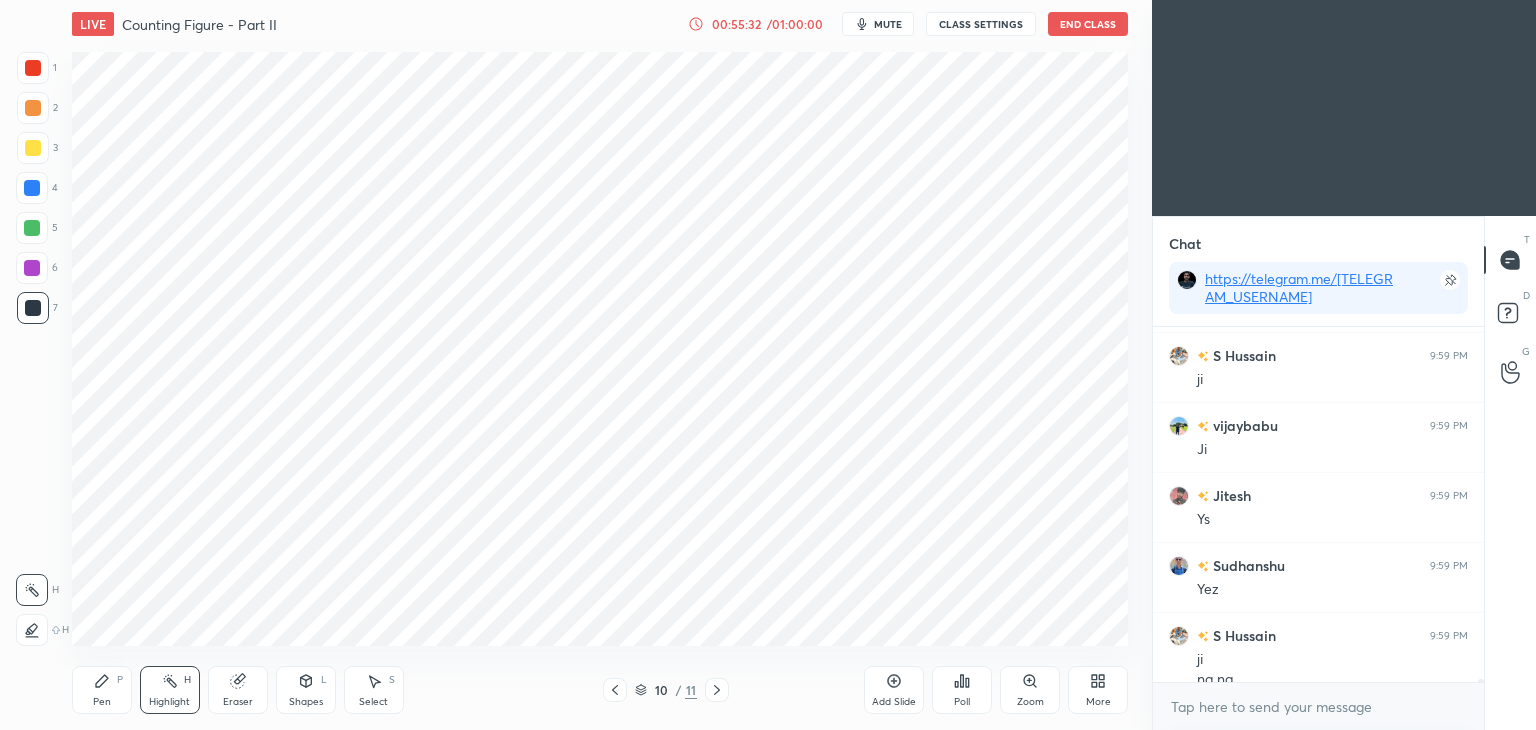 scroll, scrollTop: 39218, scrollLeft: 0, axis: vertical 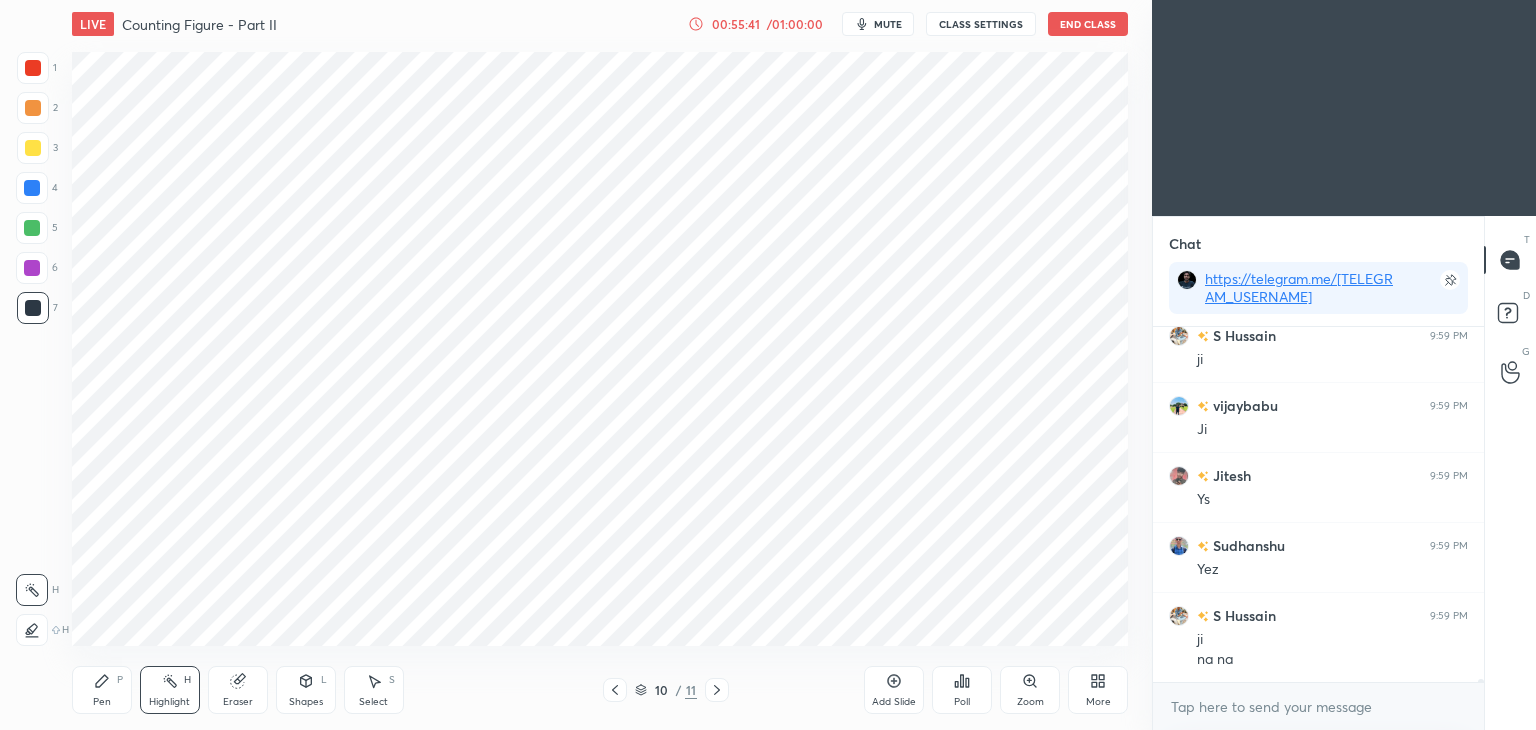 click on "Pen" at bounding box center (102, 702) 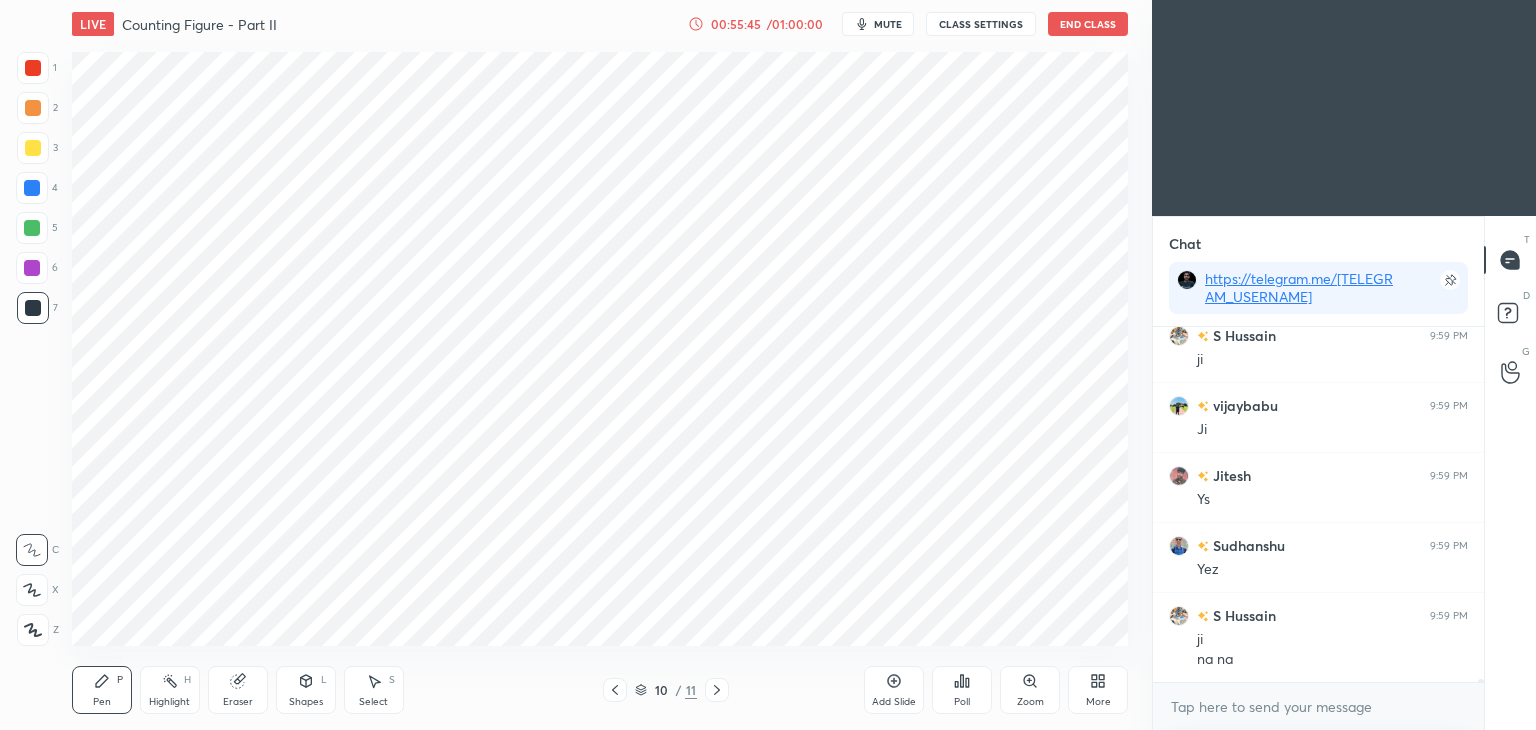 click on "Highlight" at bounding box center [169, 702] 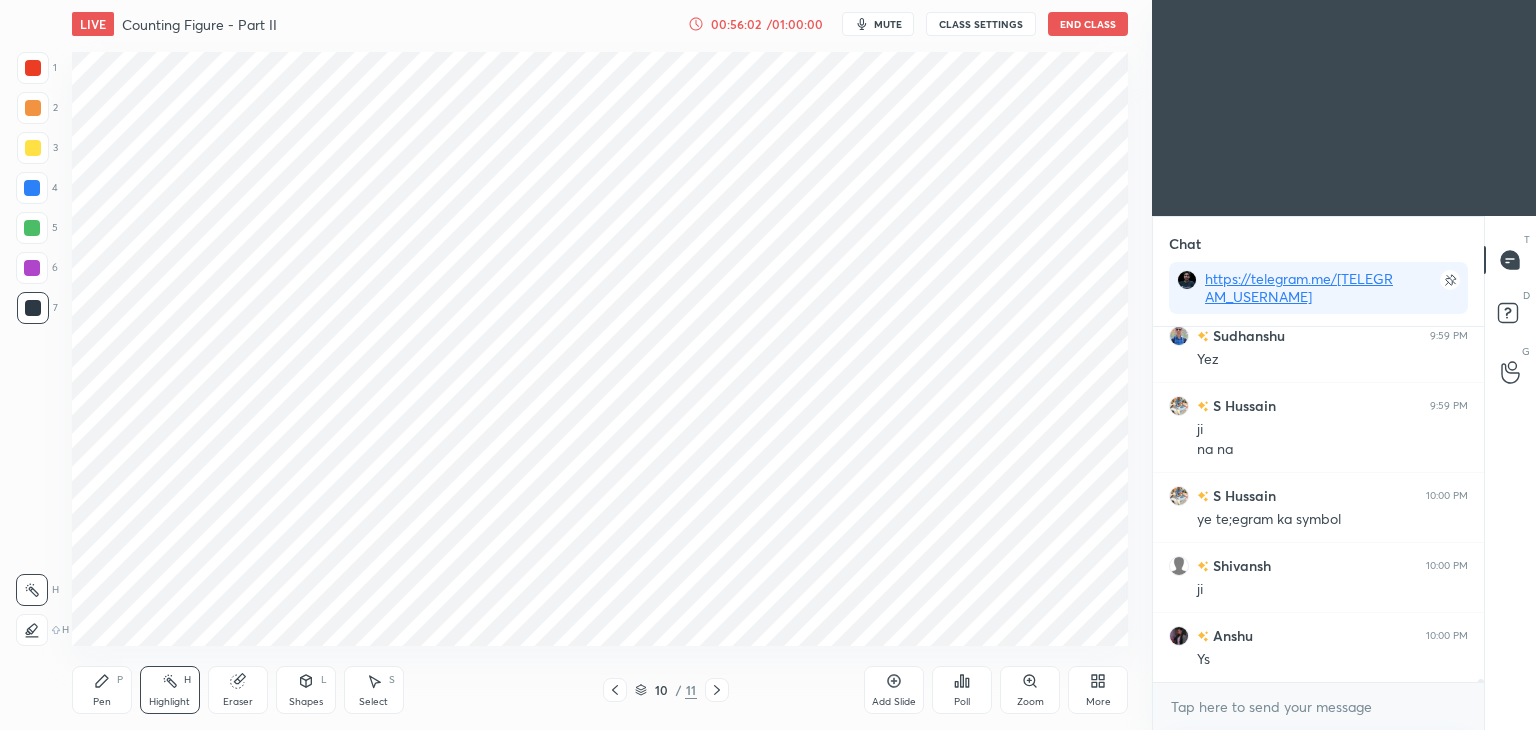 scroll, scrollTop: 39498, scrollLeft: 0, axis: vertical 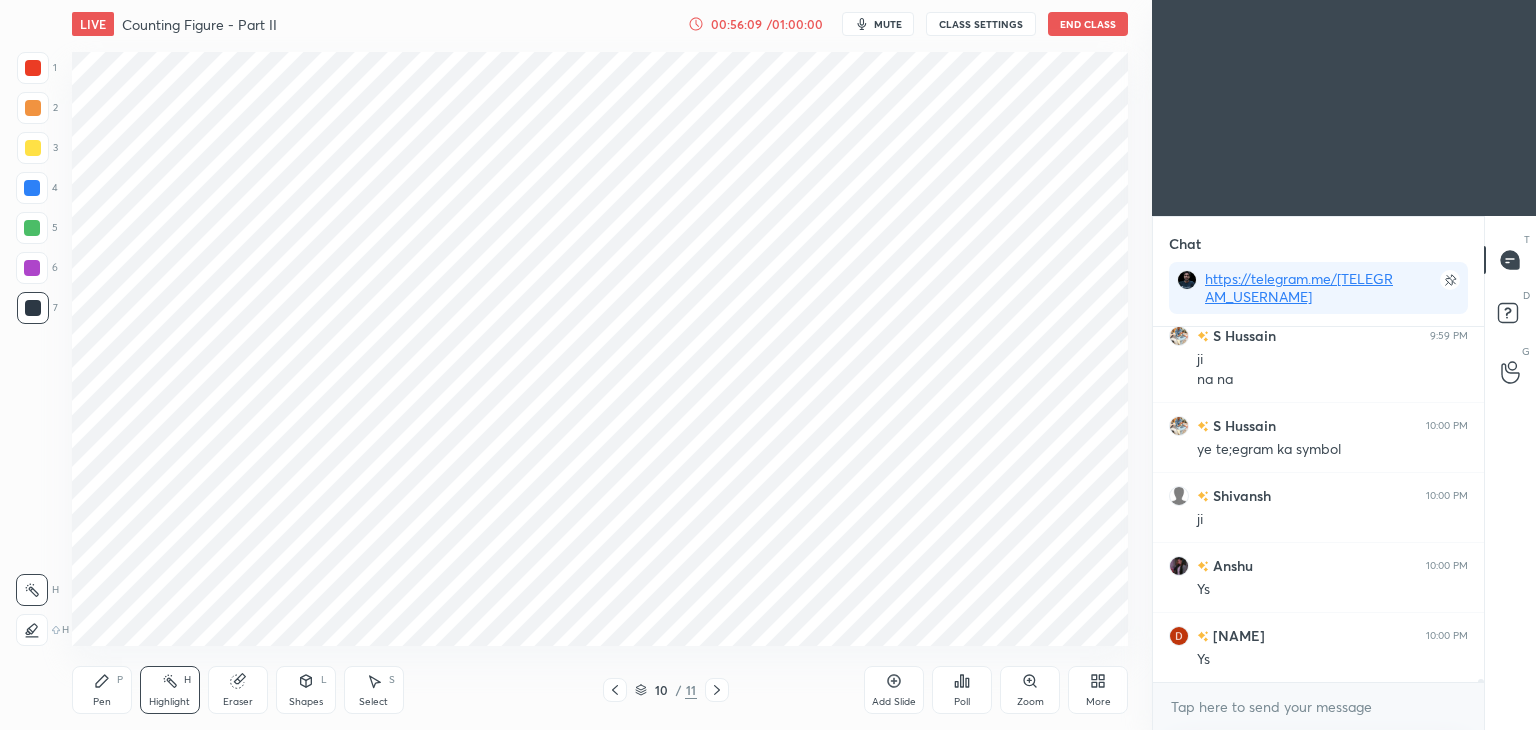 click on "Pen P" at bounding box center (102, 690) 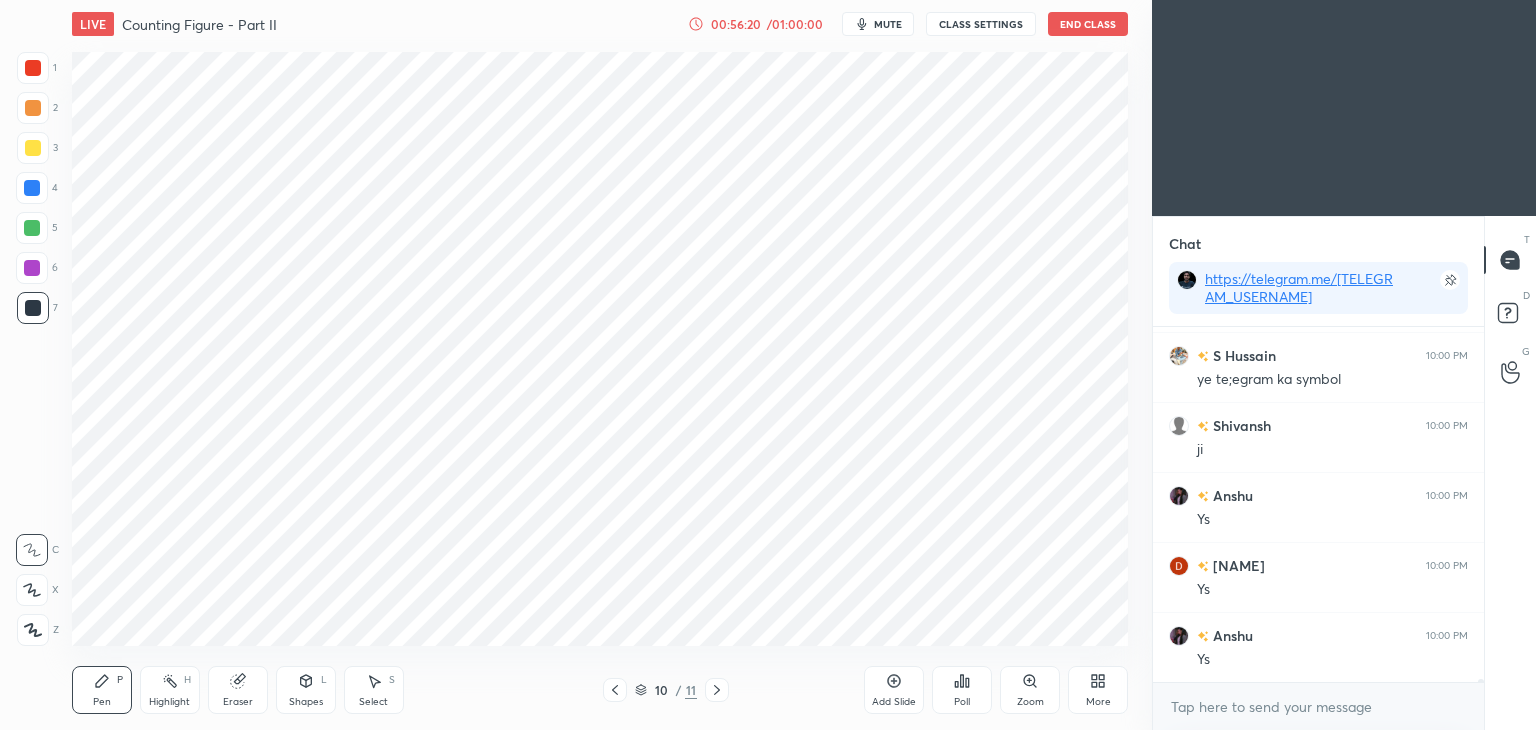 scroll, scrollTop: 39638, scrollLeft: 0, axis: vertical 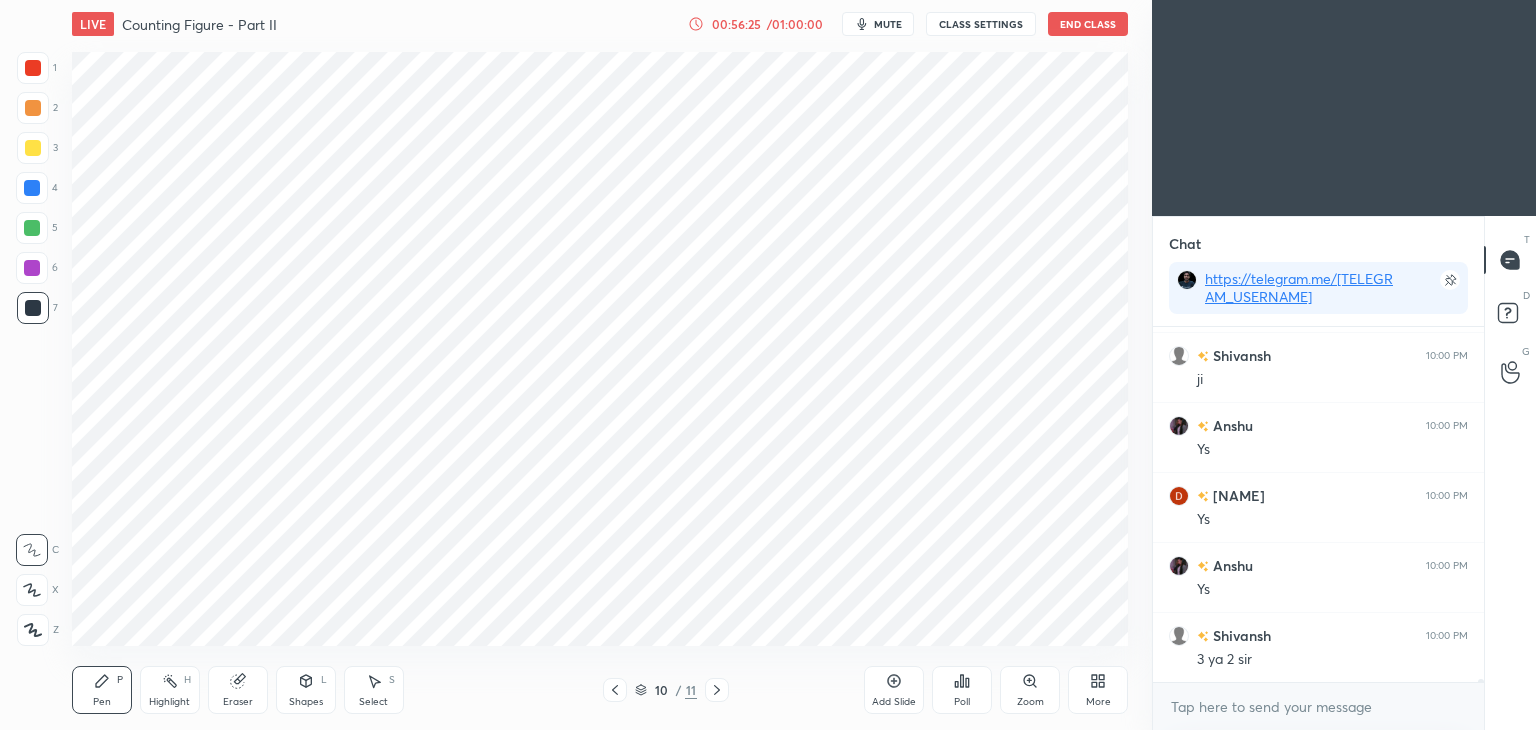 click on "Highlight H" at bounding box center (170, 690) 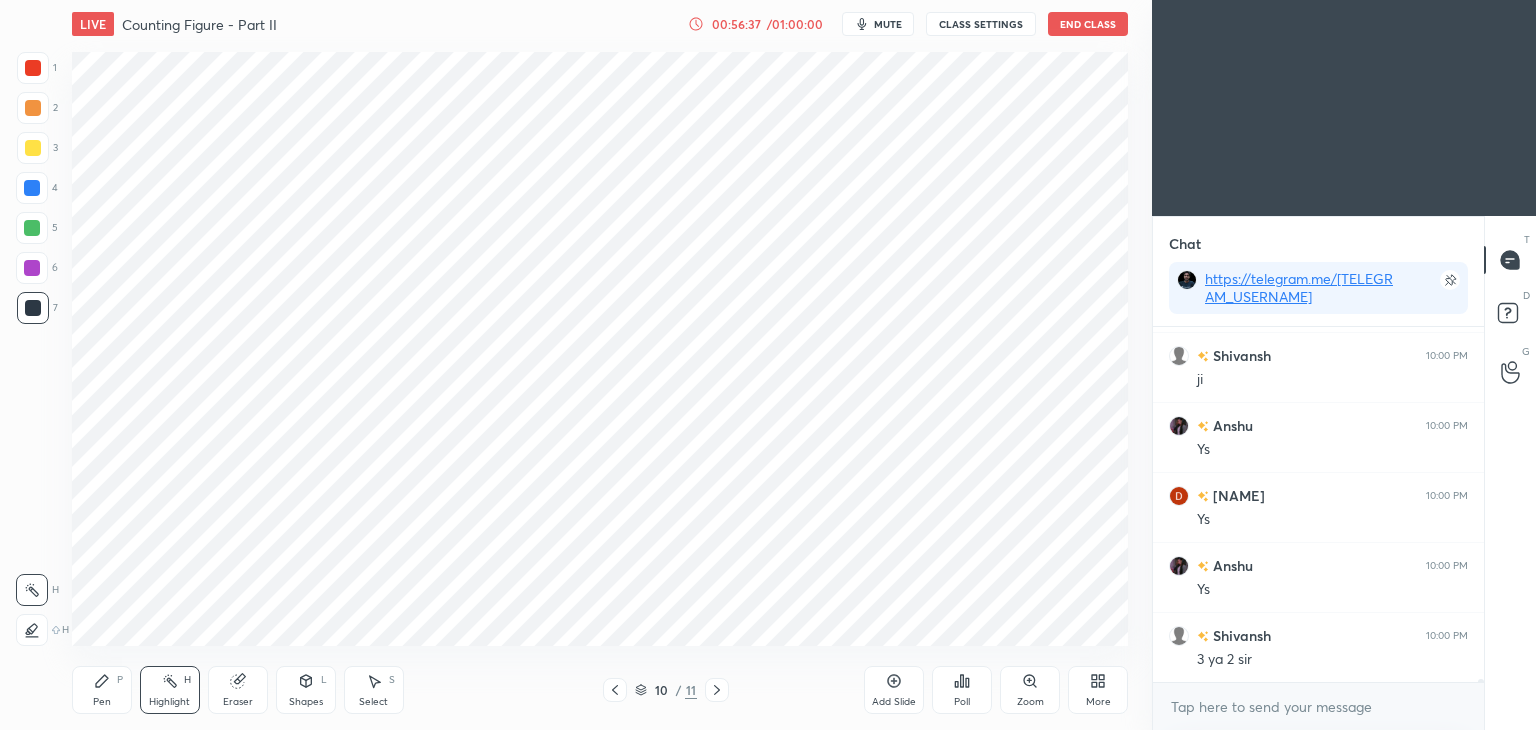 click on "Pen" at bounding box center [102, 702] 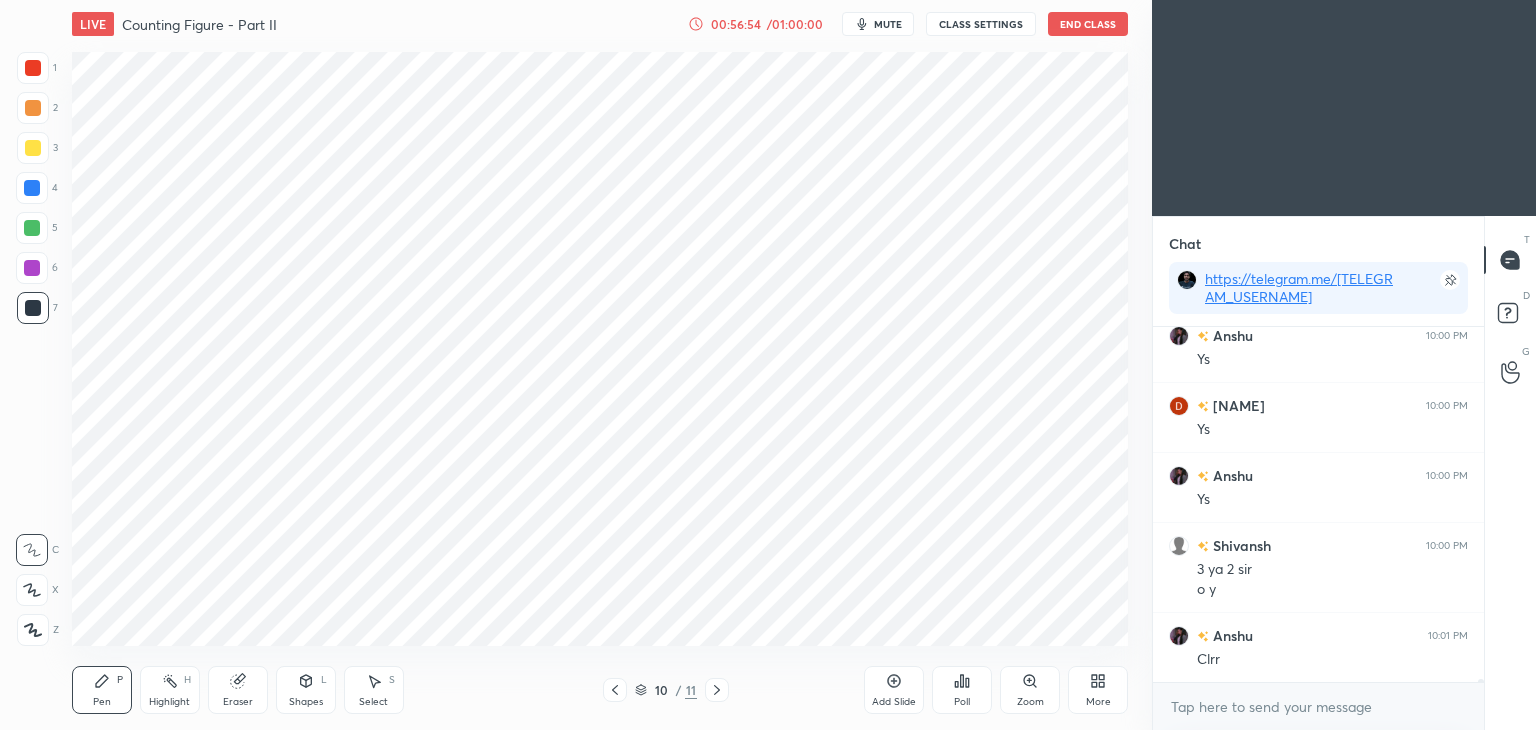 scroll, scrollTop: 39798, scrollLeft: 0, axis: vertical 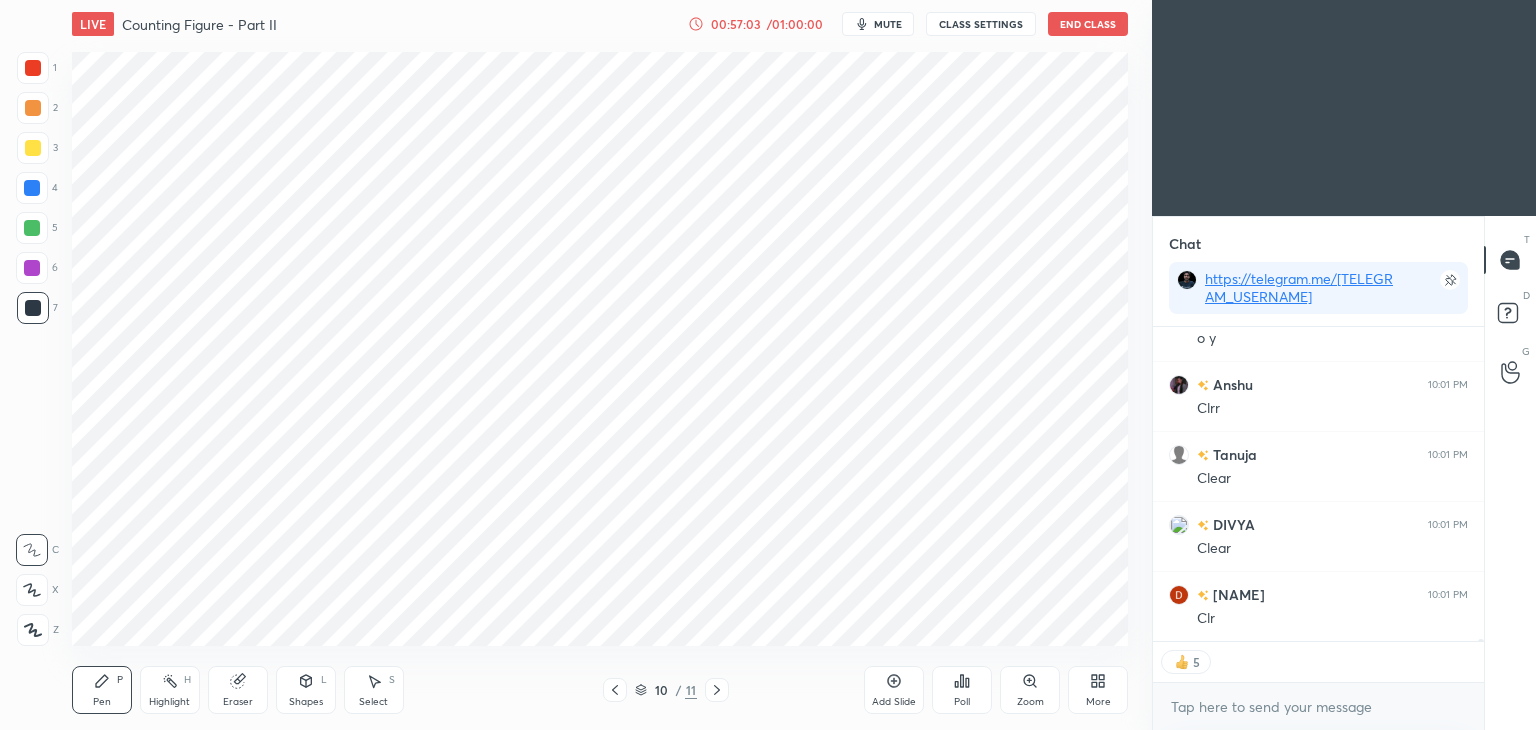 click 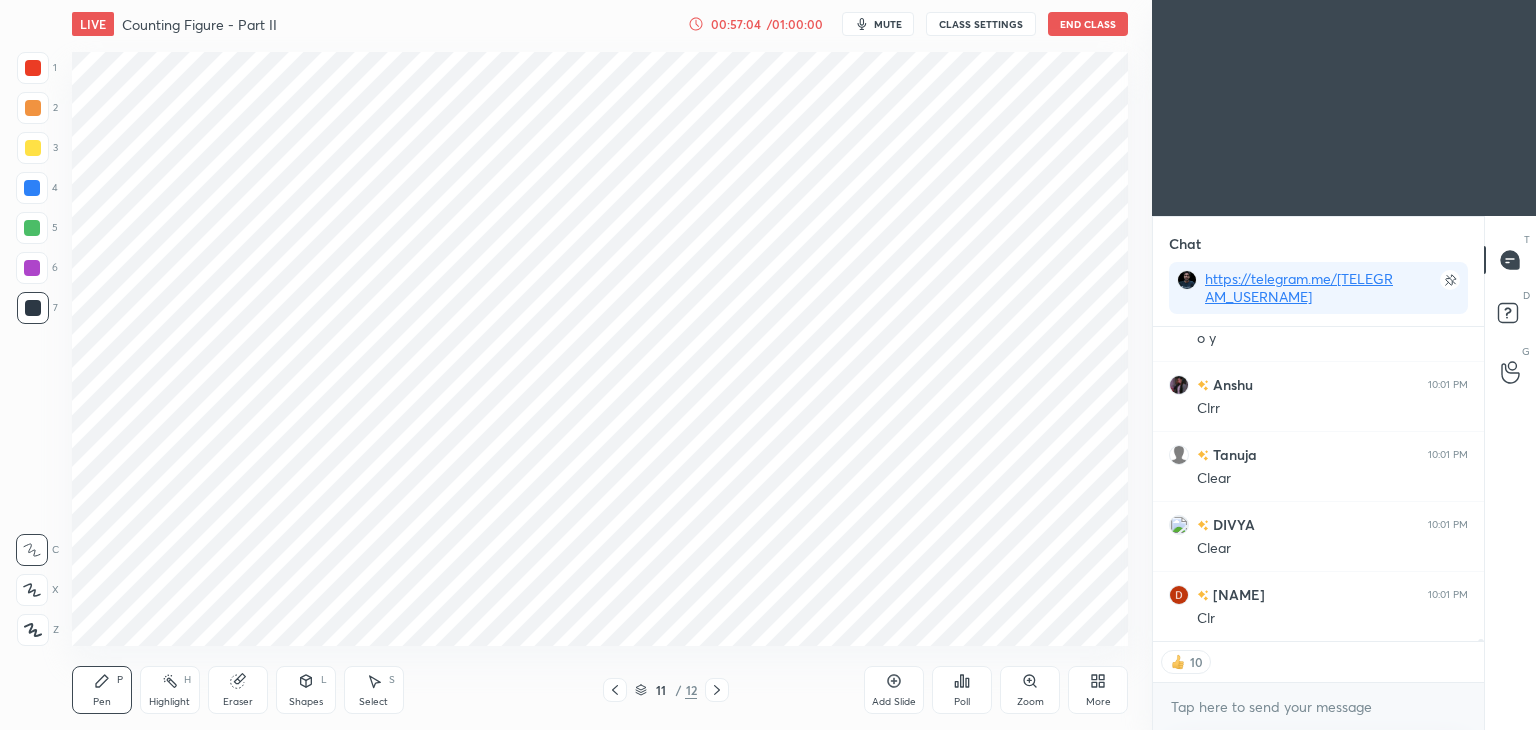 click on "Shapes L" at bounding box center (306, 690) 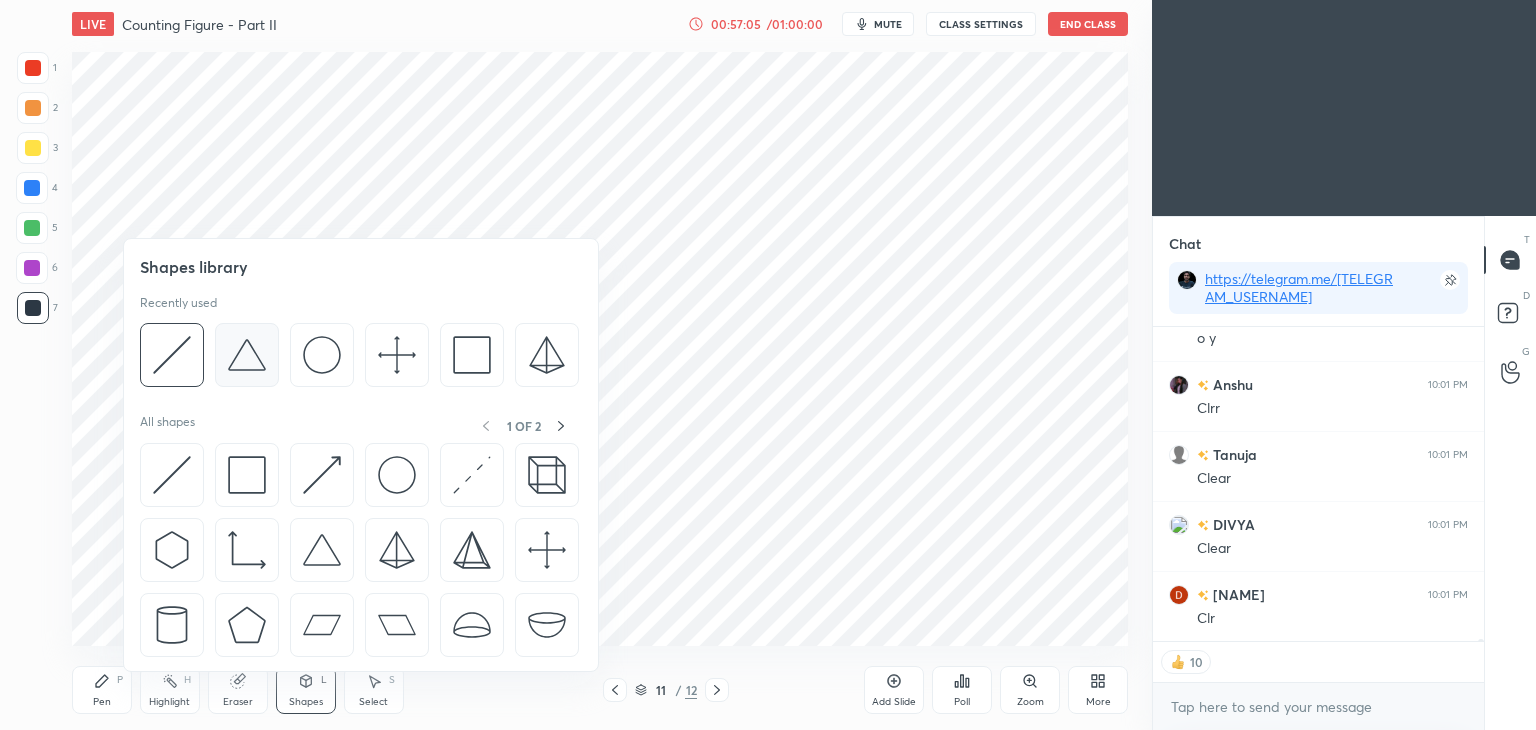 click at bounding box center [247, 355] 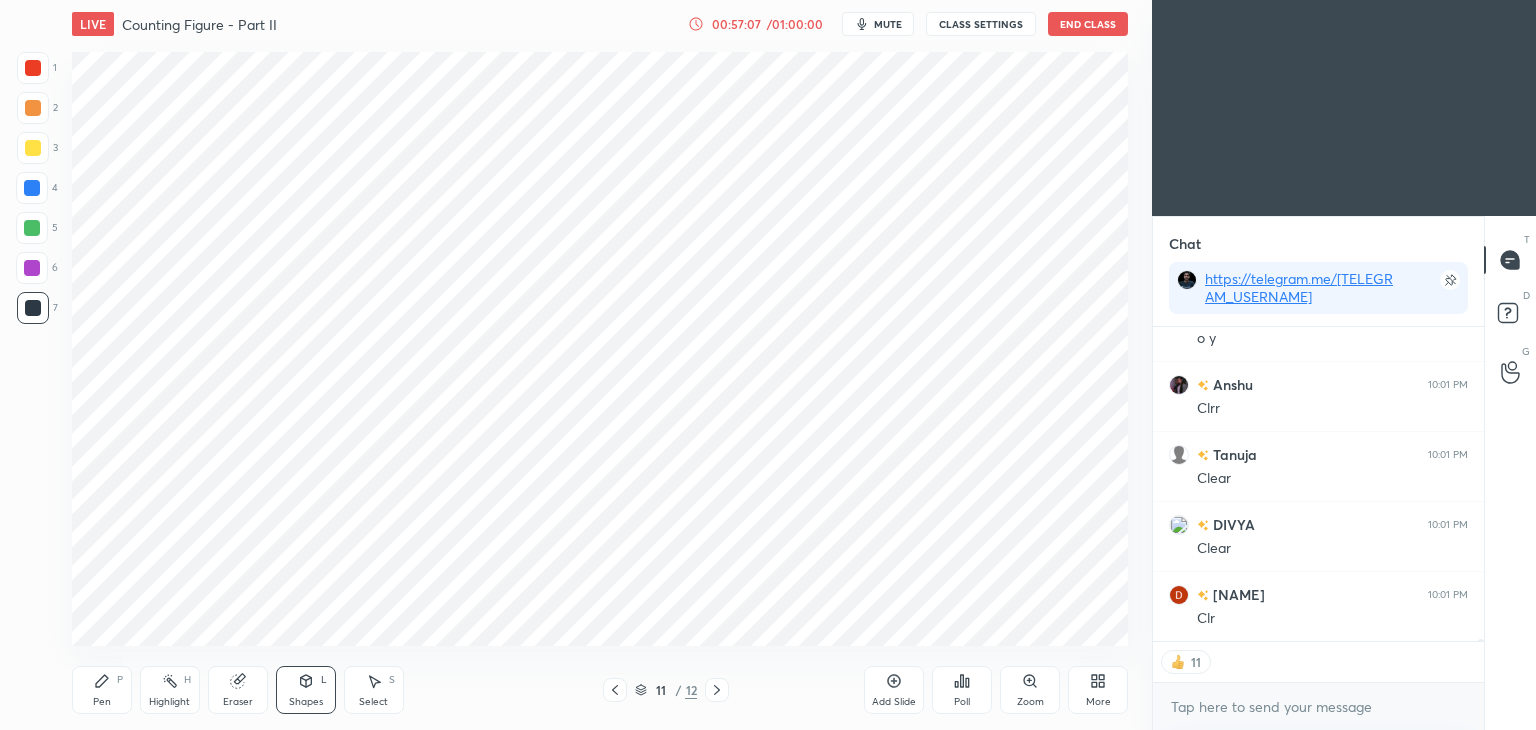 click 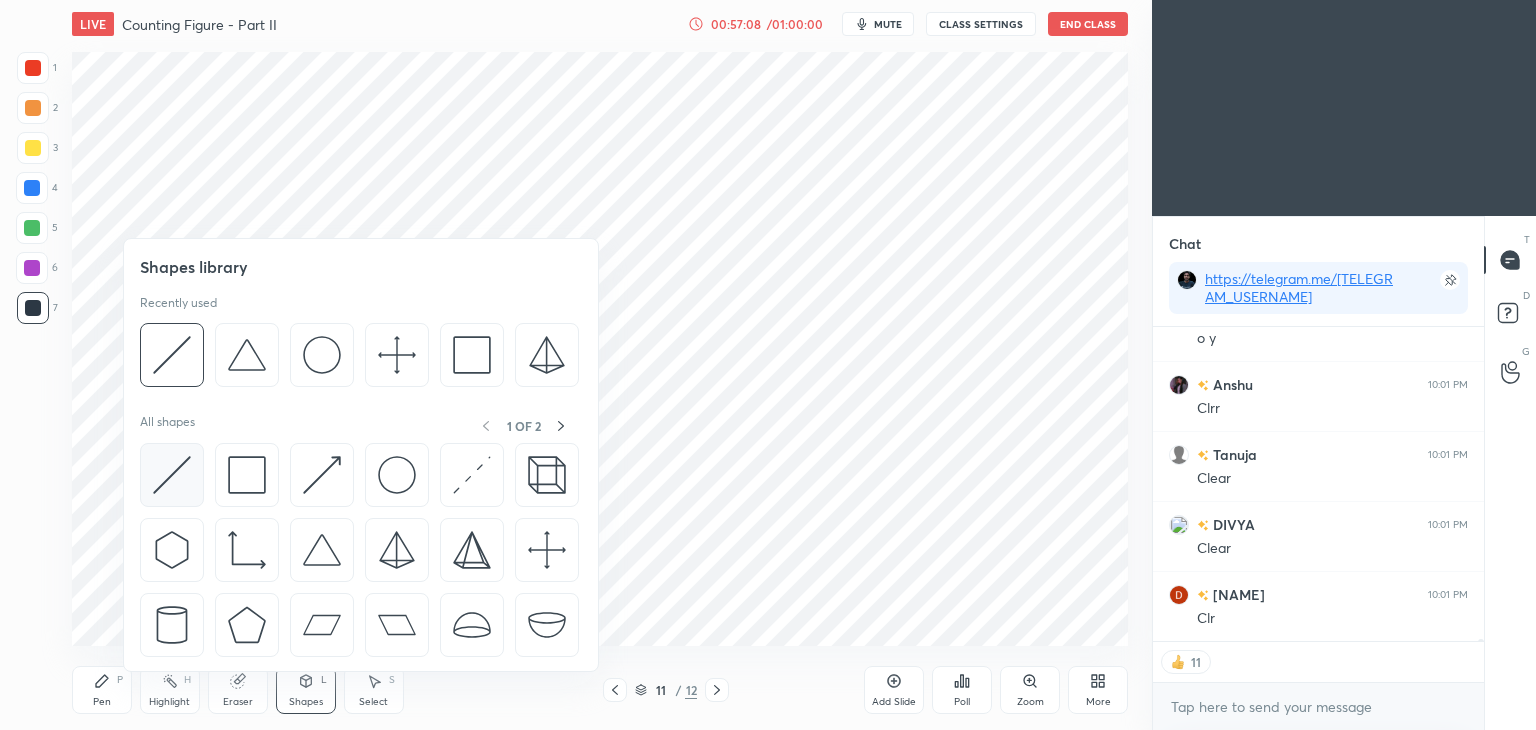 click at bounding box center [172, 475] 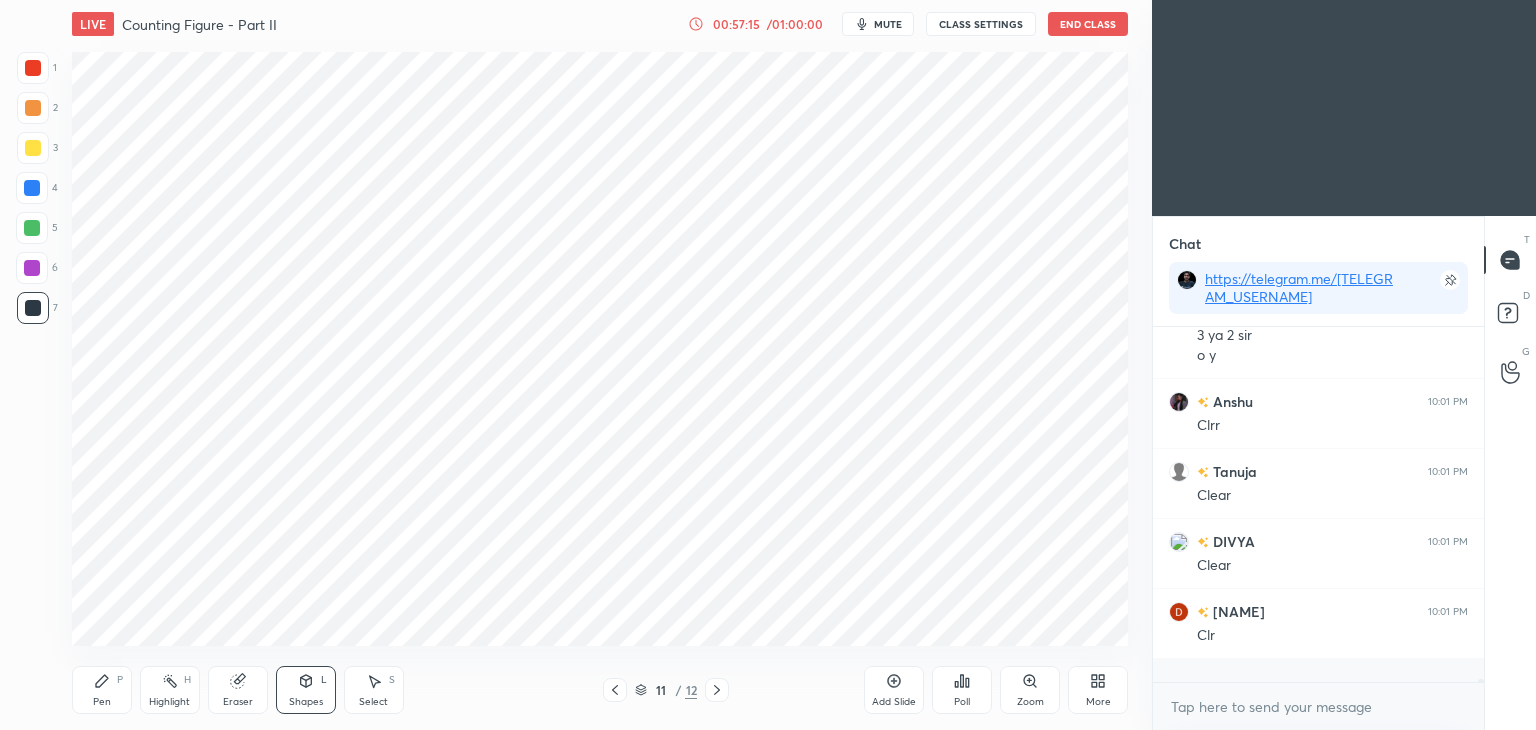 scroll, scrollTop: 6, scrollLeft: 6, axis: both 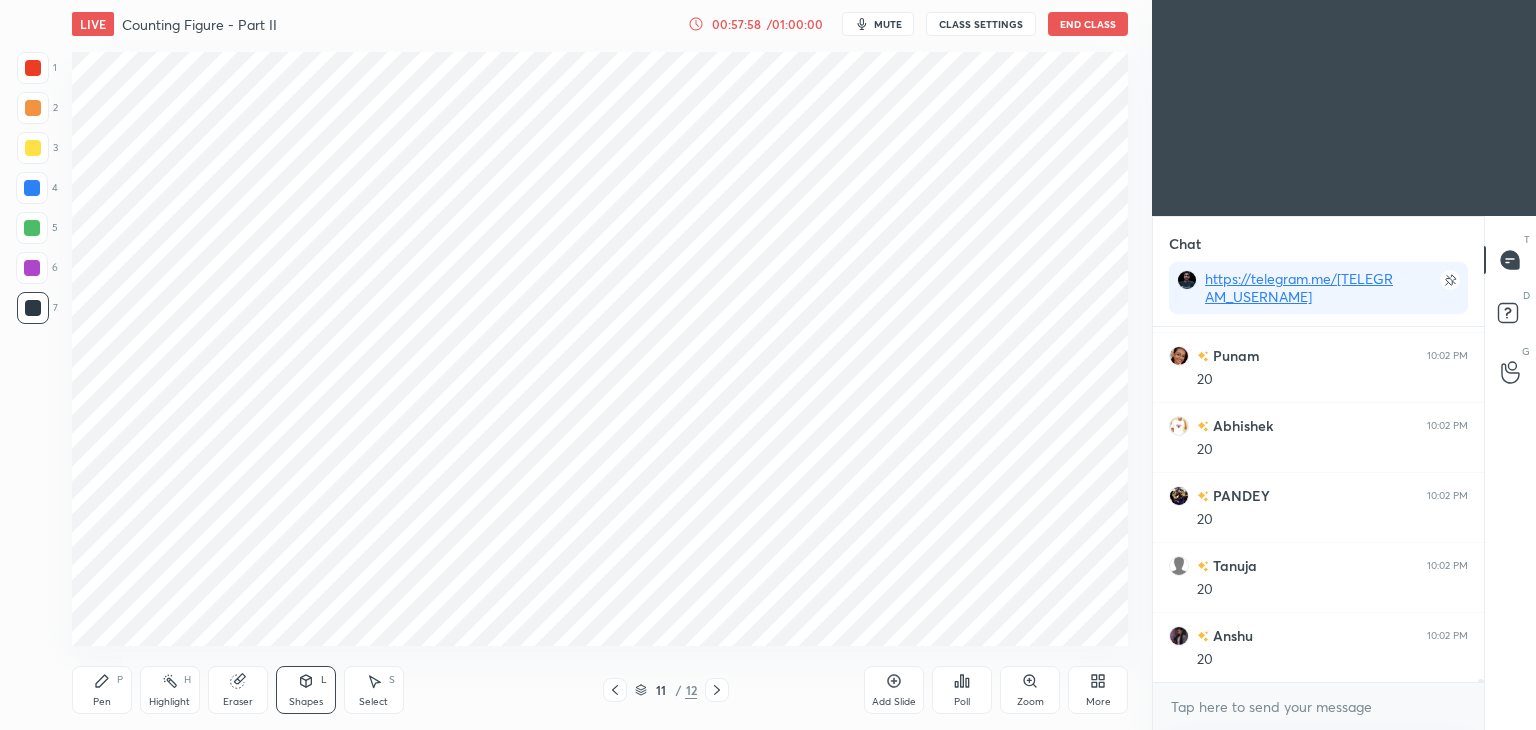 click at bounding box center (33, 68) 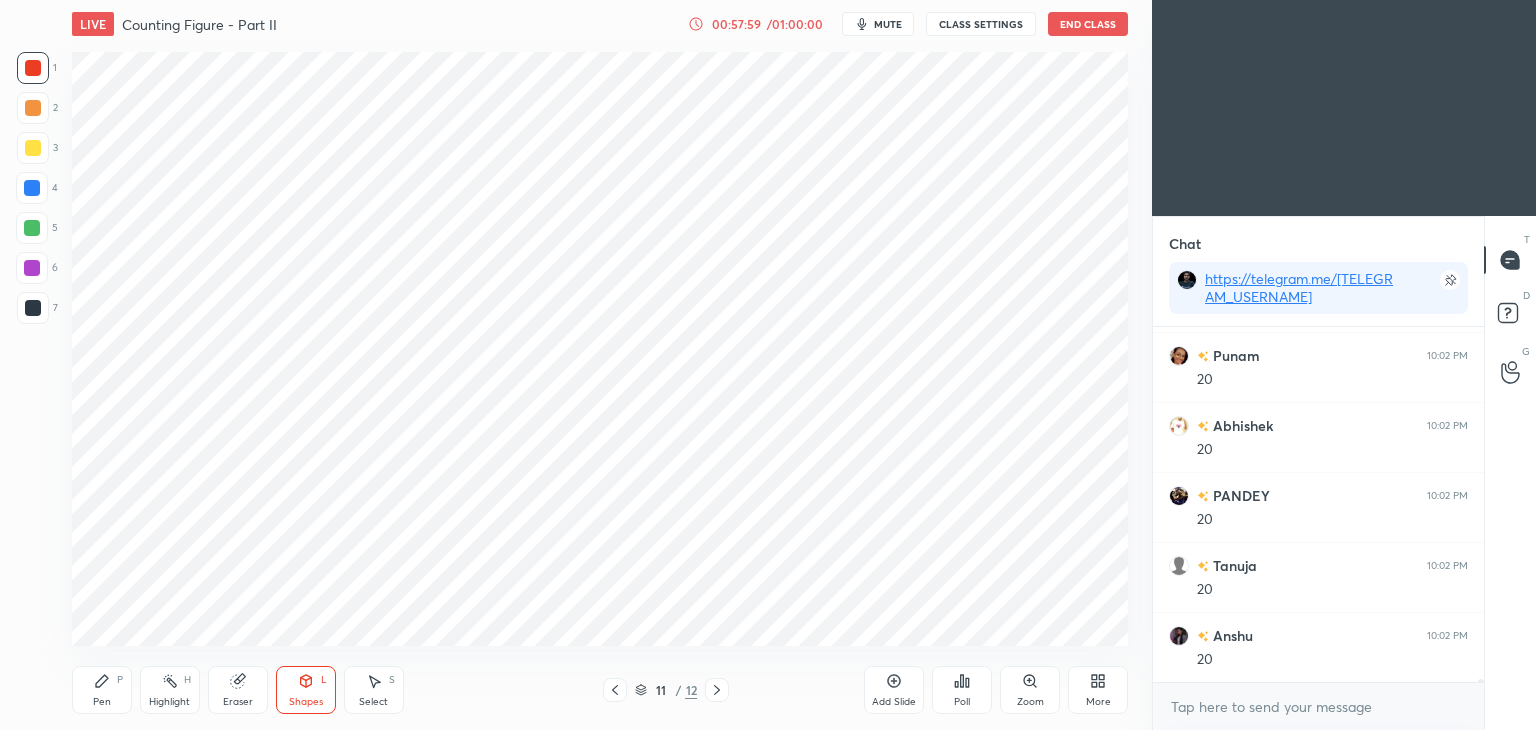 click on "Pen" at bounding box center (102, 702) 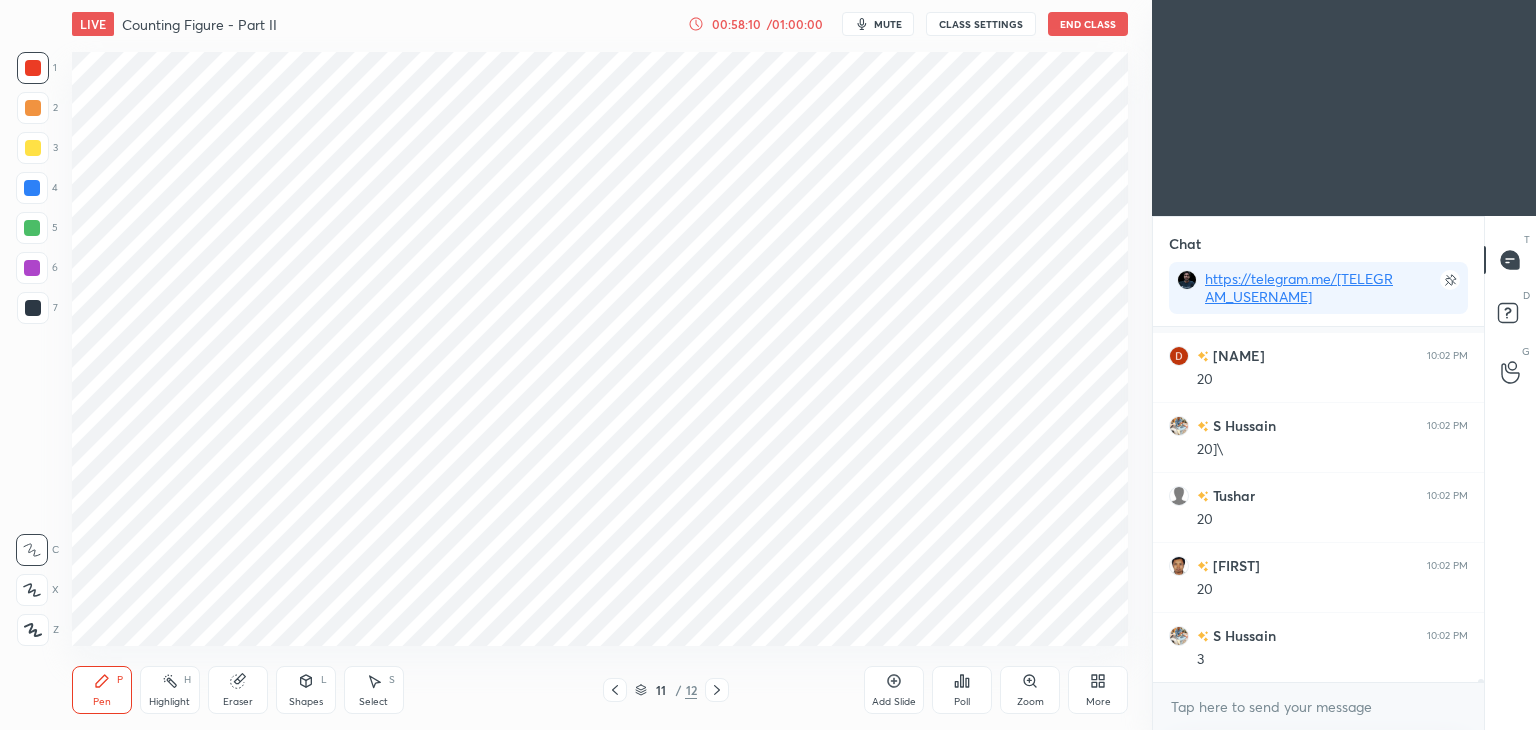 scroll, scrollTop: 41478, scrollLeft: 0, axis: vertical 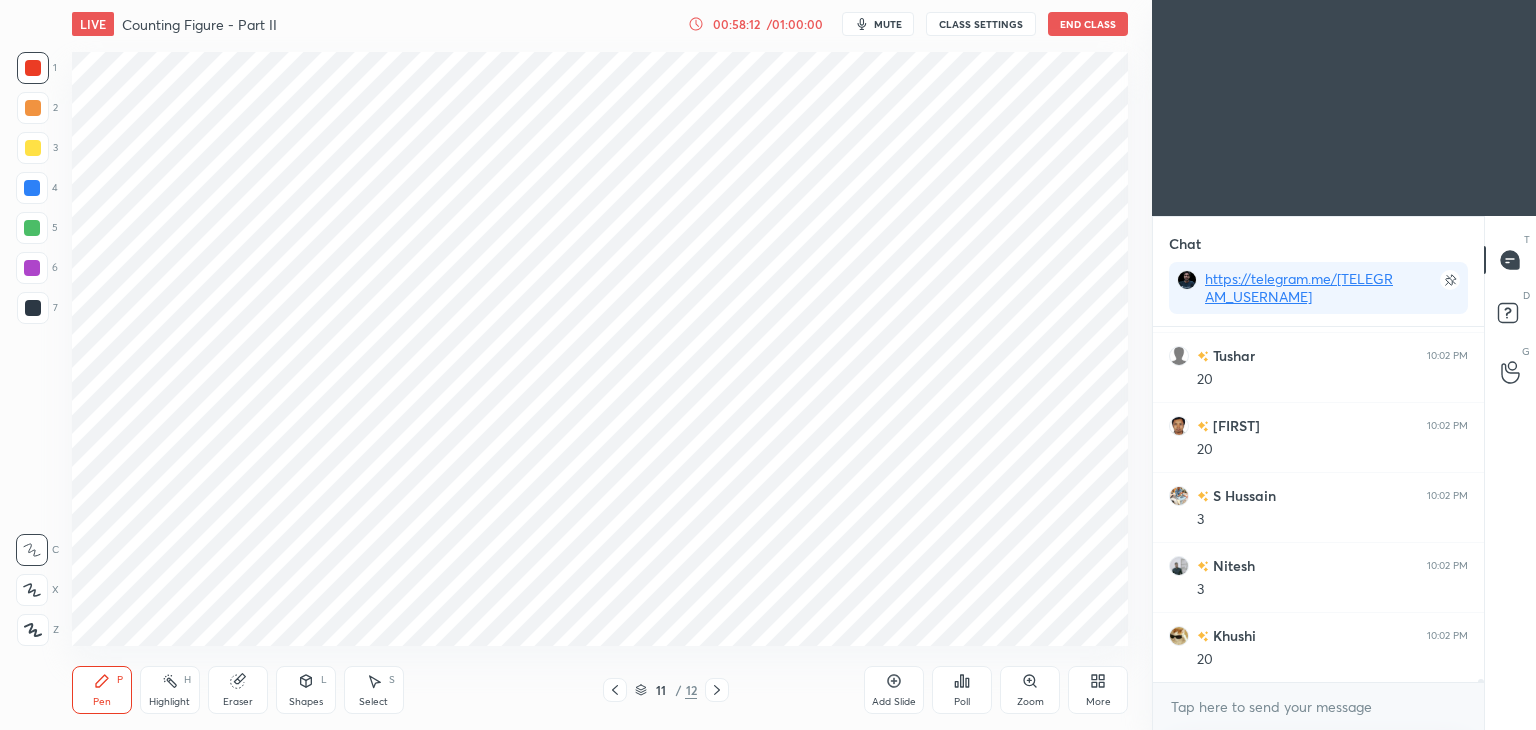 click on "Highlight" at bounding box center [169, 702] 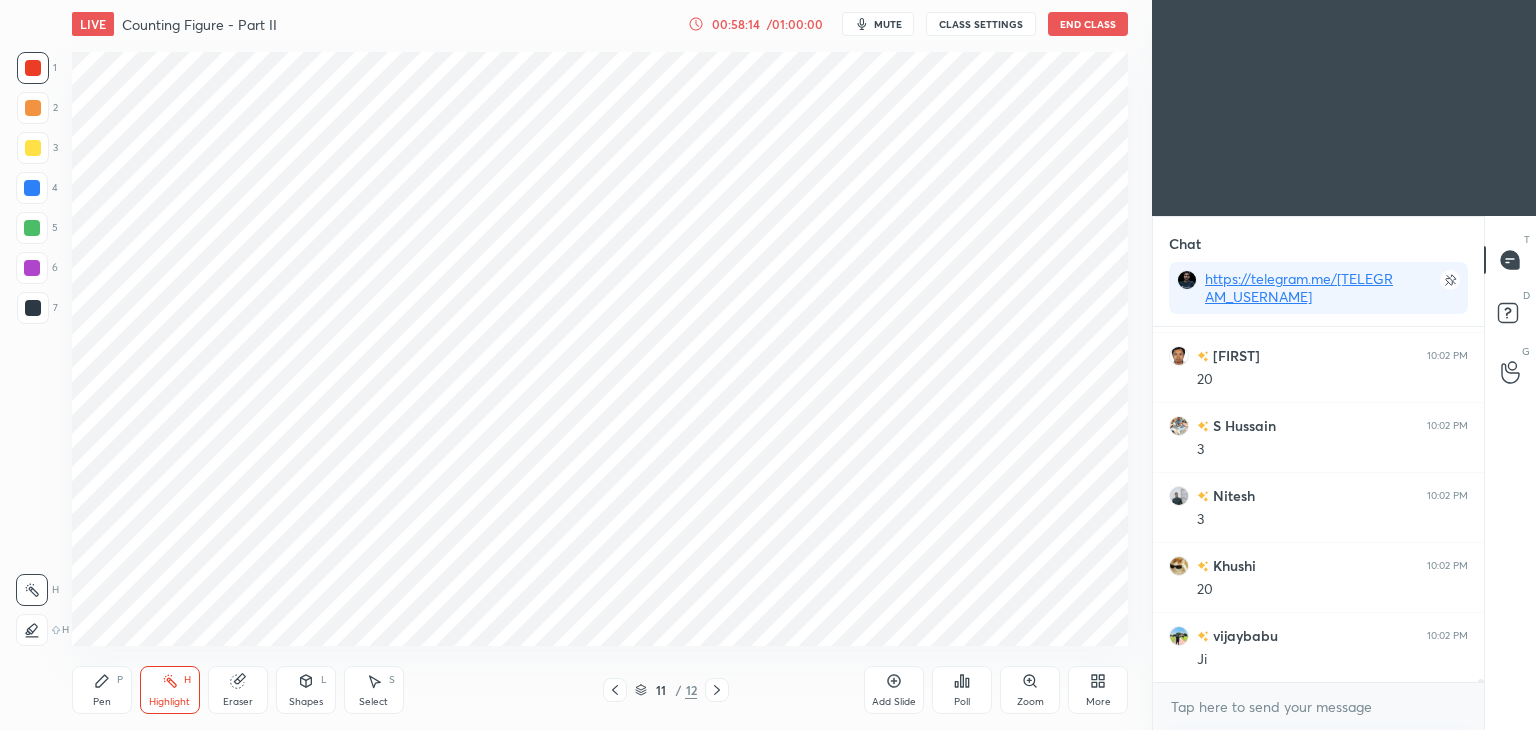 scroll, scrollTop: 41618, scrollLeft: 0, axis: vertical 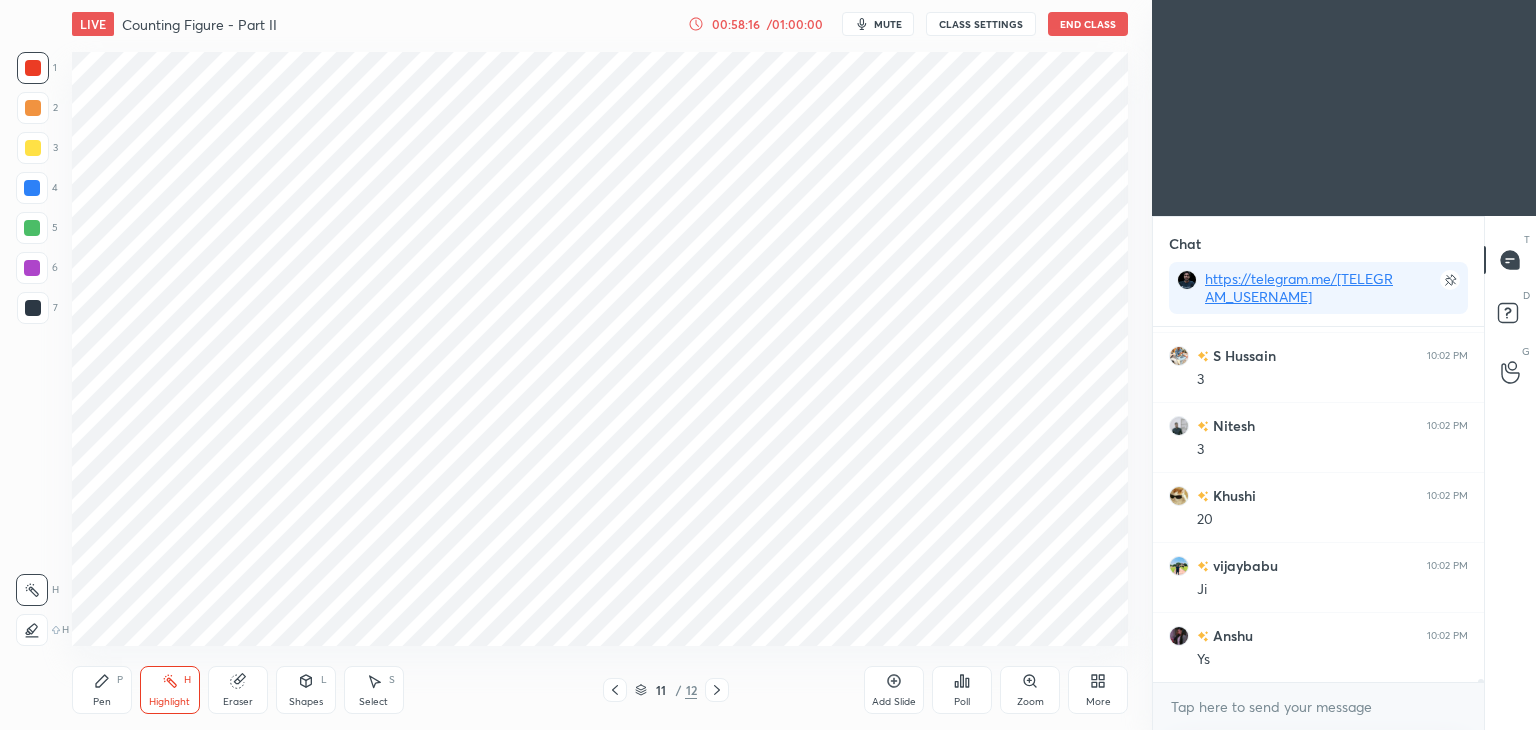 click on "Pen P" at bounding box center (102, 690) 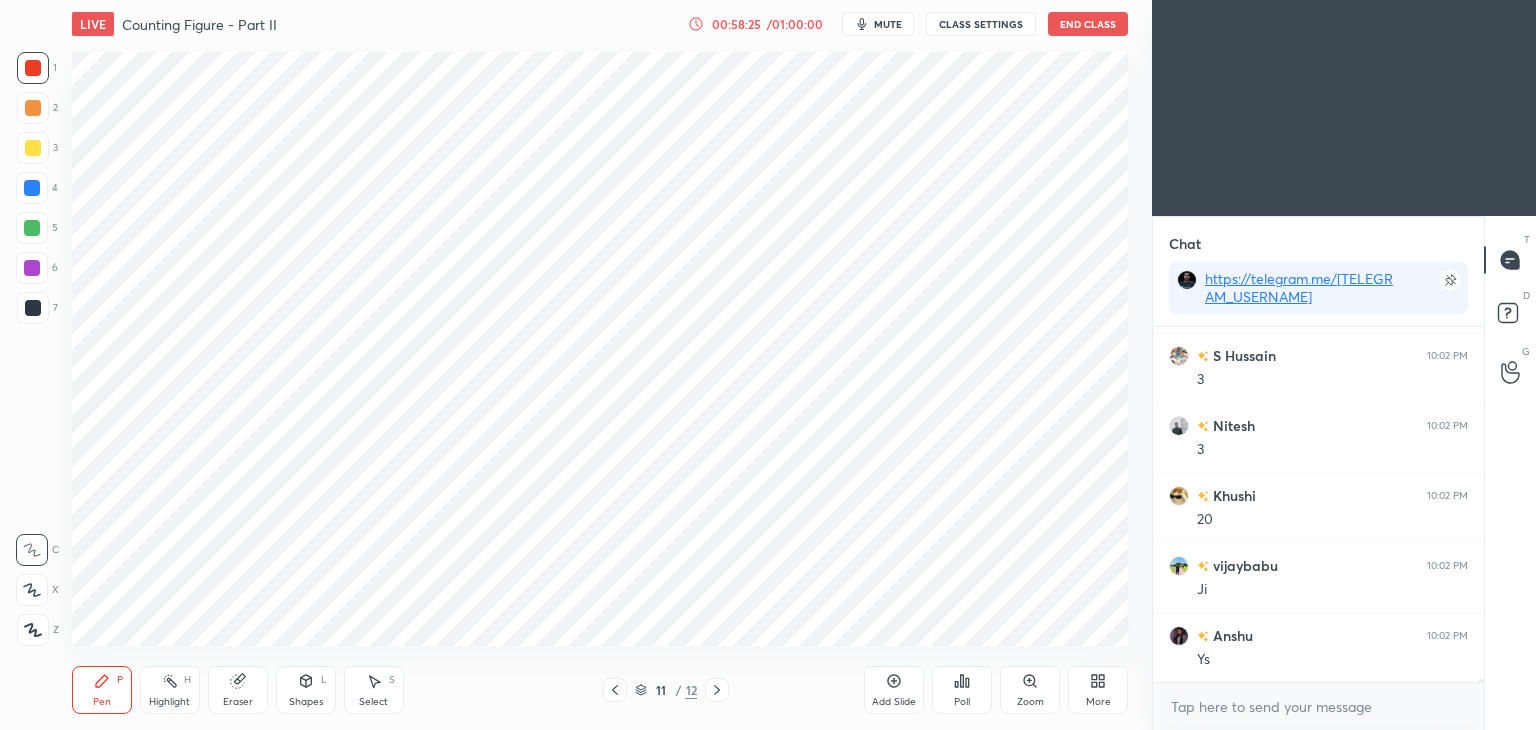 click on "Highlight H" at bounding box center [170, 690] 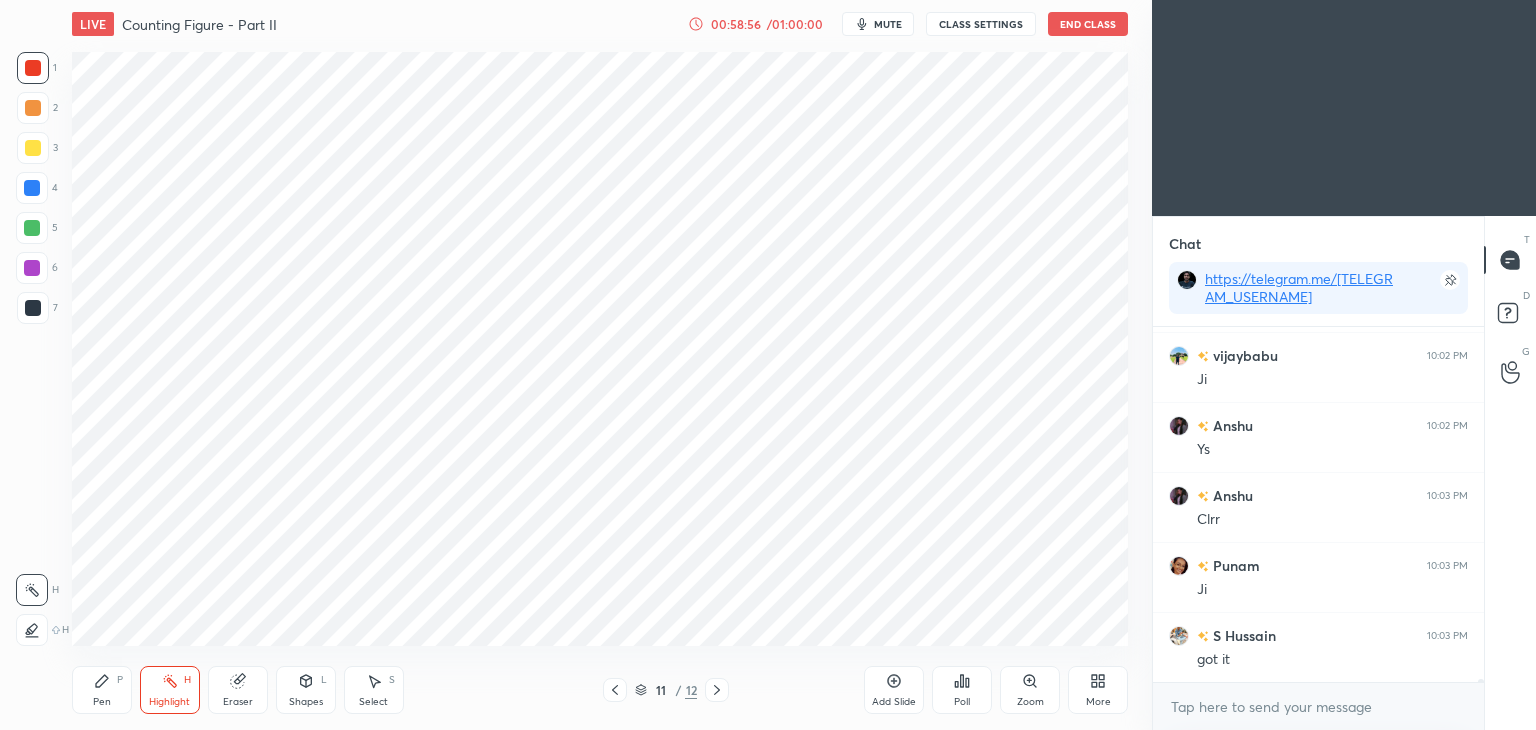 scroll, scrollTop: 41898, scrollLeft: 0, axis: vertical 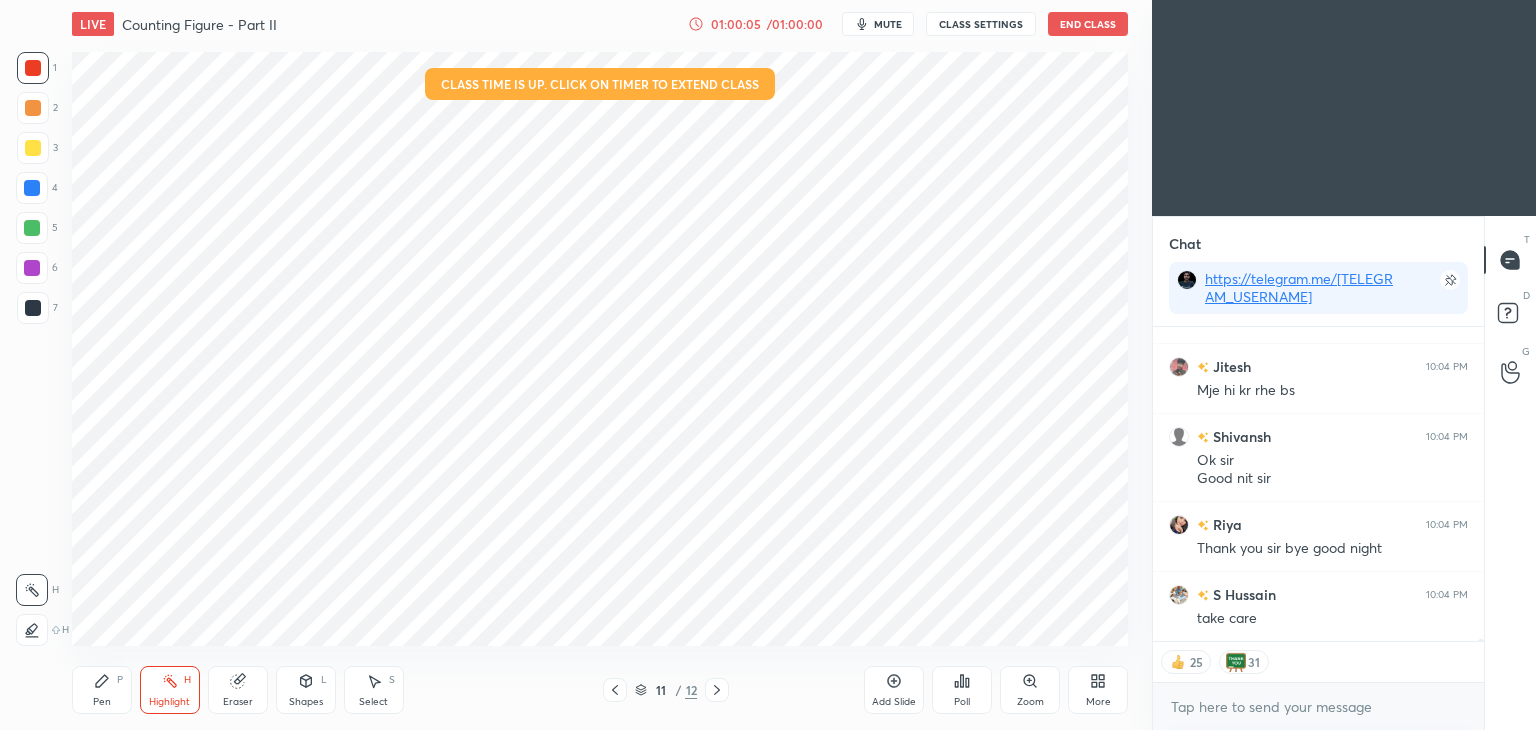 click on "End Class" at bounding box center [1088, 24] 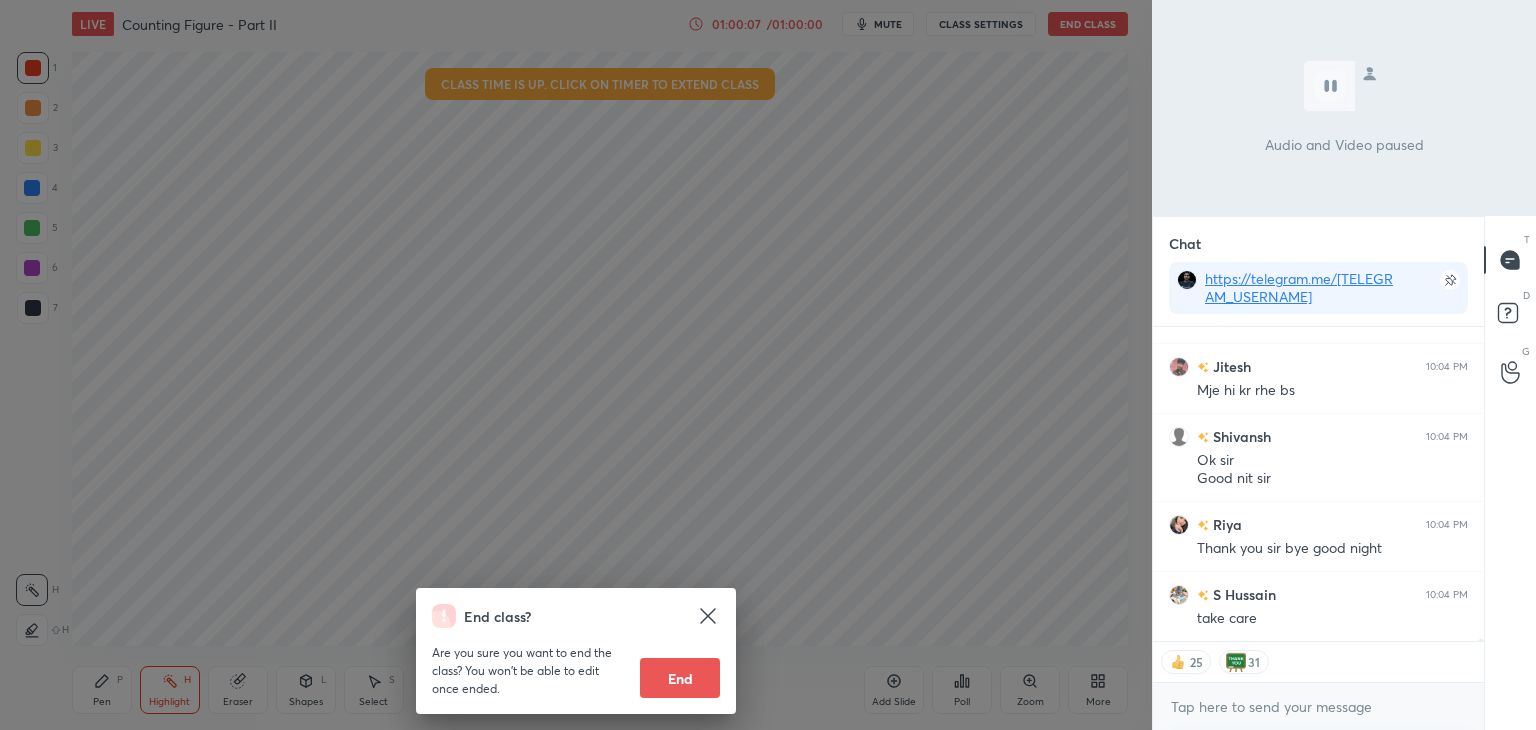 click on "End" at bounding box center (680, 678) 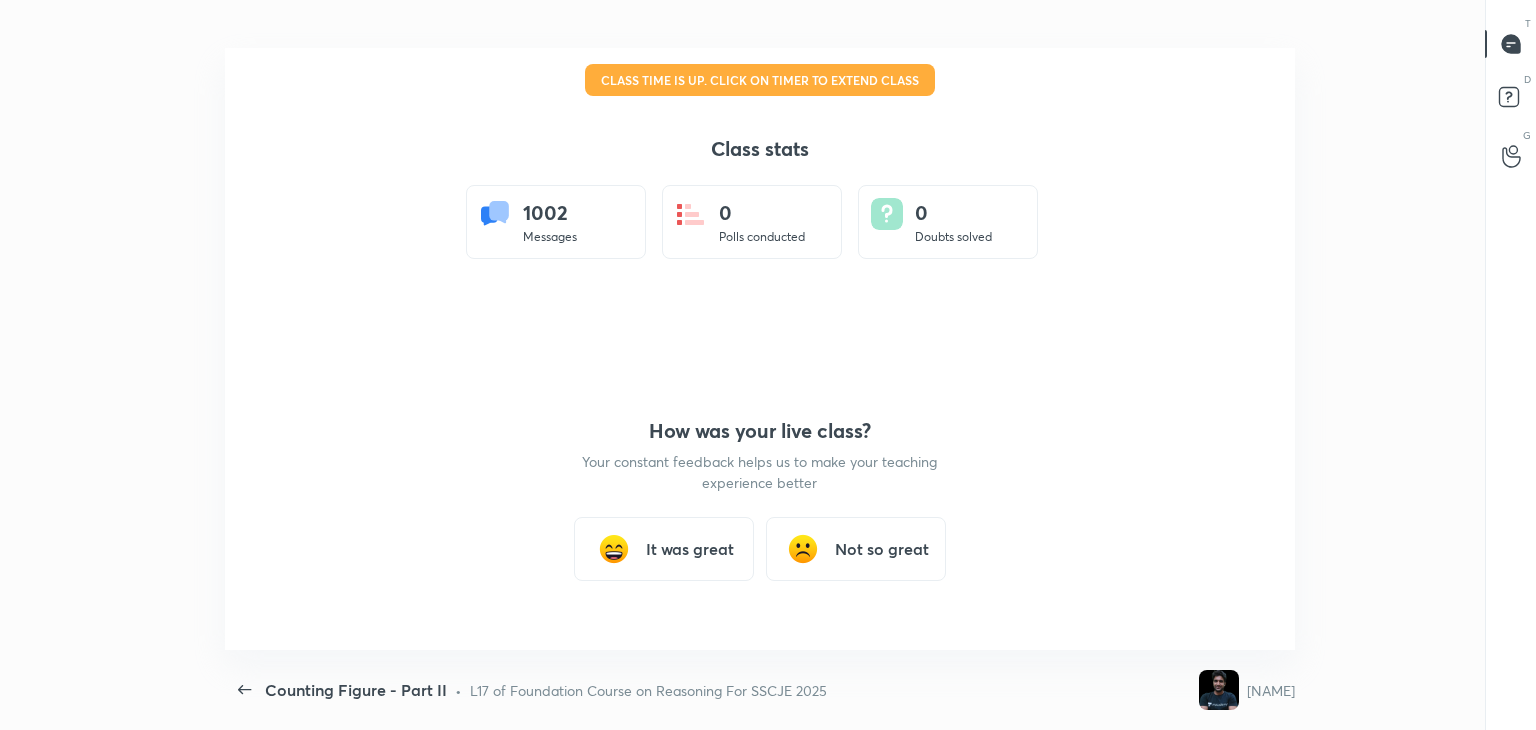 scroll, scrollTop: 99397, scrollLeft: 98736, axis: both 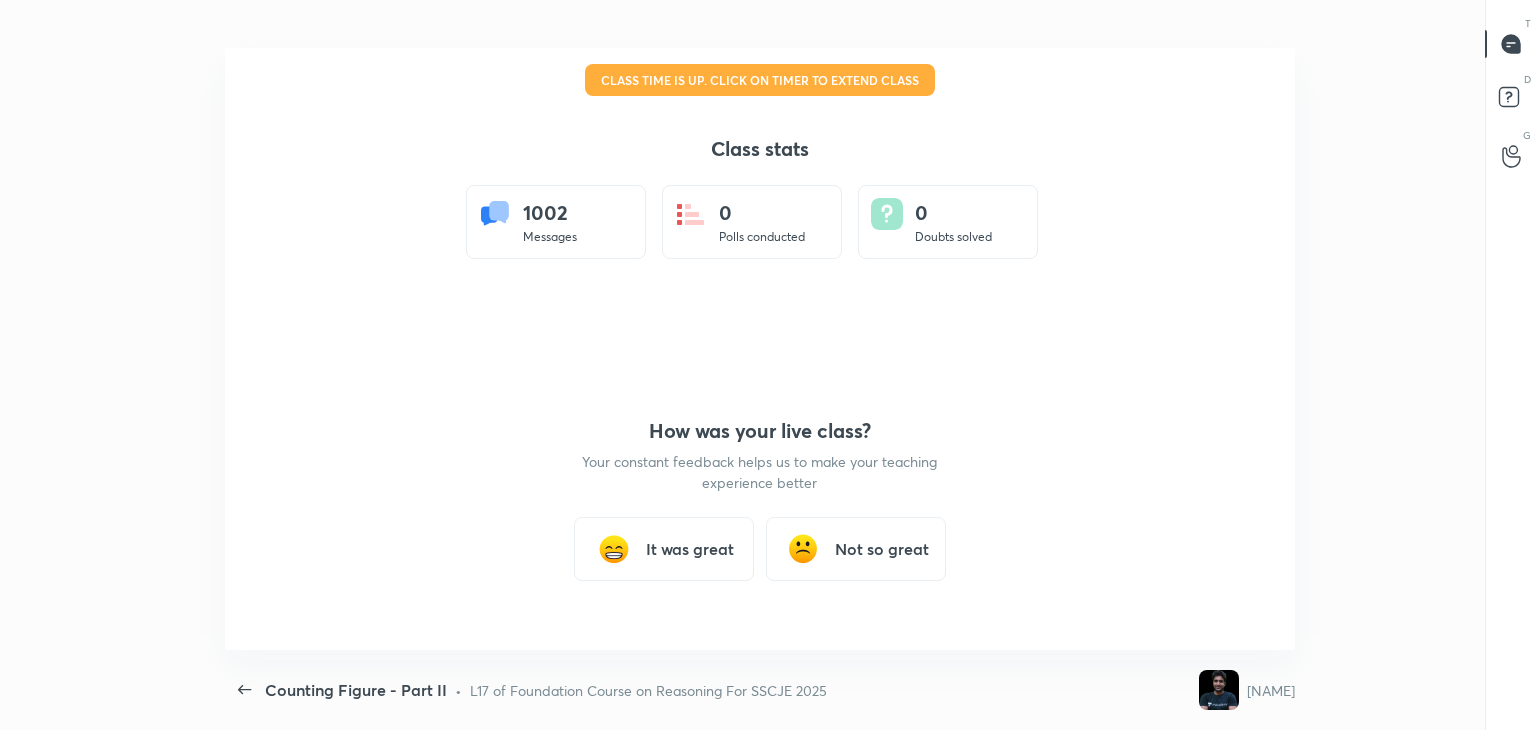 type on "x" 